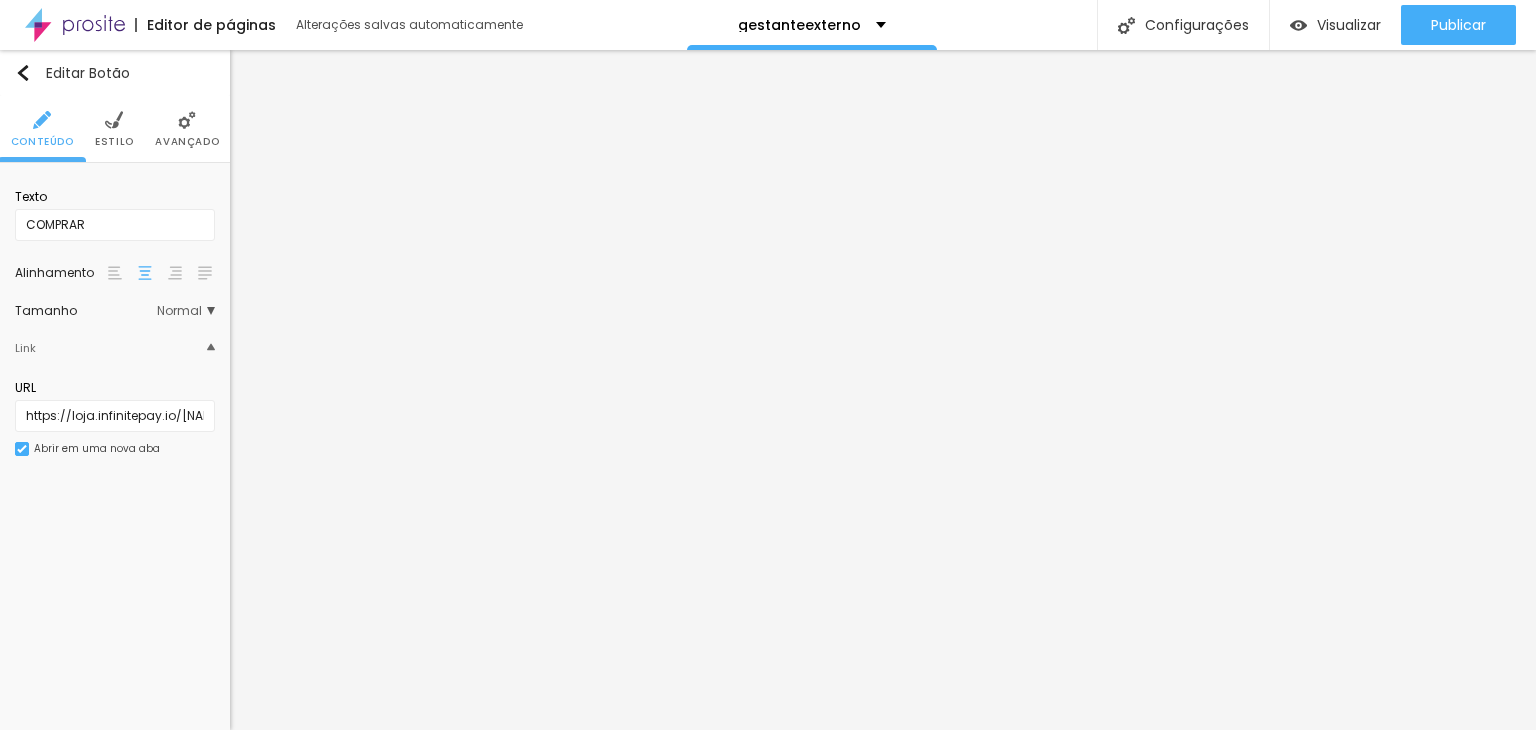 scroll, scrollTop: 0, scrollLeft: 0, axis: both 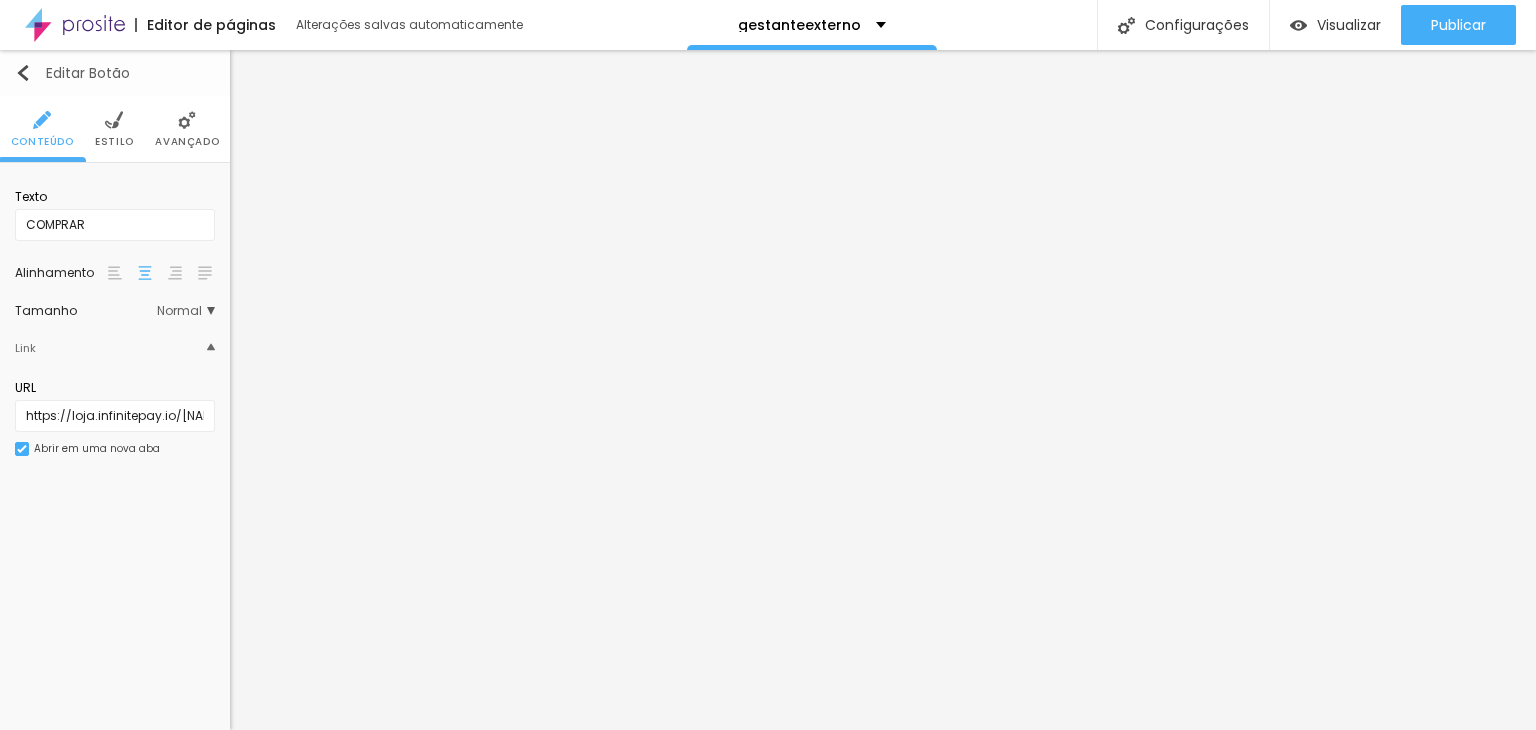 click at bounding box center (23, 73) 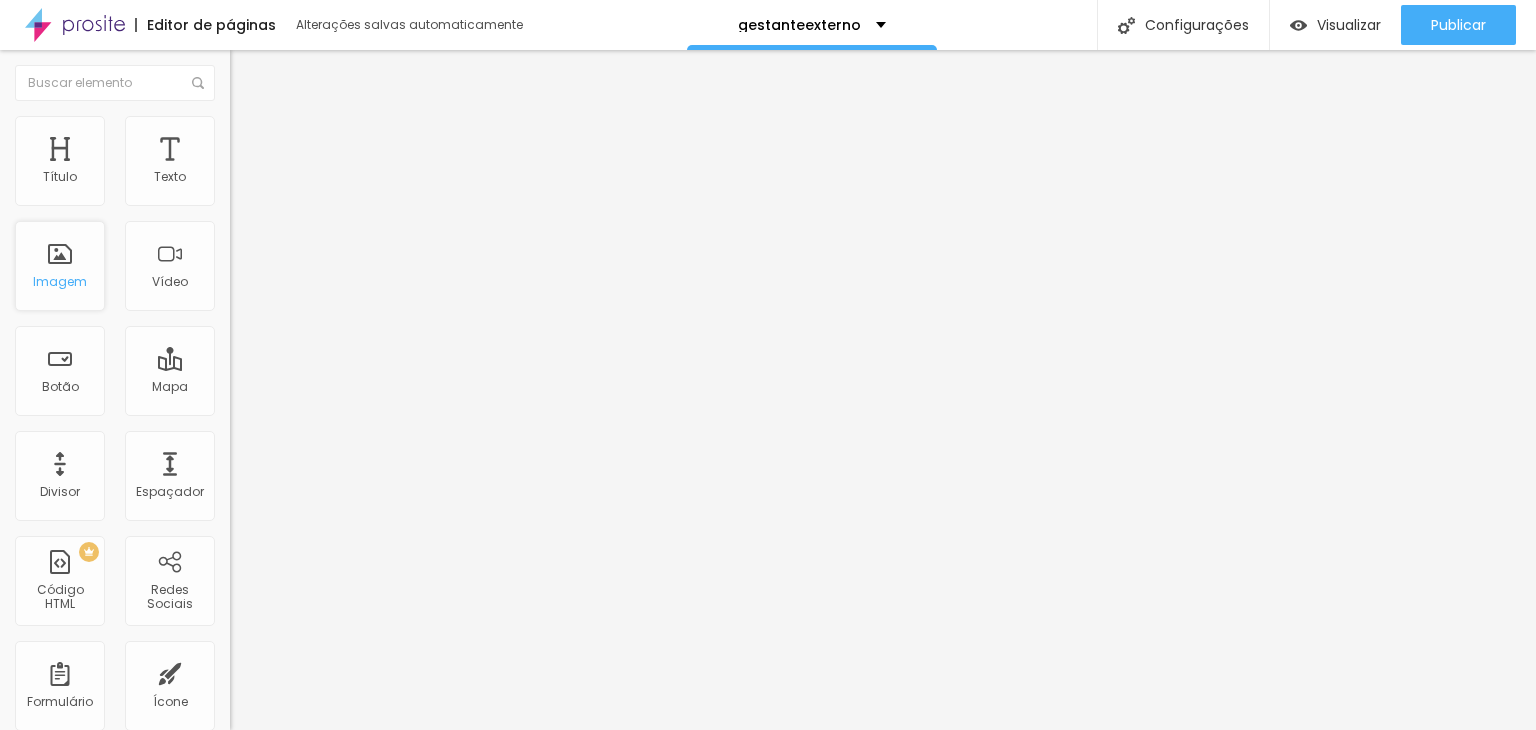click on "Imagem" at bounding box center (60, 266) 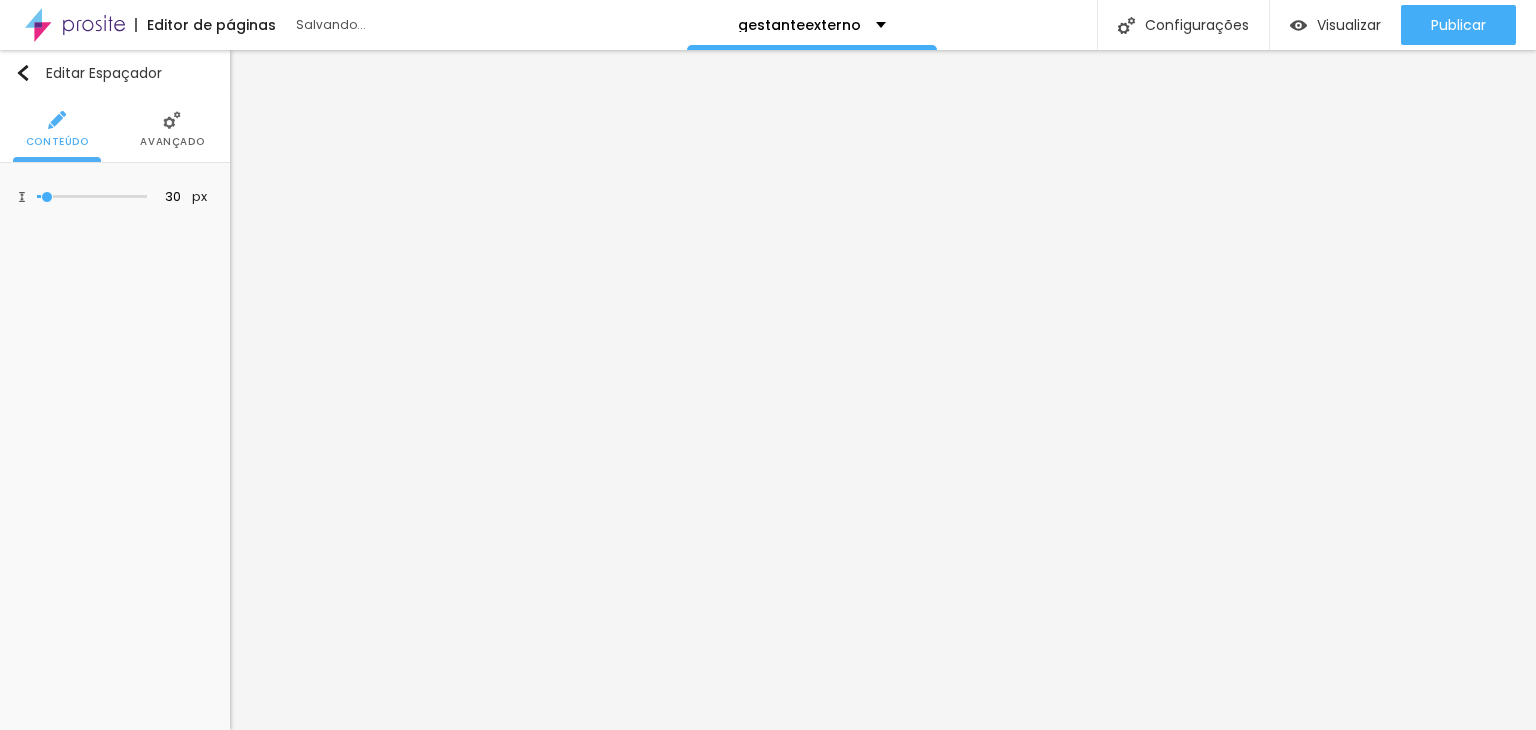 click on "Avançado" at bounding box center (172, 142) 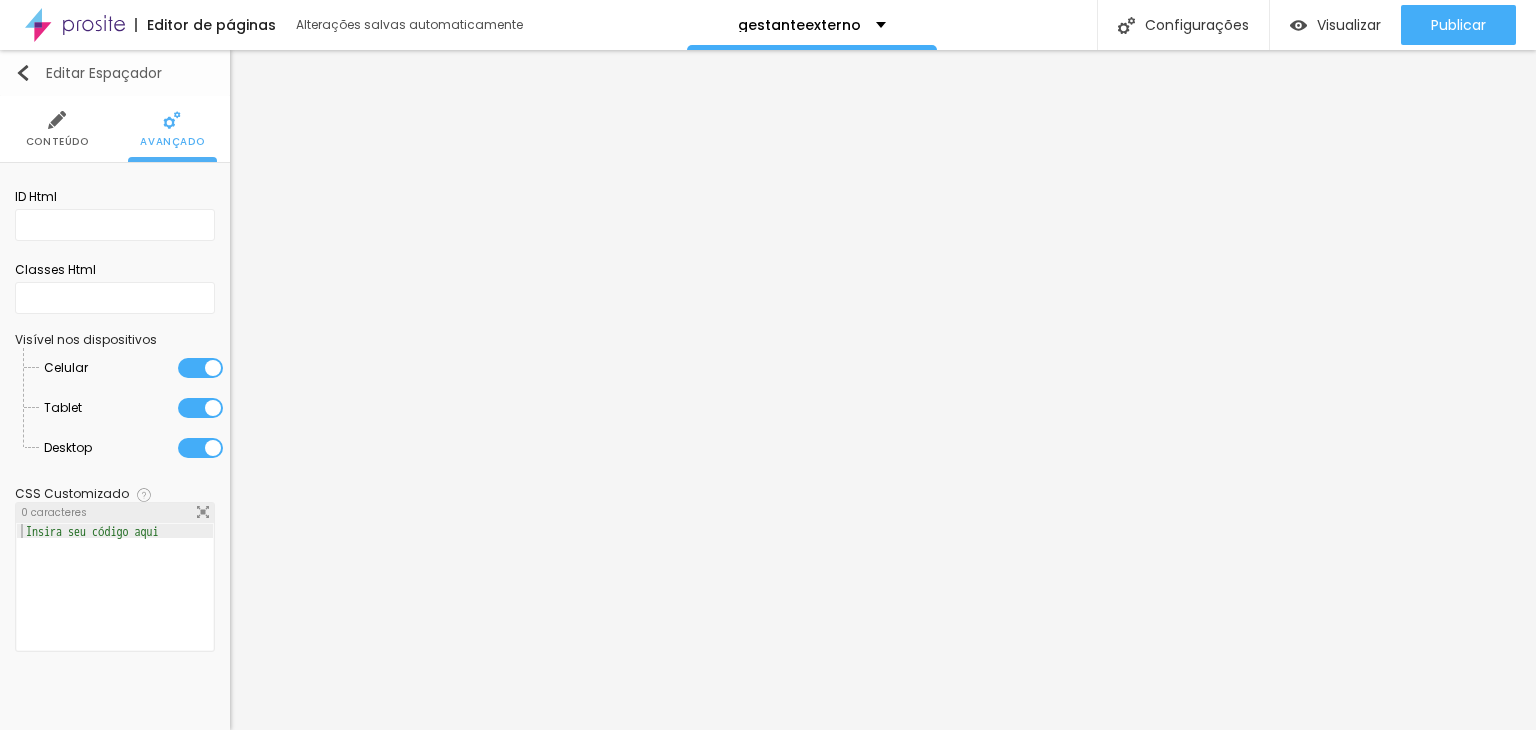 click at bounding box center (23, 73) 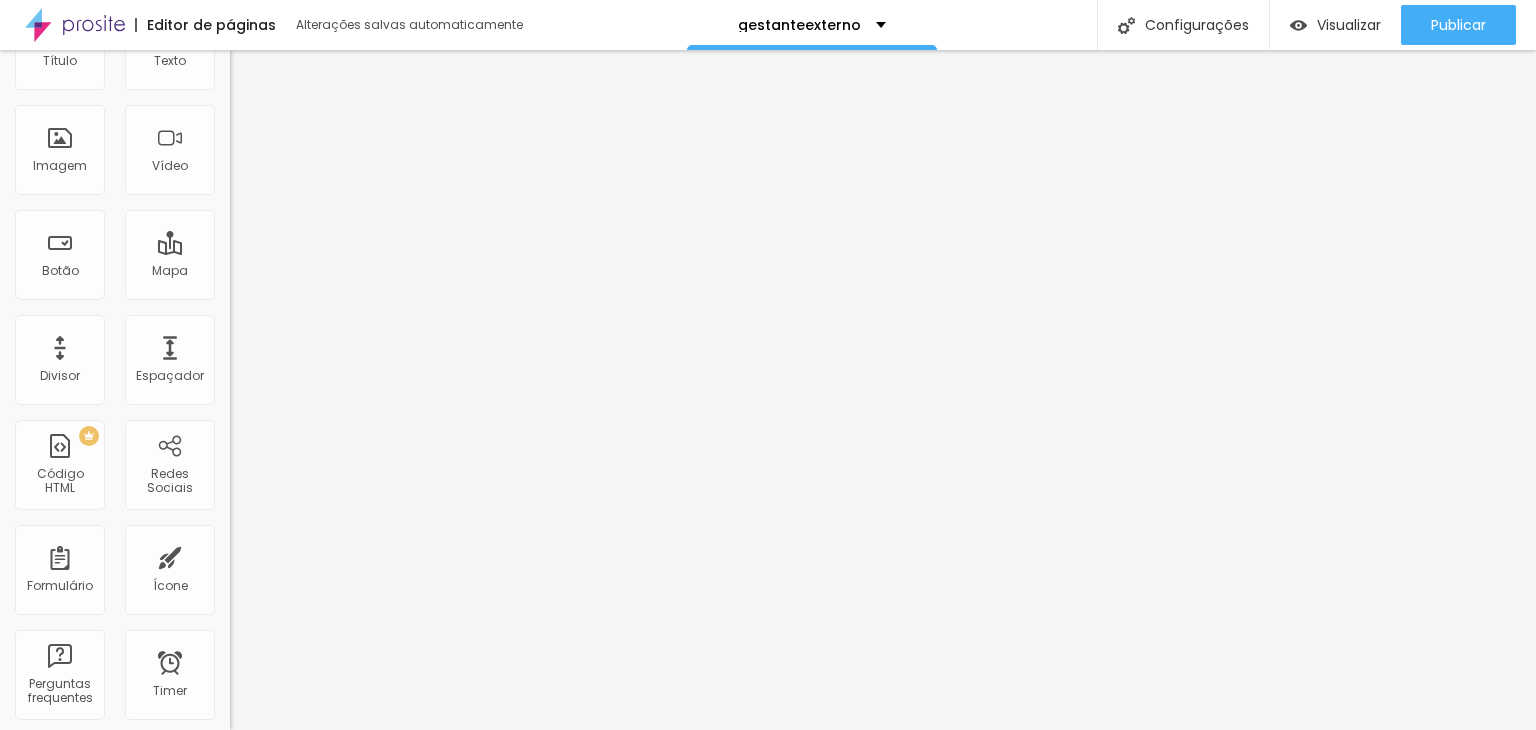 scroll, scrollTop: 0, scrollLeft: 0, axis: both 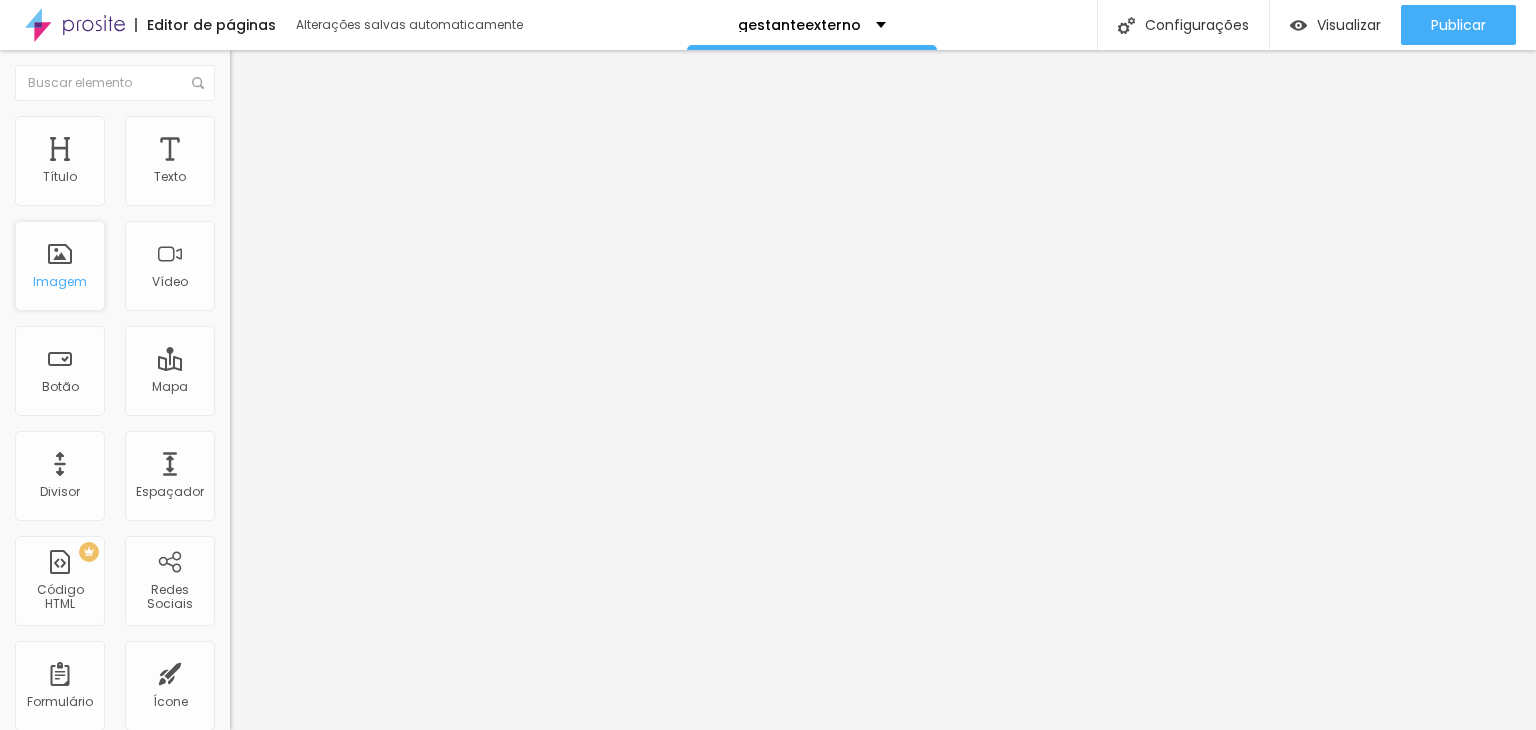 click on "Imagem" at bounding box center [60, 266] 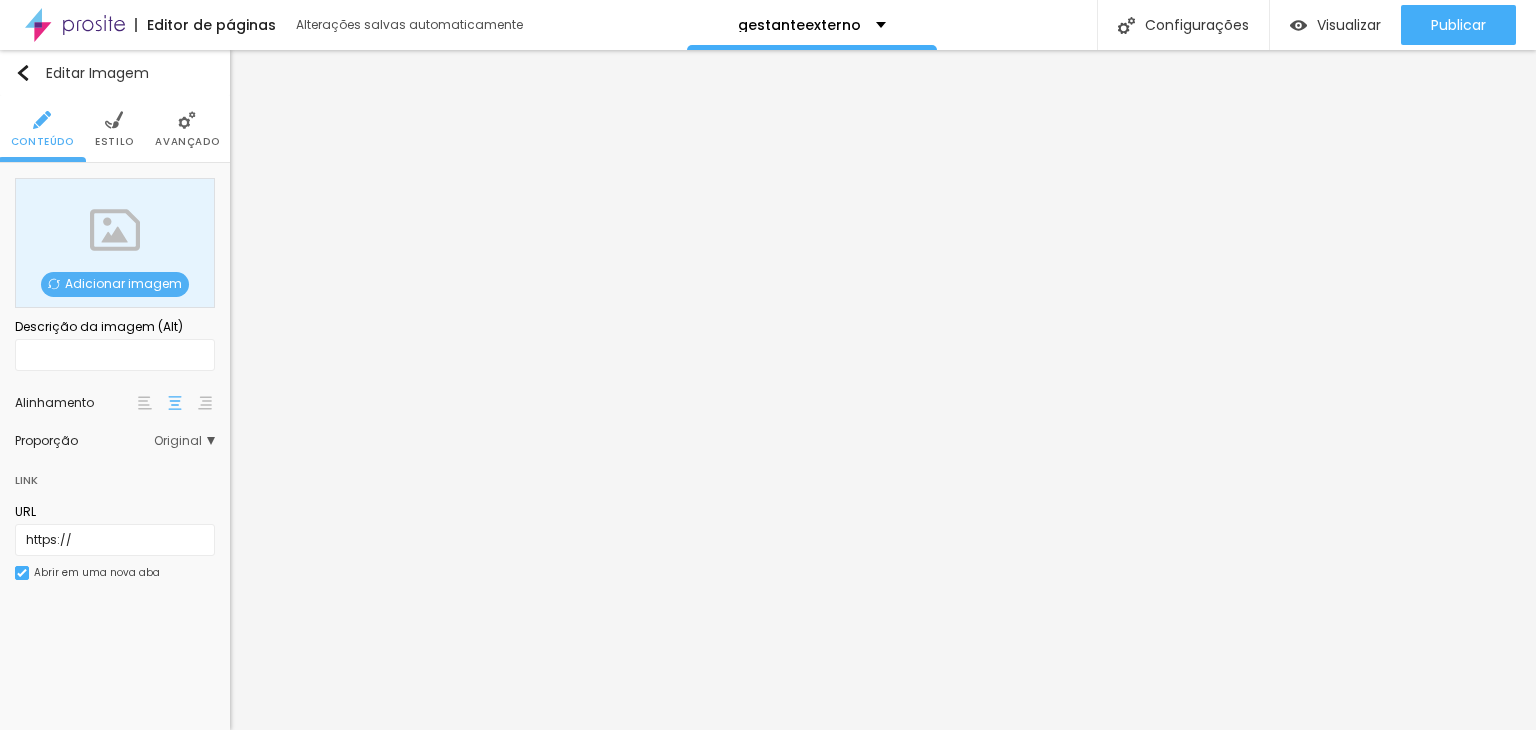 click on "Estilo" at bounding box center [114, 129] 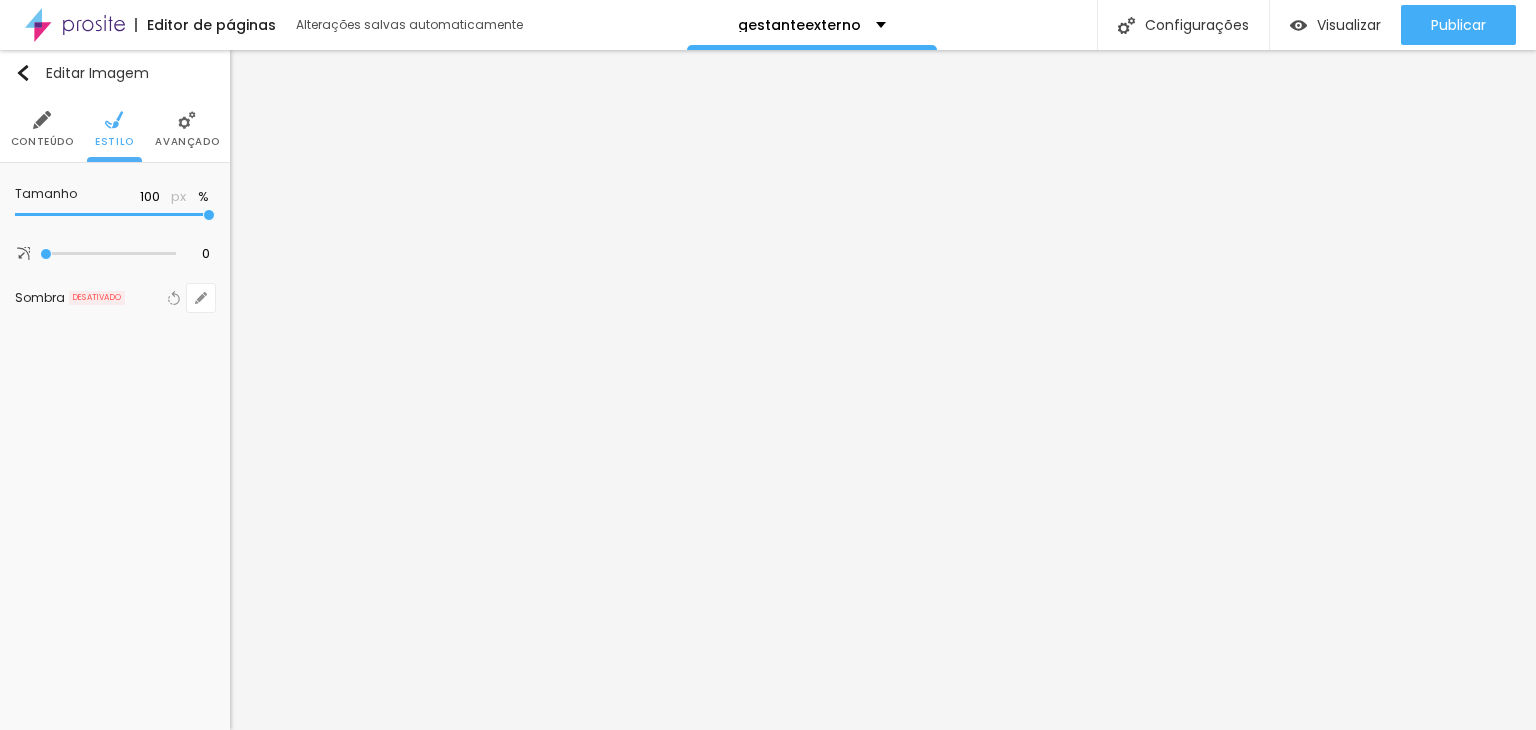 click on "Avançado" at bounding box center [187, 129] 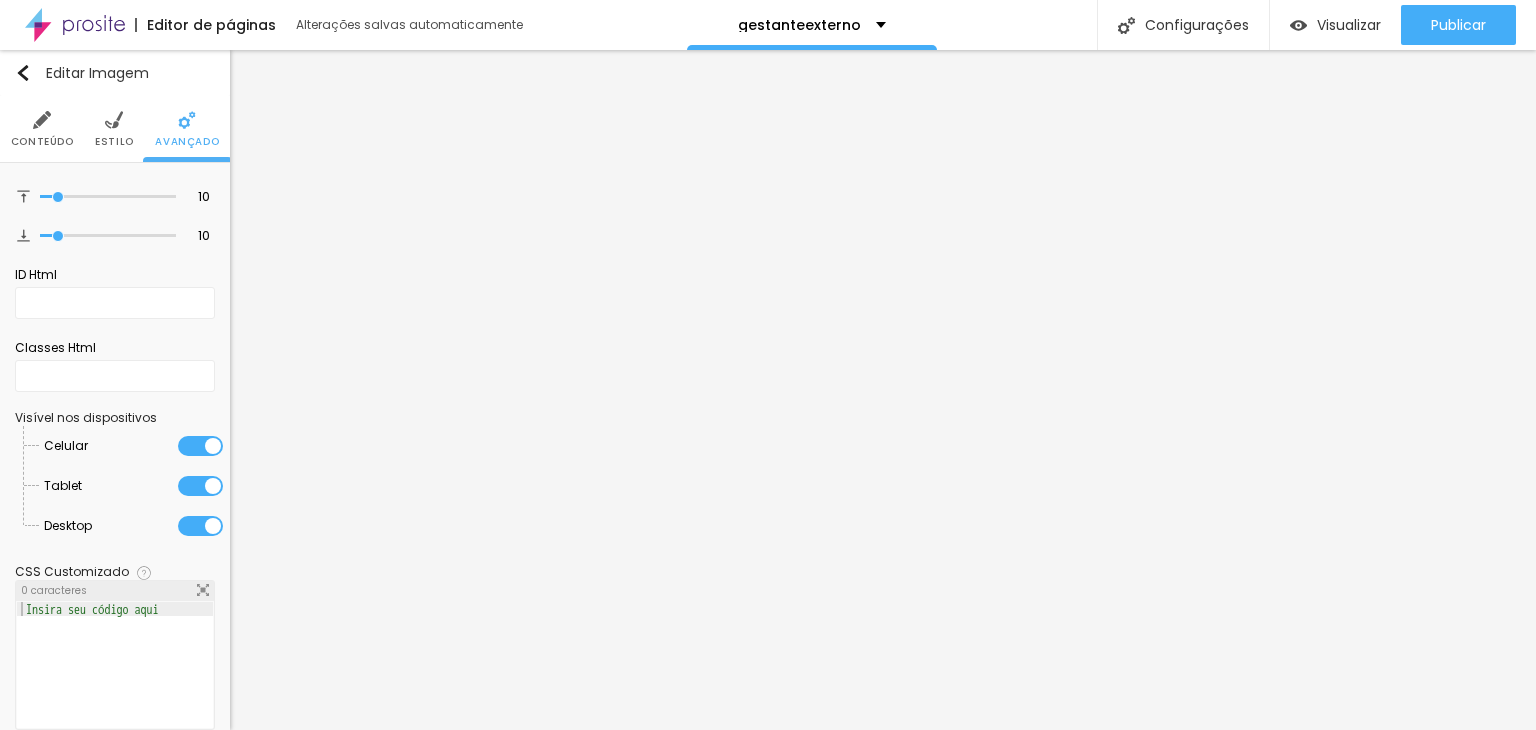 click on "Conteúdo Estilo Avançado" at bounding box center (115, 129) 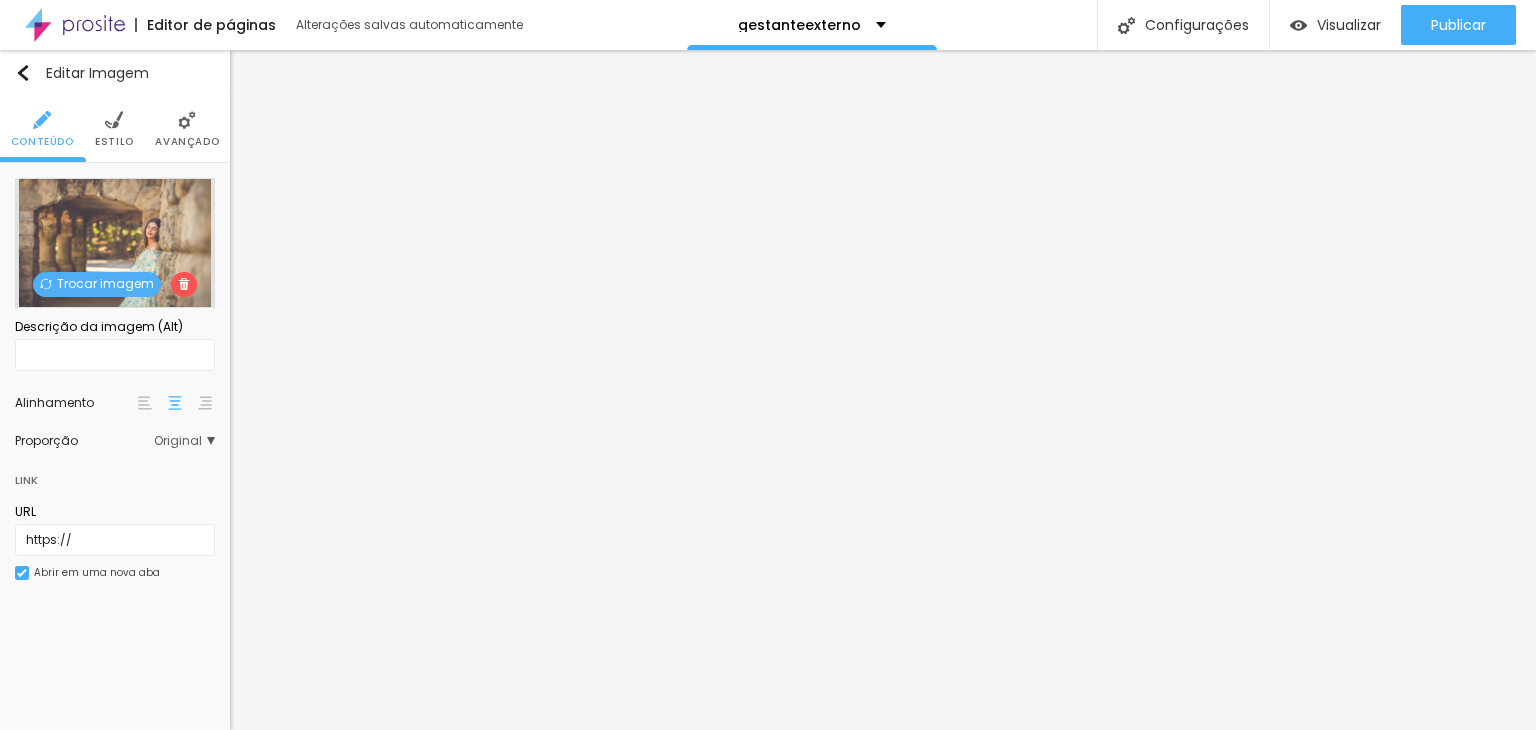 click on "Trocar imagem" at bounding box center (97, 284) 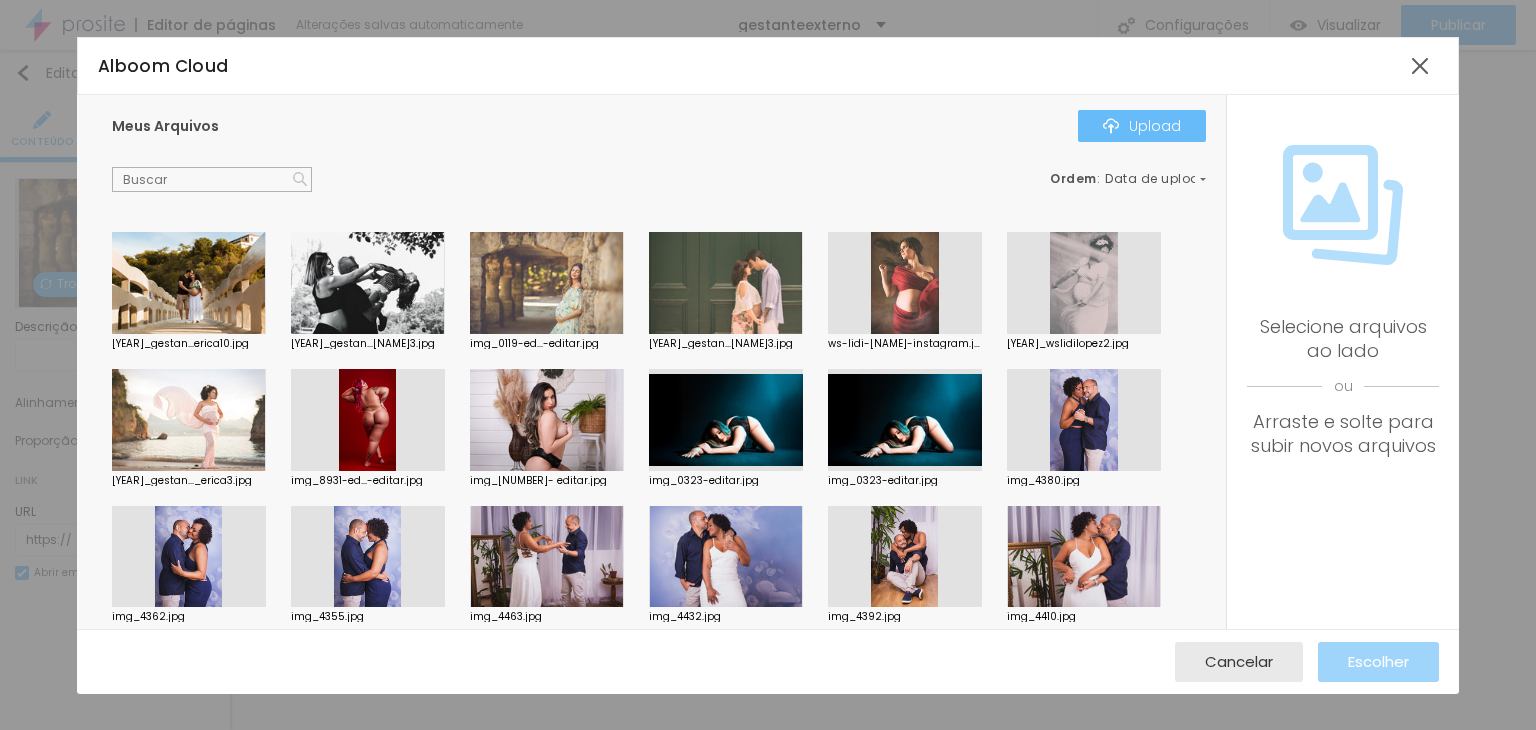 click on "Upload" at bounding box center (1142, 126) 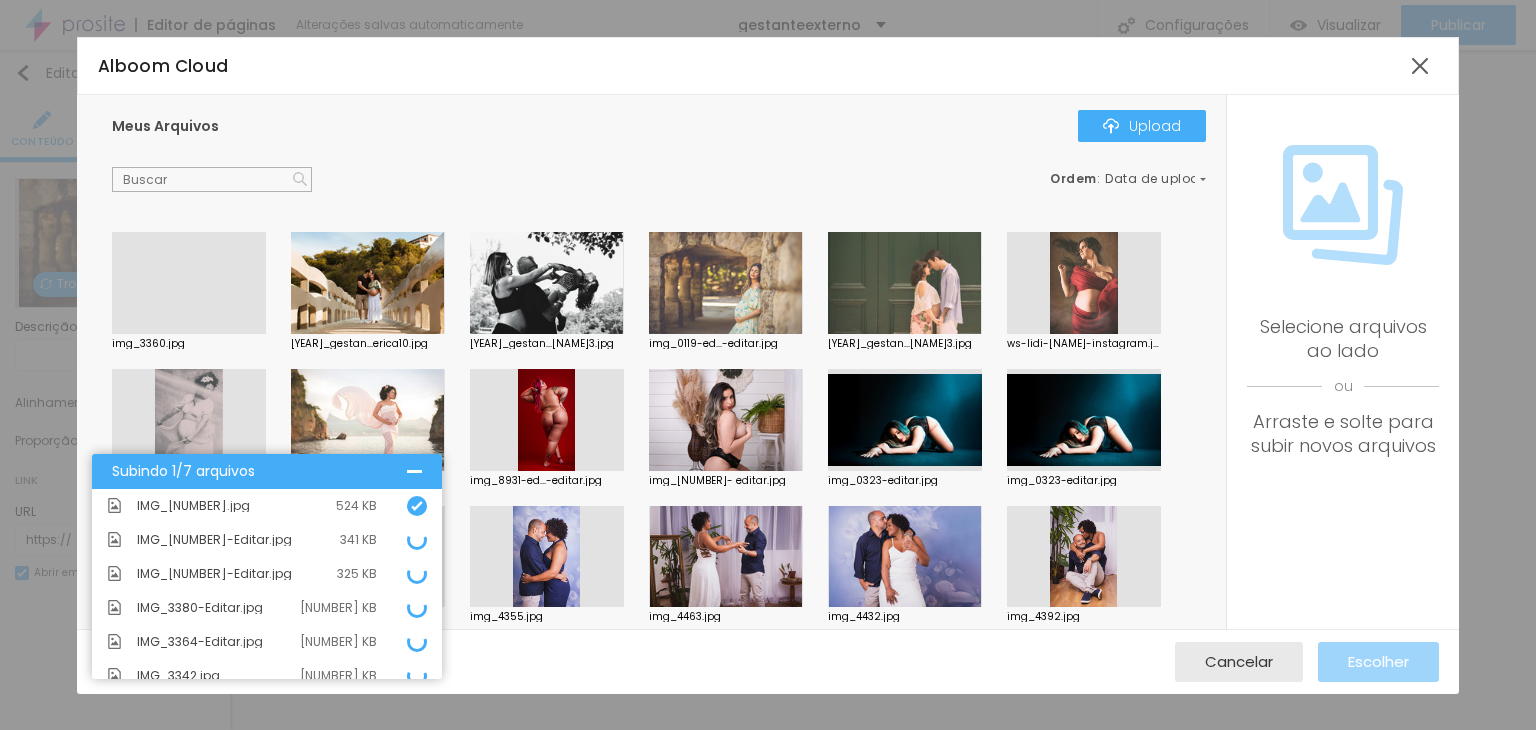 click on "[YEAR]_gestan...[NAME]3.jpg [YEAR]_gestan...[NAME]3.jpg ws-lidi-instagram.jpg [YEAR]_wslidilopez2.jpg [YEAR]_gestan..._erica3.jpg img_8931-ed...-editar.jpg img_0391- editar.jpg img_0323- editar.jpg img_0323- editar.jpg img_4380.jpg img_4362.jpg img_4355.jpg img_4463.jpg img_4432.jpg img_4392.jpg img_4410.jpg lotes.png lotes.png img_7430a.jpg img_7452.jpg img_7423.jpg img_7583.jpg img_7581.jpg img_7577.jpg img_7563.jpg img_7535.jpg img_7531.jpg img_7456.jpg img_7453.jpg img_7452.jpg img_7451.jpg img_7444.jpg img_7441.jpg img_7439.jpg img_7438.jpg img_7433.jpg img_7429.jpg img_7426.jpg img_7456.jpg lotes.png [EVENT]1.png [EVENT]-1.jpg [EVENT]-3.jpg [EVENT]-2.jpg img_8296.jpg 3.jpg [EVENT]2024.png 12.jpg img_7807.jpg img_7800.jpg img_7795.jpg img_1797- editar.jpg logo.png img_1992- editar.jpg img_1592- editar.jpg boss.png" at bounding box center [664, 2828] 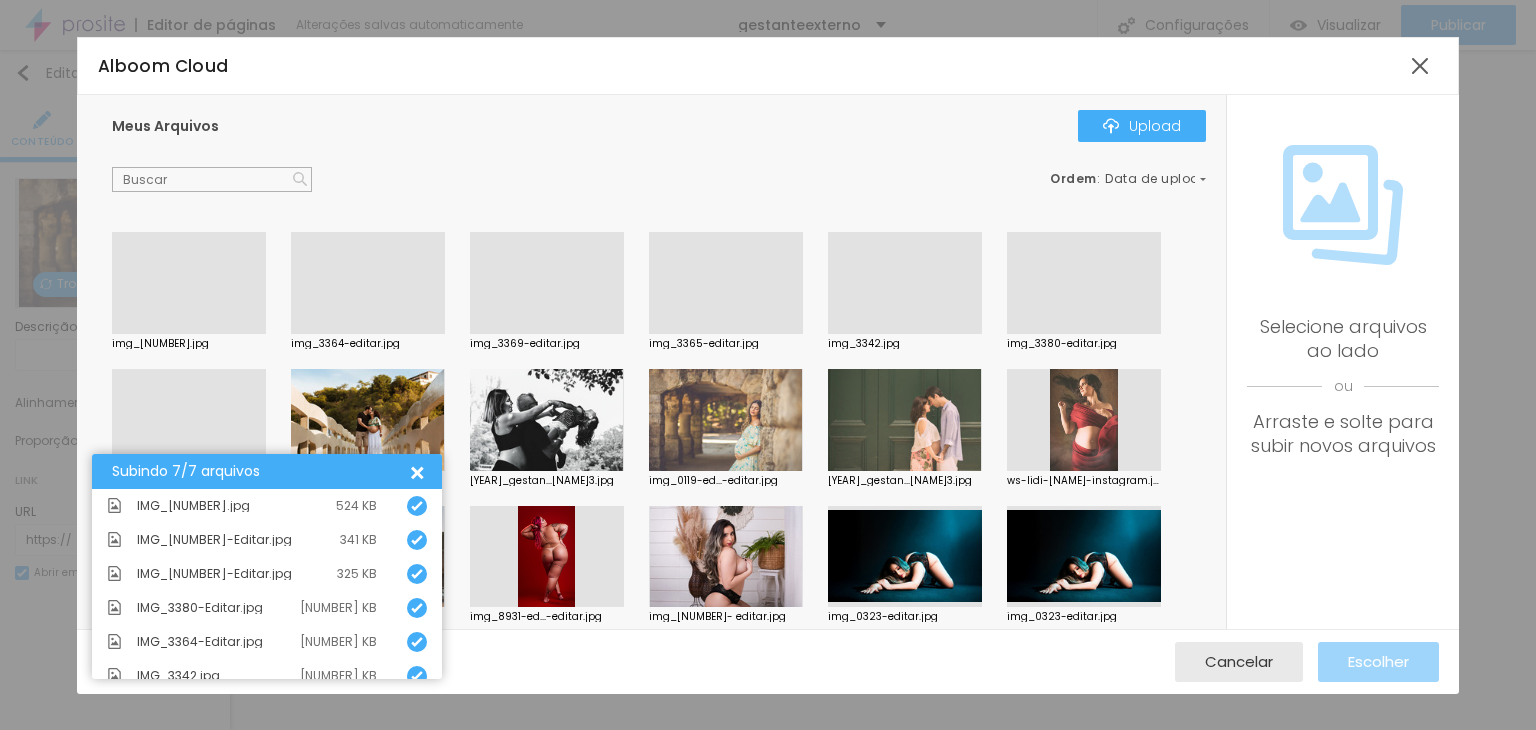 click at bounding box center [547, 334] 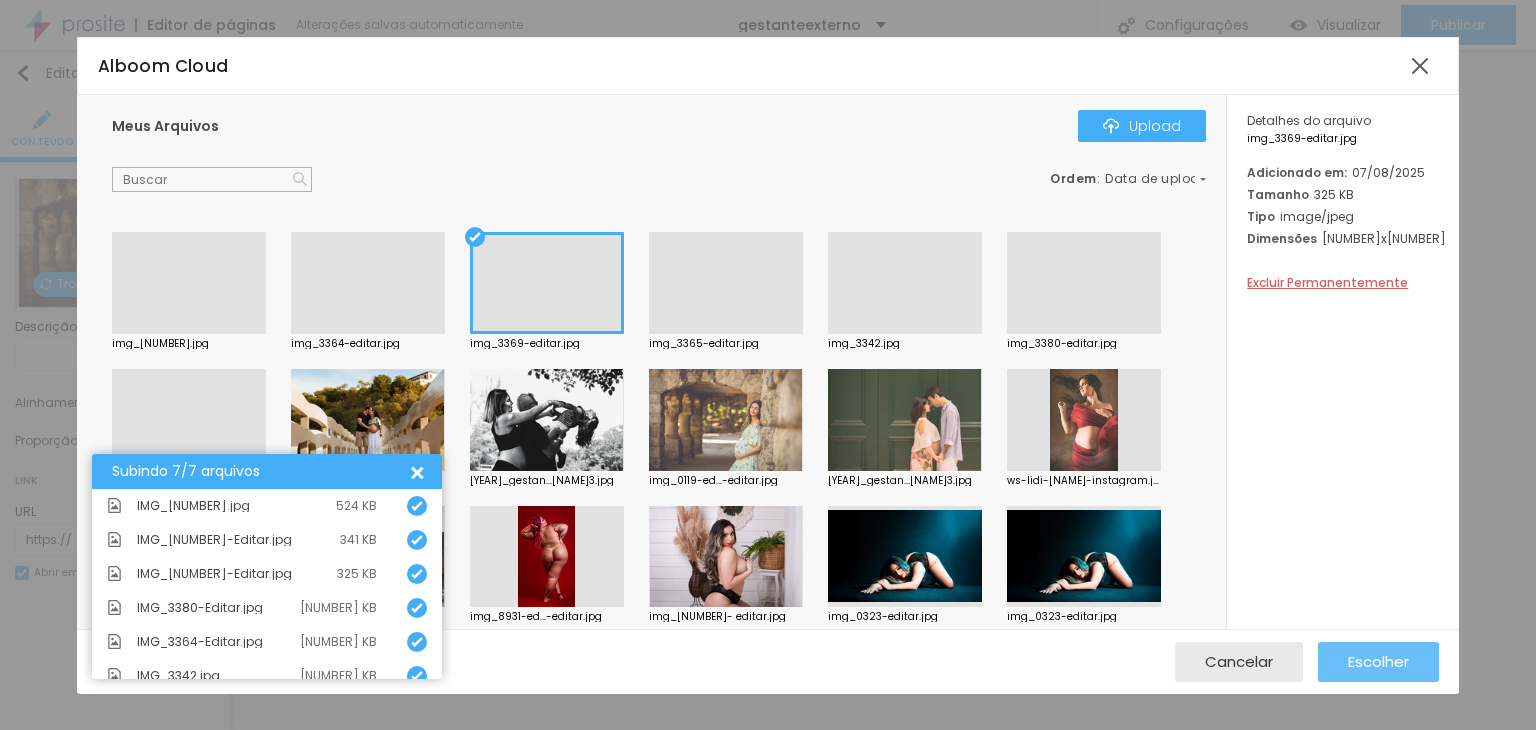 click on "Escolher" at bounding box center [1378, 661] 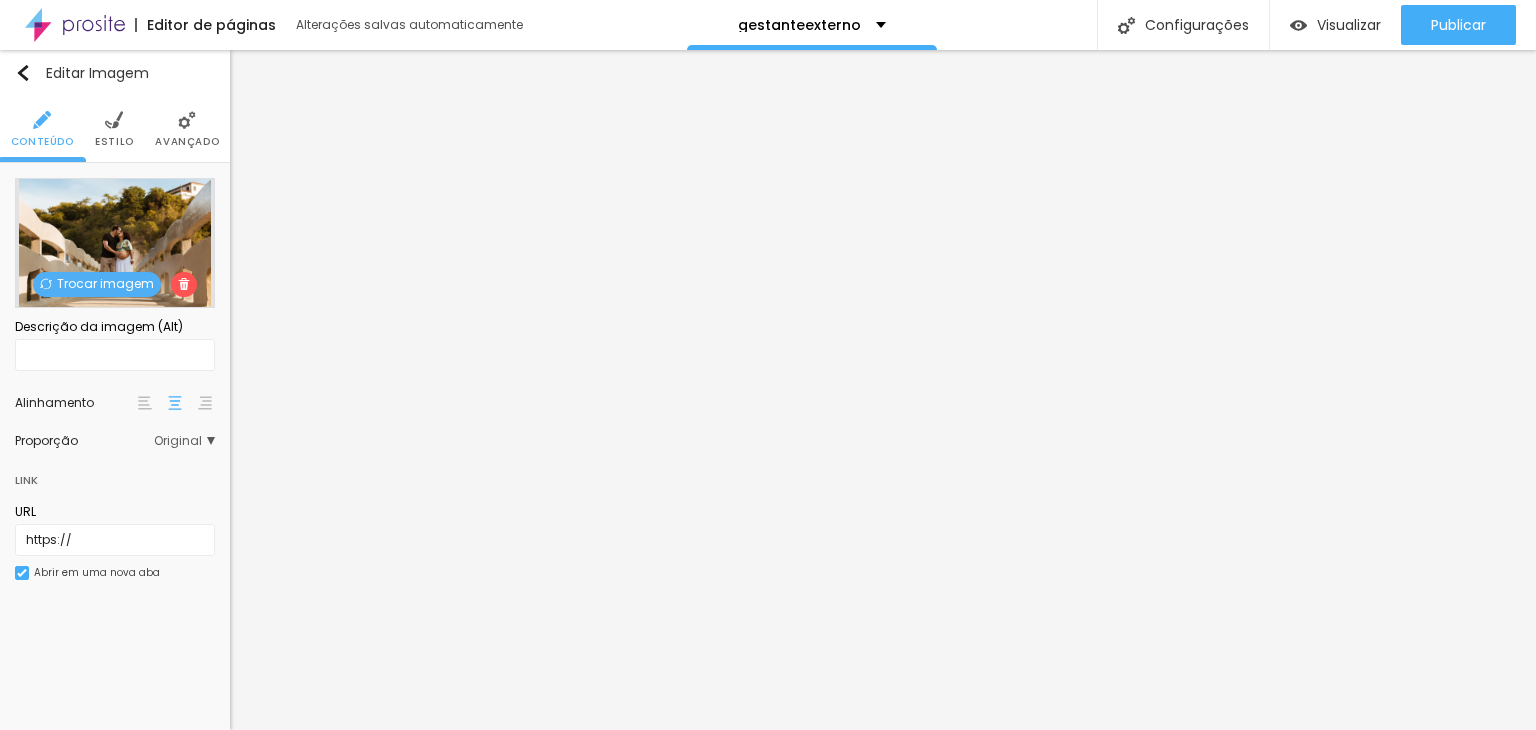 click on "Trocar imagem" at bounding box center [97, 284] 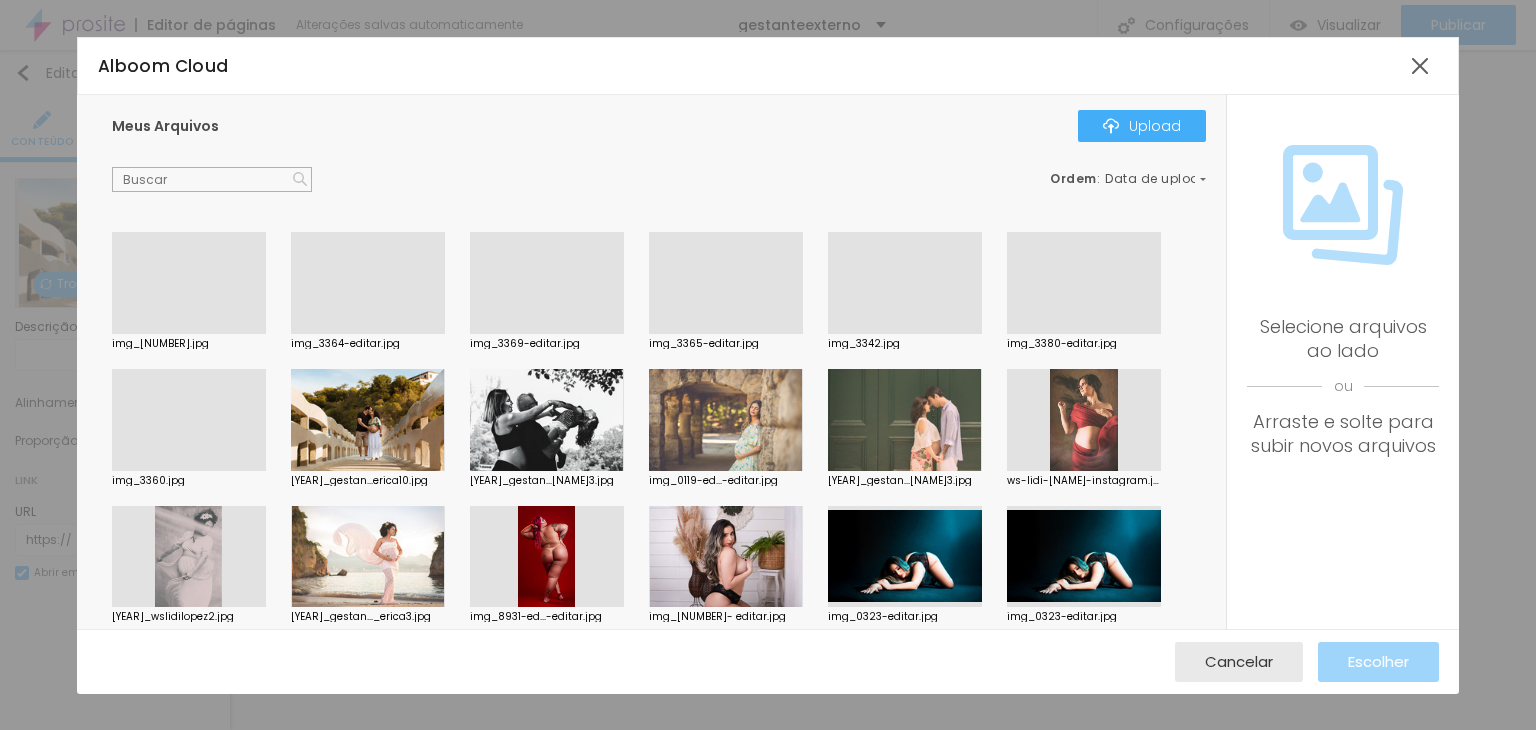 click at bounding box center [368, 334] 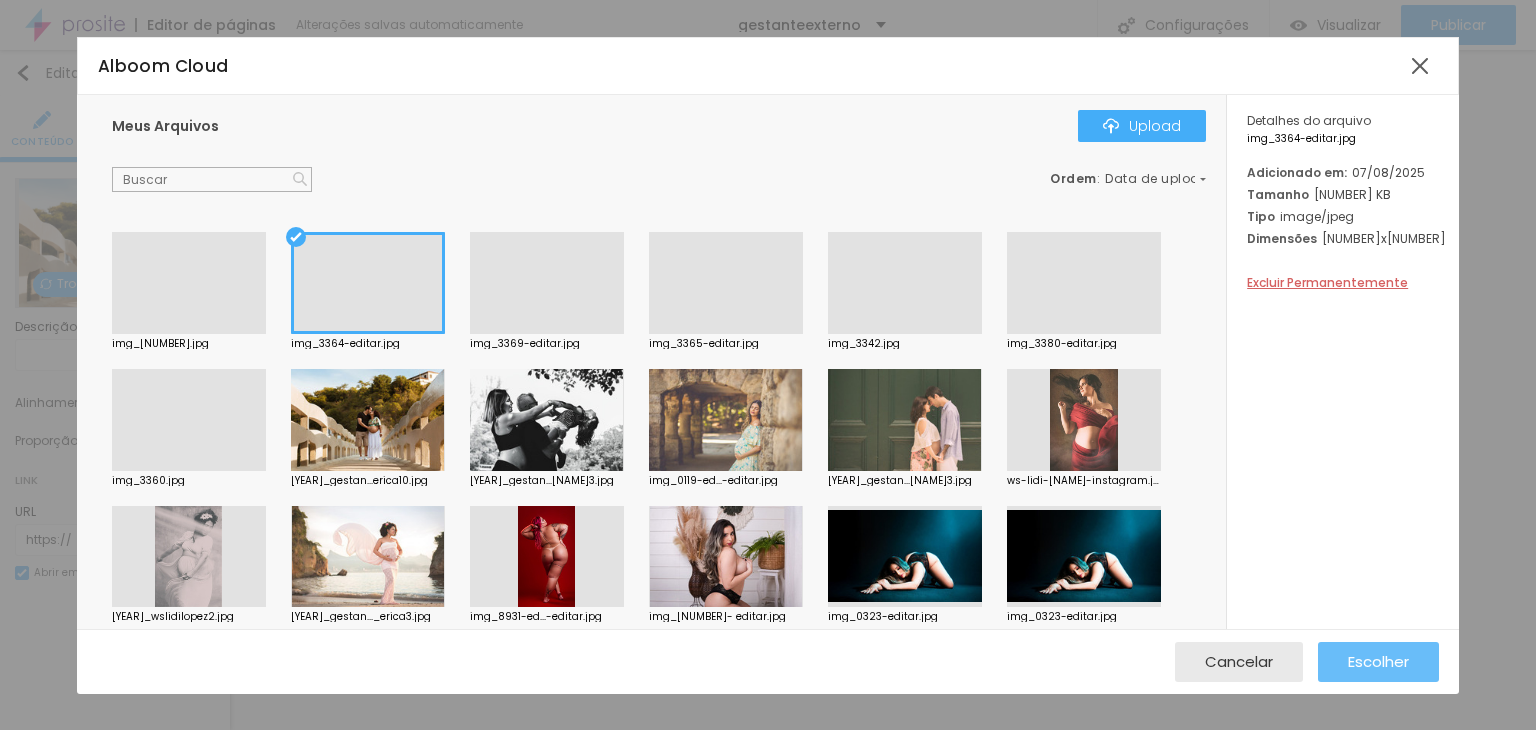 click on "Escolher" at bounding box center (1378, 662) 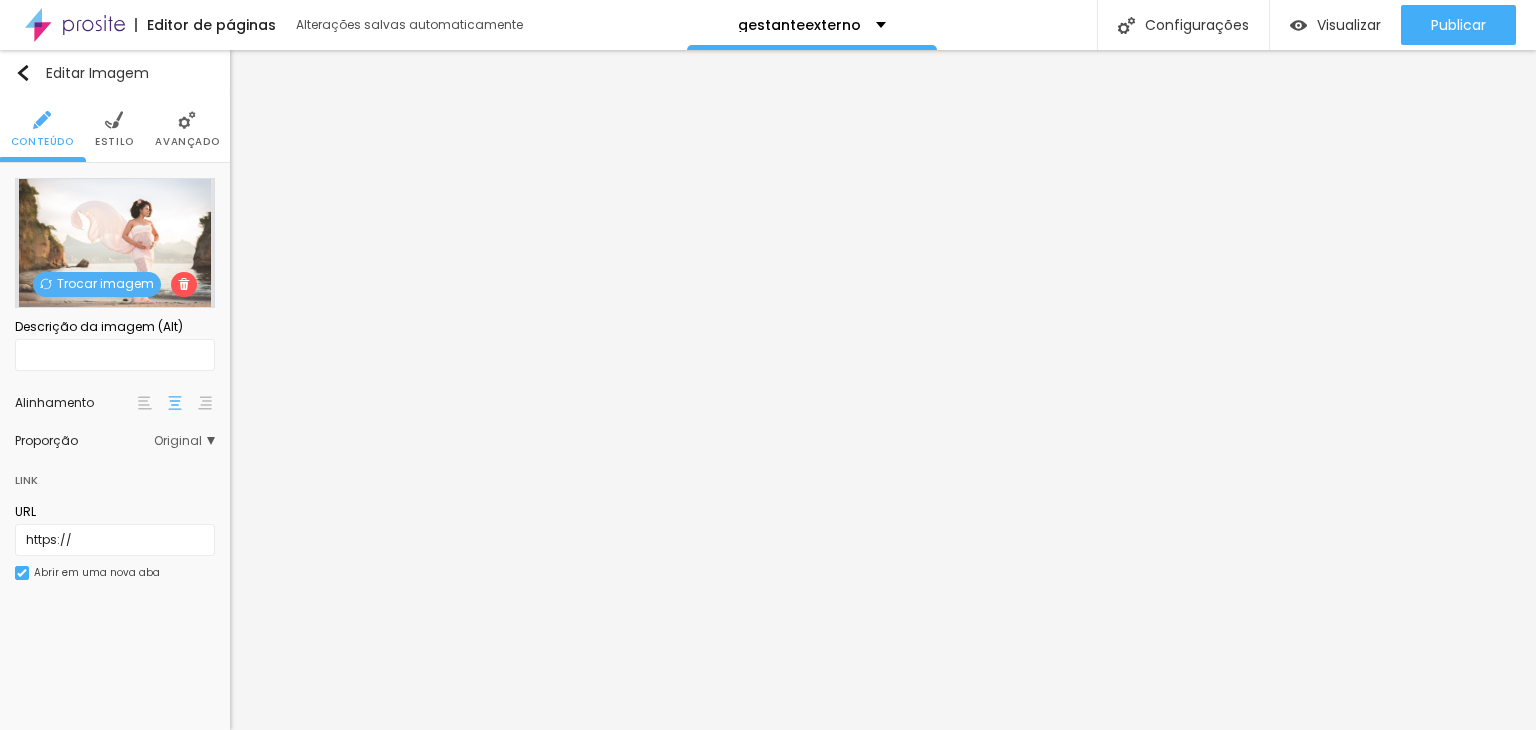 click on "Trocar imagem" at bounding box center (97, 284) 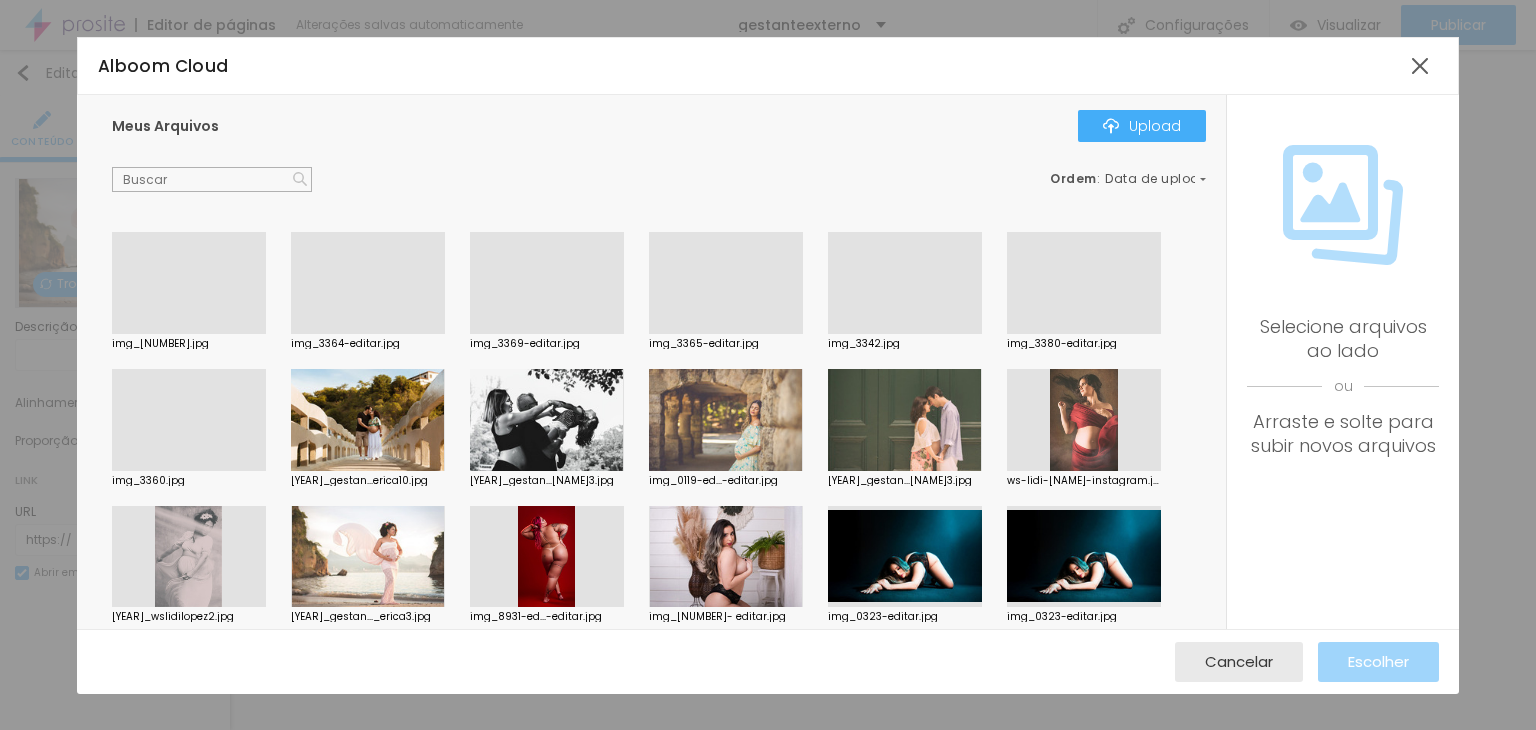 click at bounding box center [189, 334] 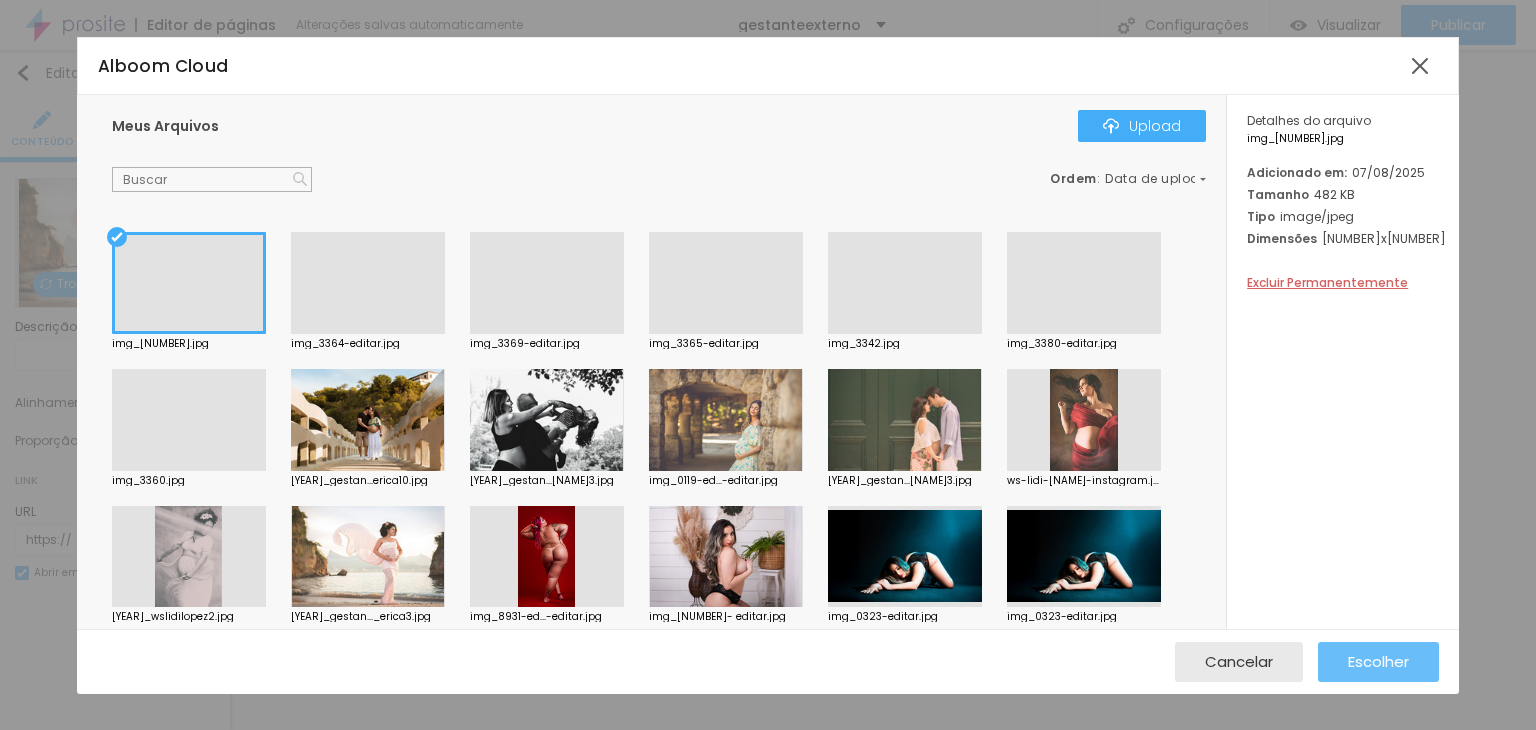 click on "Escolher" at bounding box center [1378, 662] 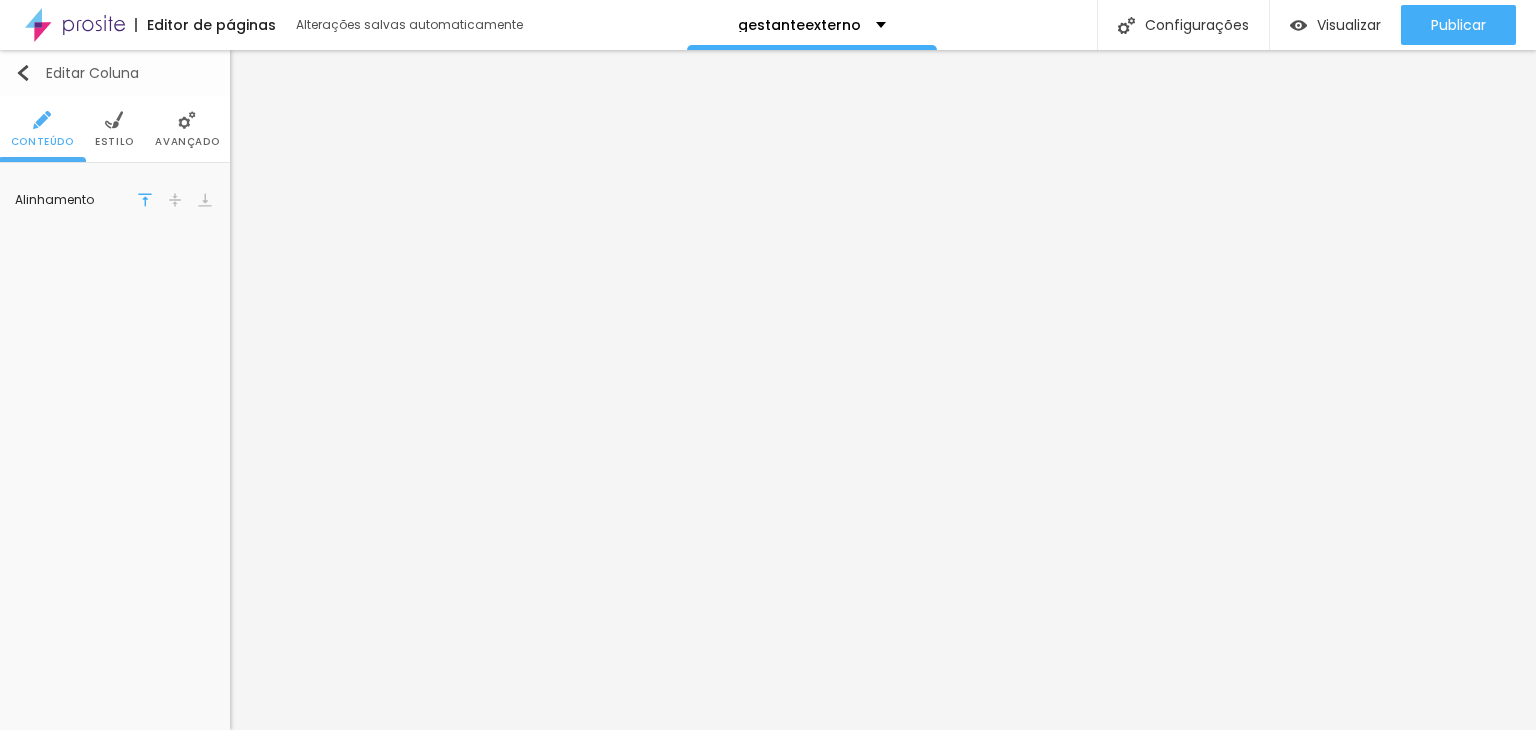 click at bounding box center [23, 73] 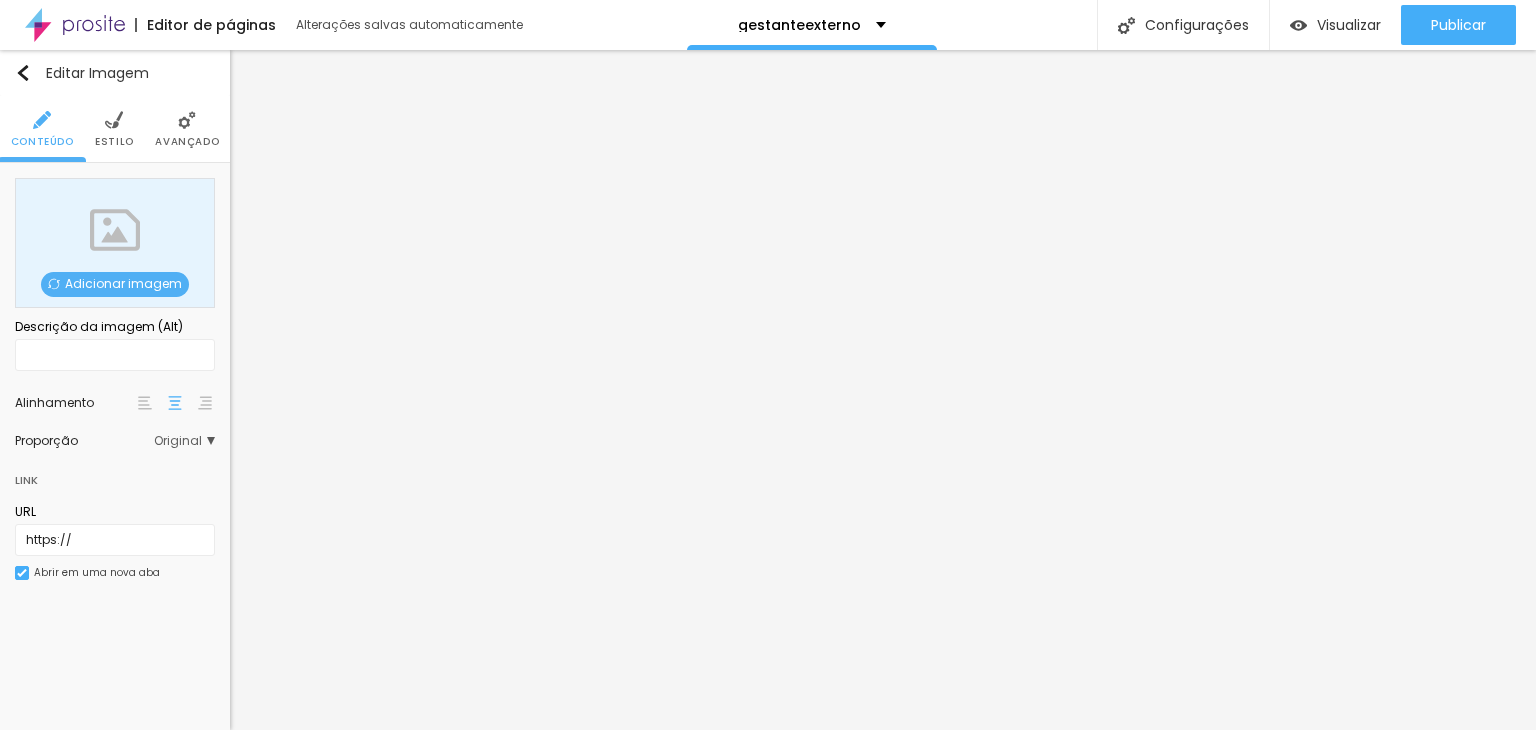 click on "Adicionar imagem" at bounding box center (115, 243) 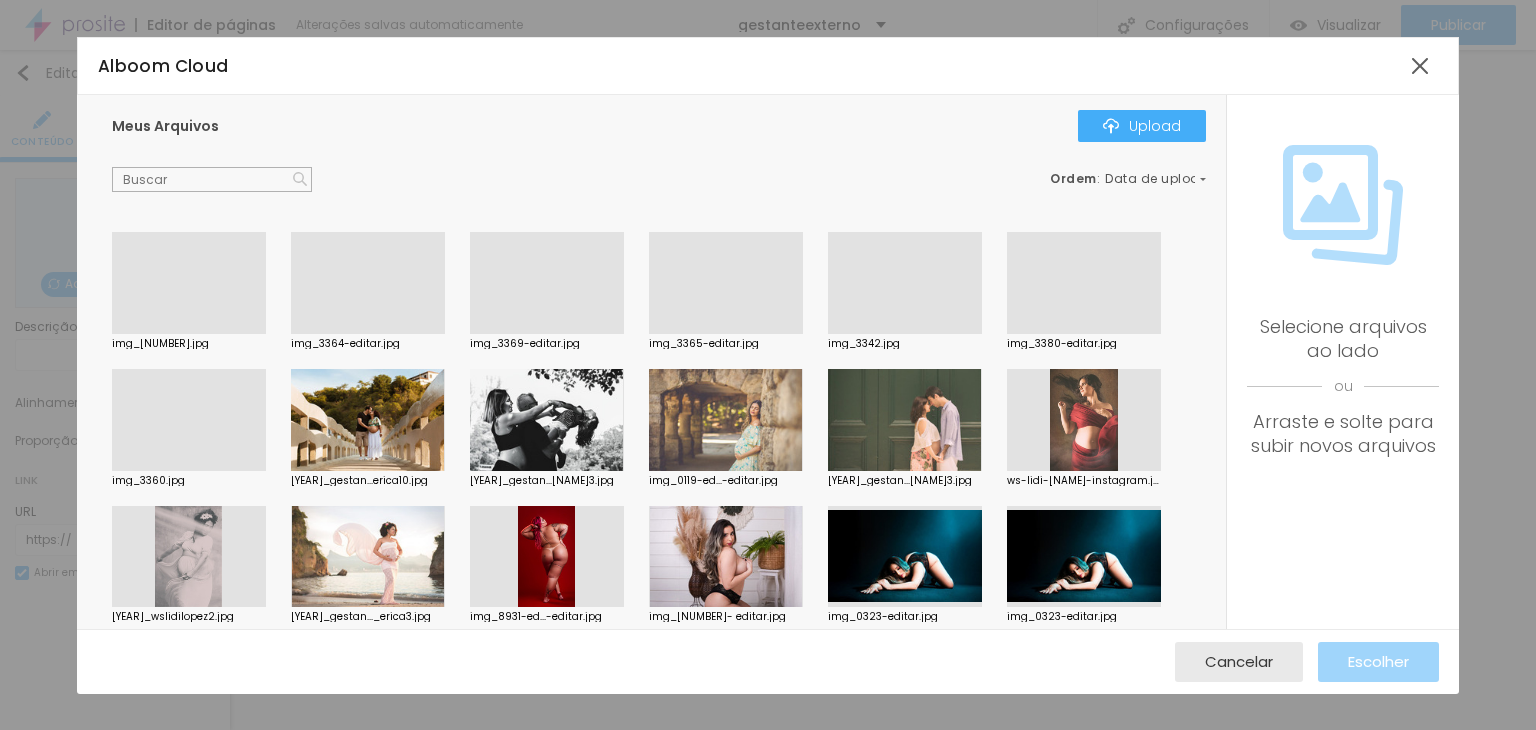 click at bounding box center [905, 334] 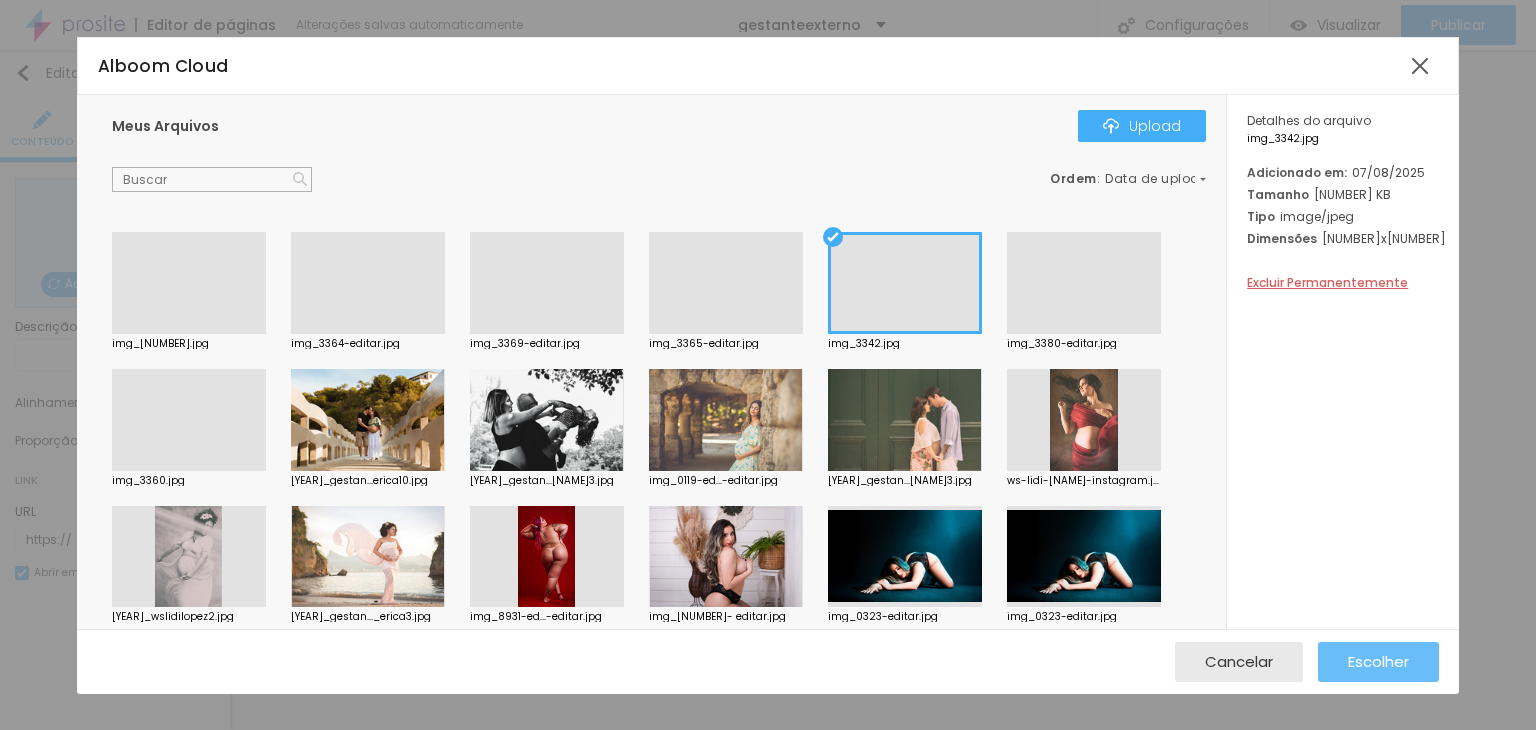 click on "Escolher" at bounding box center (1378, 662) 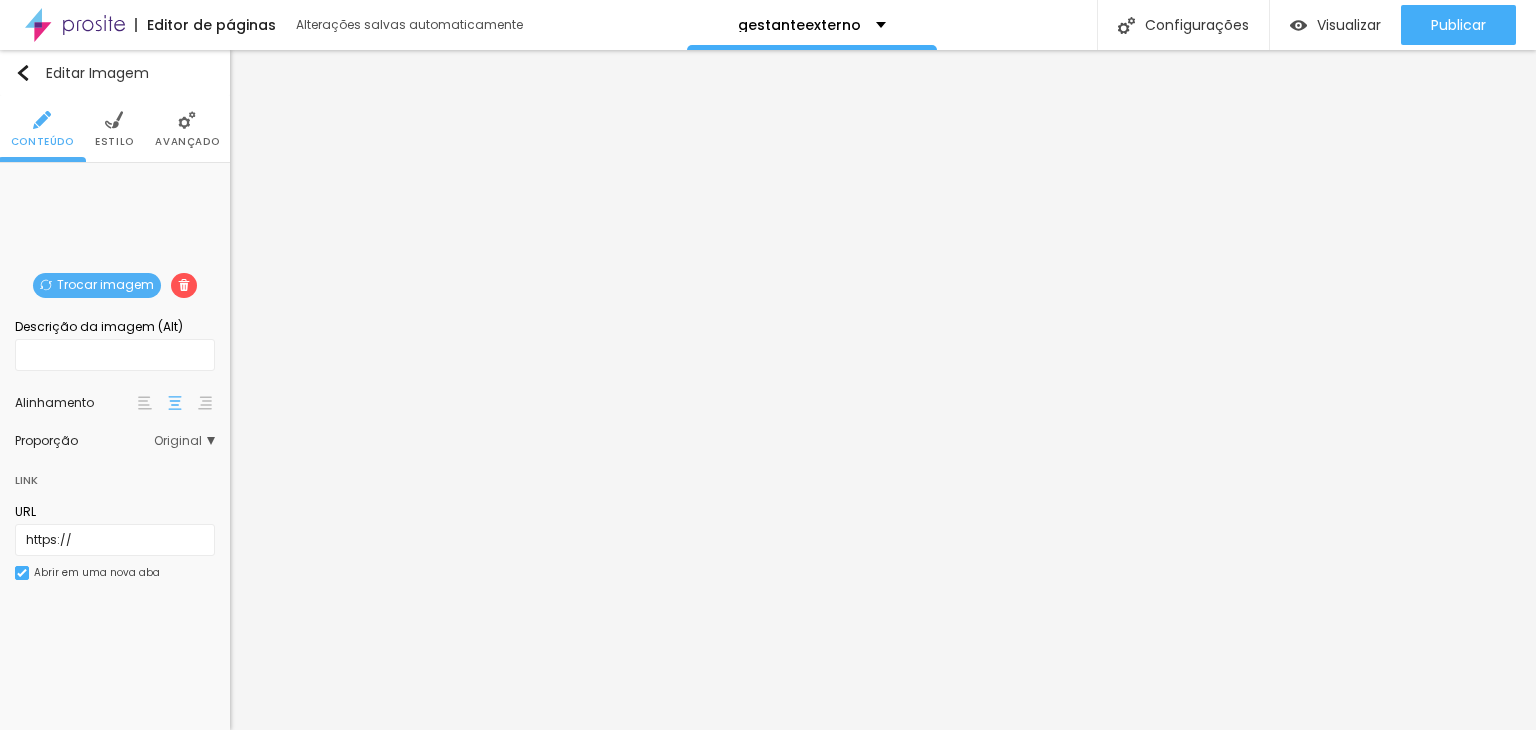click at bounding box center (114, 120) 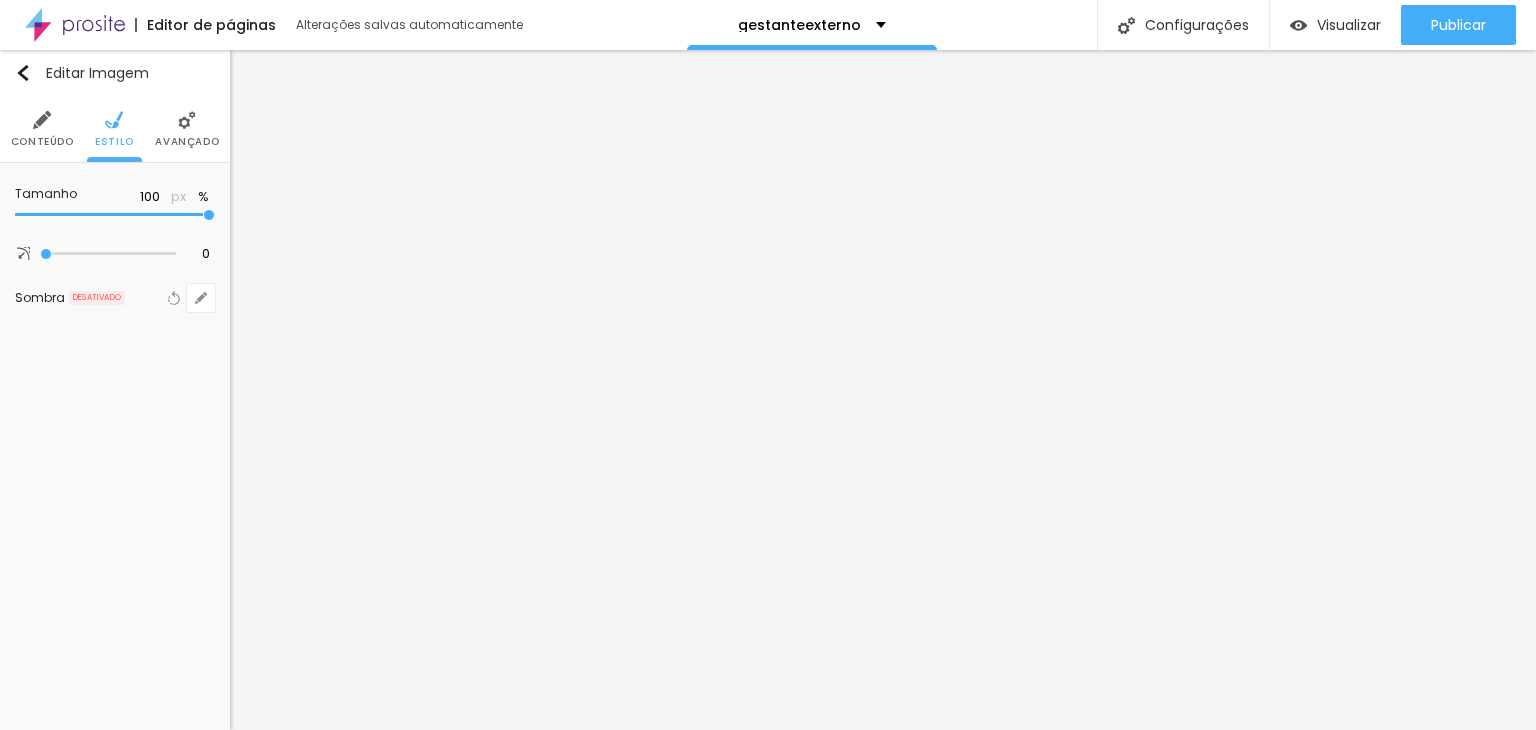 click at bounding box center [187, 120] 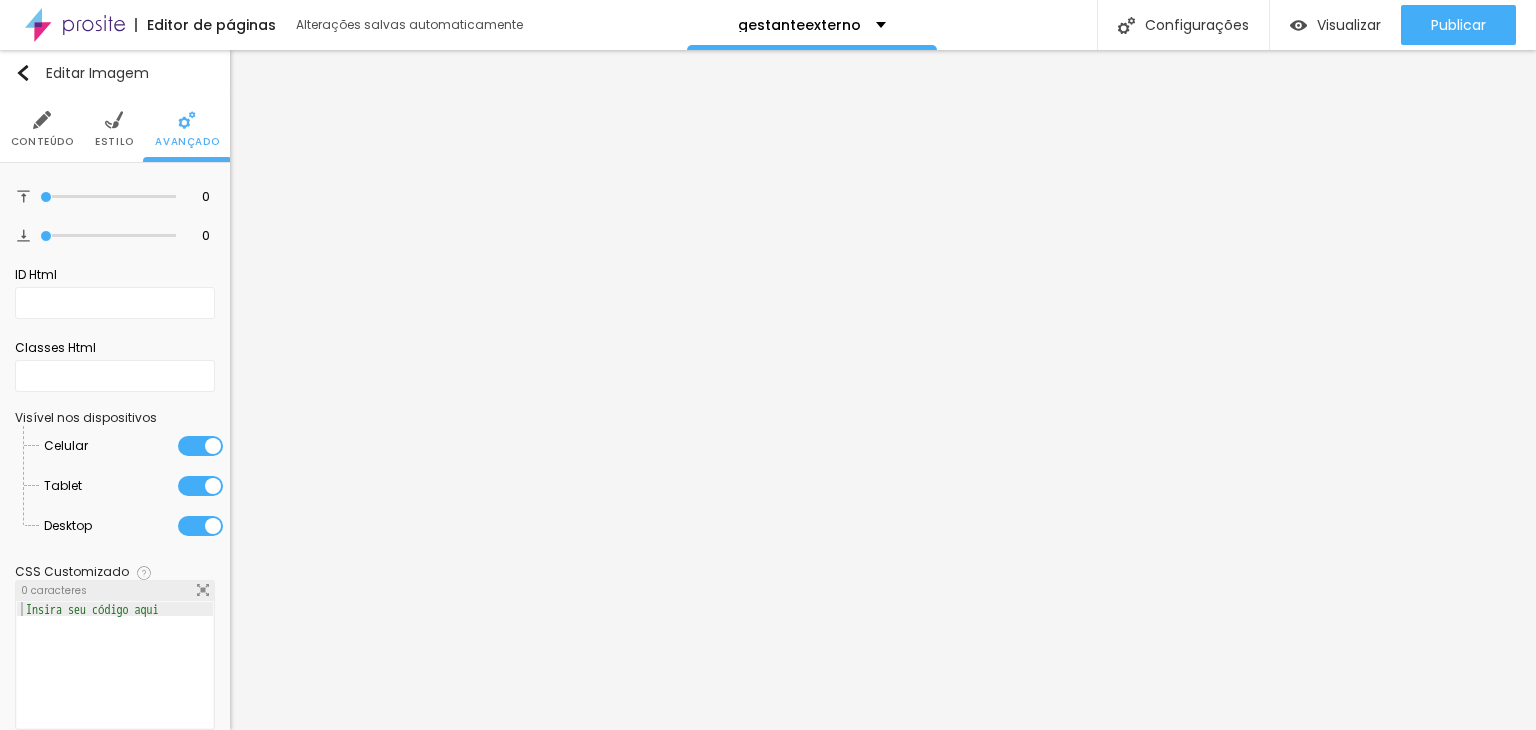 click on "Estilo" at bounding box center [114, 142] 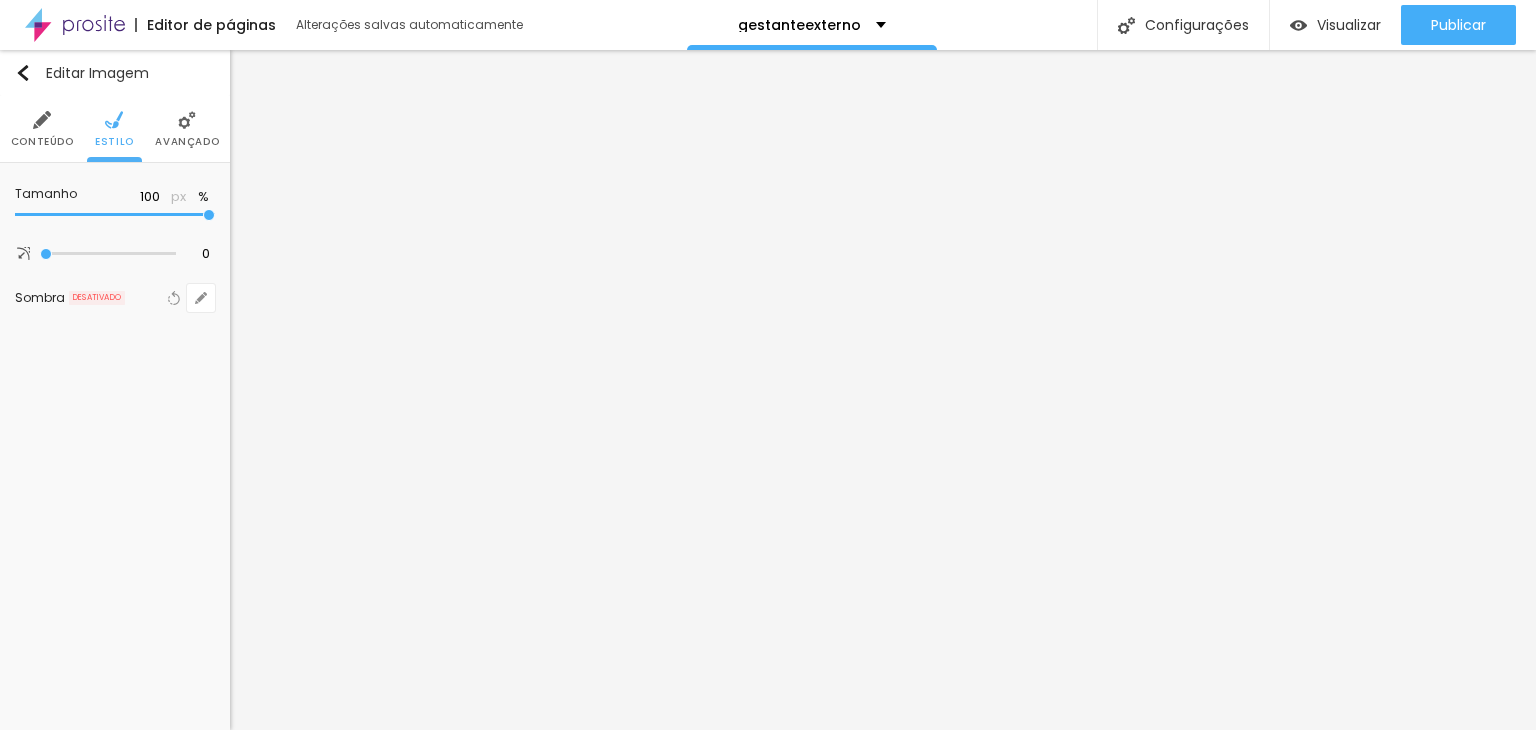 click on "Conteúdo" at bounding box center [42, 142] 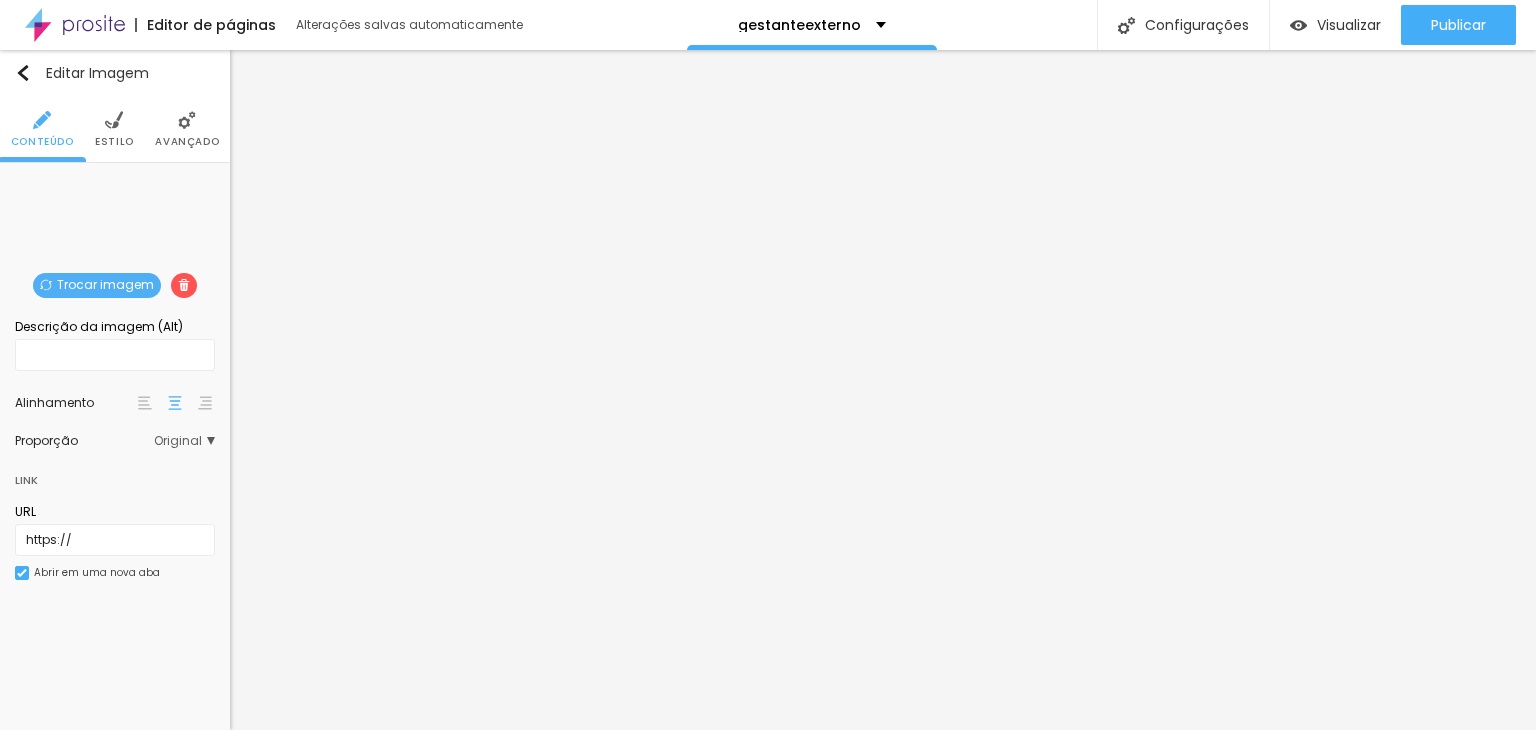 click on "Estilo" at bounding box center [114, 142] 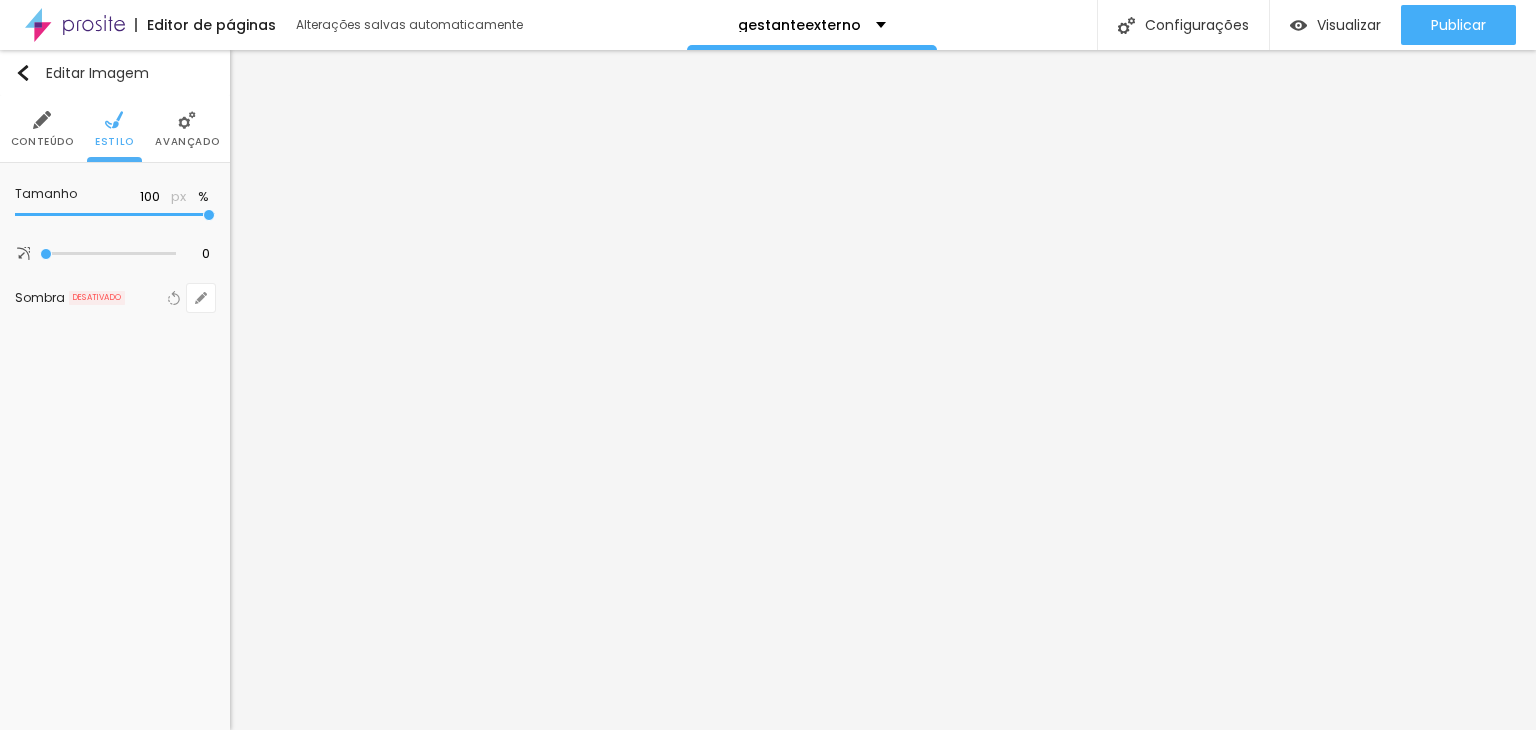 click on "Avançado" at bounding box center [187, 142] 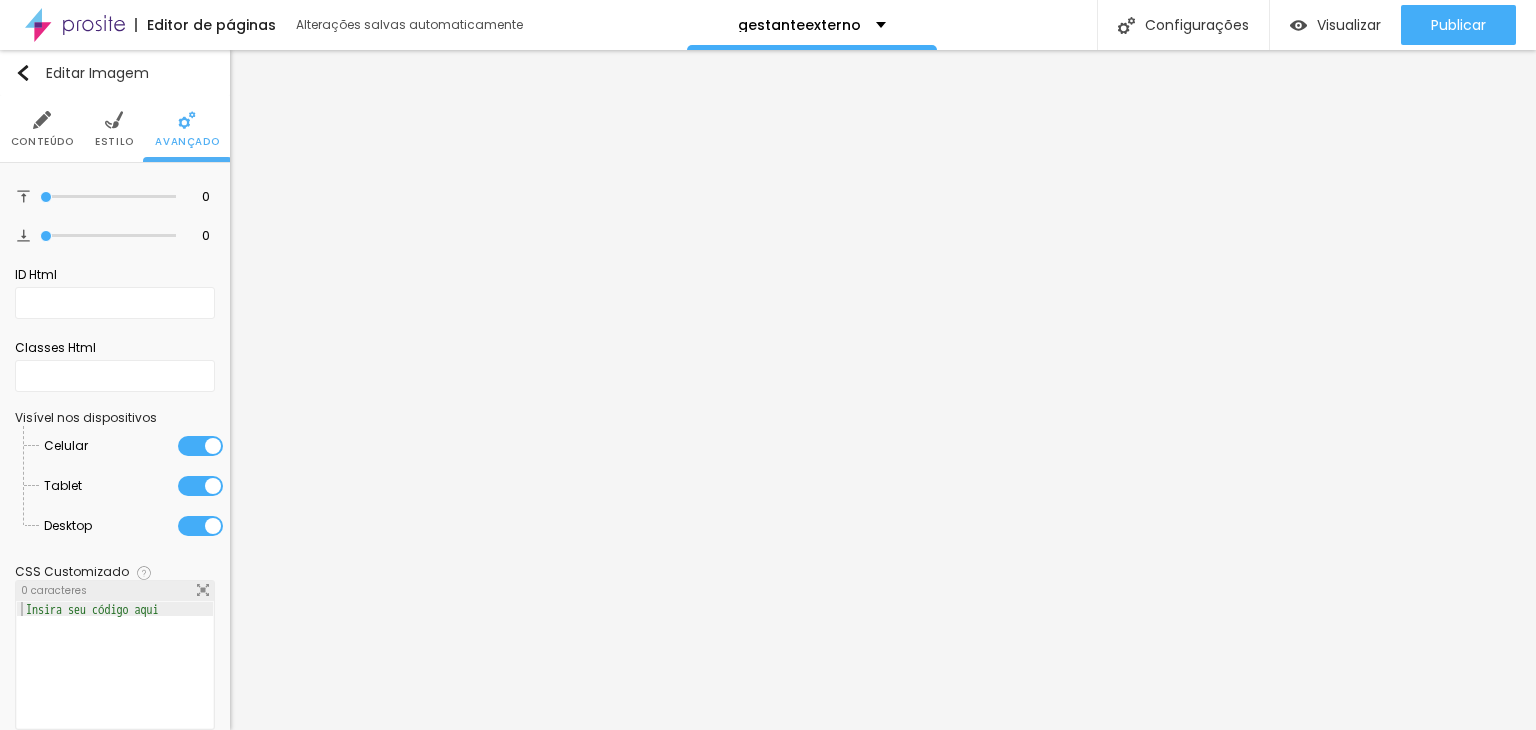 click at bounding box center [42, 120] 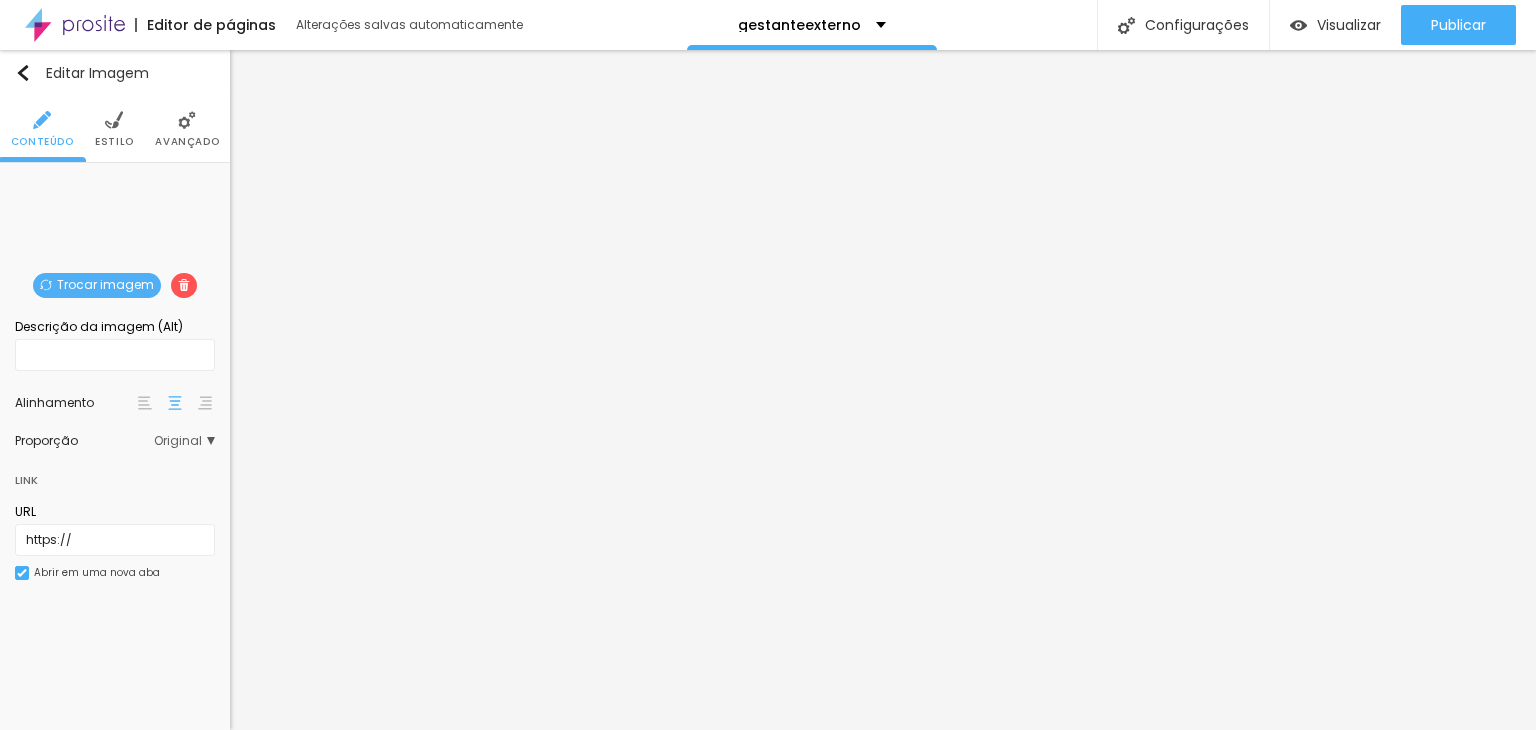 click at bounding box center (114, 120) 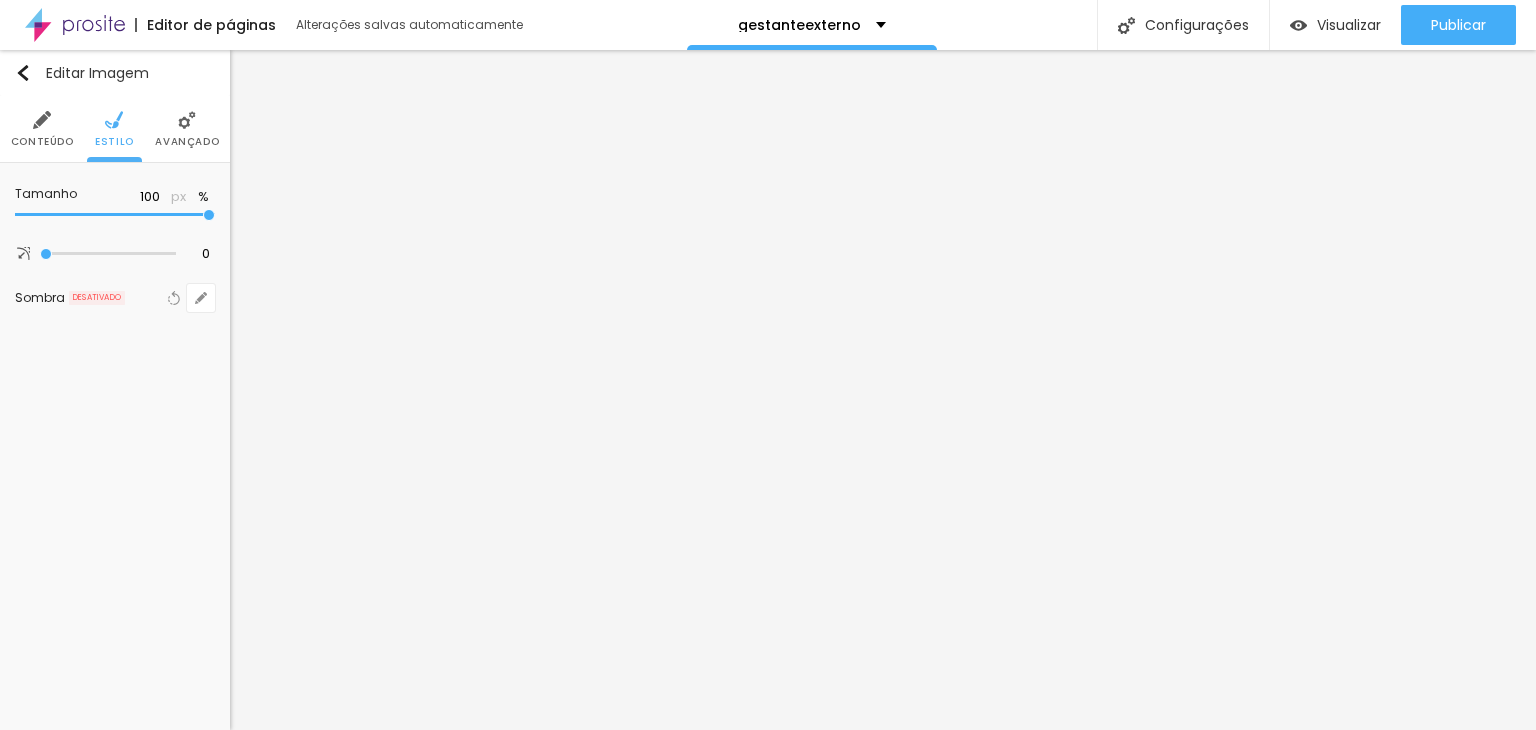 click on "Avançado" at bounding box center [187, 142] 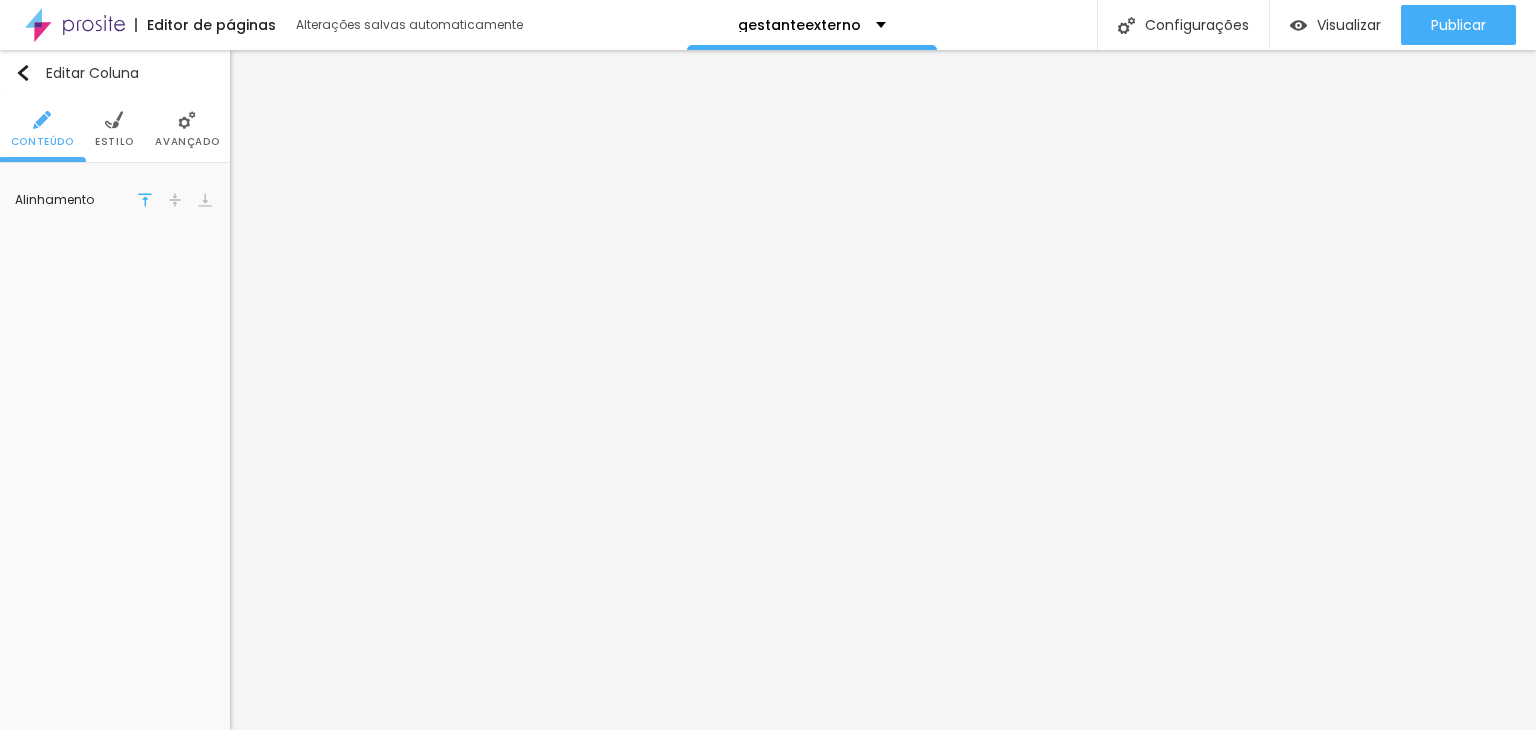 click at bounding box center (114, 120) 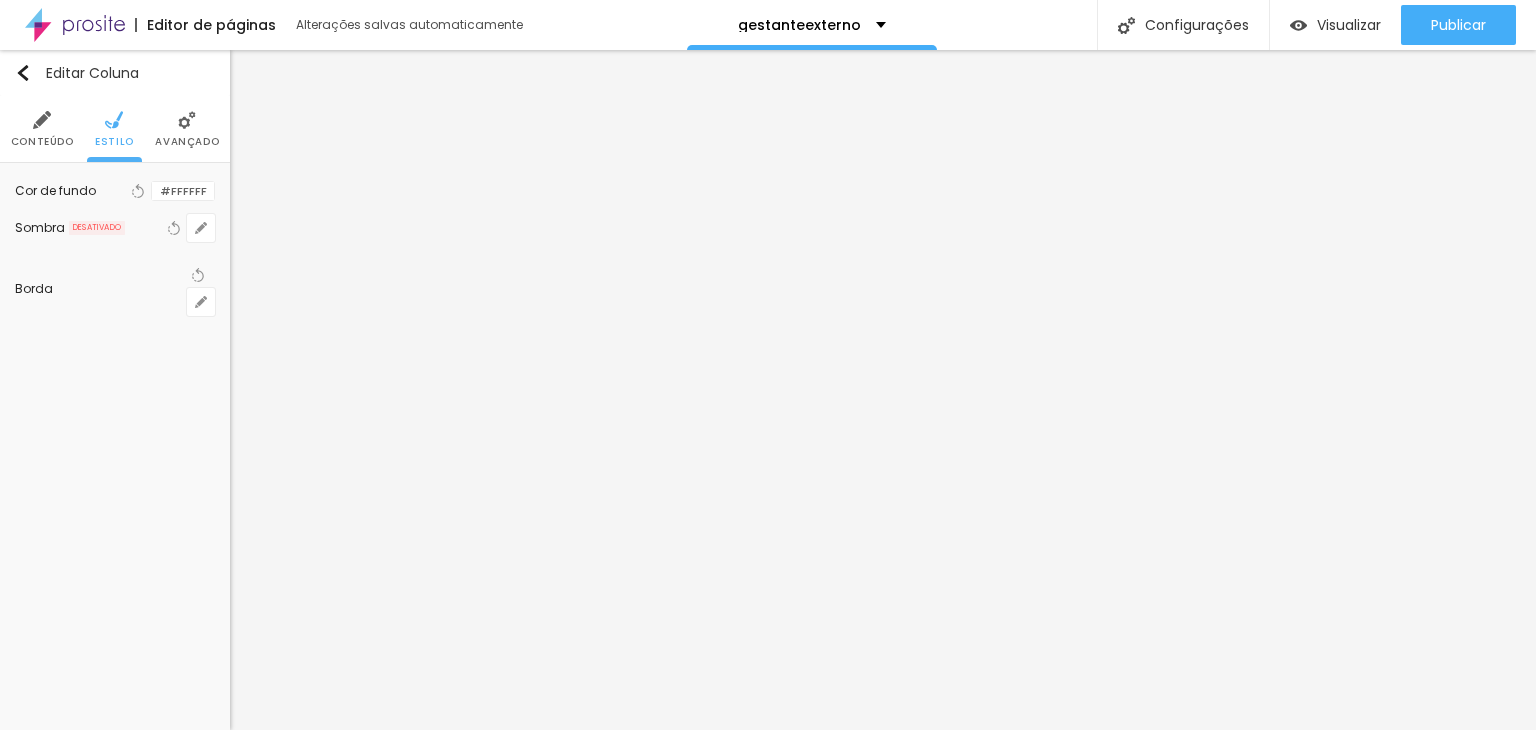 click on "Avançado" at bounding box center [187, 129] 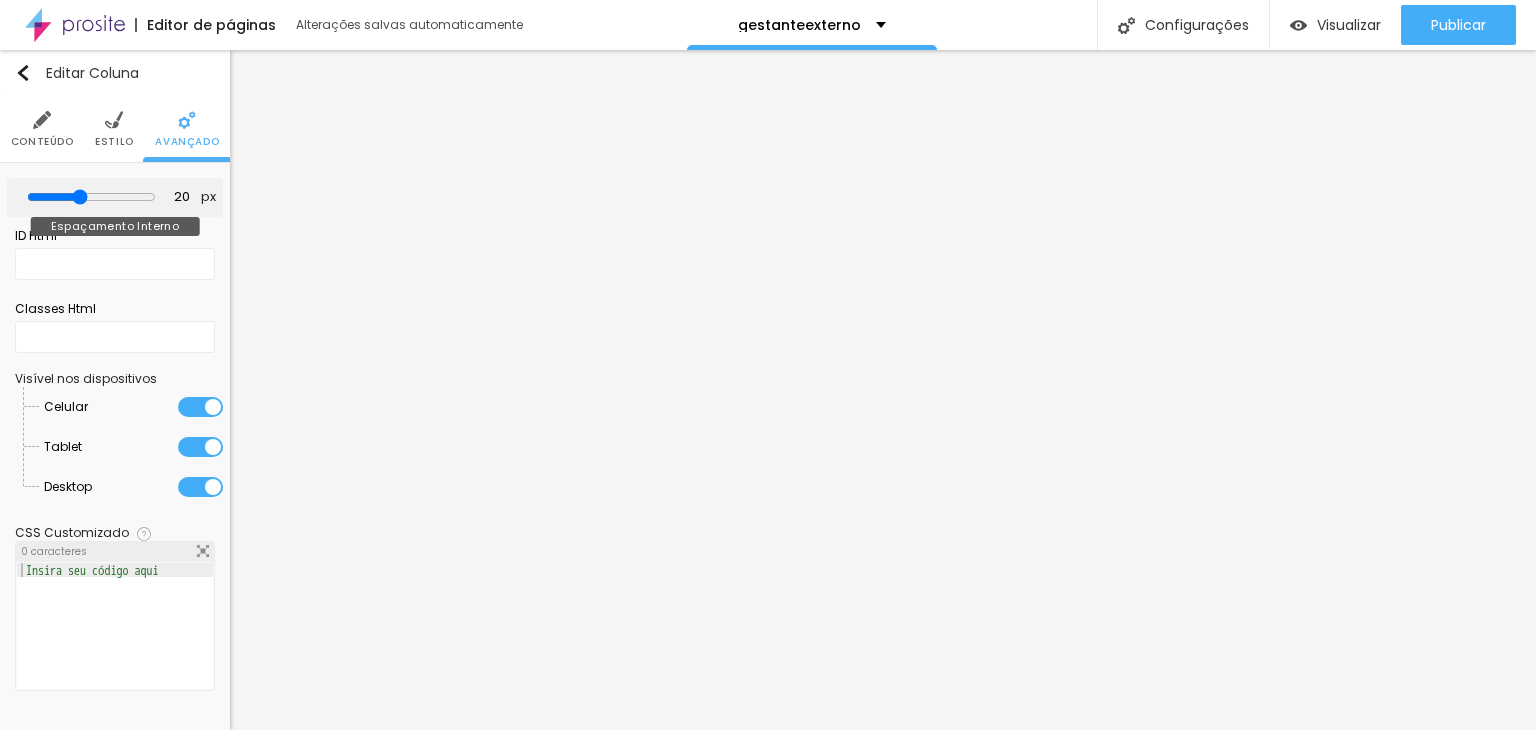 type on "0" 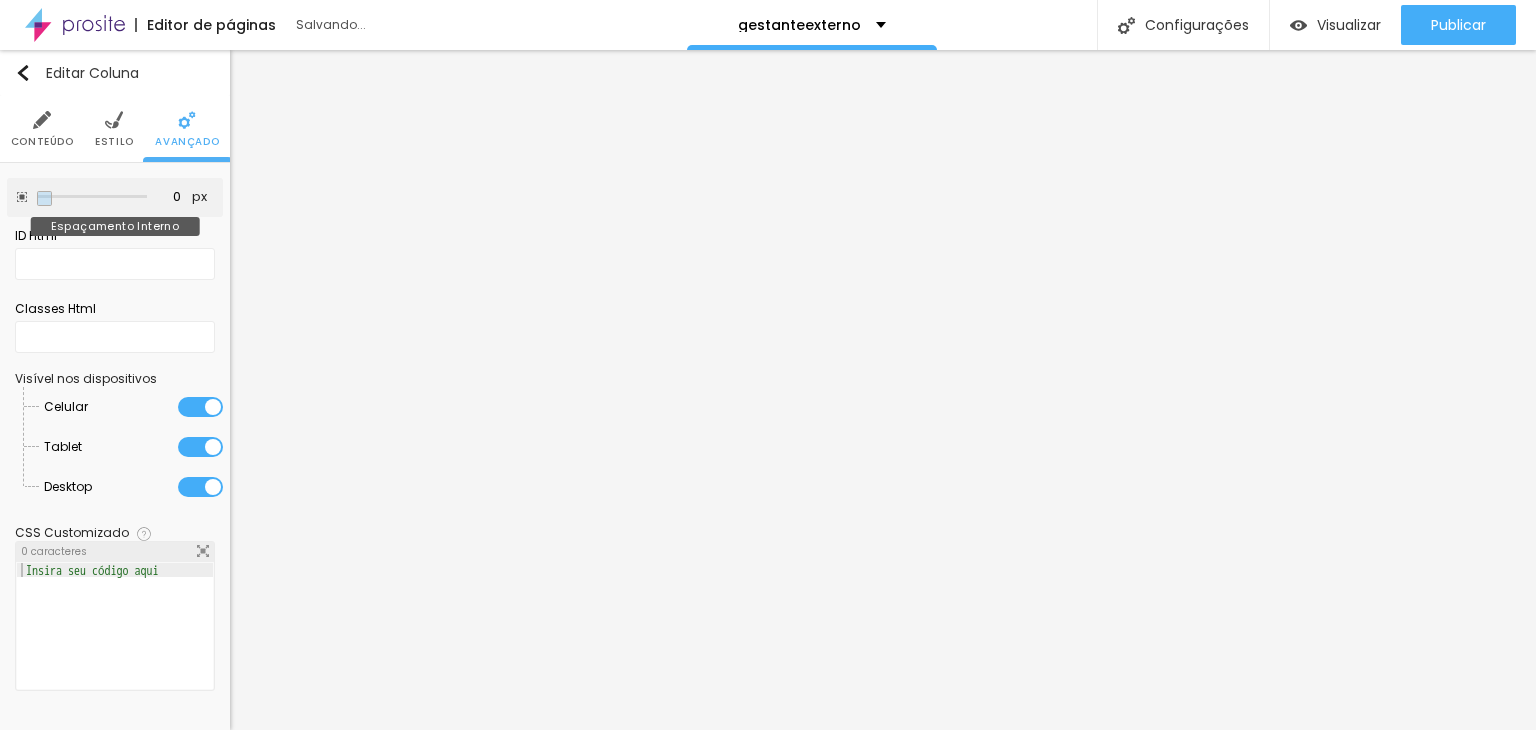 drag, startPoint x: 84, startPoint y: 195, endPoint x: 0, endPoint y: 187, distance: 84.38009 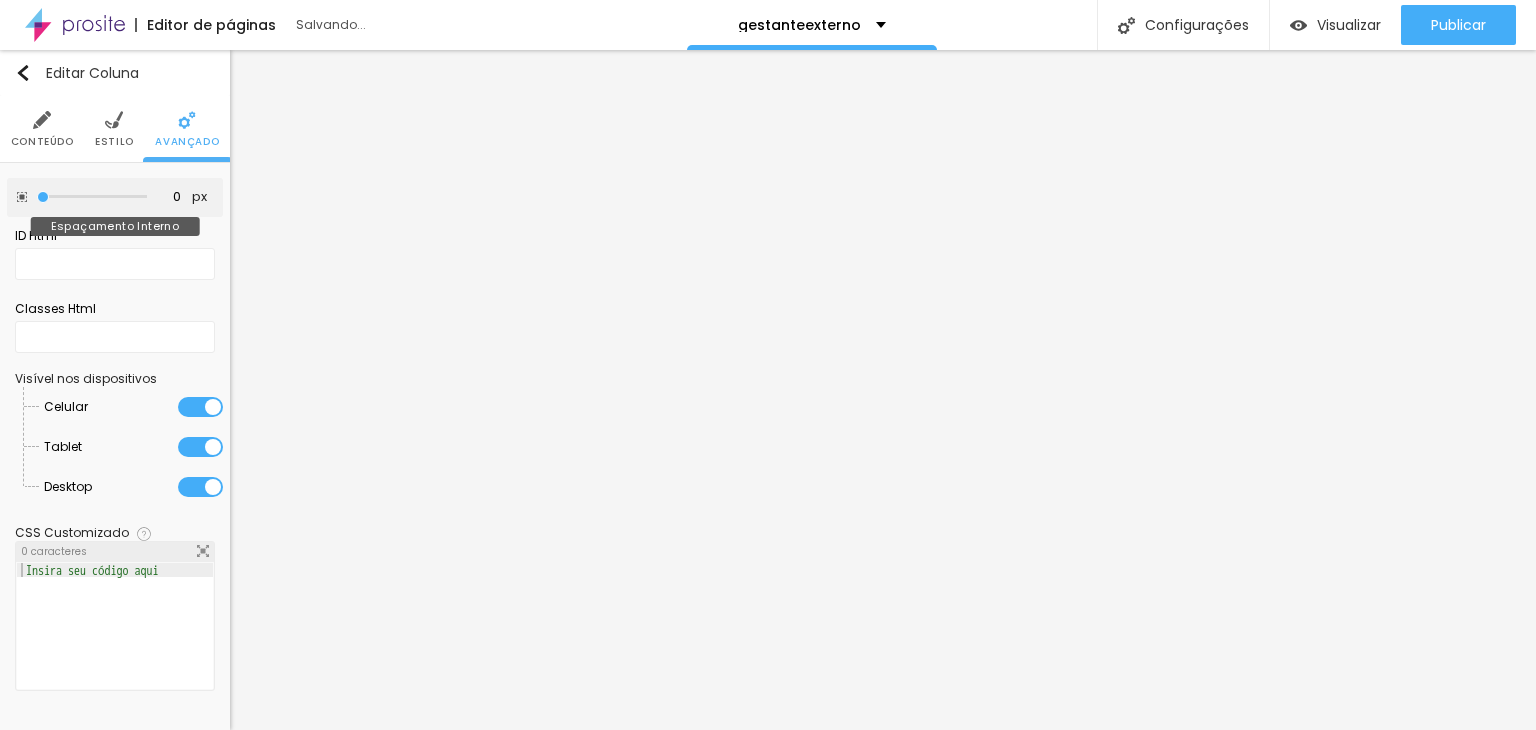 type on "0" 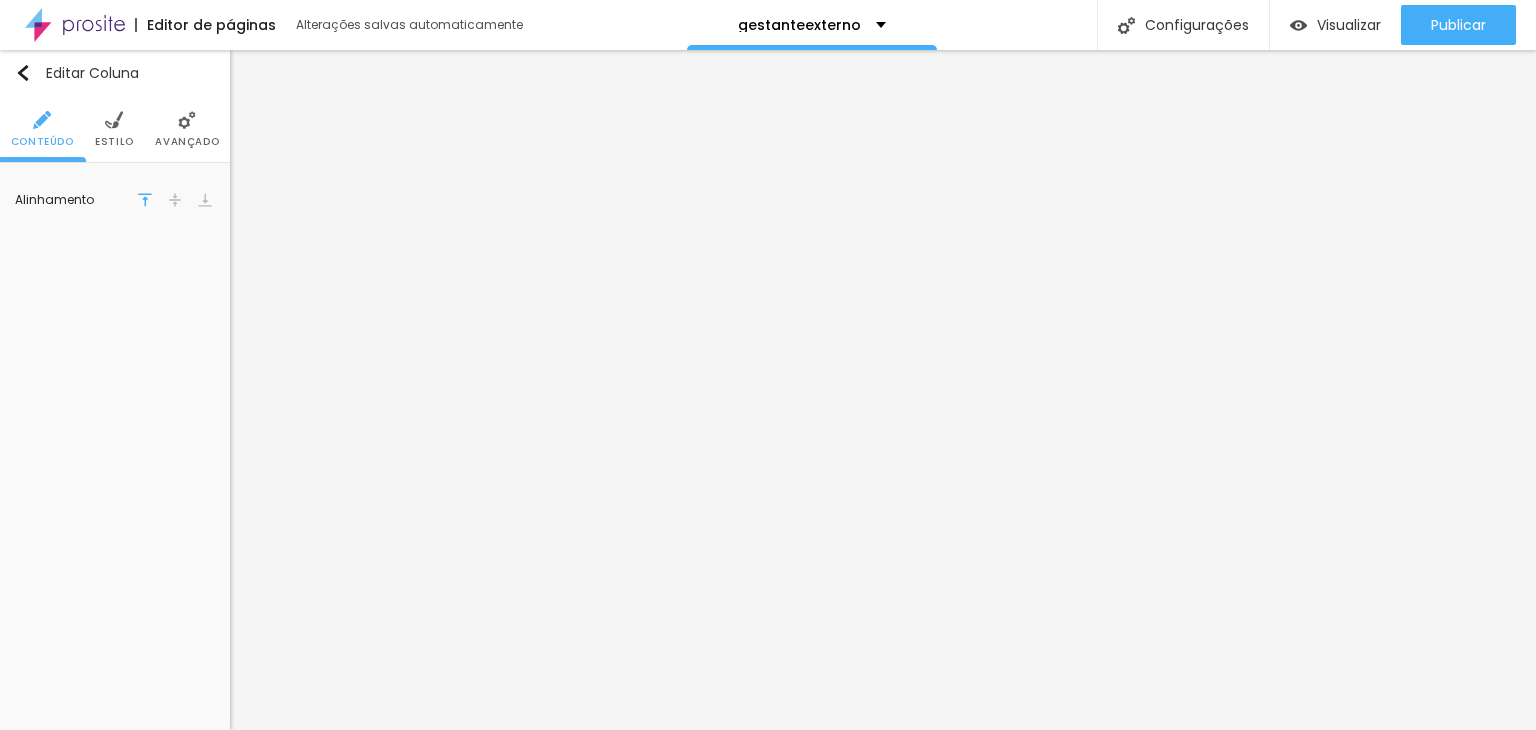 click at bounding box center [114, 120] 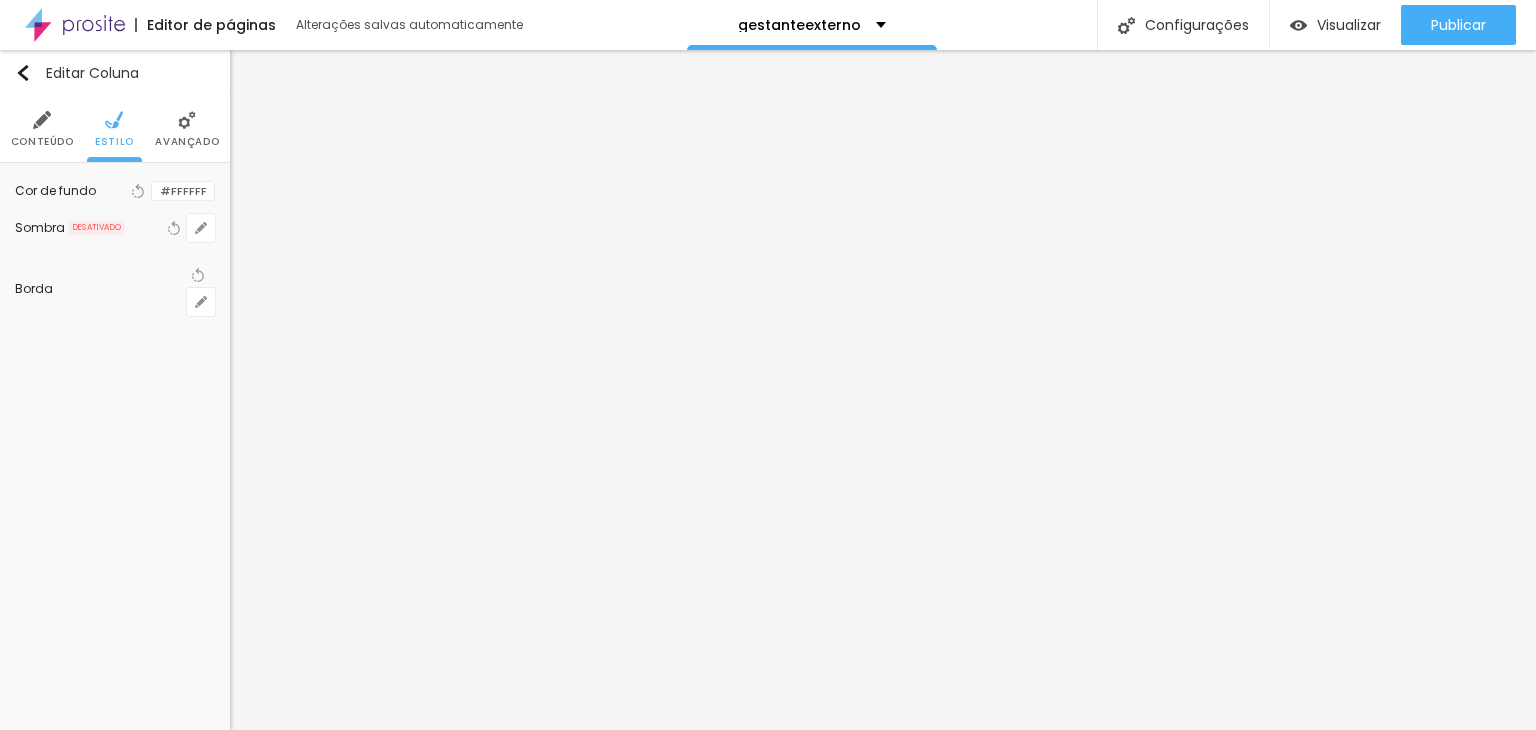 click at bounding box center (187, 120) 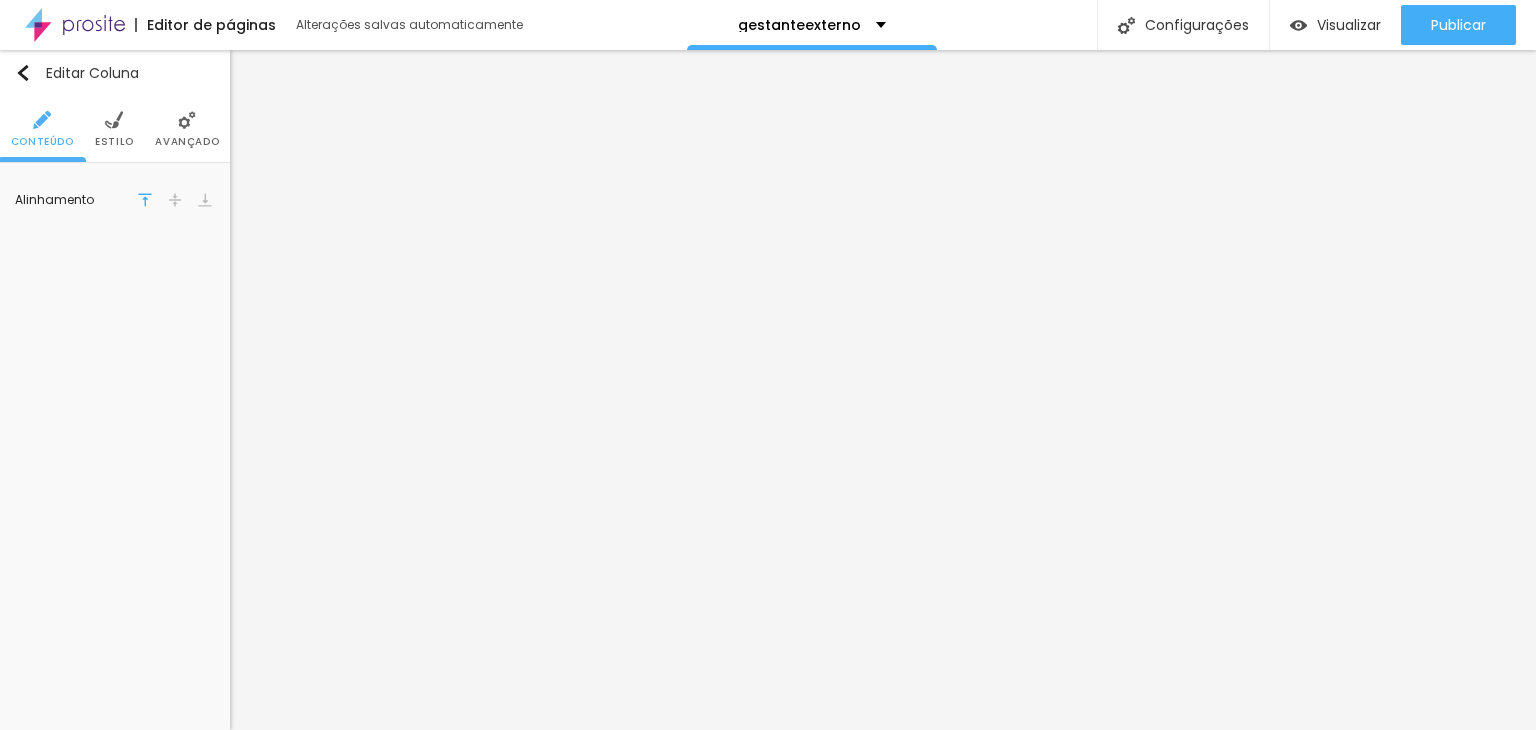 click on "Avançado" at bounding box center (187, 129) 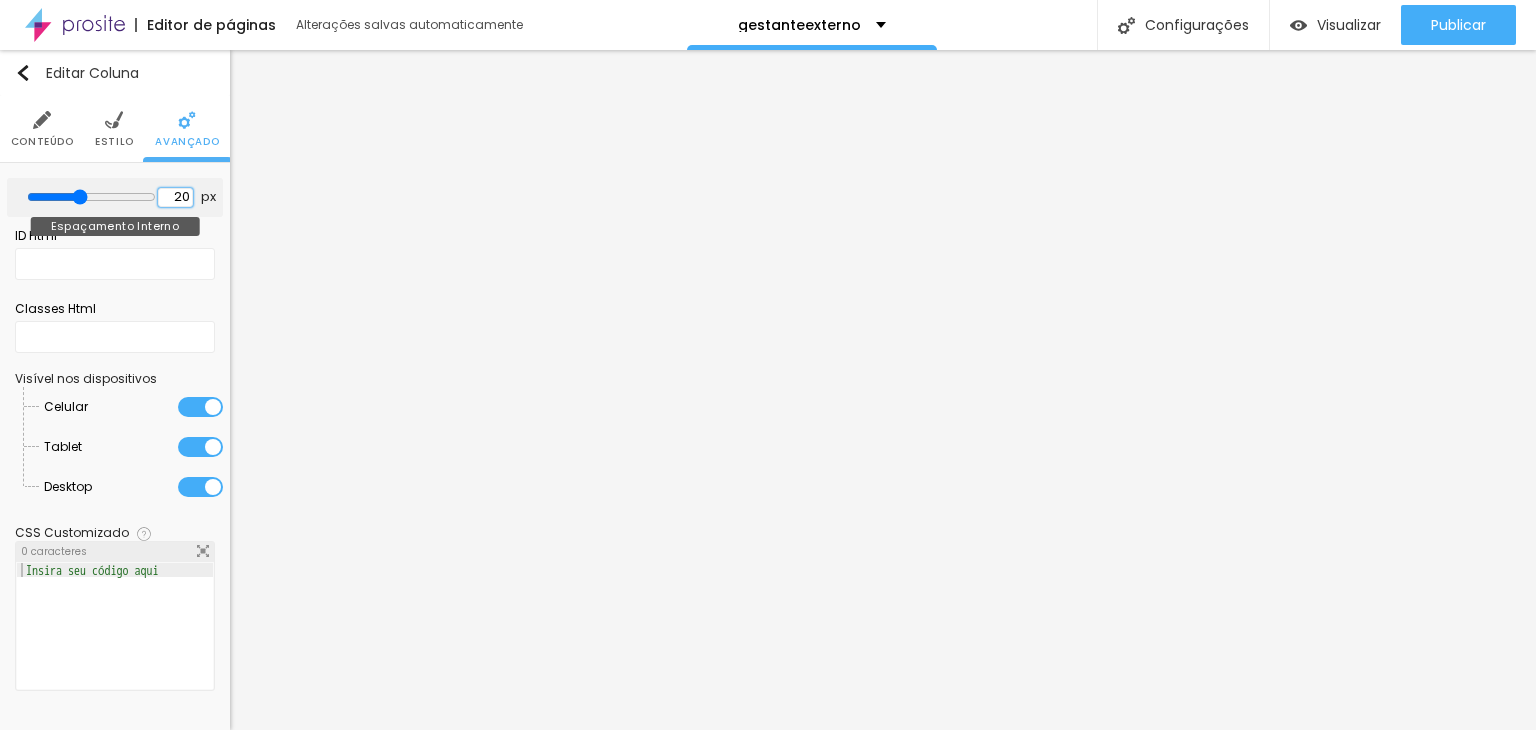 drag, startPoint x: 183, startPoint y: 188, endPoint x: 151, endPoint y: 196, distance: 32.984844 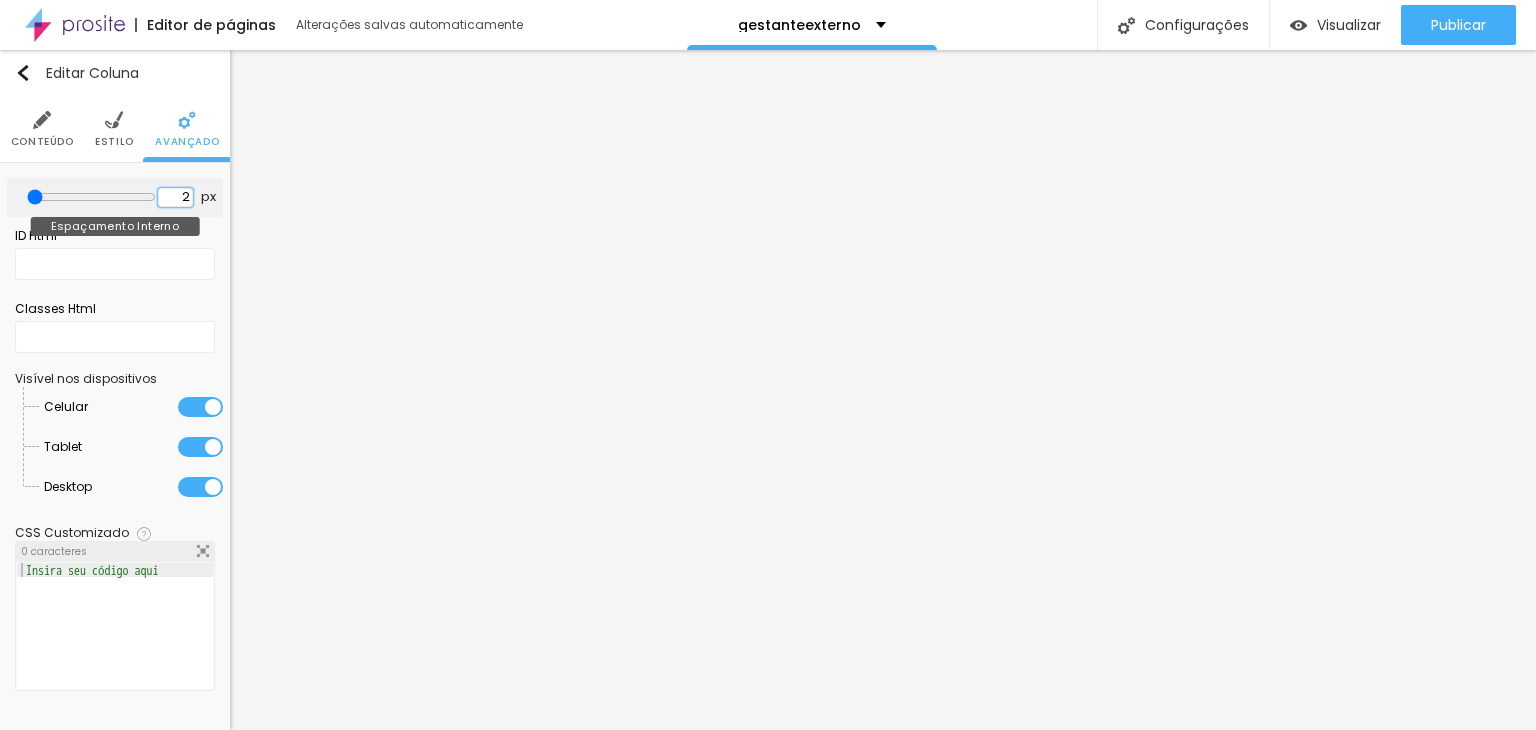 type on "2" 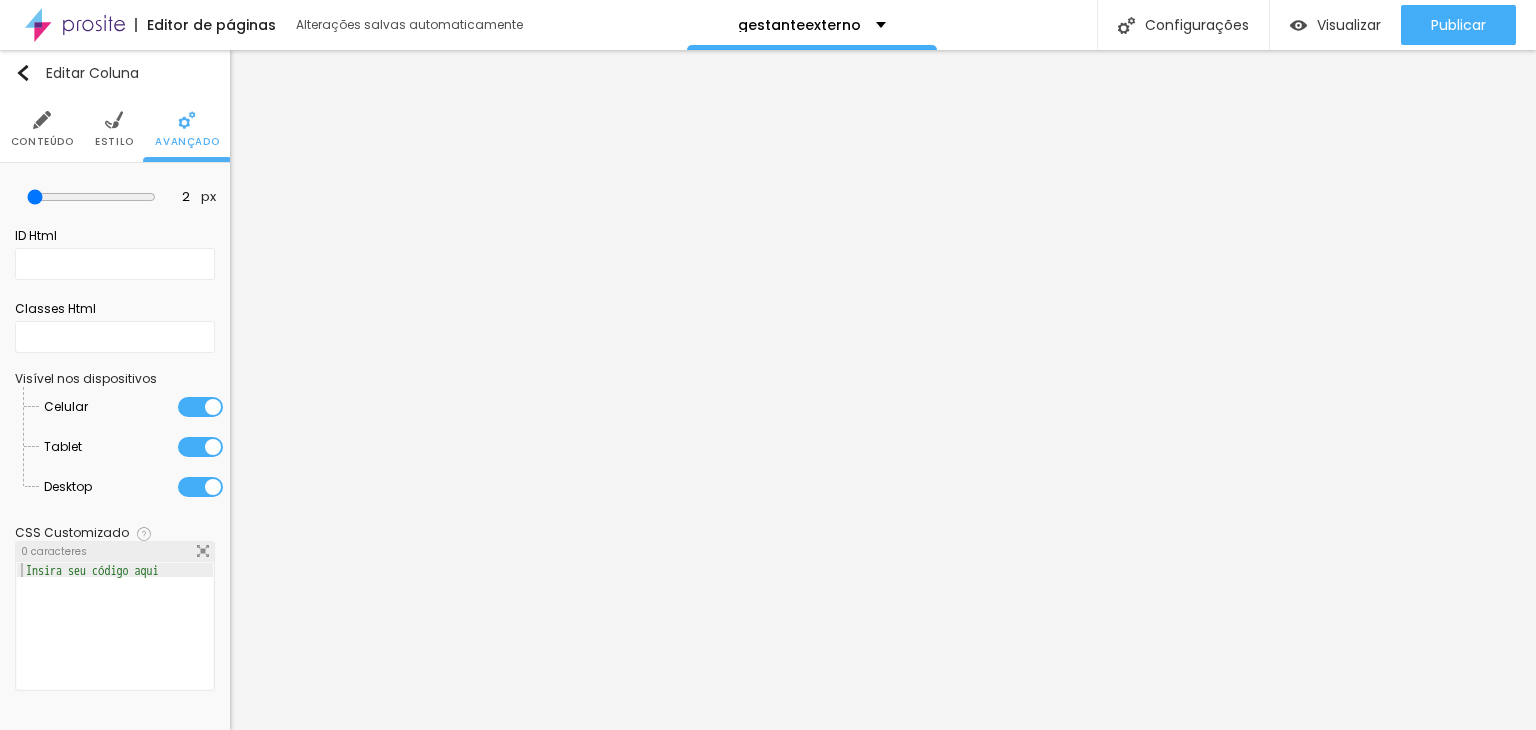 type on "0" 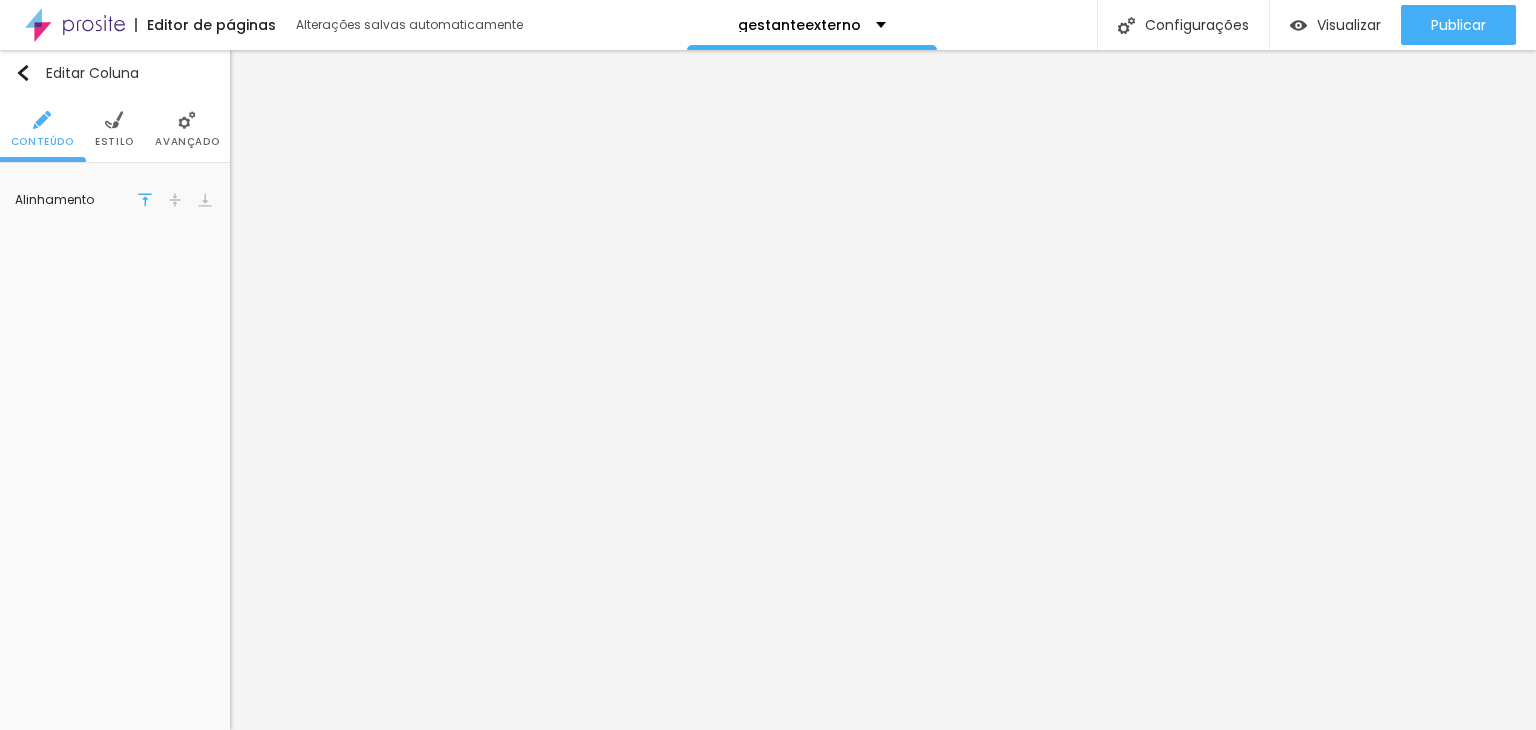 click on "Avançado" at bounding box center [187, 142] 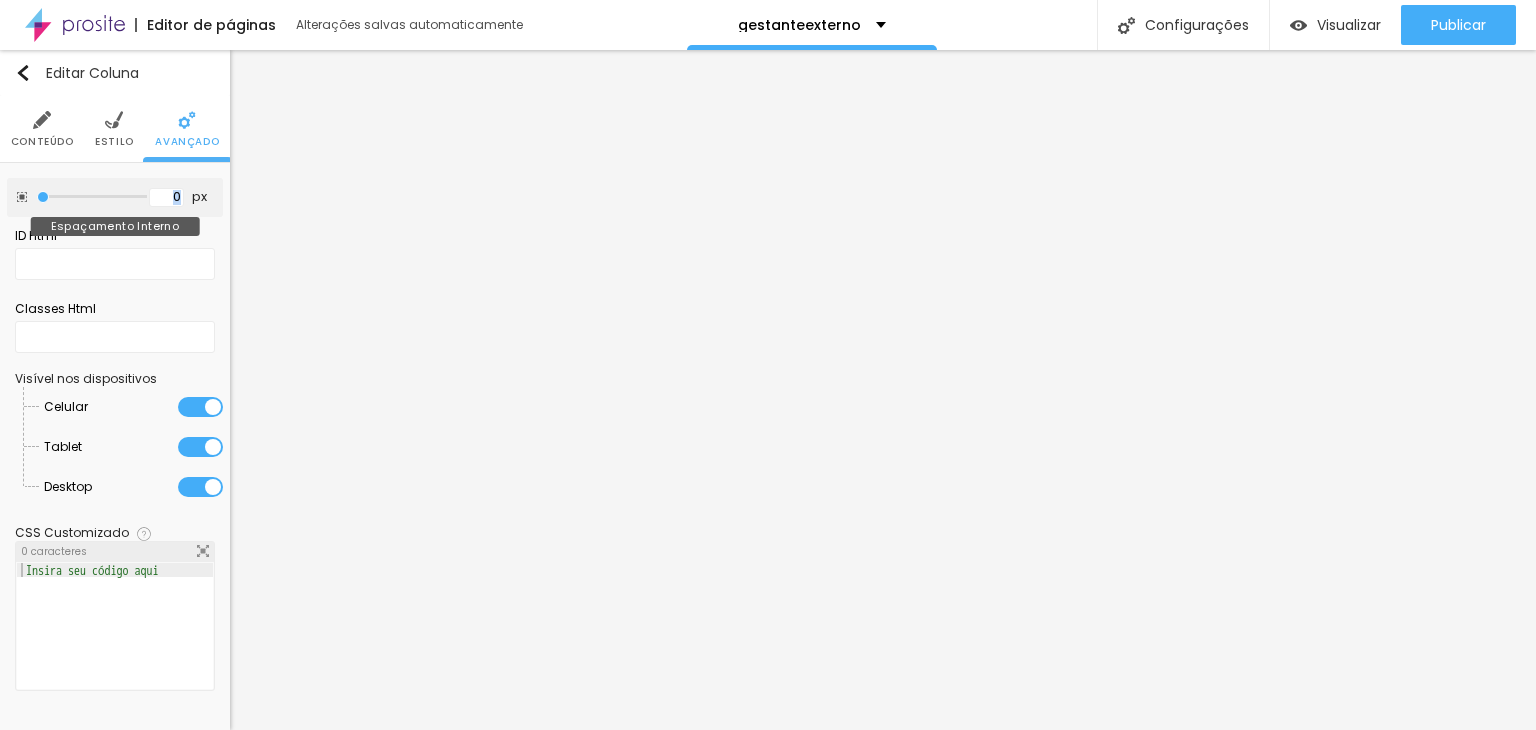 drag, startPoint x: 184, startPoint y: 188, endPoint x: 170, endPoint y: 189, distance: 14.035668 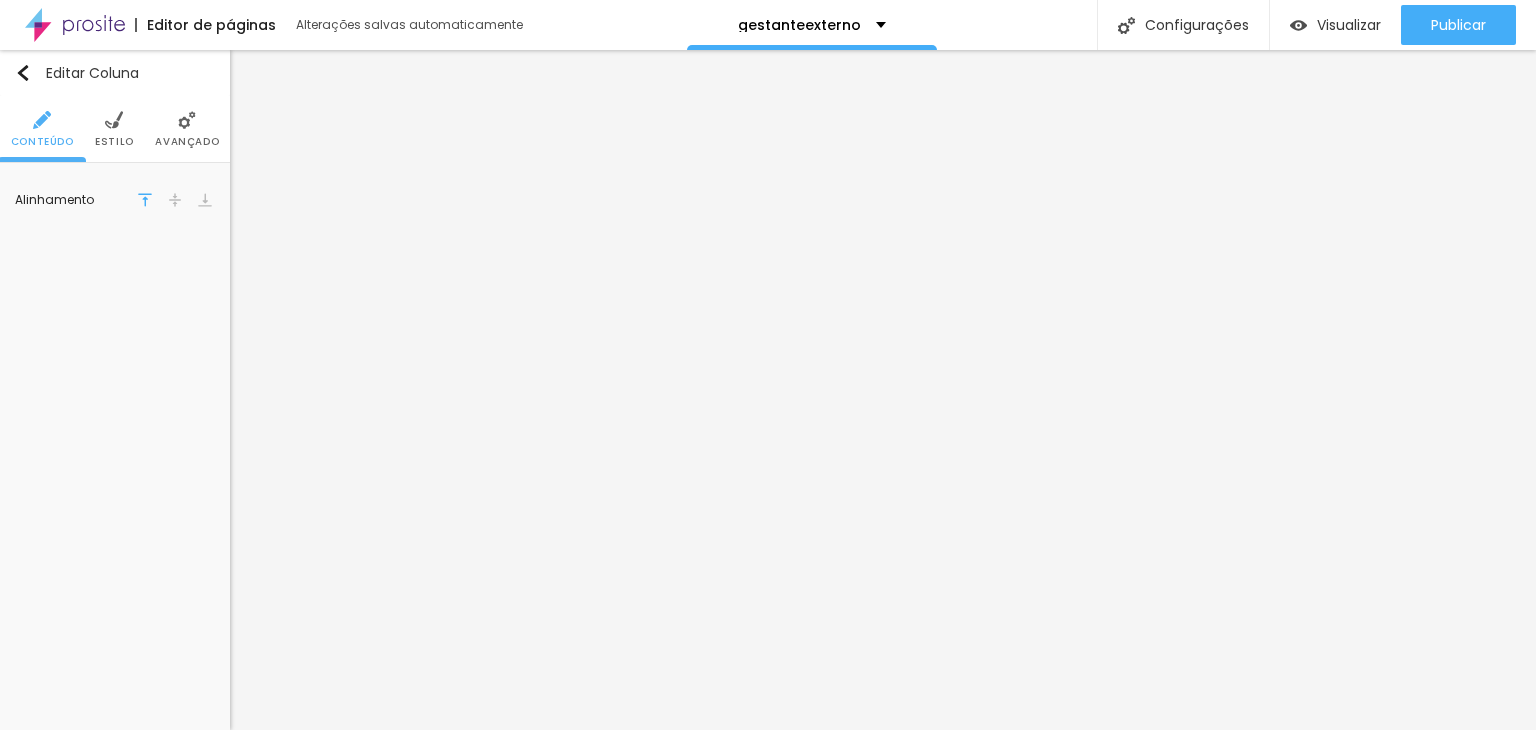 click on "Avançado" at bounding box center [187, 129] 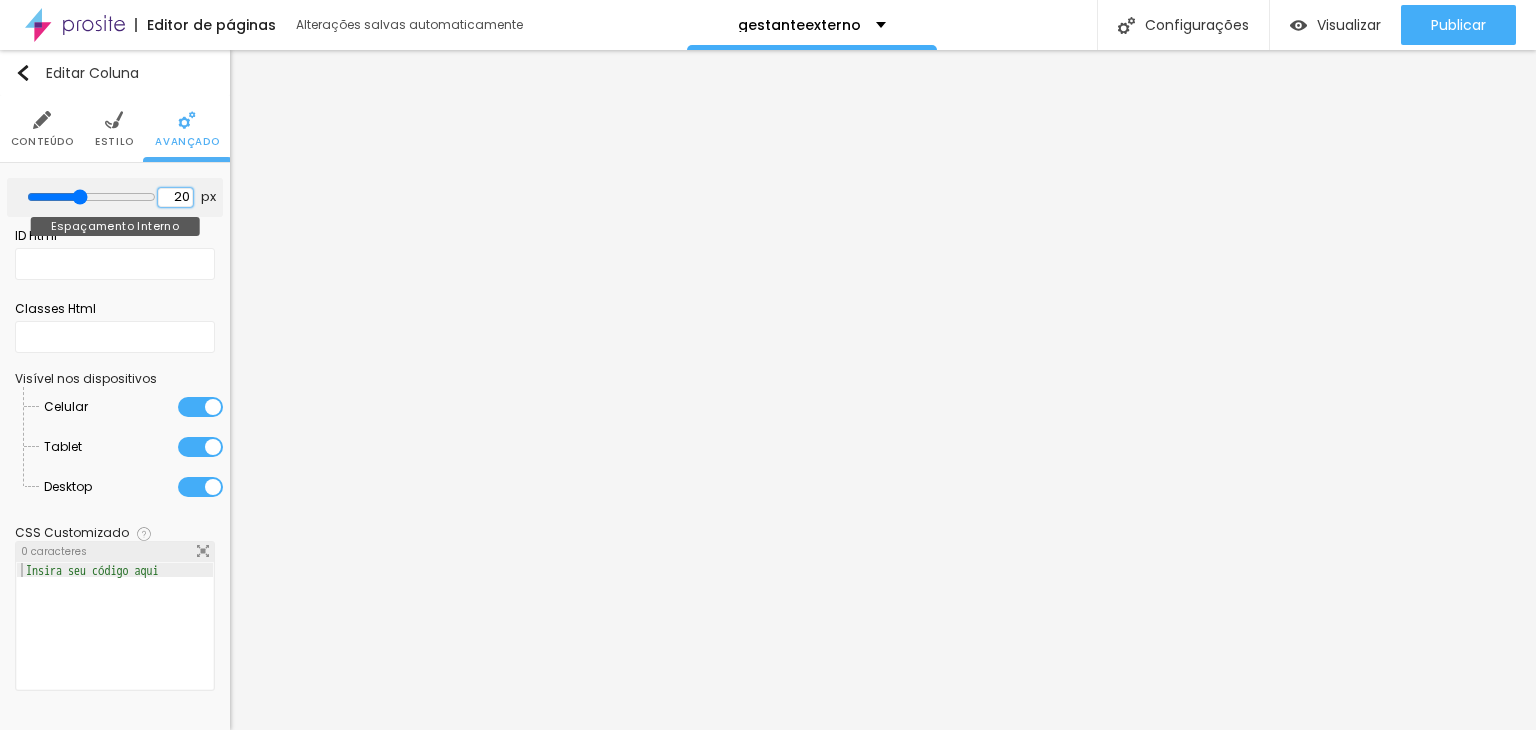 drag, startPoint x: 183, startPoint y: 192, endPoint x: 119, endPoint y: 200, distance: 64.49806 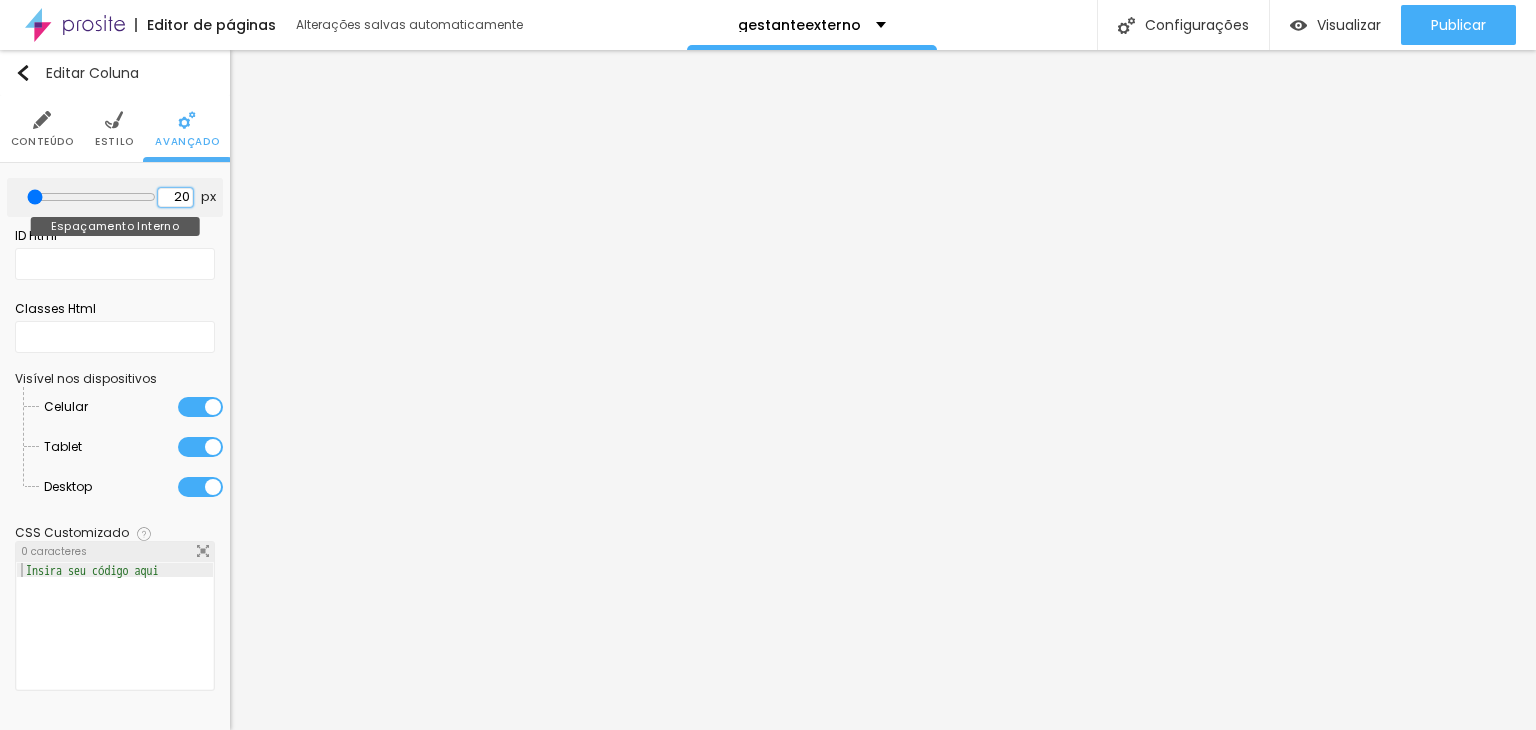 type on "0" 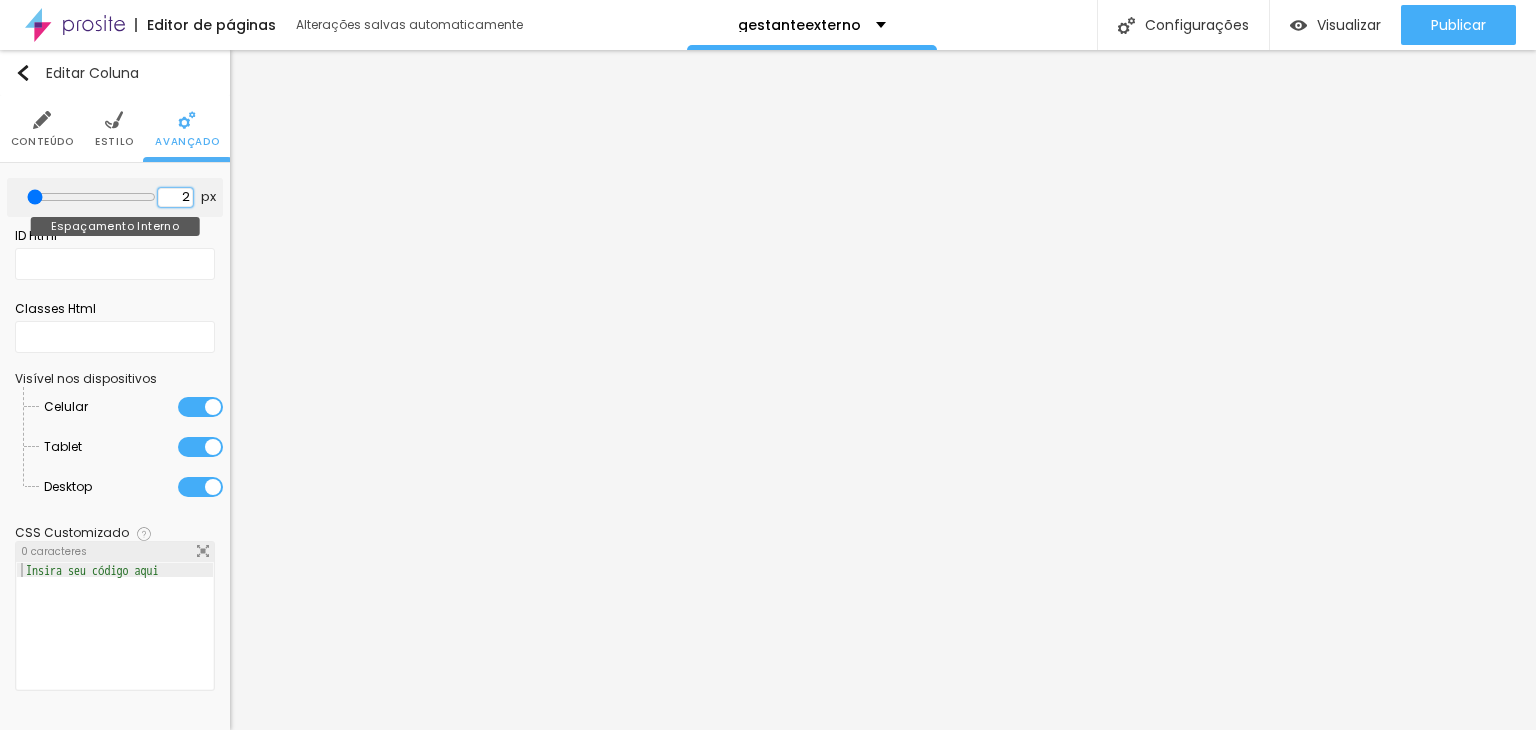 type on "0" 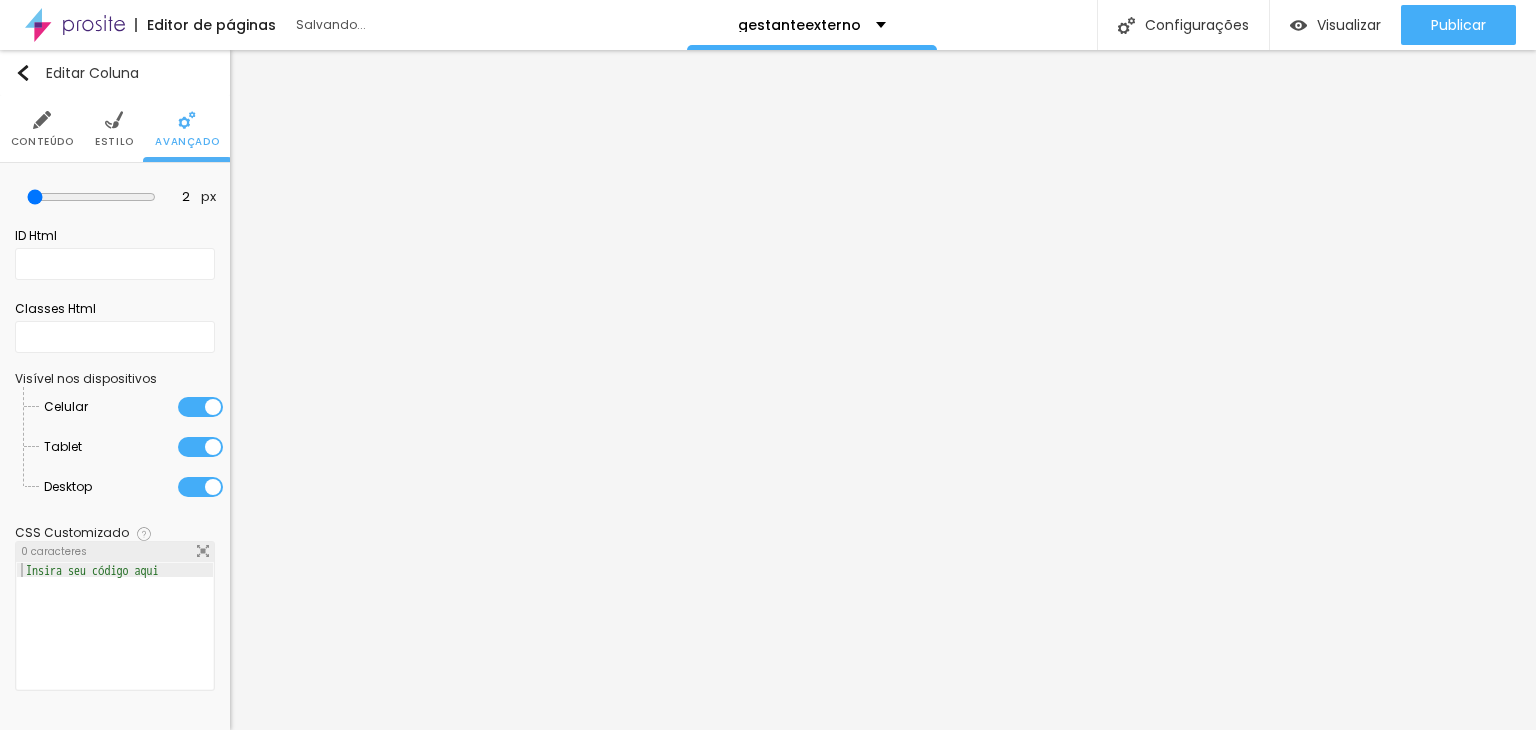click on "Estilo" at bounding box center [114, 142] 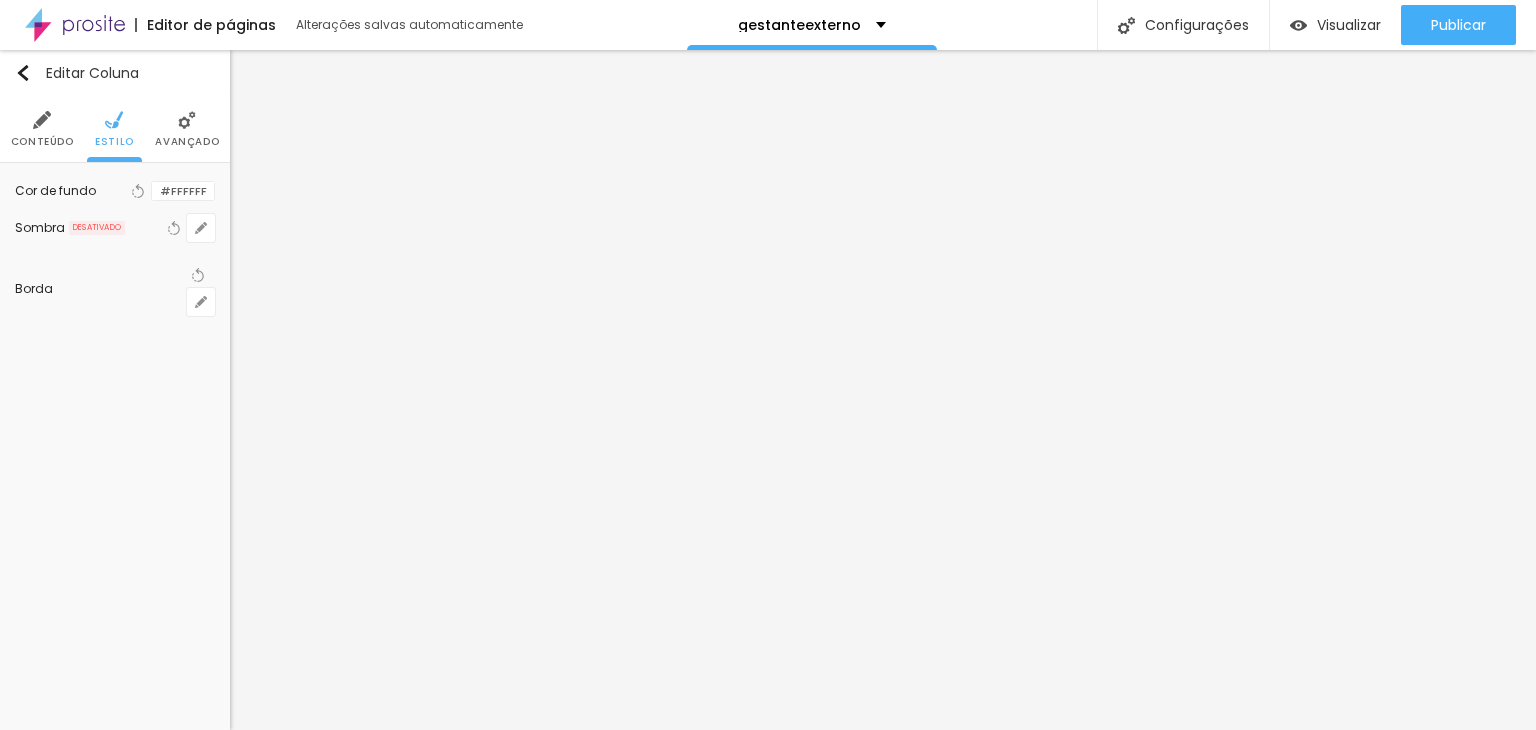click on "Conteúdo" at bounding box center [42, 142] 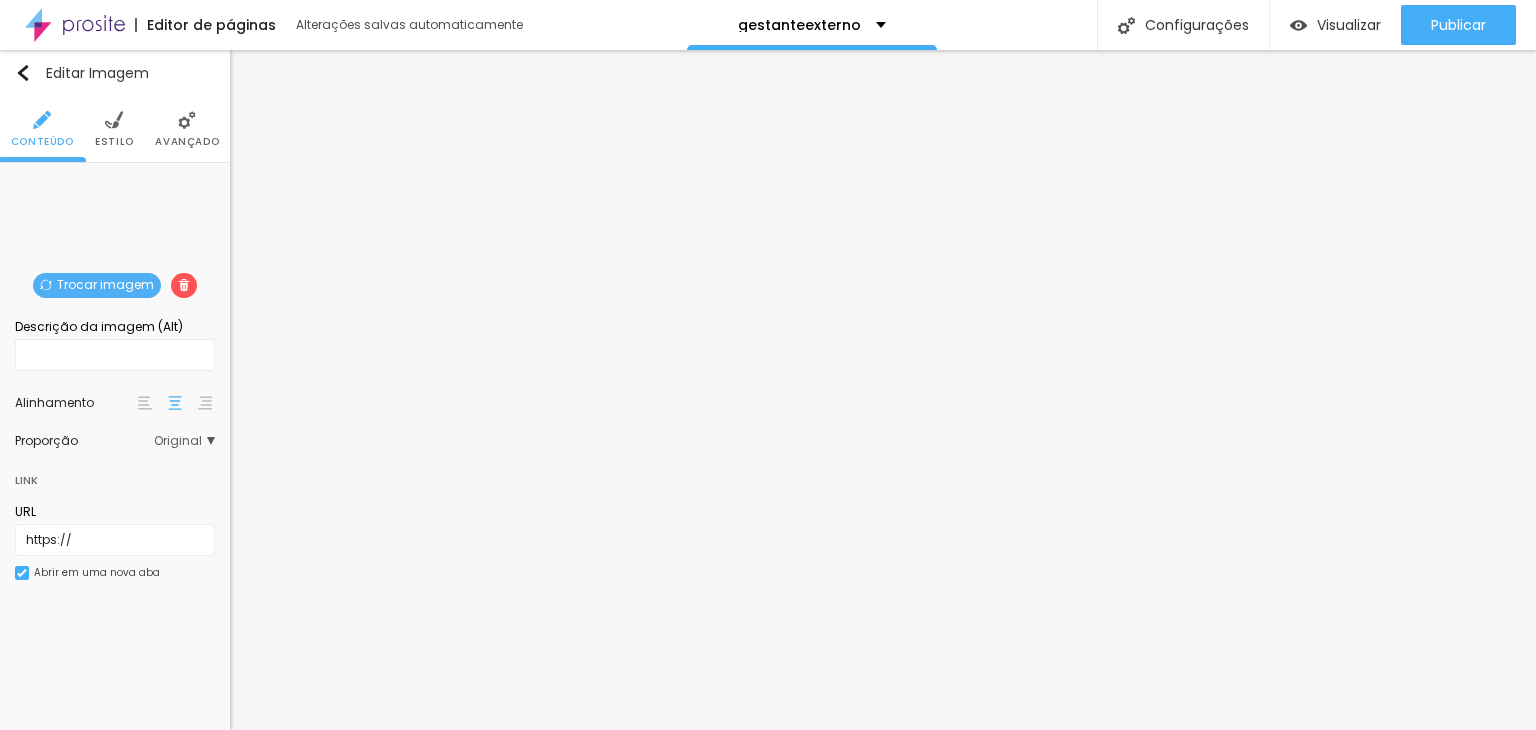 click on "Avançado" at bounding box center (187, 129) 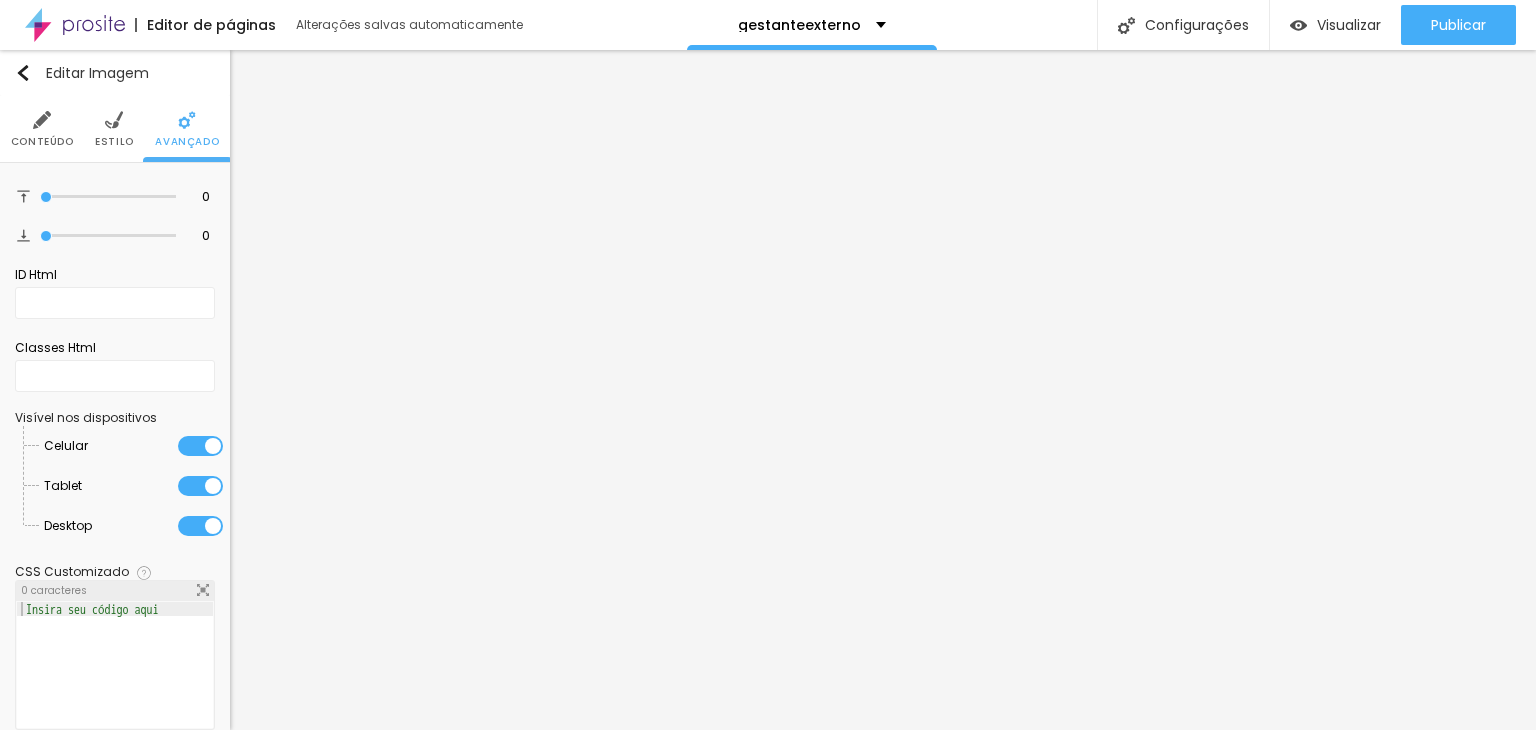 click at bounding box center [114, 120] 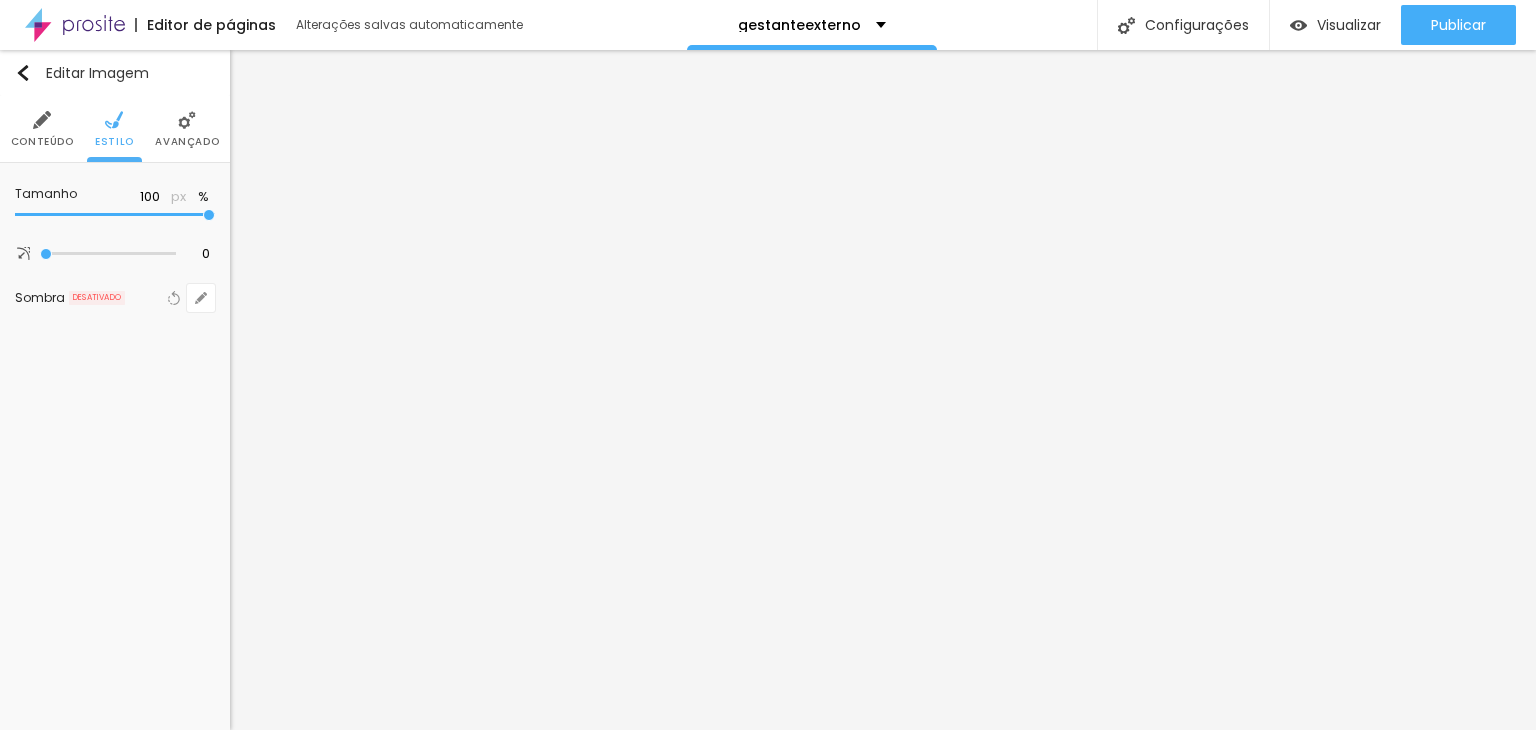 click on "Avançado" at bounding box center [187, 129] 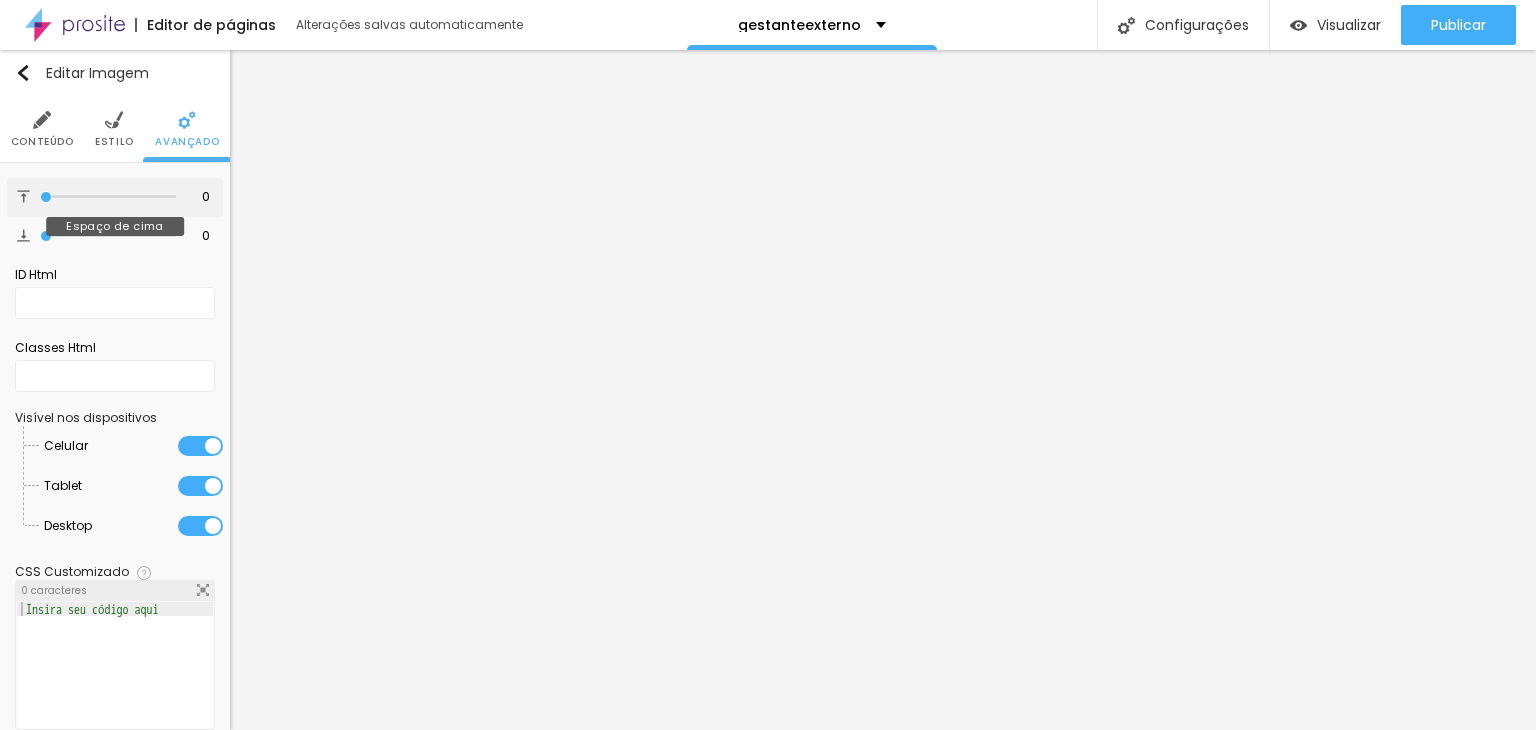 type on "4" 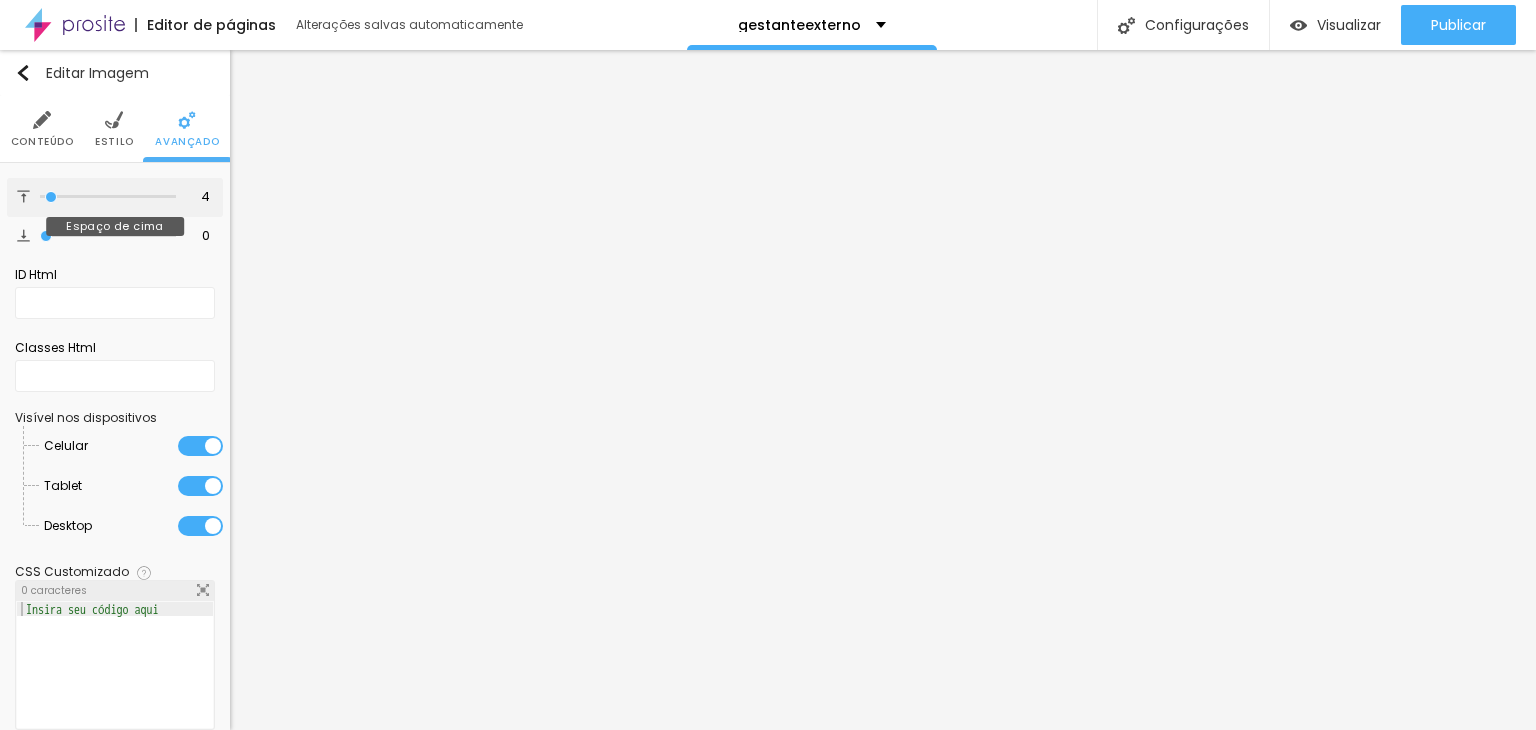 type on "5" 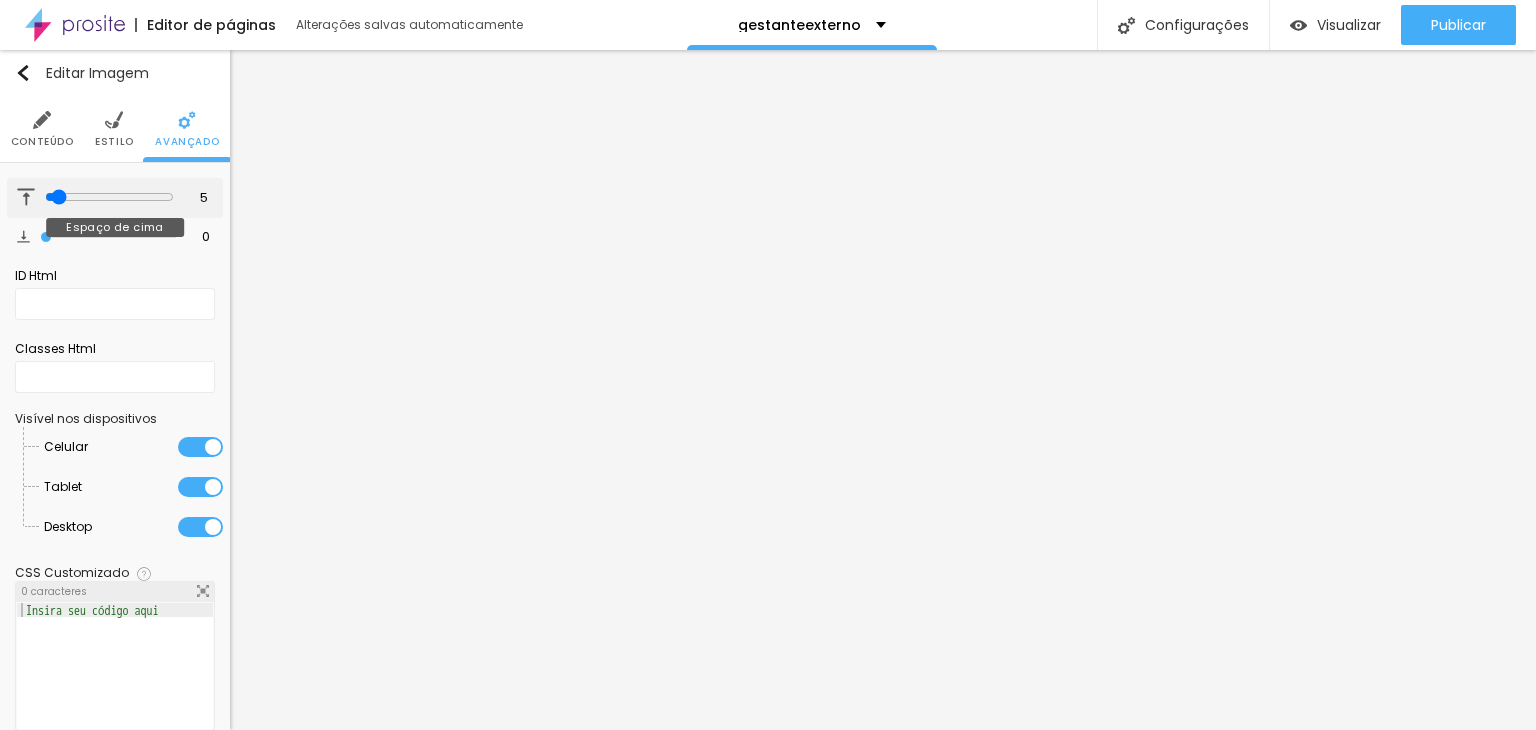 type on "4" 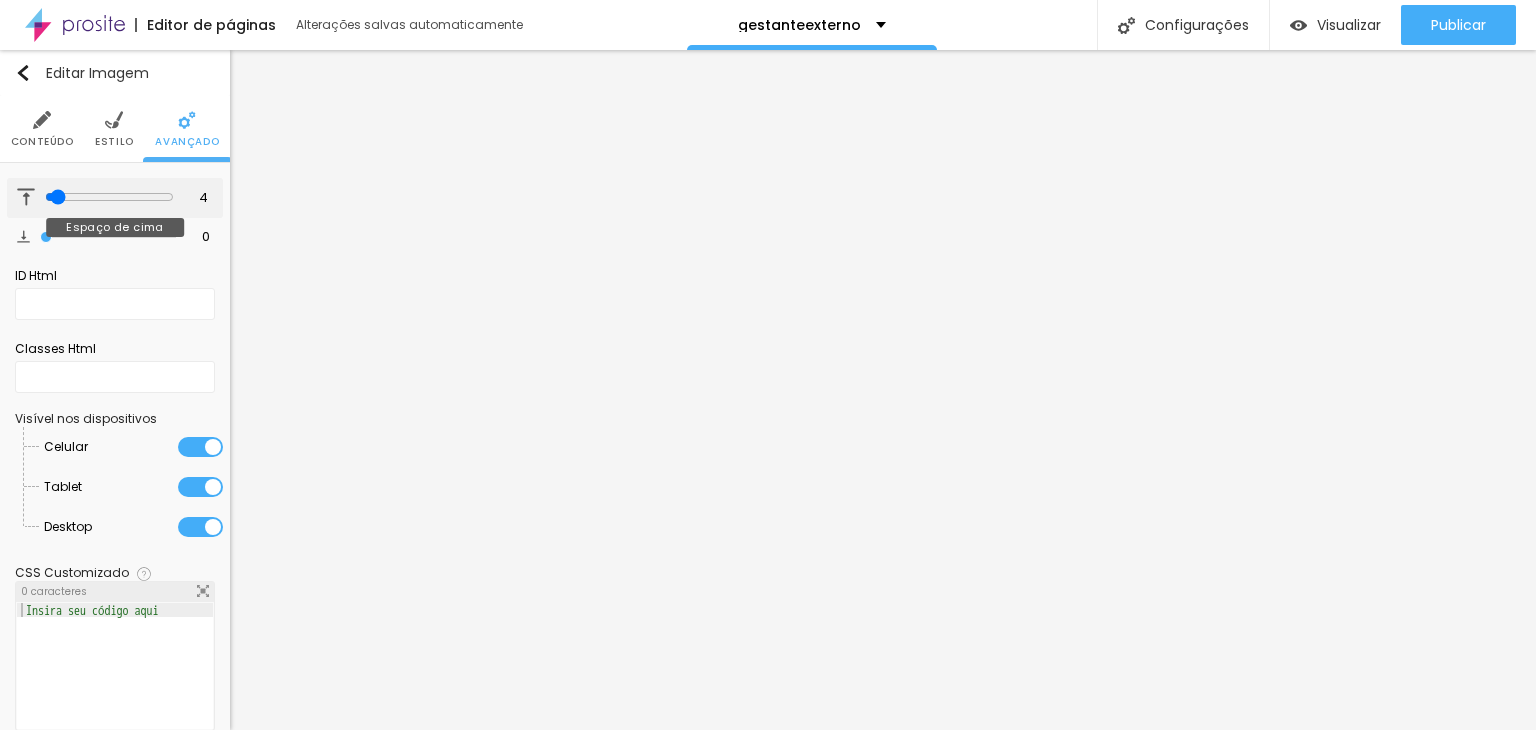 type on "3" 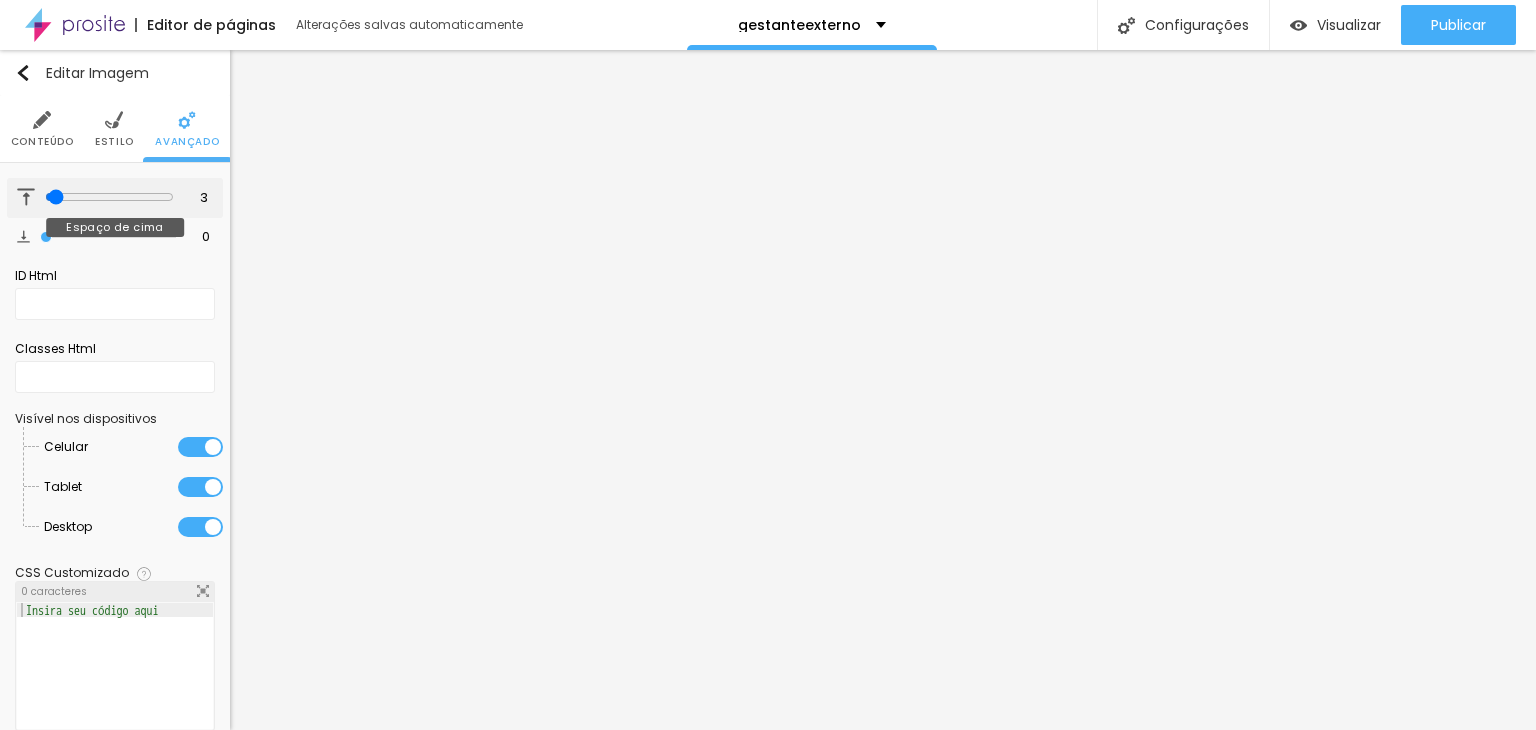 type on "2" 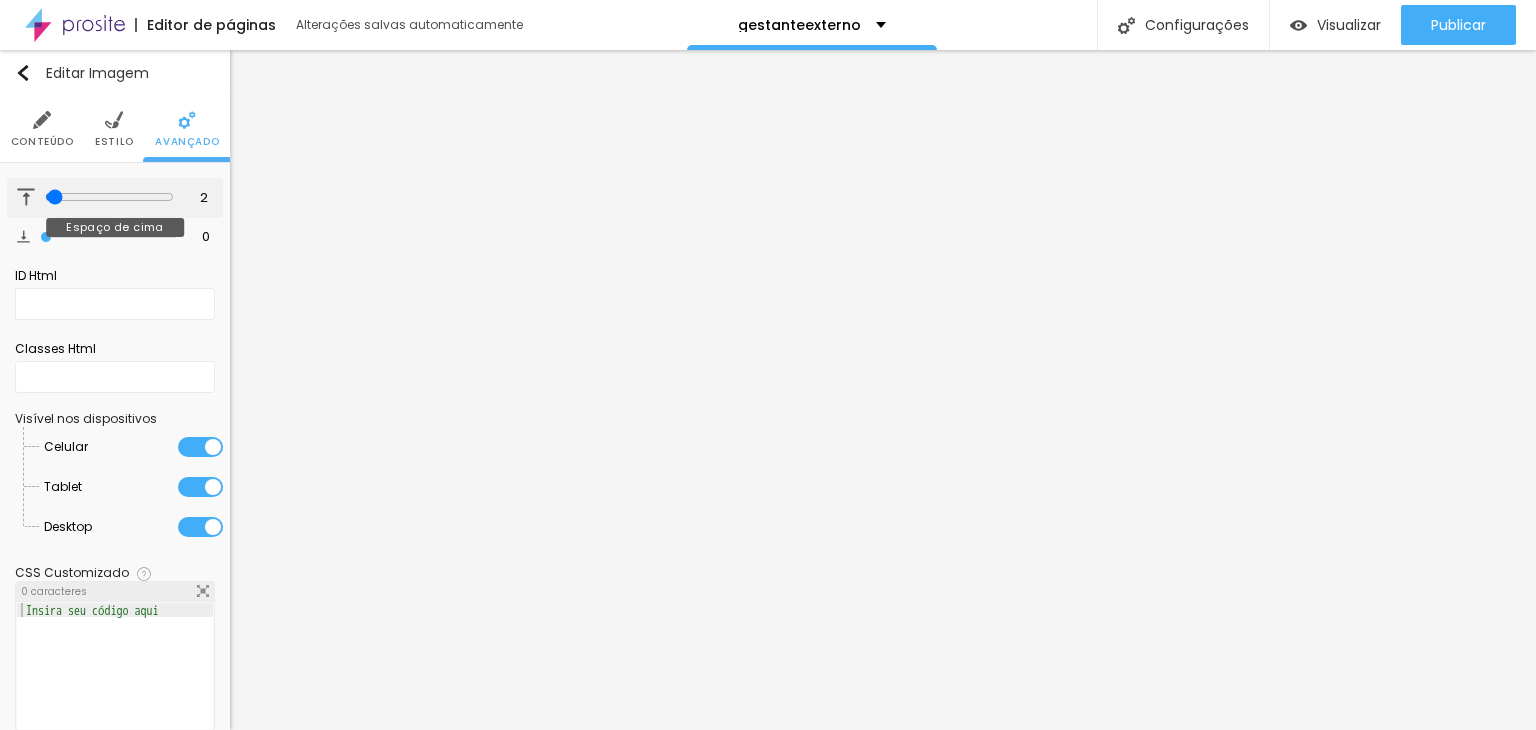 type on "1" 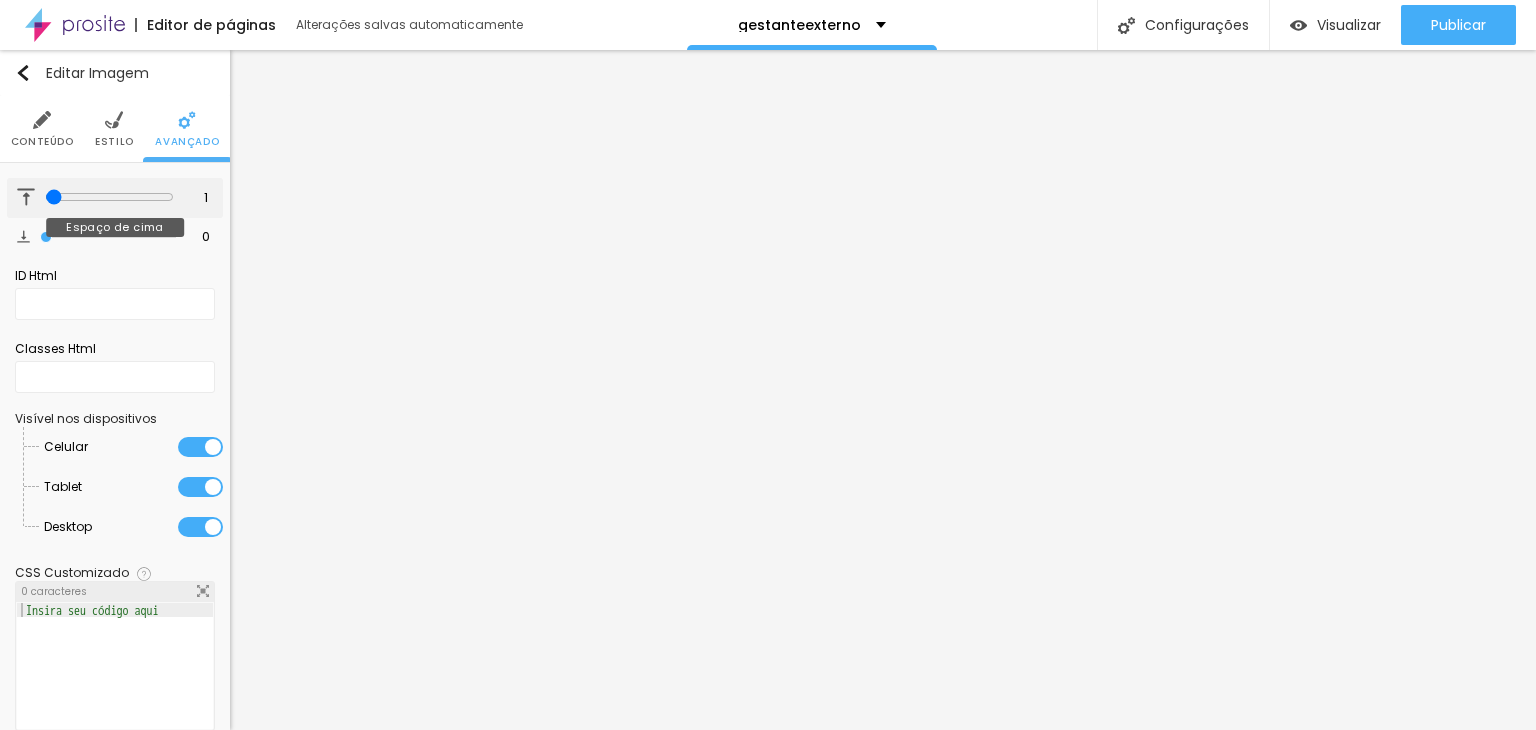 click at bounding box center [109, 197] 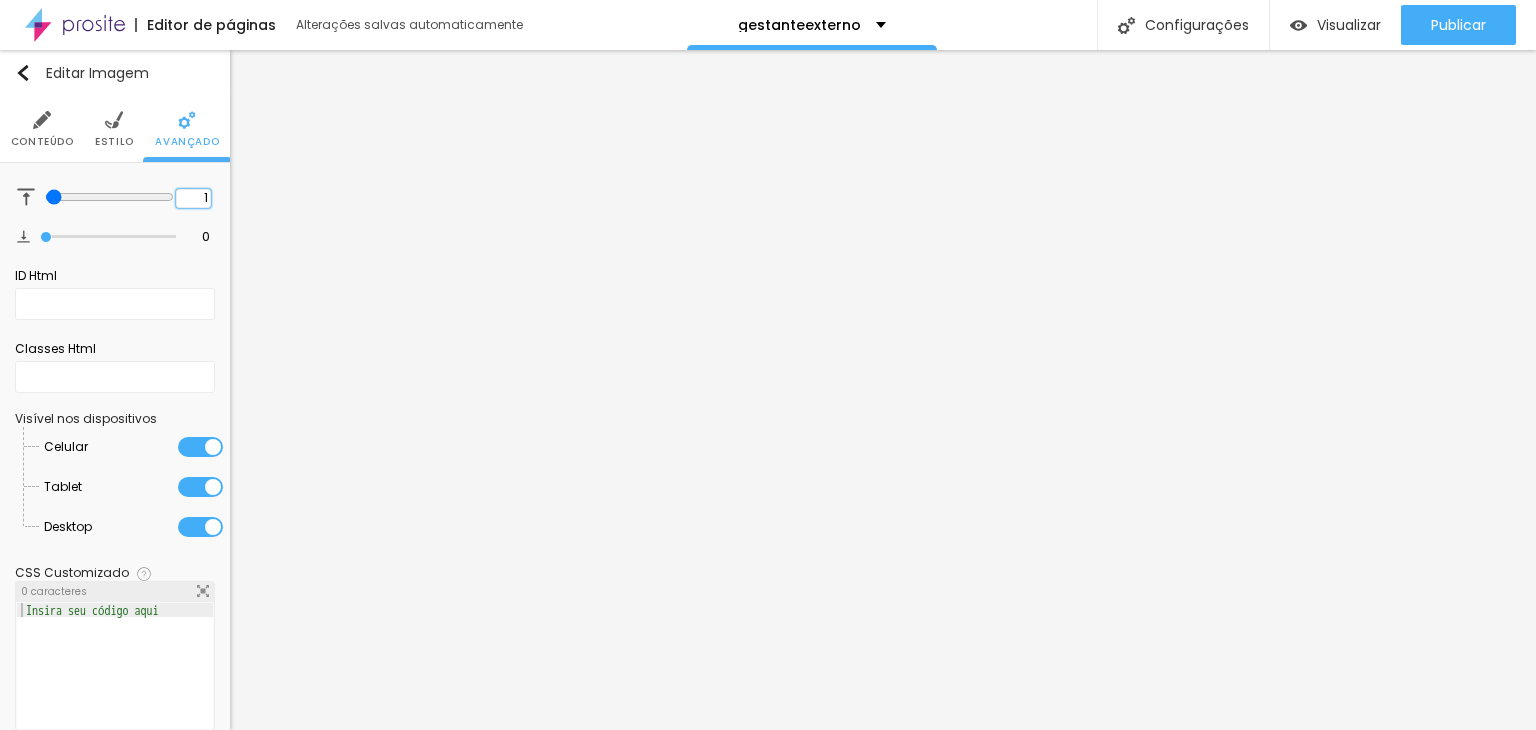 type on "2" 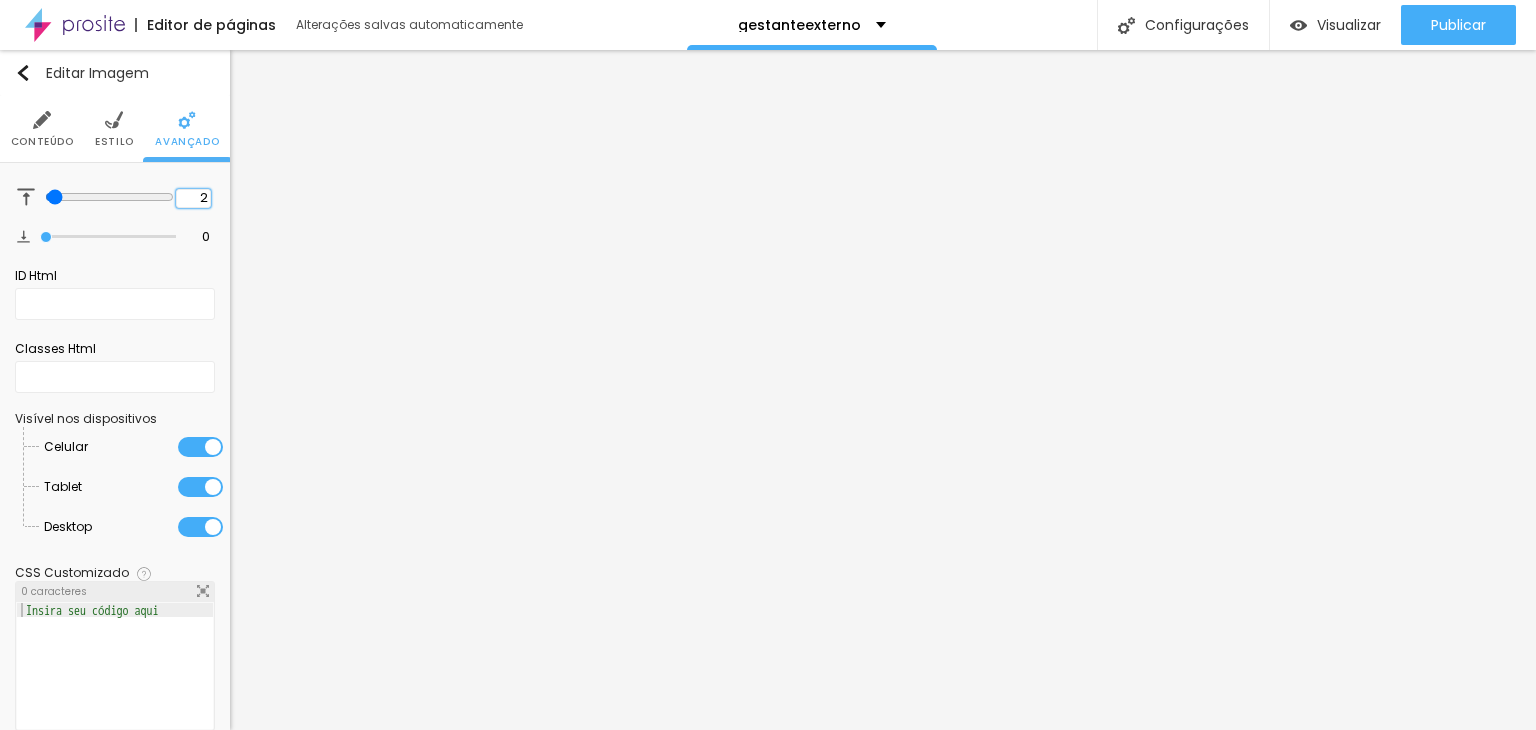 type on "2" 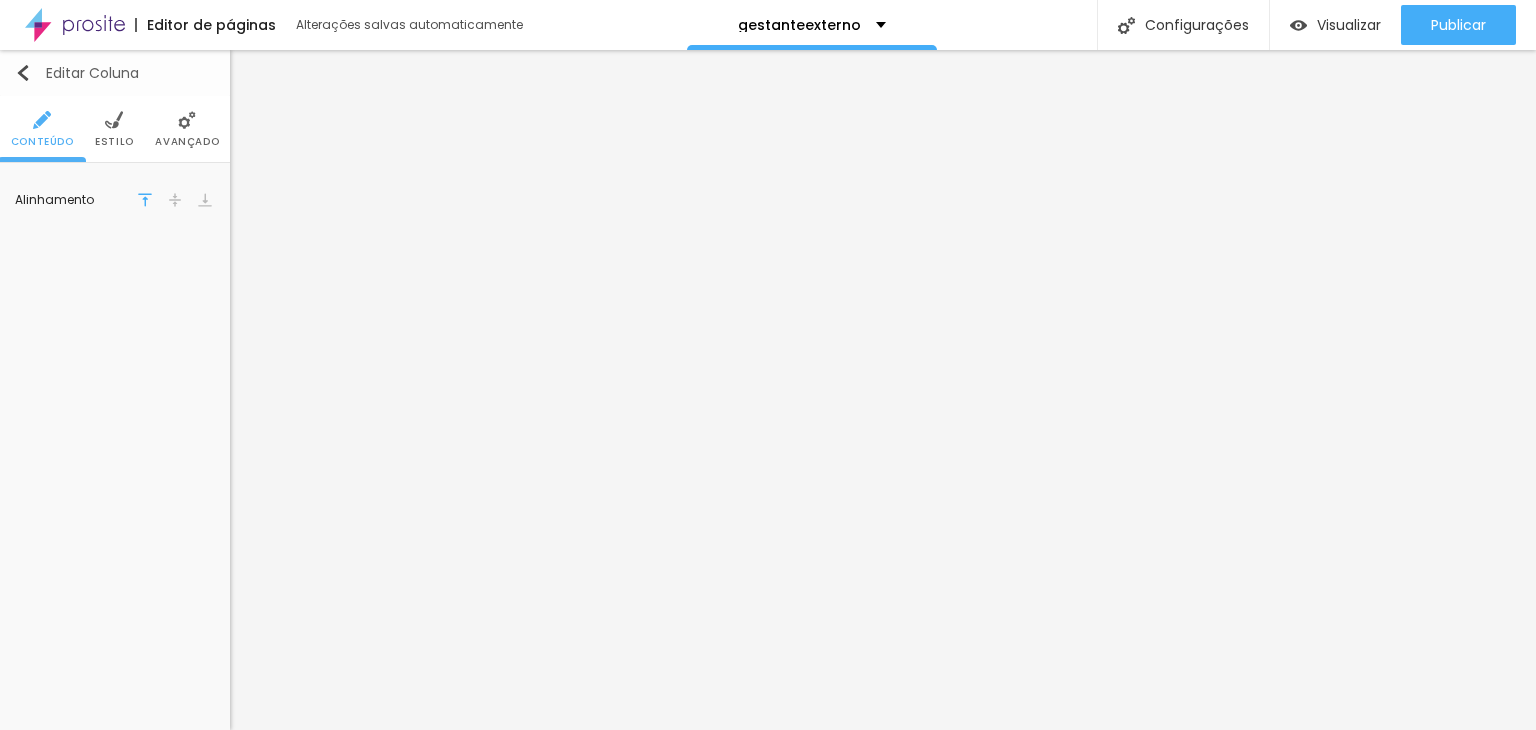 click on "Editar Coluna" at bounding box center (115, 73) 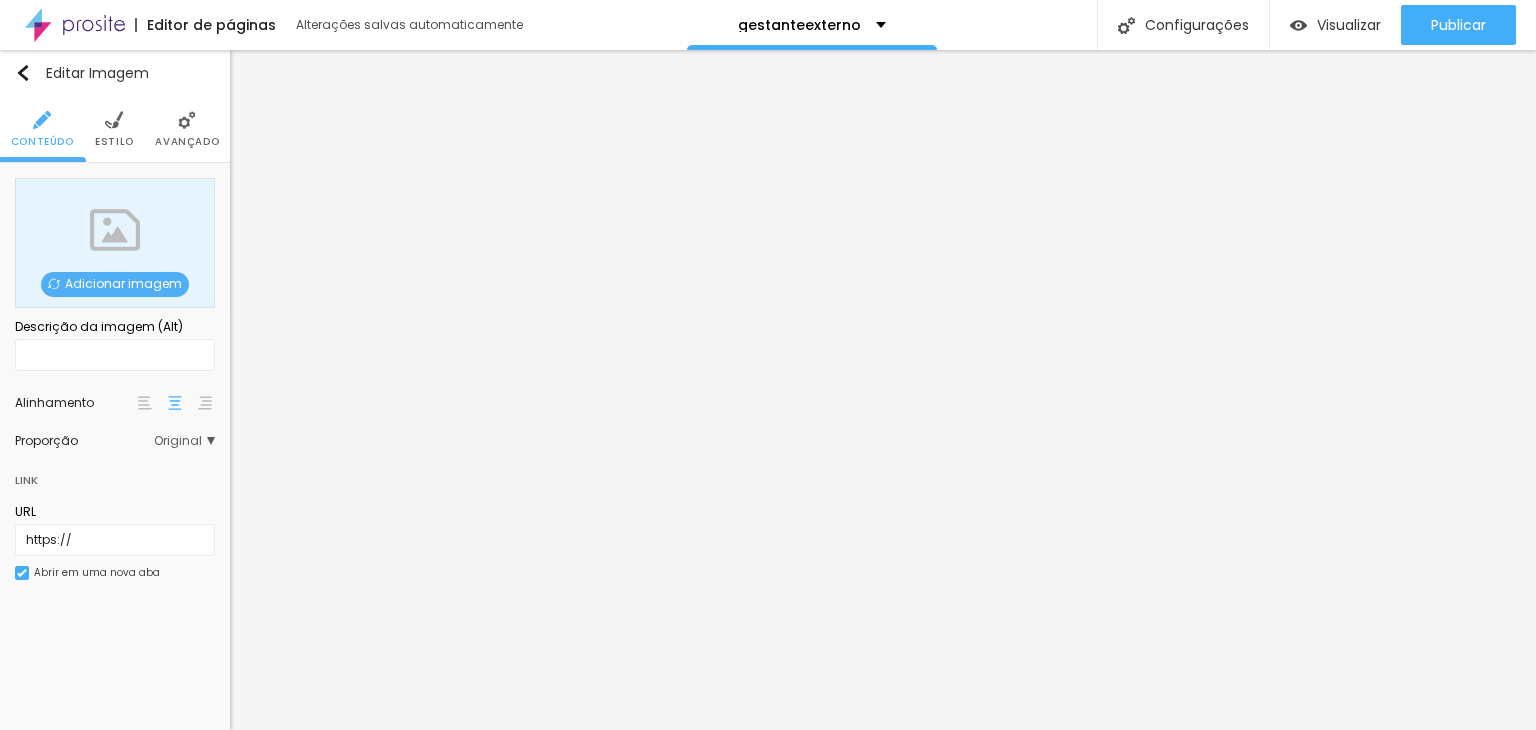 click on "Adicionar imagem" at bounding box center (115, 284) 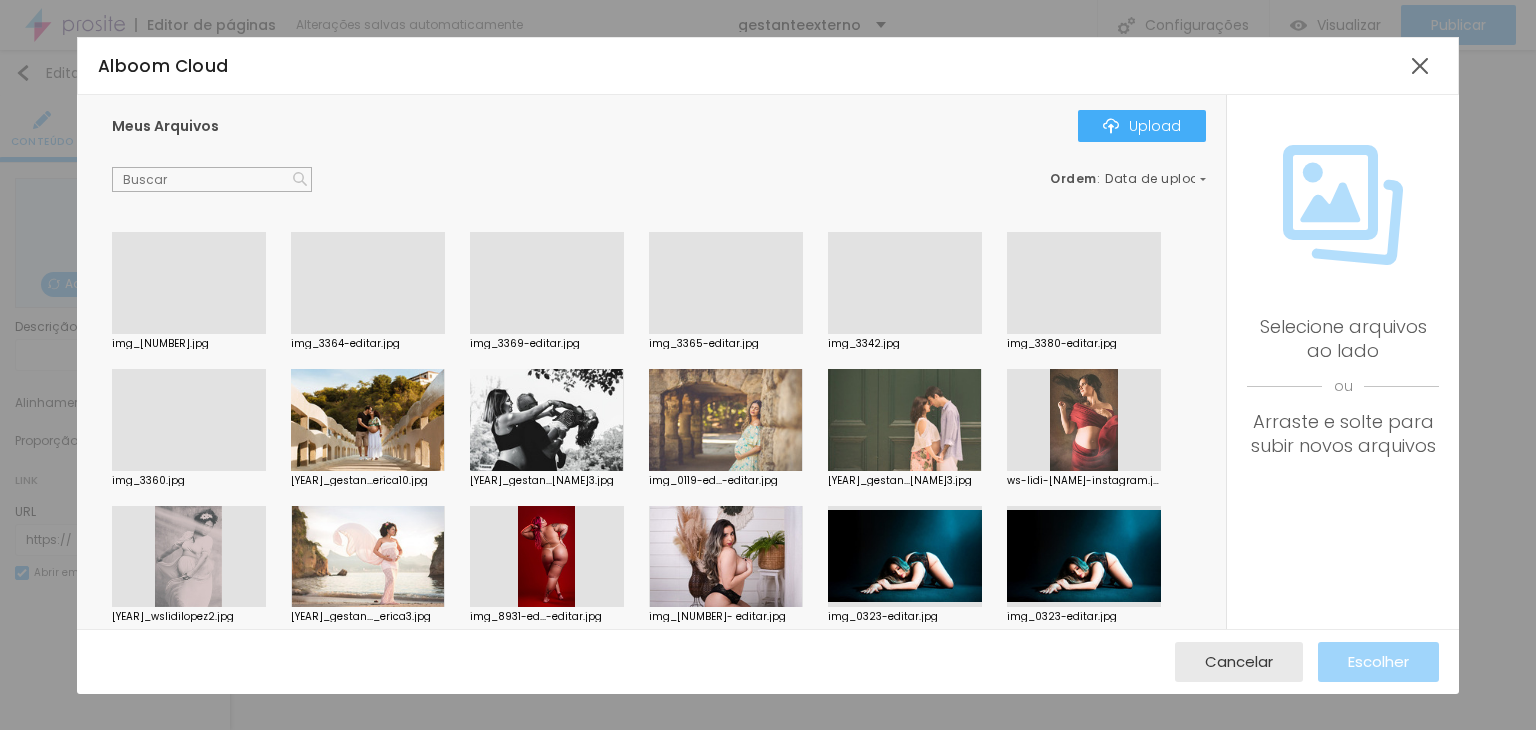 click at bounding box center (189, 471) 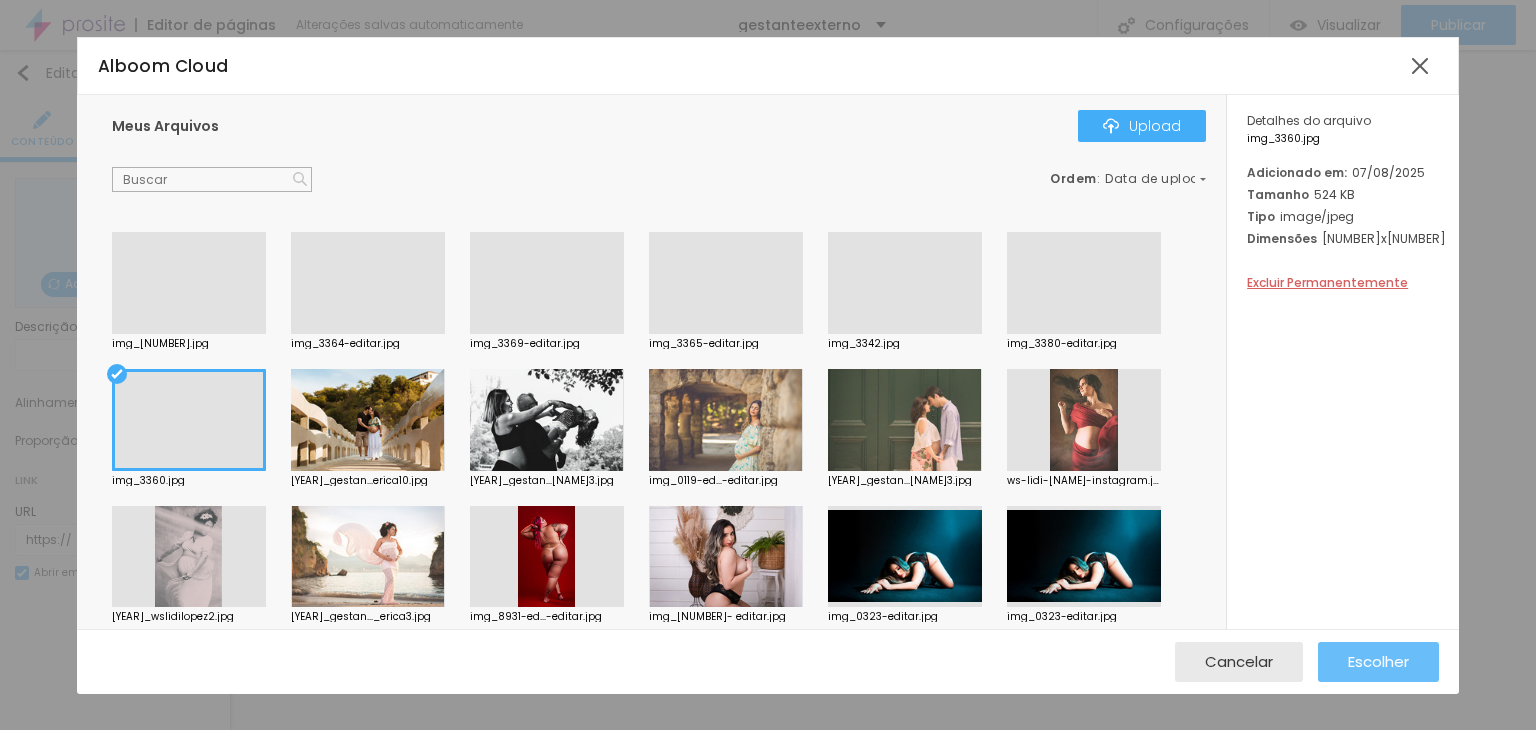 click on "Escolher" at bounding box center (1378, 662) 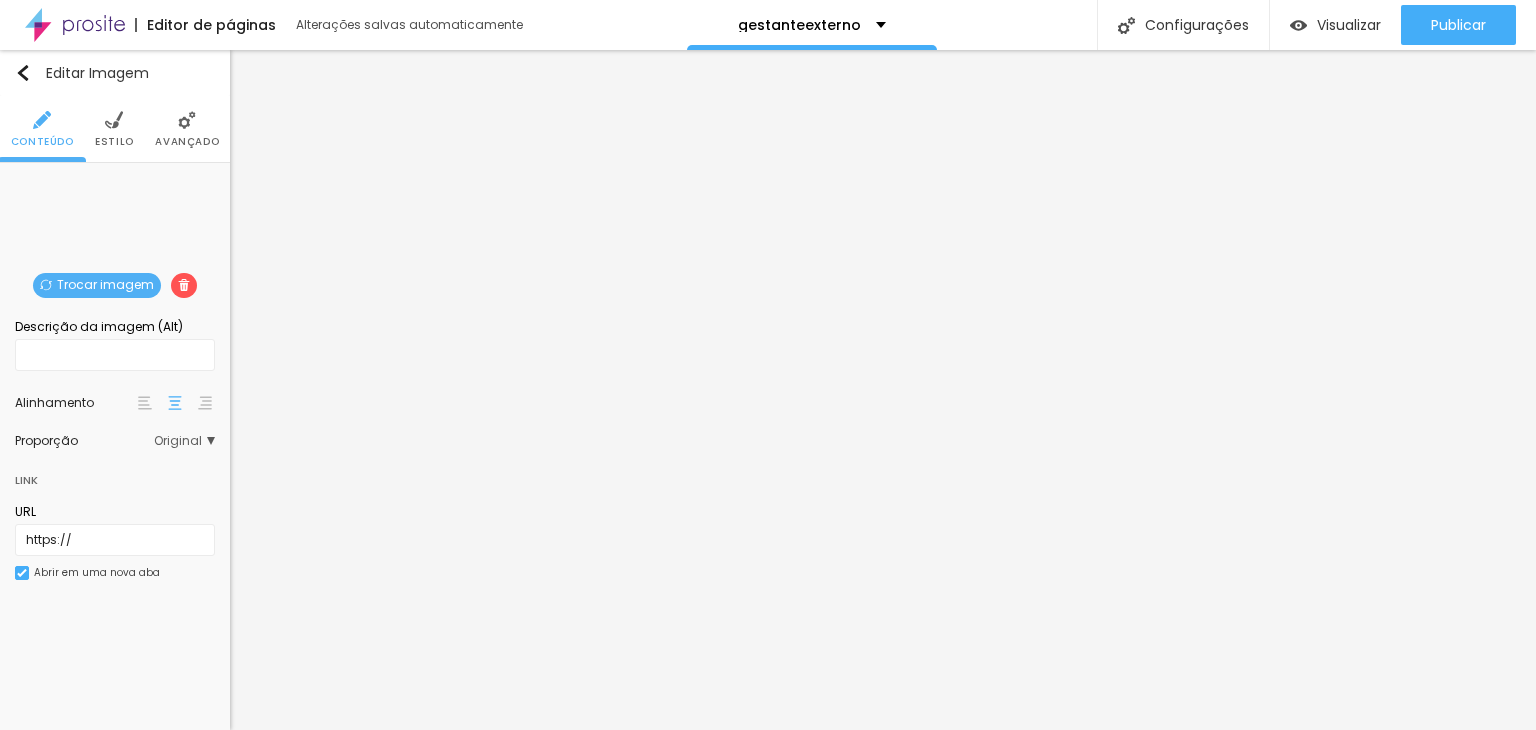 click at bounding box center [187, 120] 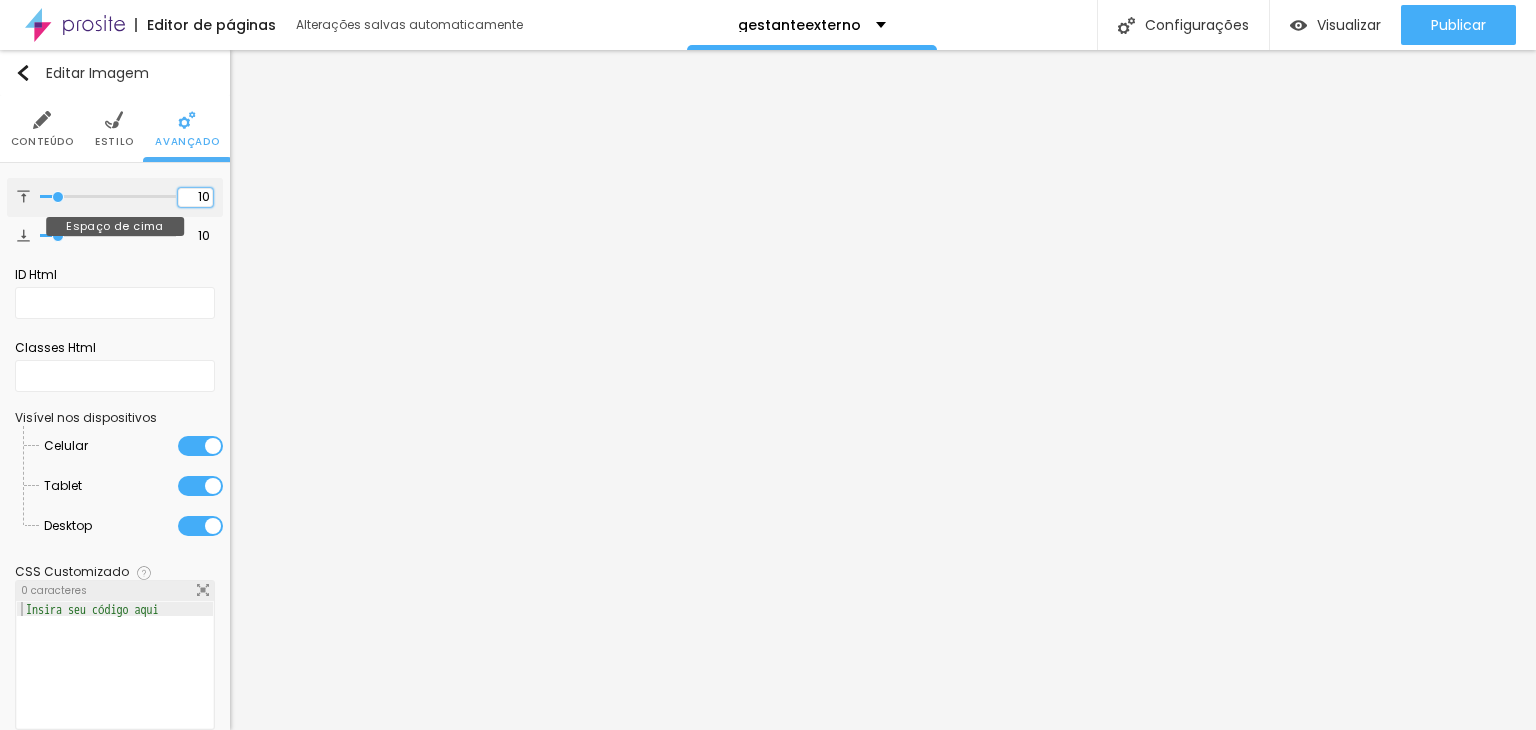 click on "10" at bounding box center (195, 197) 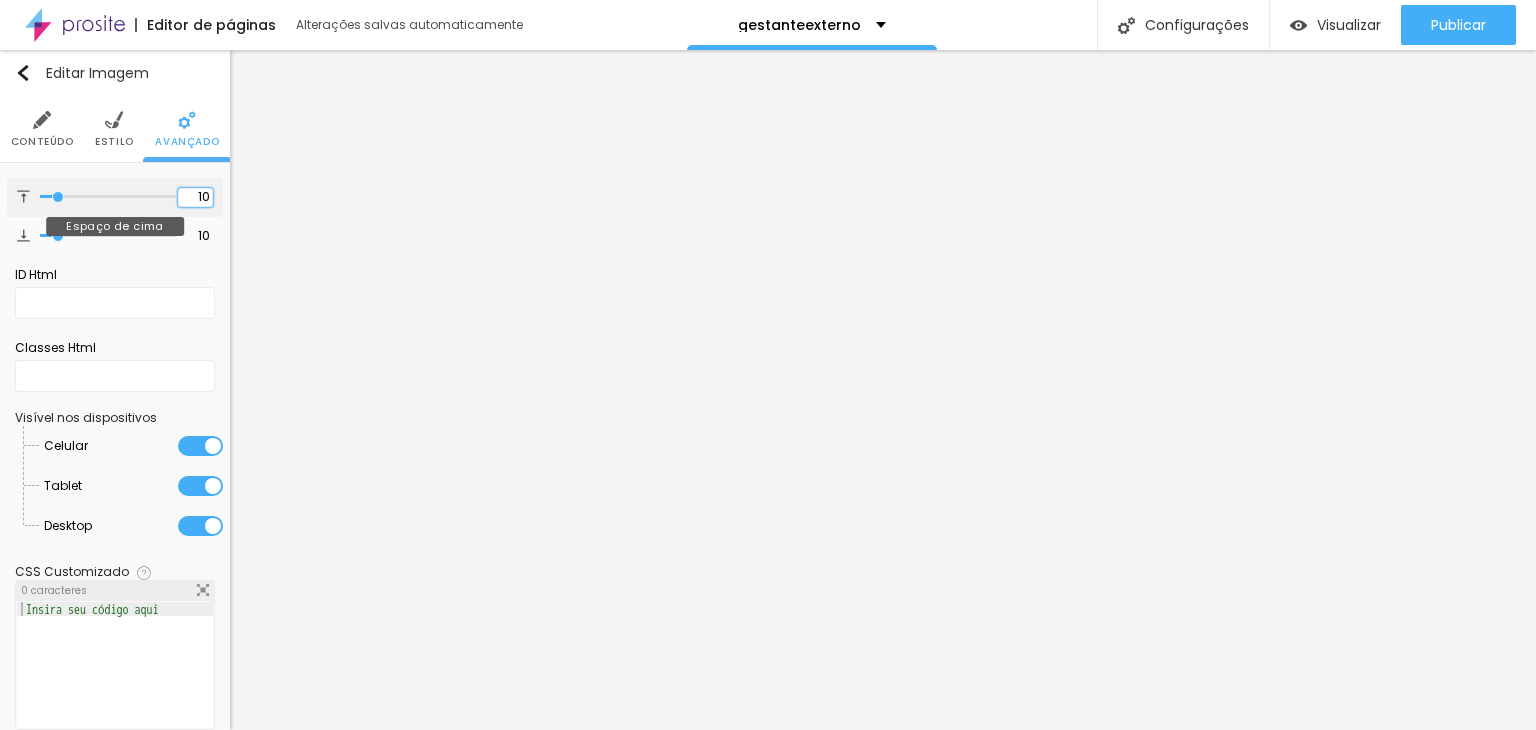 drag, startPoint x: 171, startPoint y: 196, endPoint x: 204, endPoint y: 193, distance: 33.13608 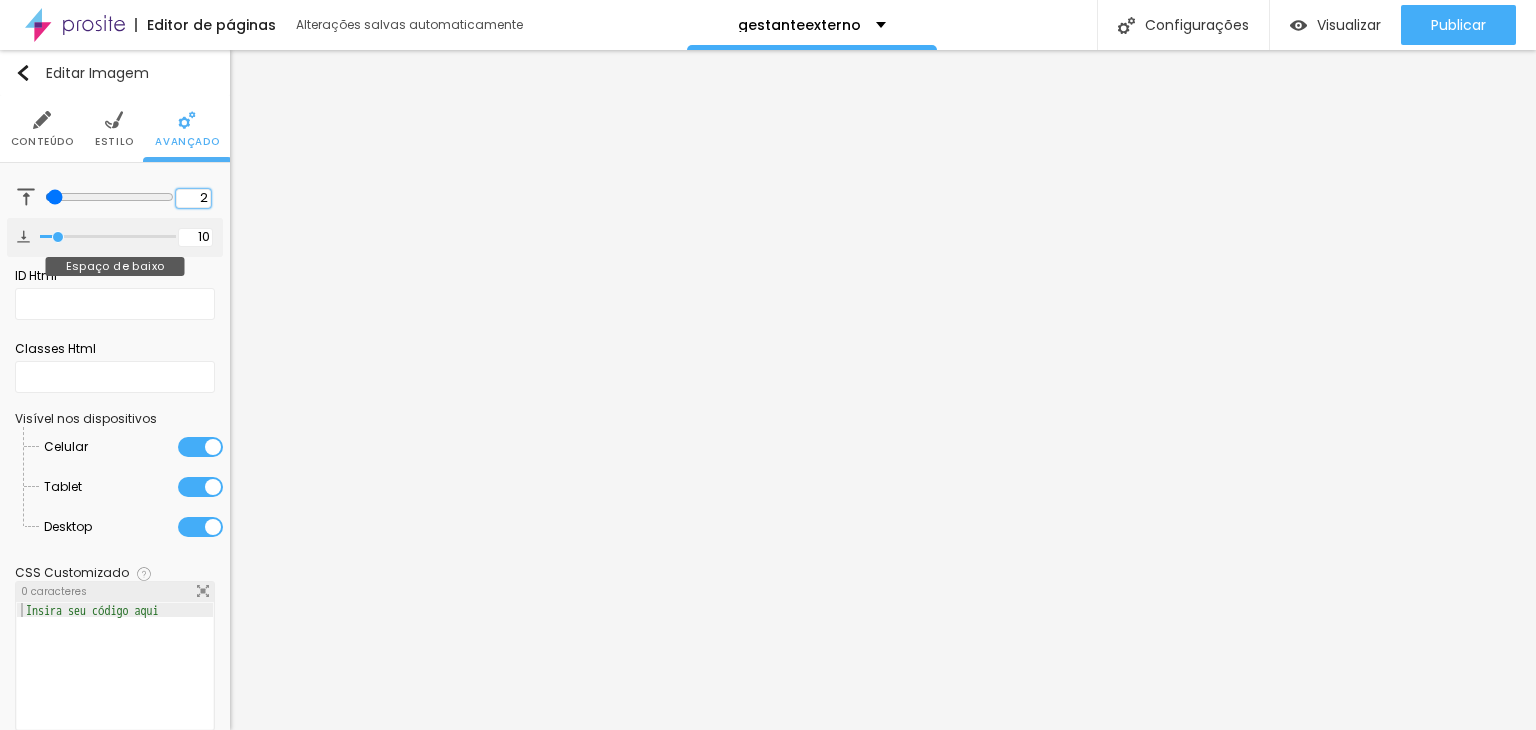 type on "2" 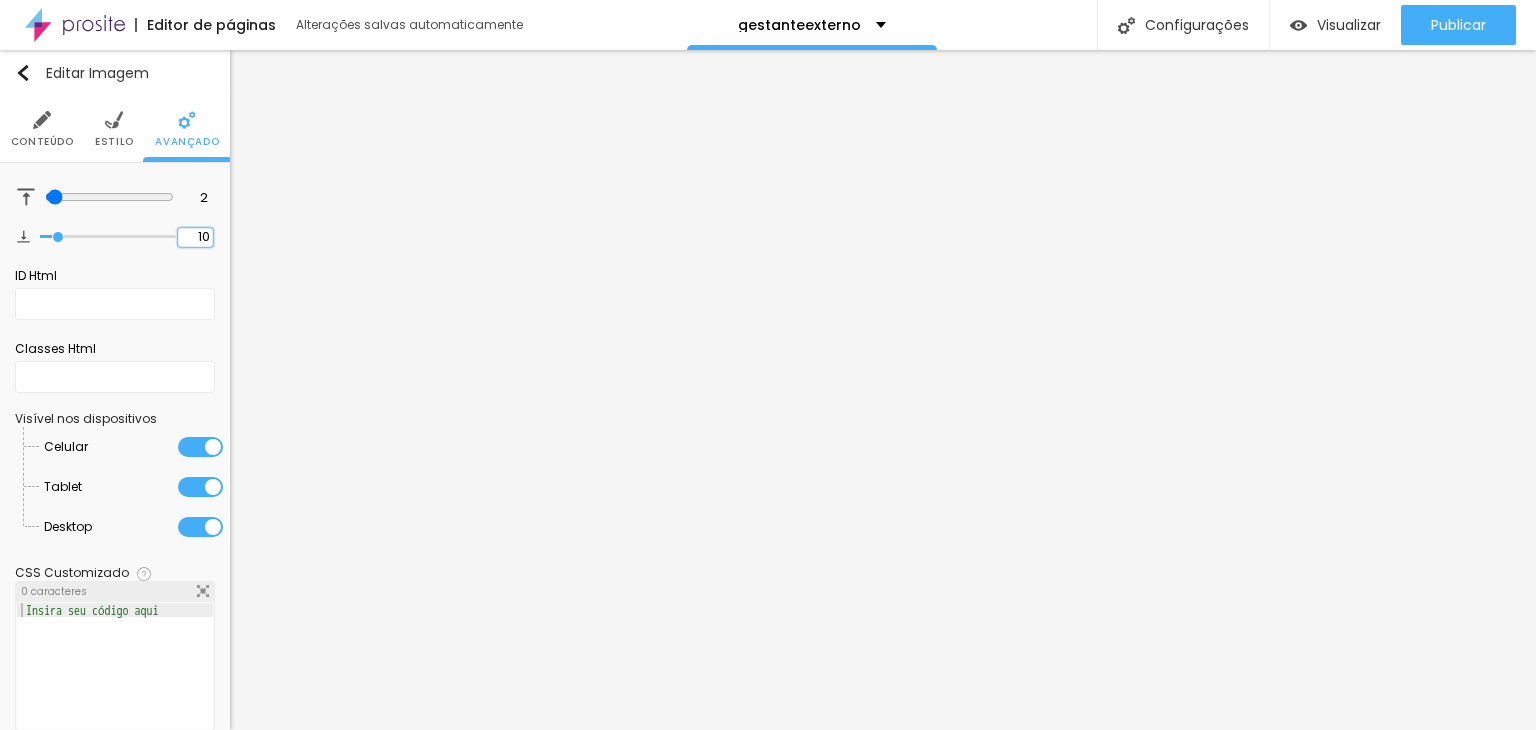 type on "2" 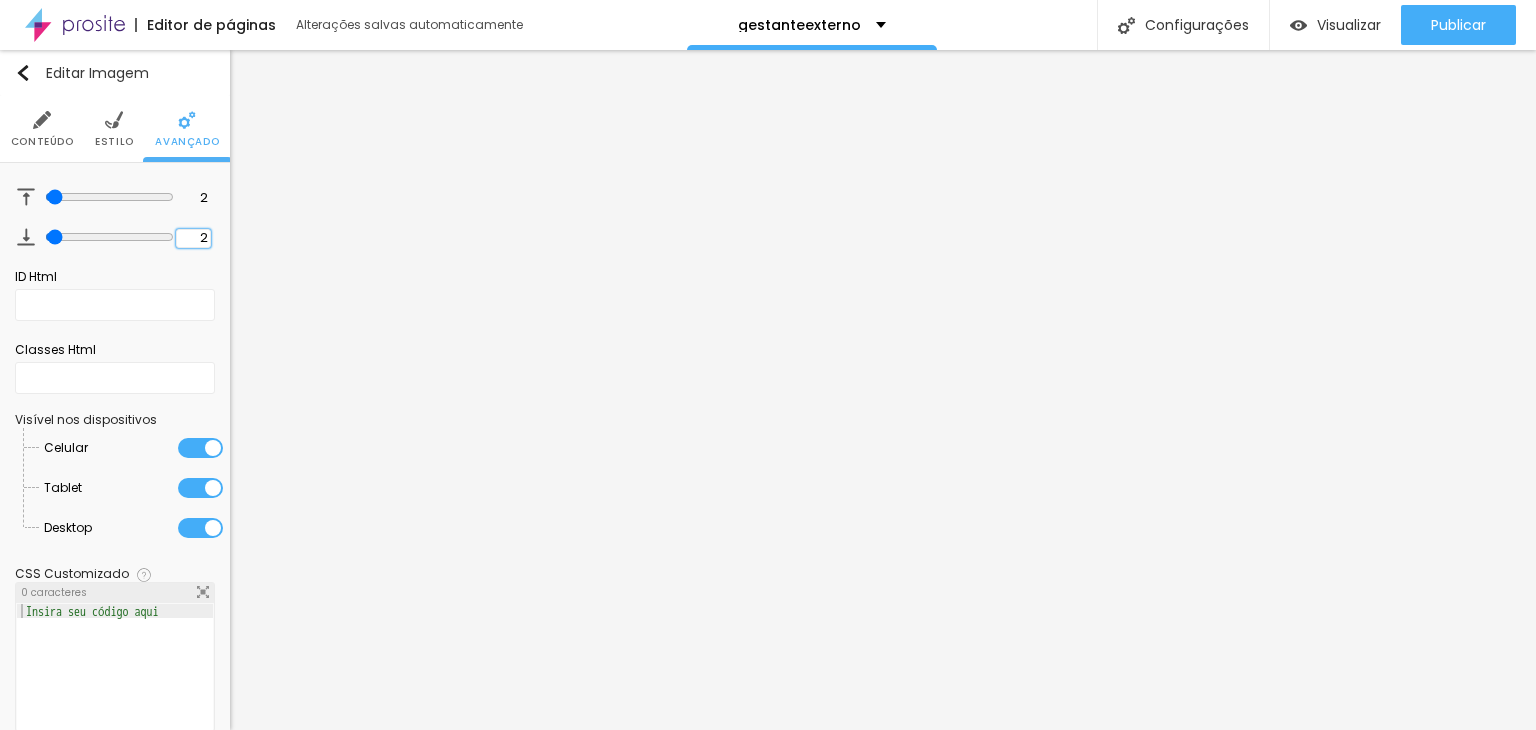 type on "2" 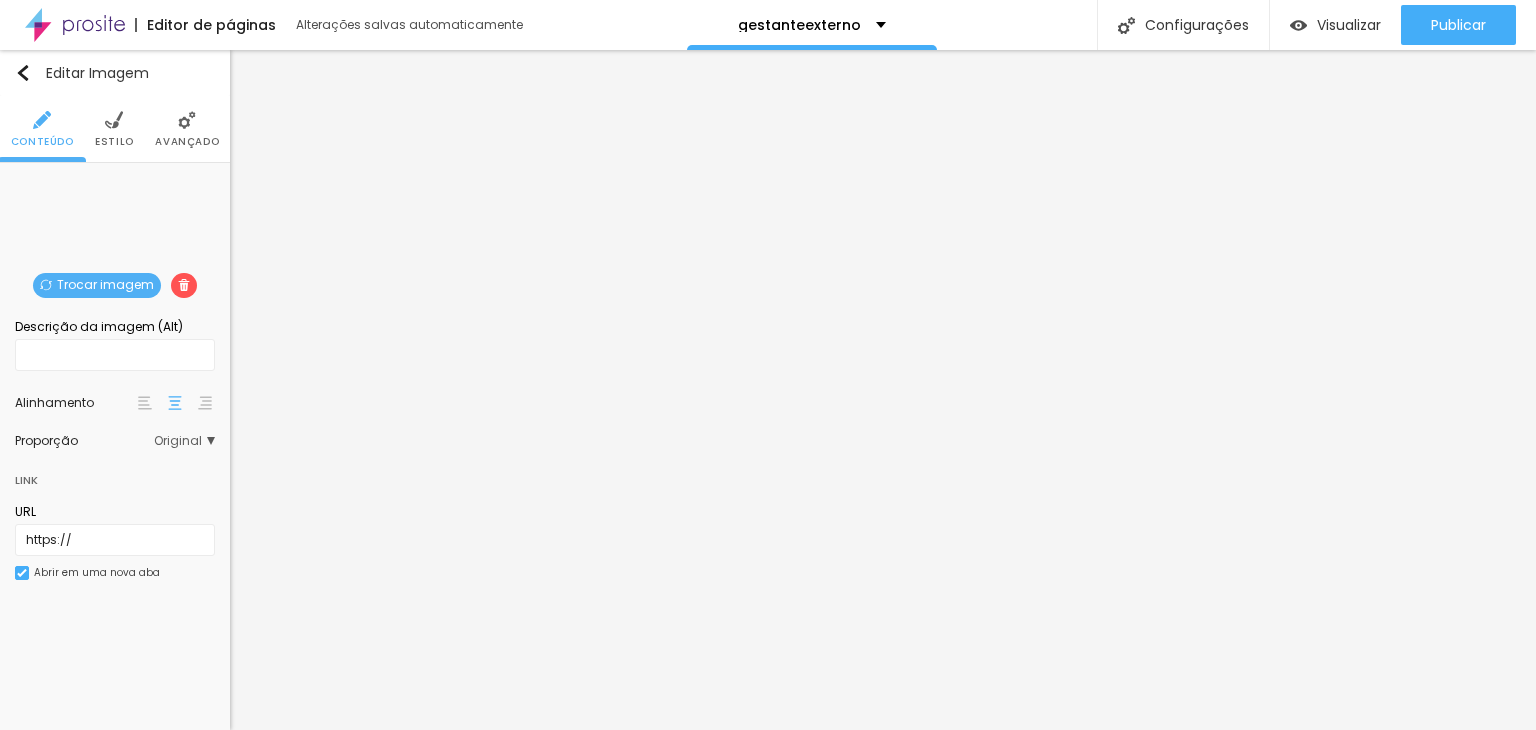 click on "Avançado" at bounding box center [187, 129] 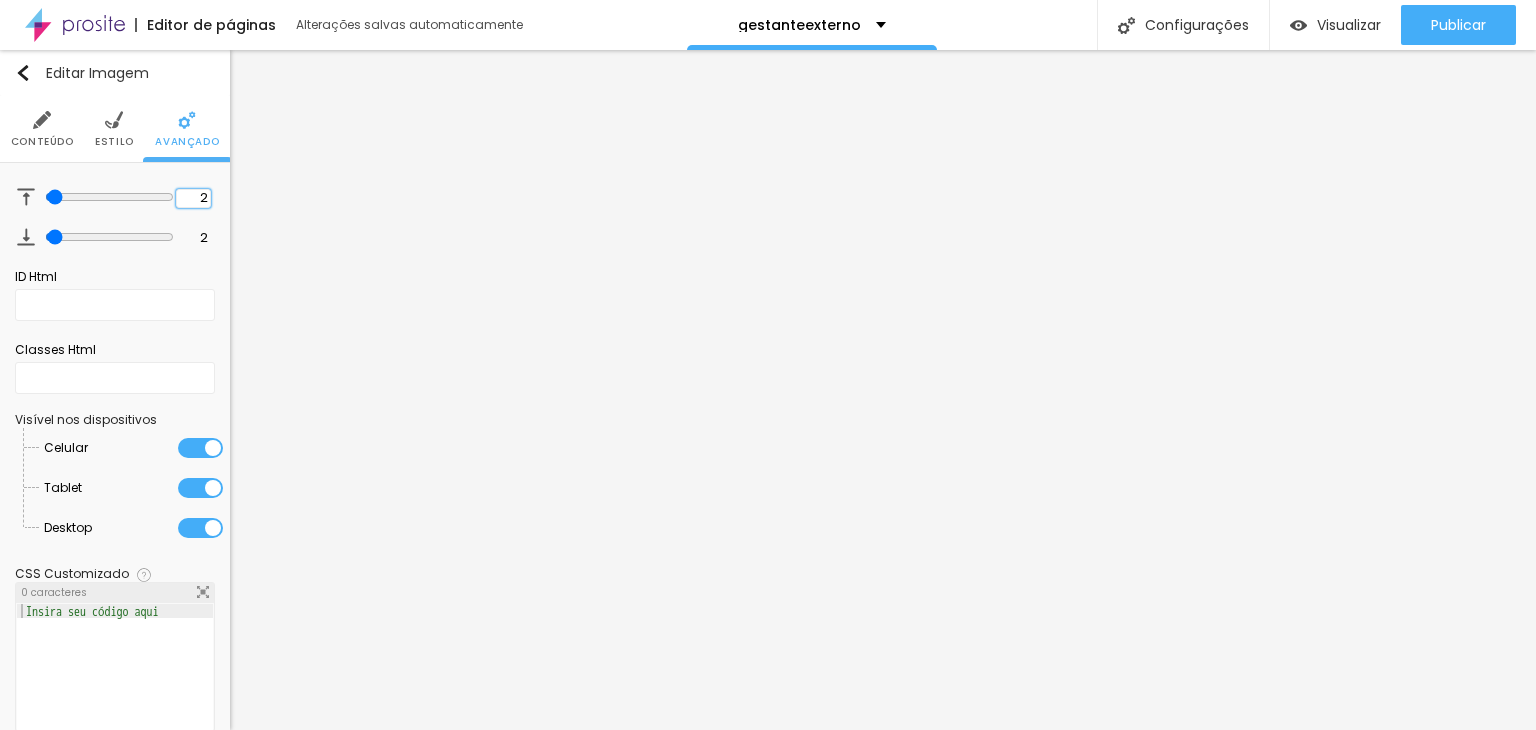 type on "1" 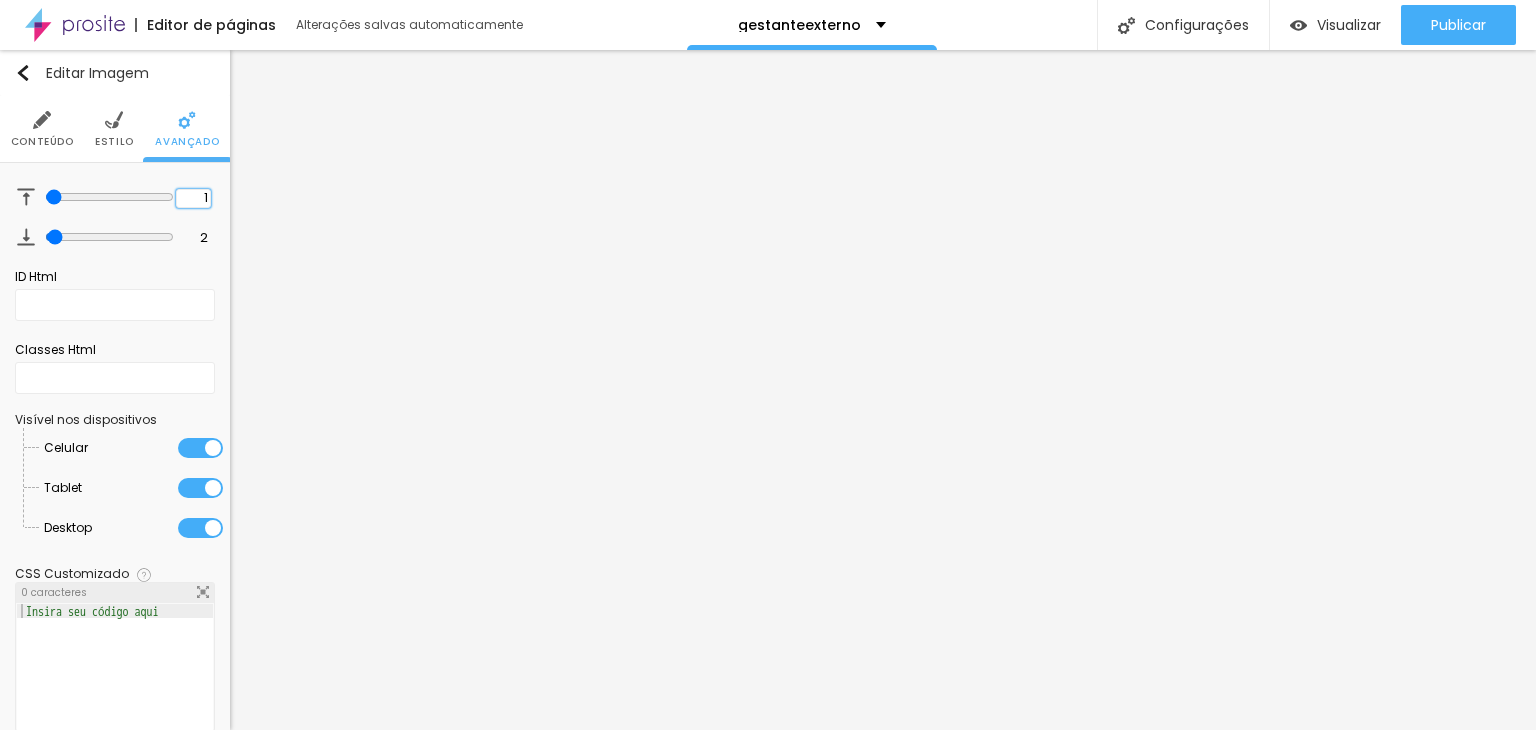 type on "1" 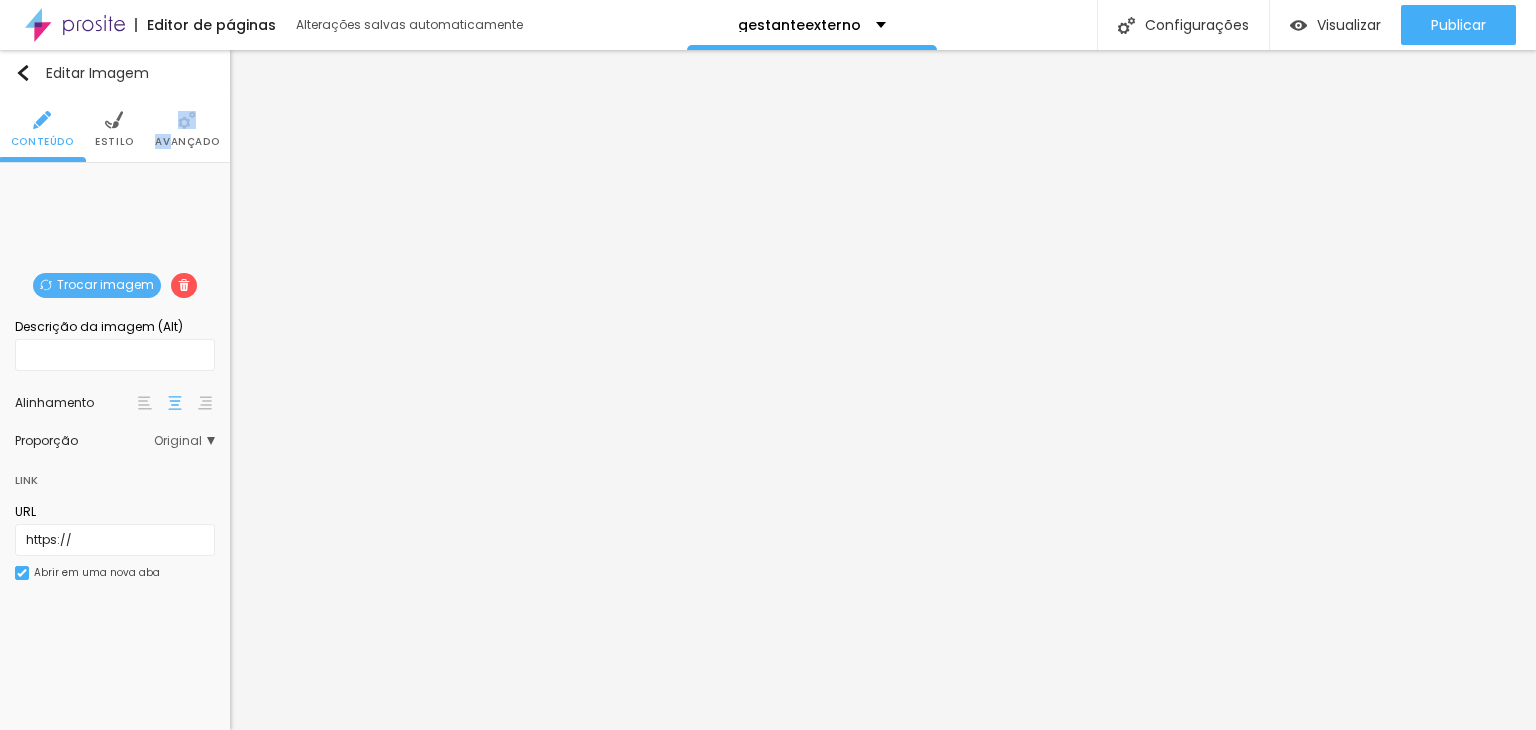 click on "Avançado" at bounding box center [187, 129] 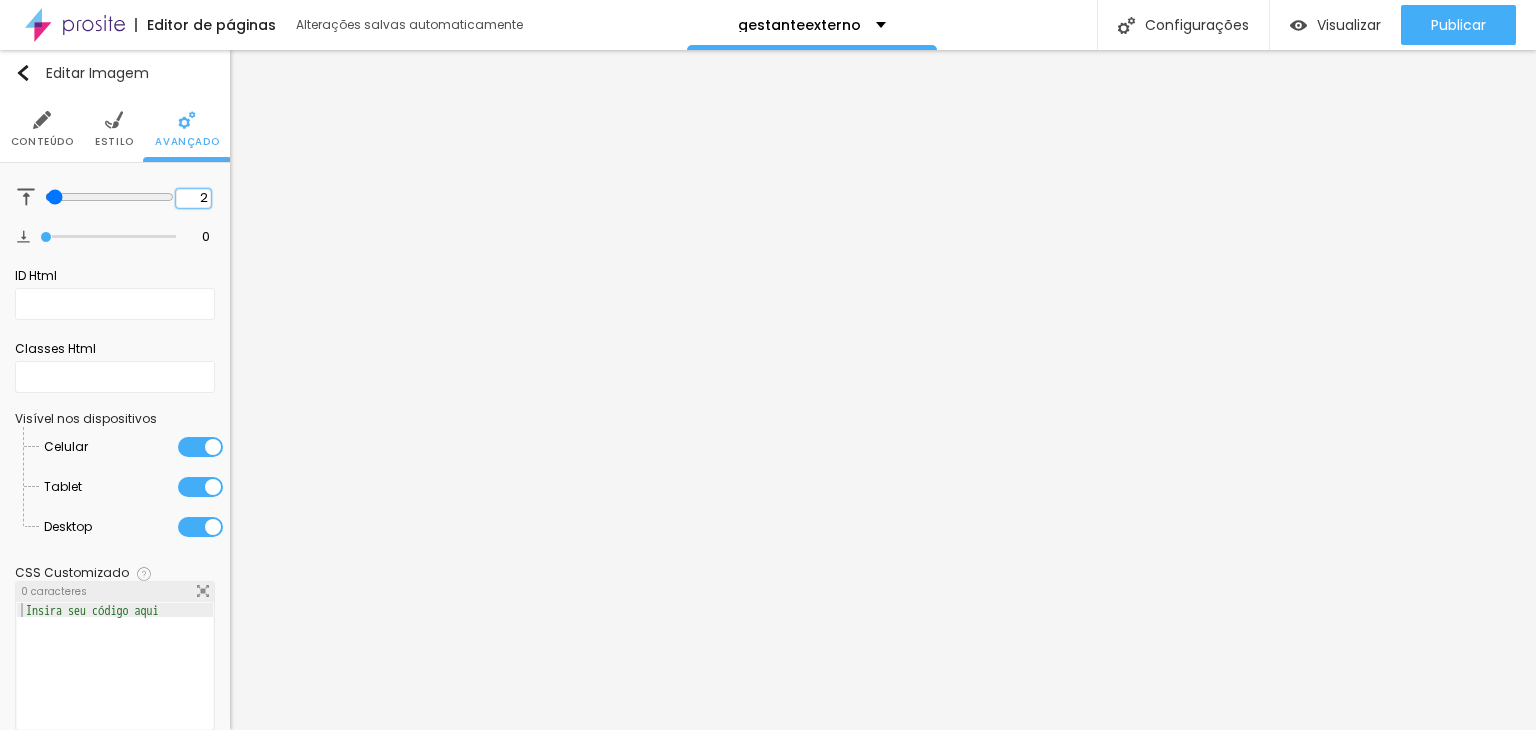 type on "1" 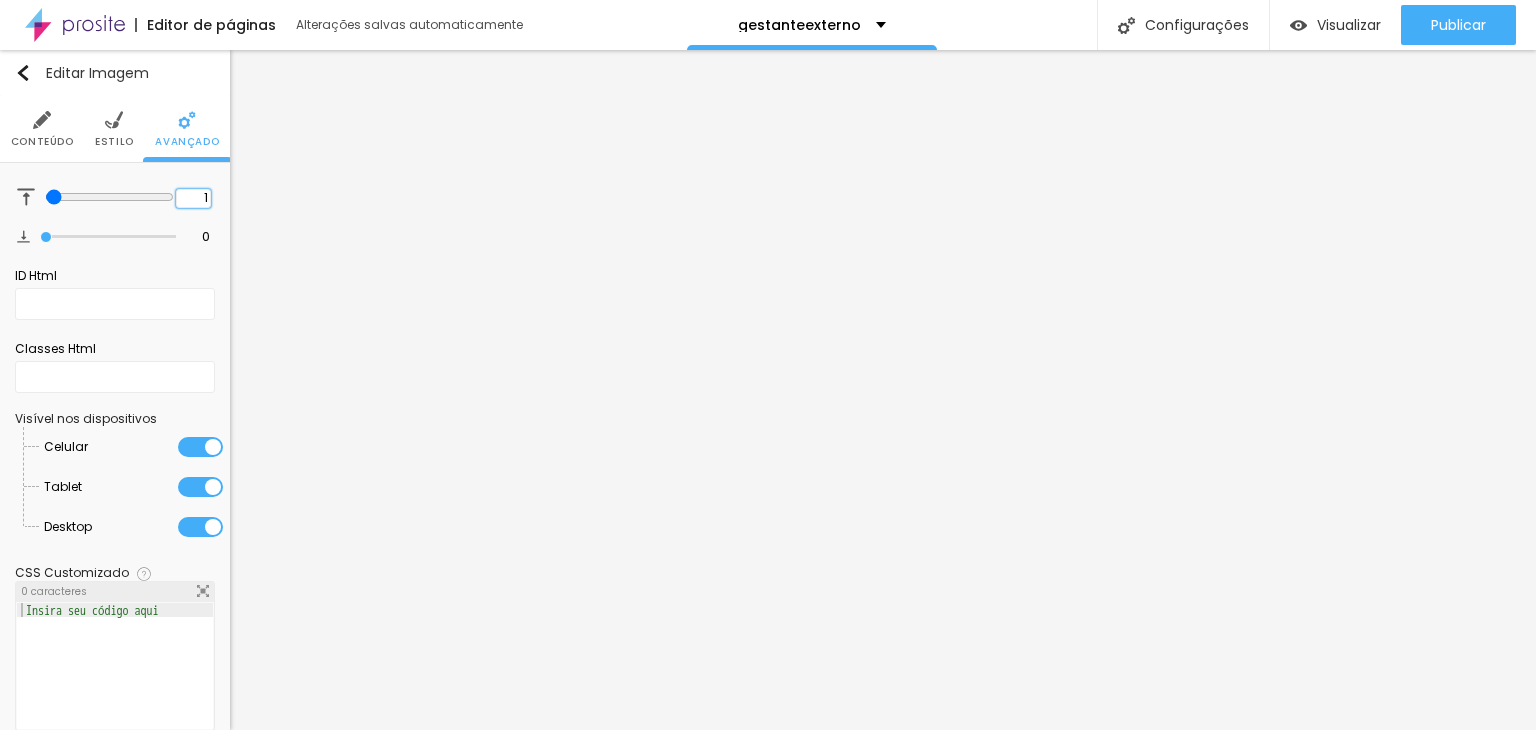 type on "1" 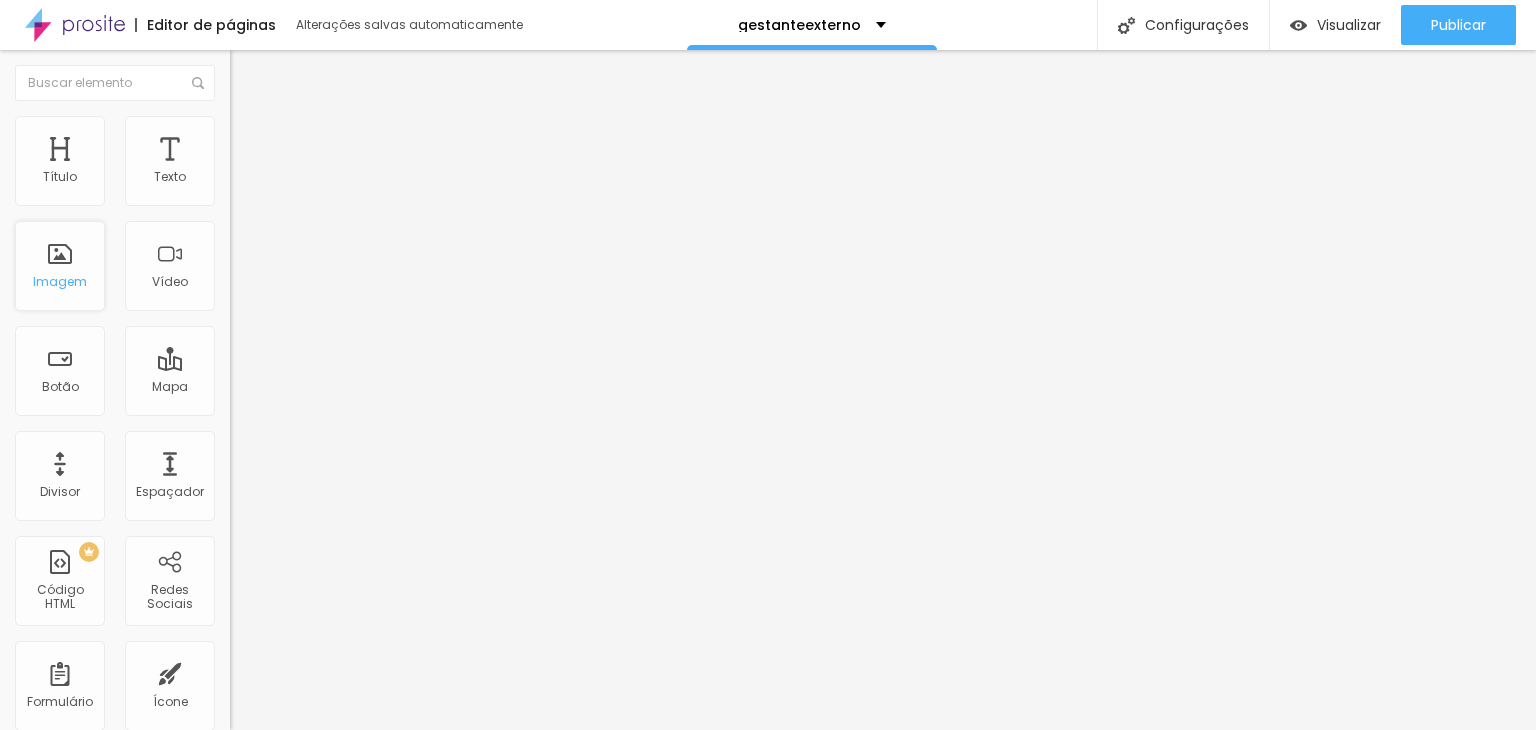 click on "Imagem" at bounding box center [60, 266] 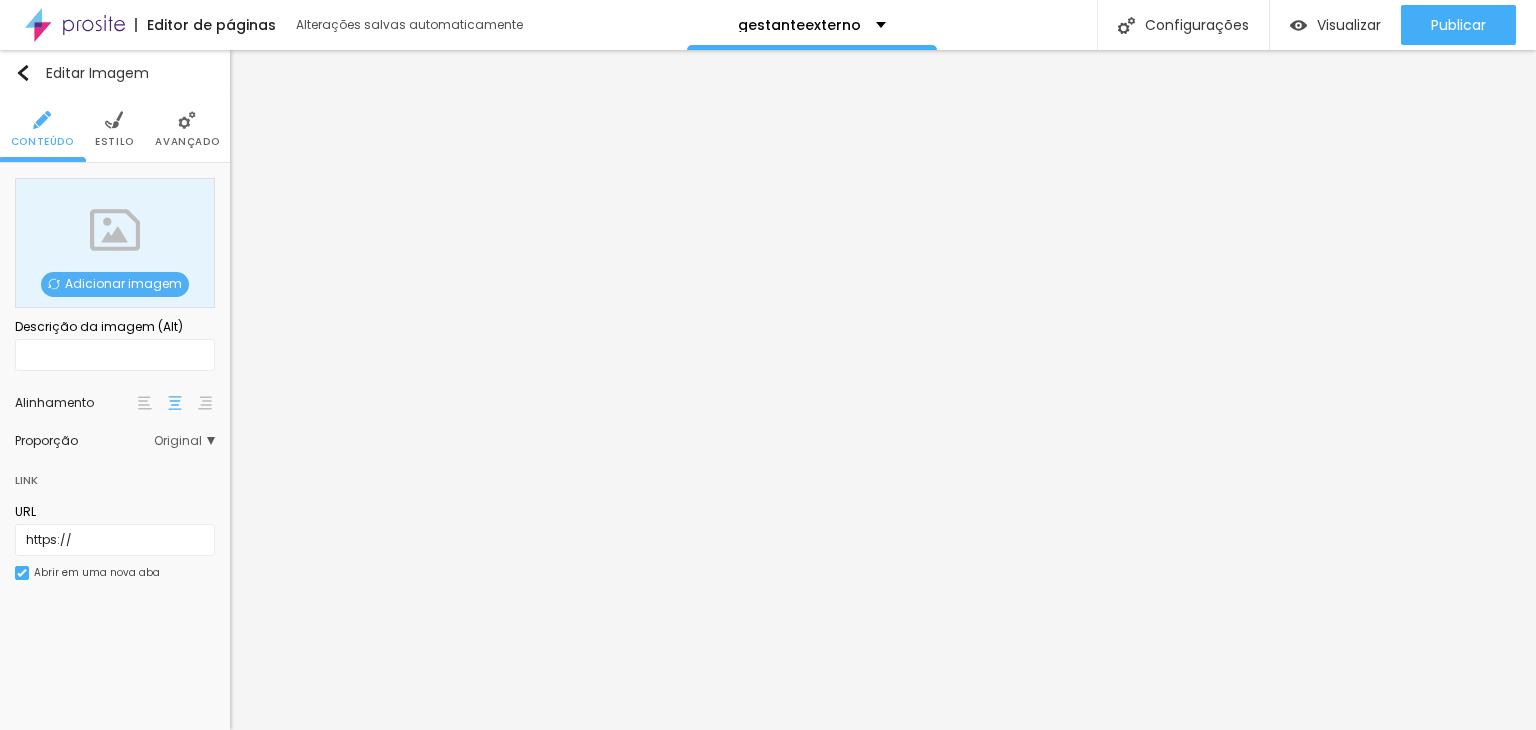 click on "Adicionar imagem" at bounding box center (115, 284) 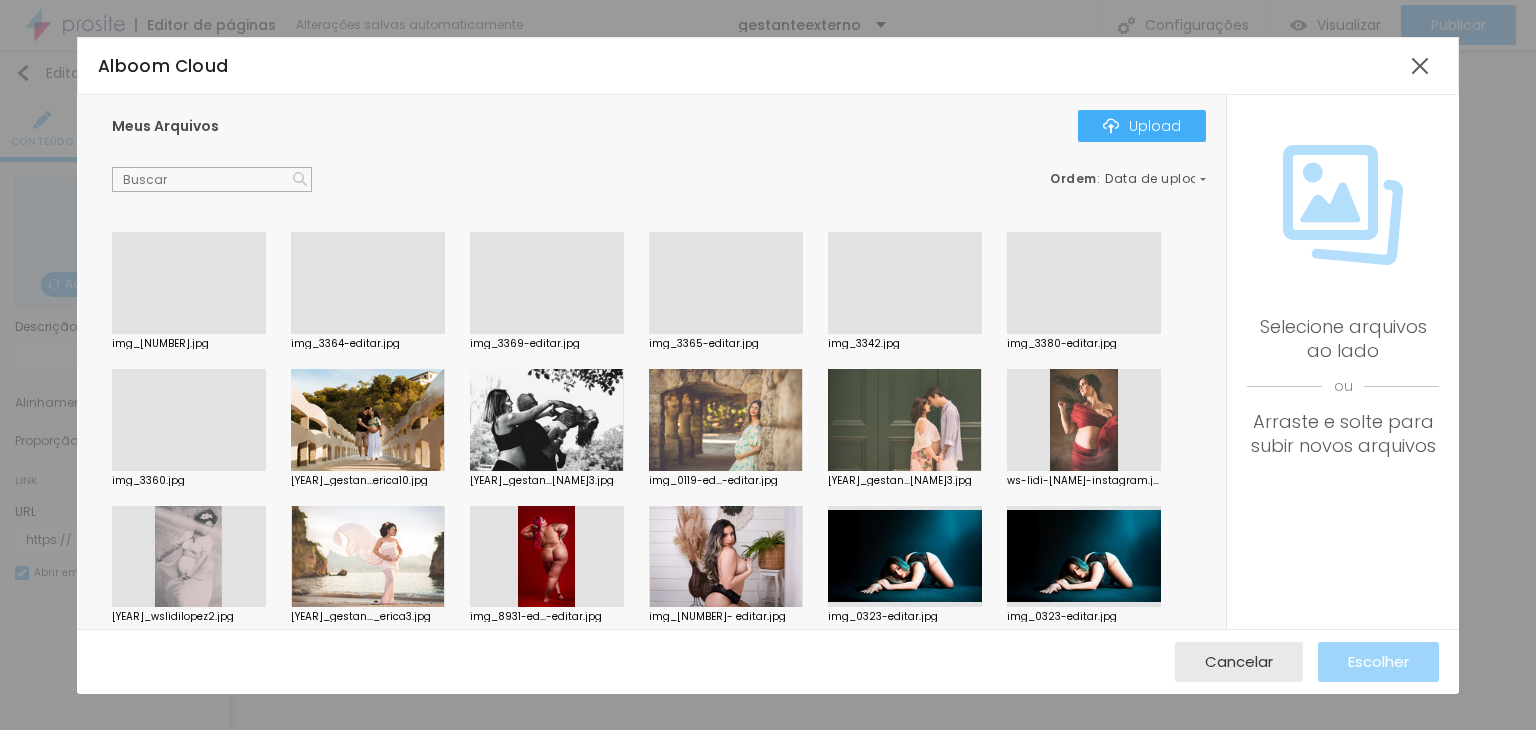 click at bounding box center (189, 334) 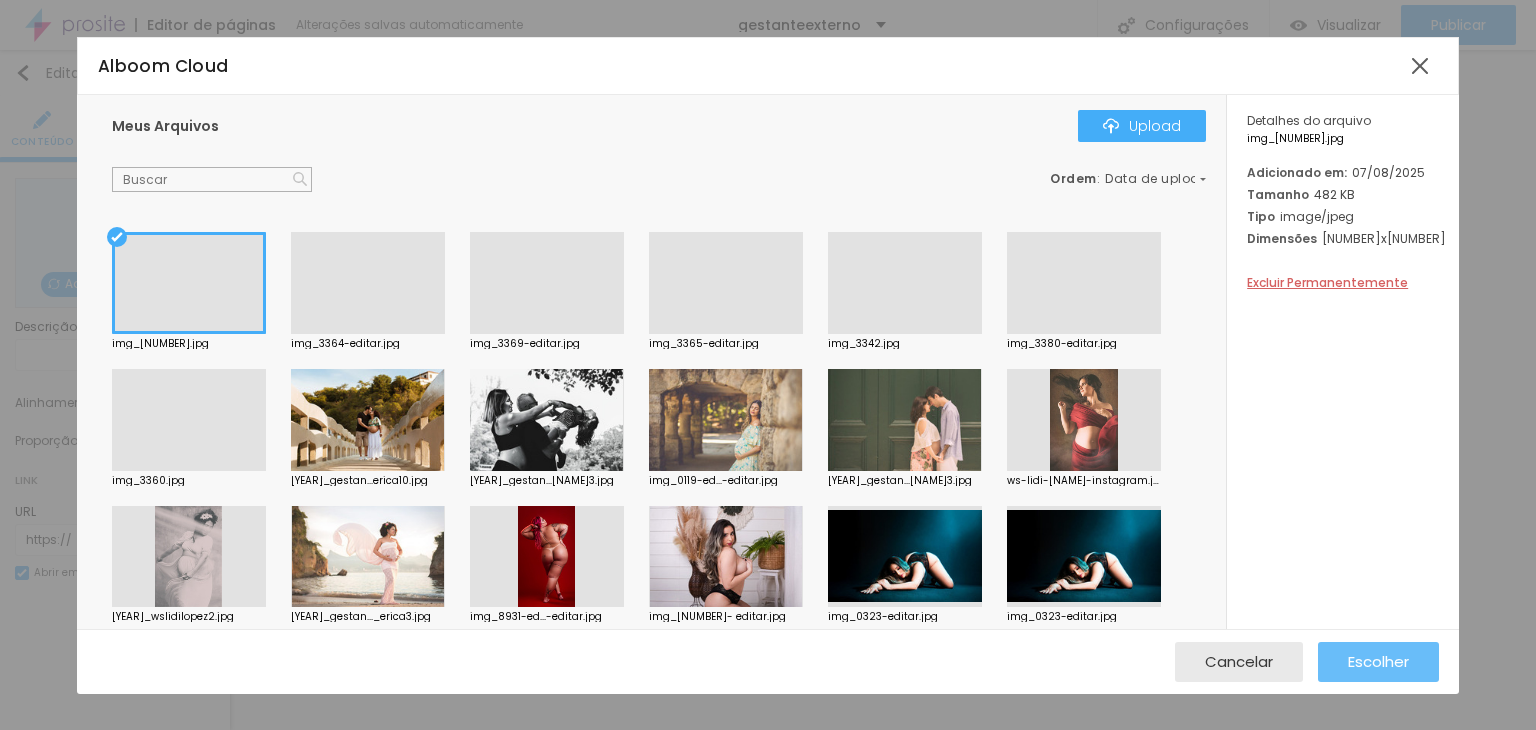 click on "Escolher" at bounding box center [1378, 661] 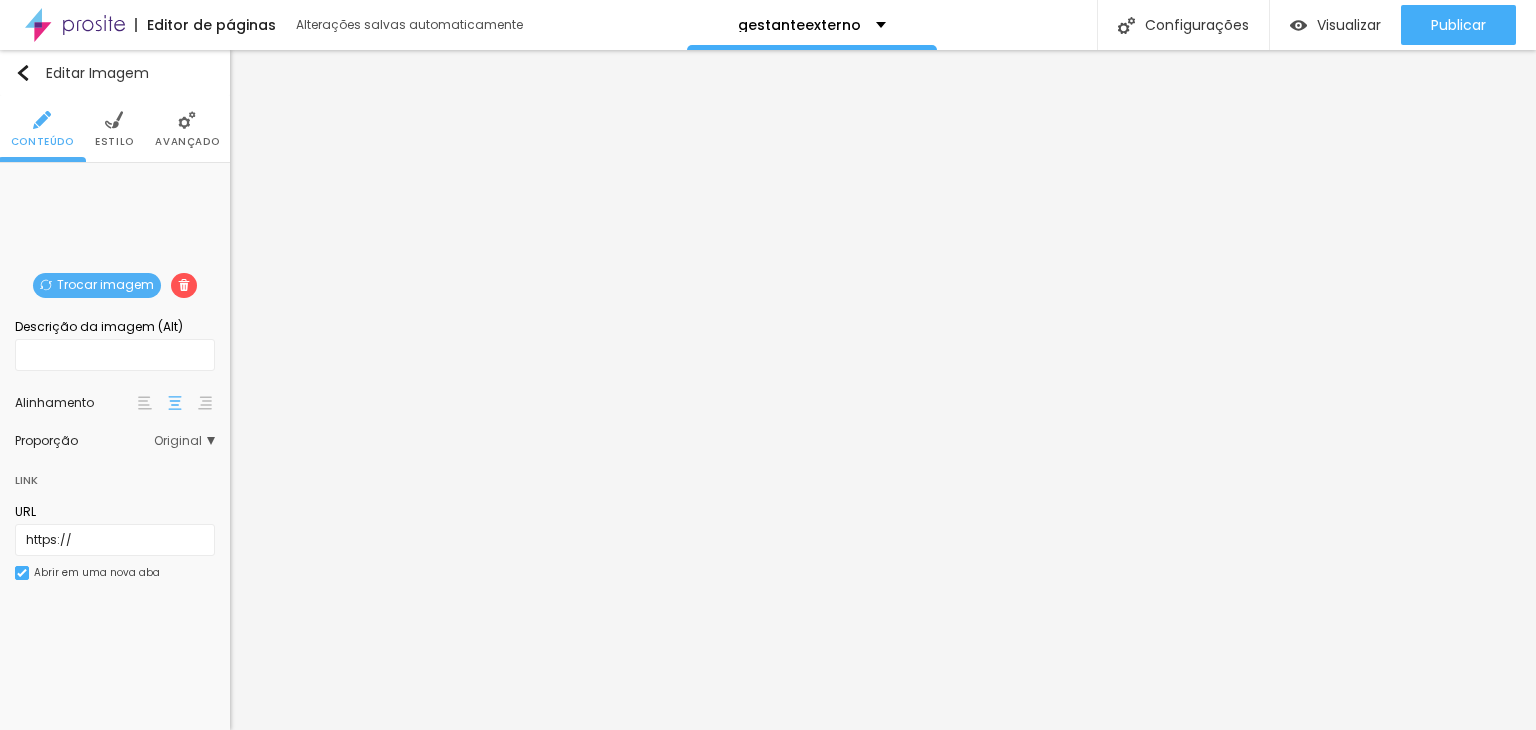 click on "Trocar imagem" at bounding box center [115, 285] 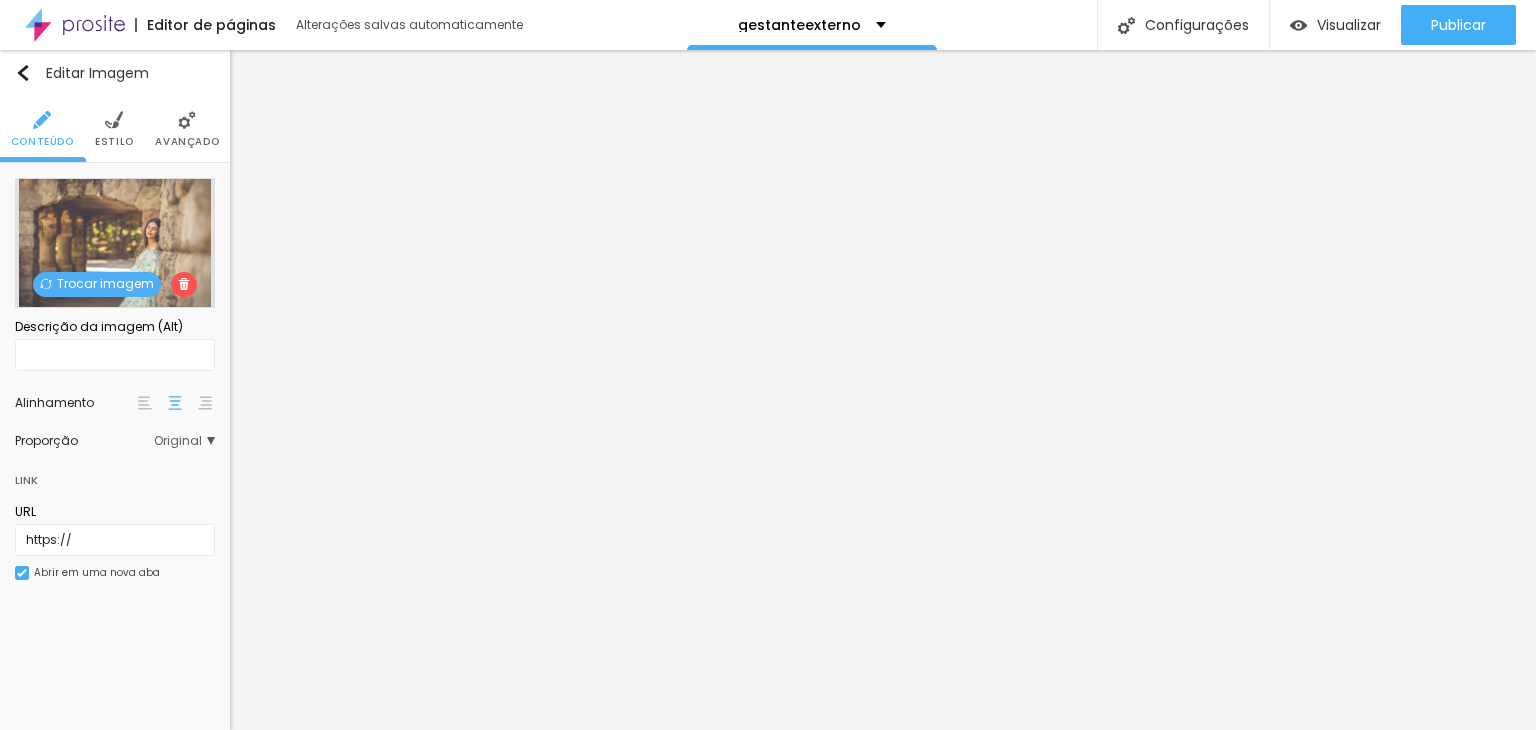 click on "Trocar imagem" at bounding box center [97, 284] 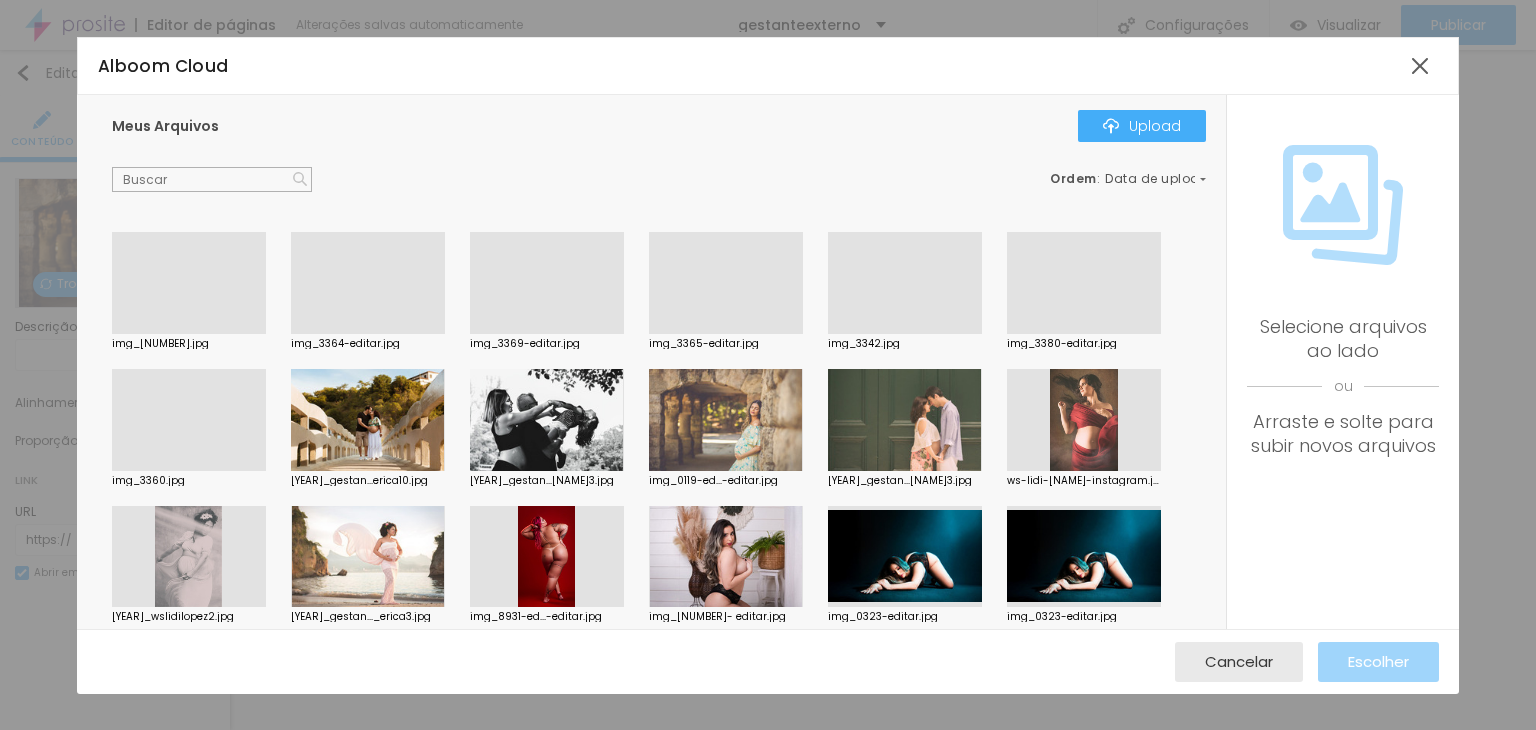 click at bounding box center (189, 334) 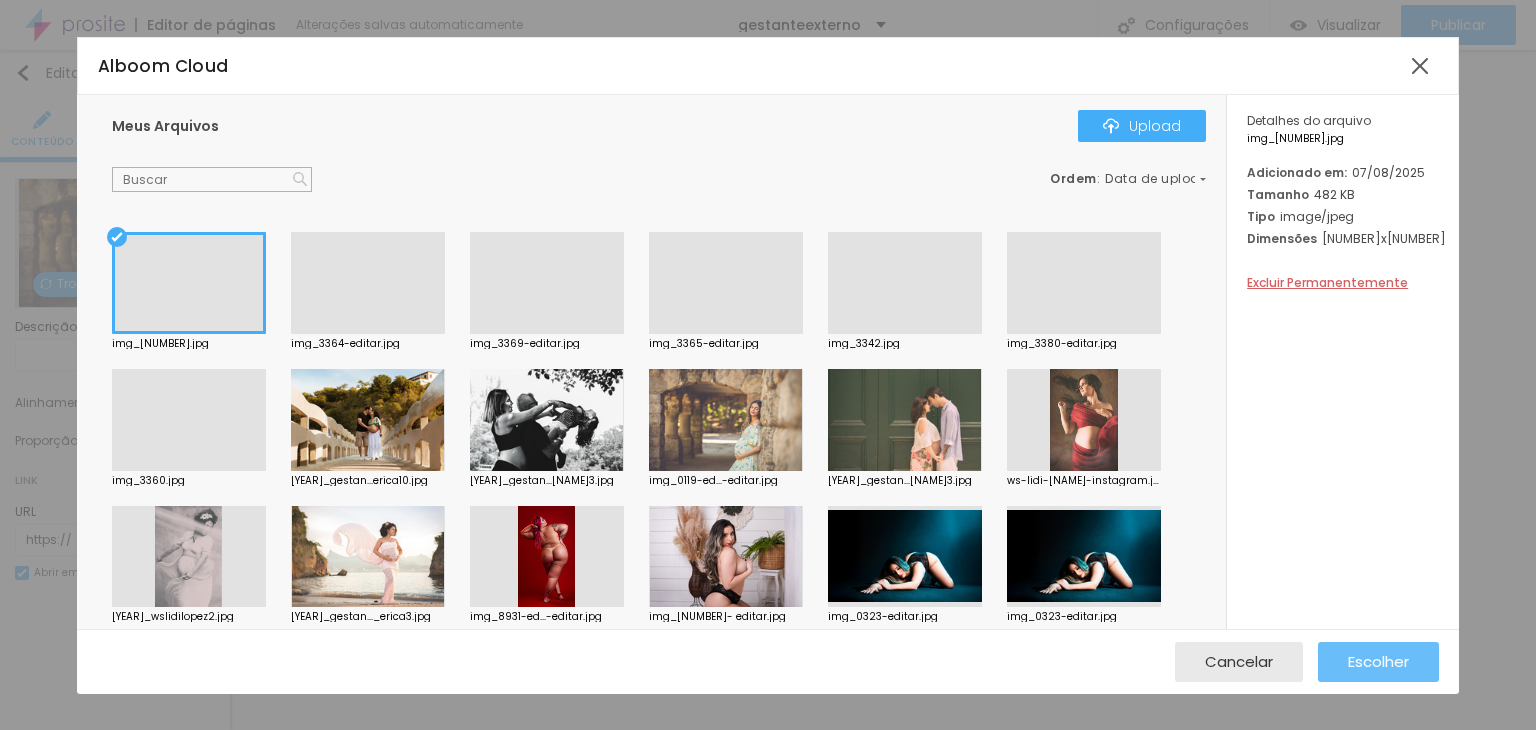 click on "Escolher" at bounding box center (1378, 661) 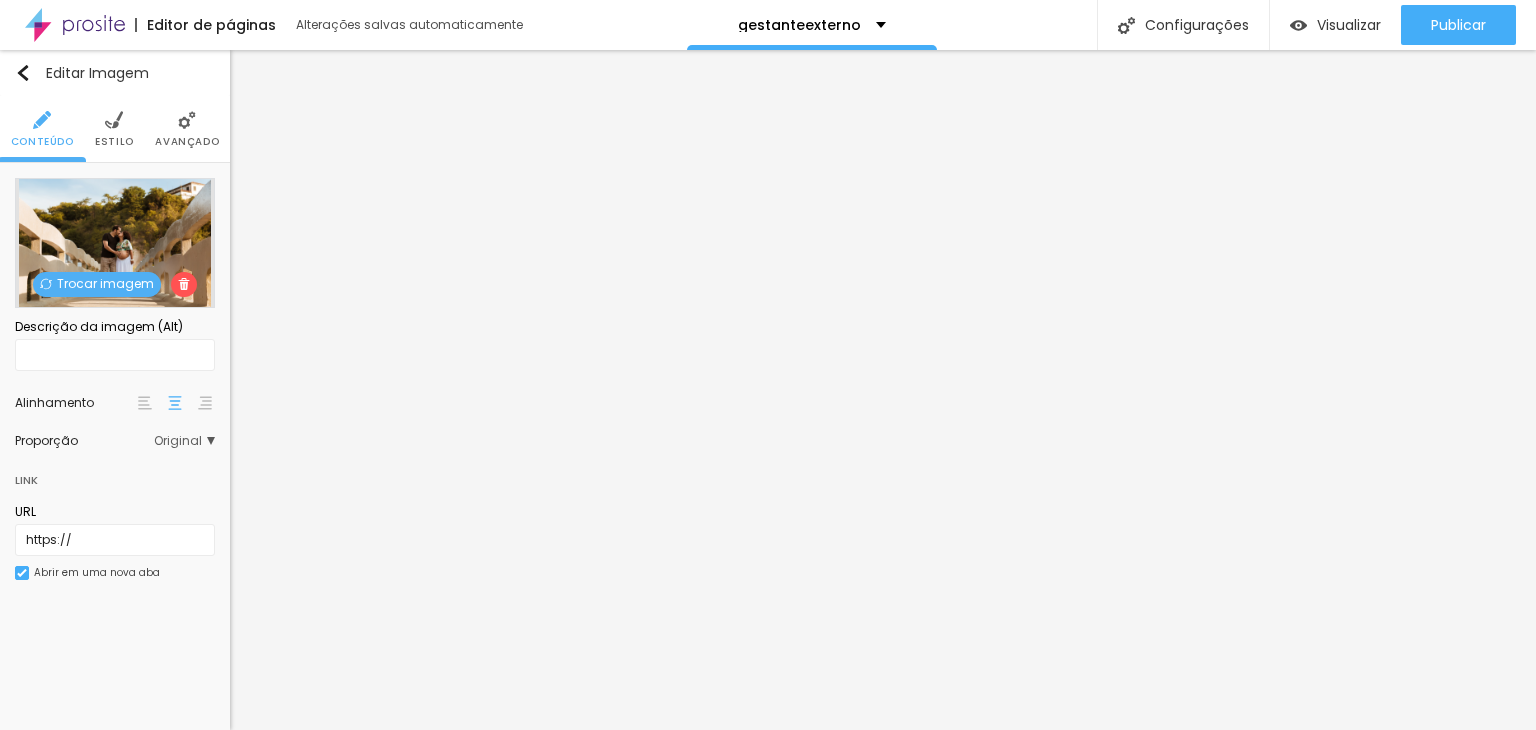 click on "Trocar imagem" at bounding box center (97, 284) 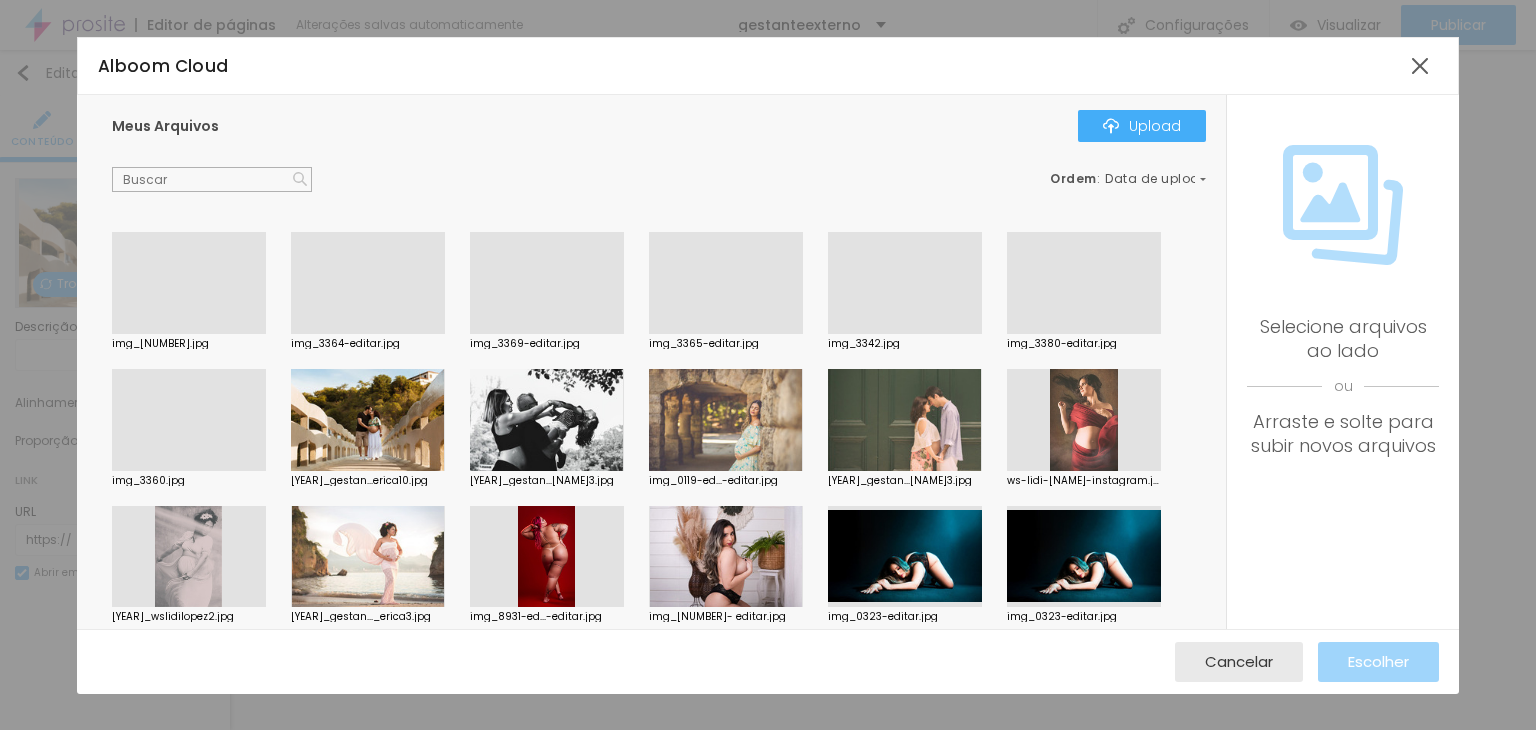 click at bounding box center [368, 334] 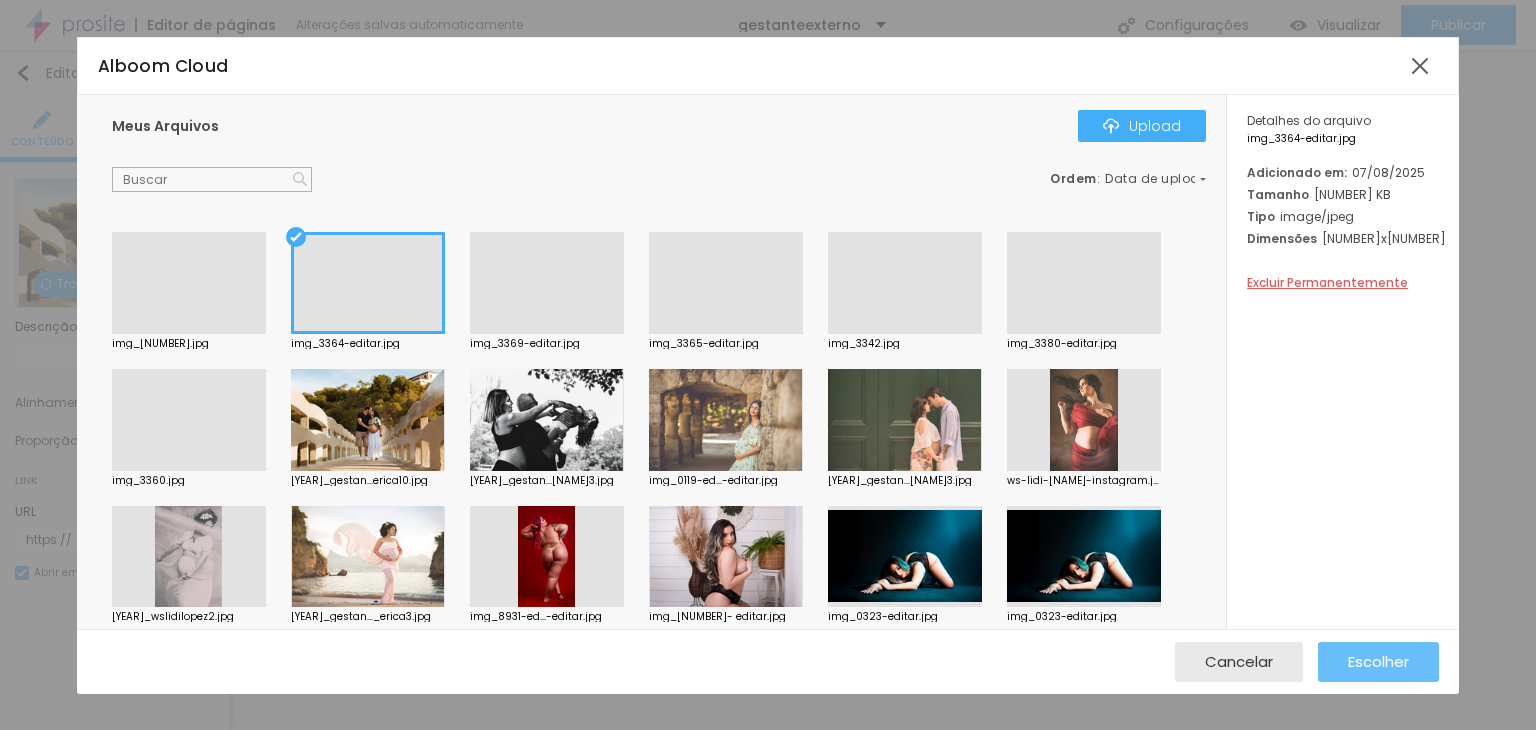 click on "Escolher" at bounding box center [1378, 661] 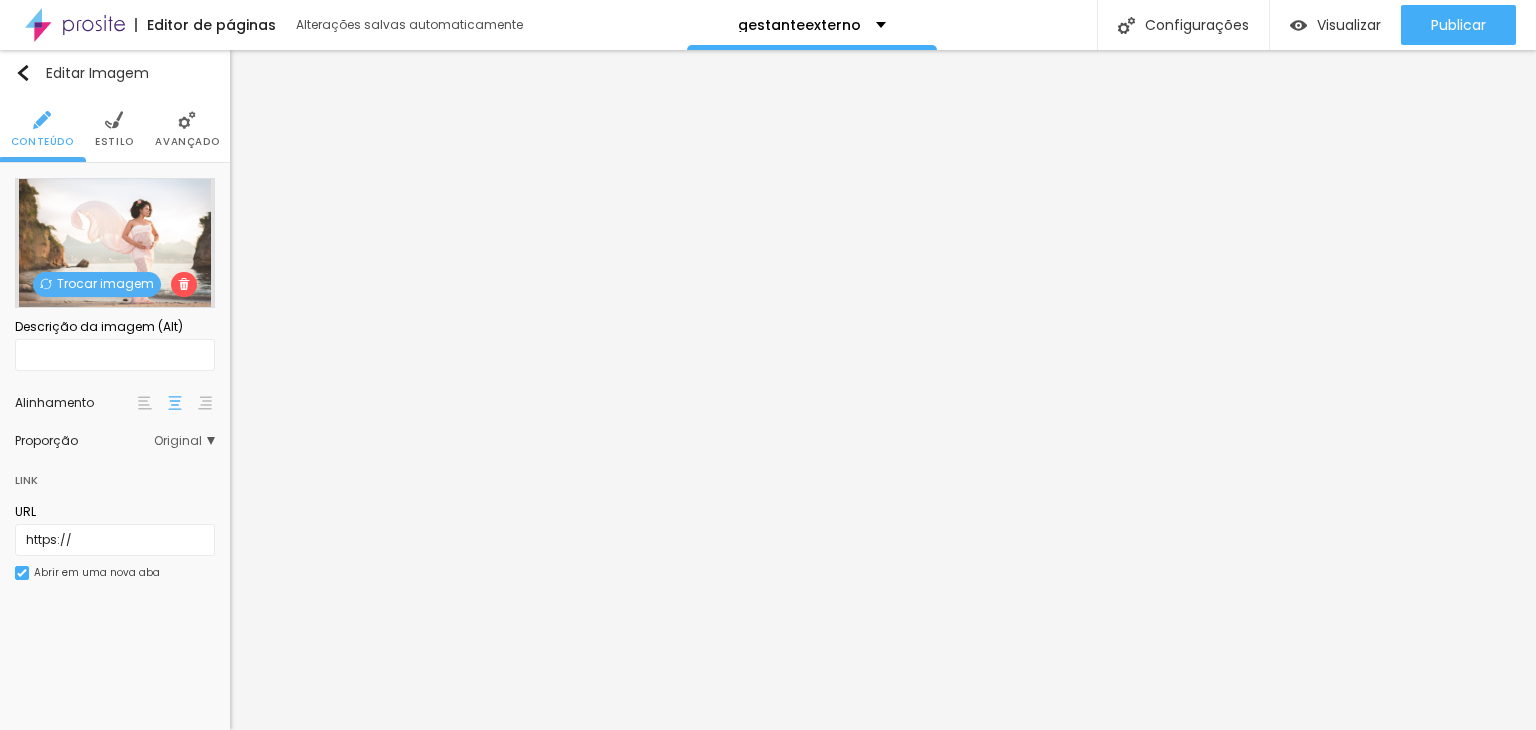 click on "Trocar imagem" at bounding box center [97, 284] 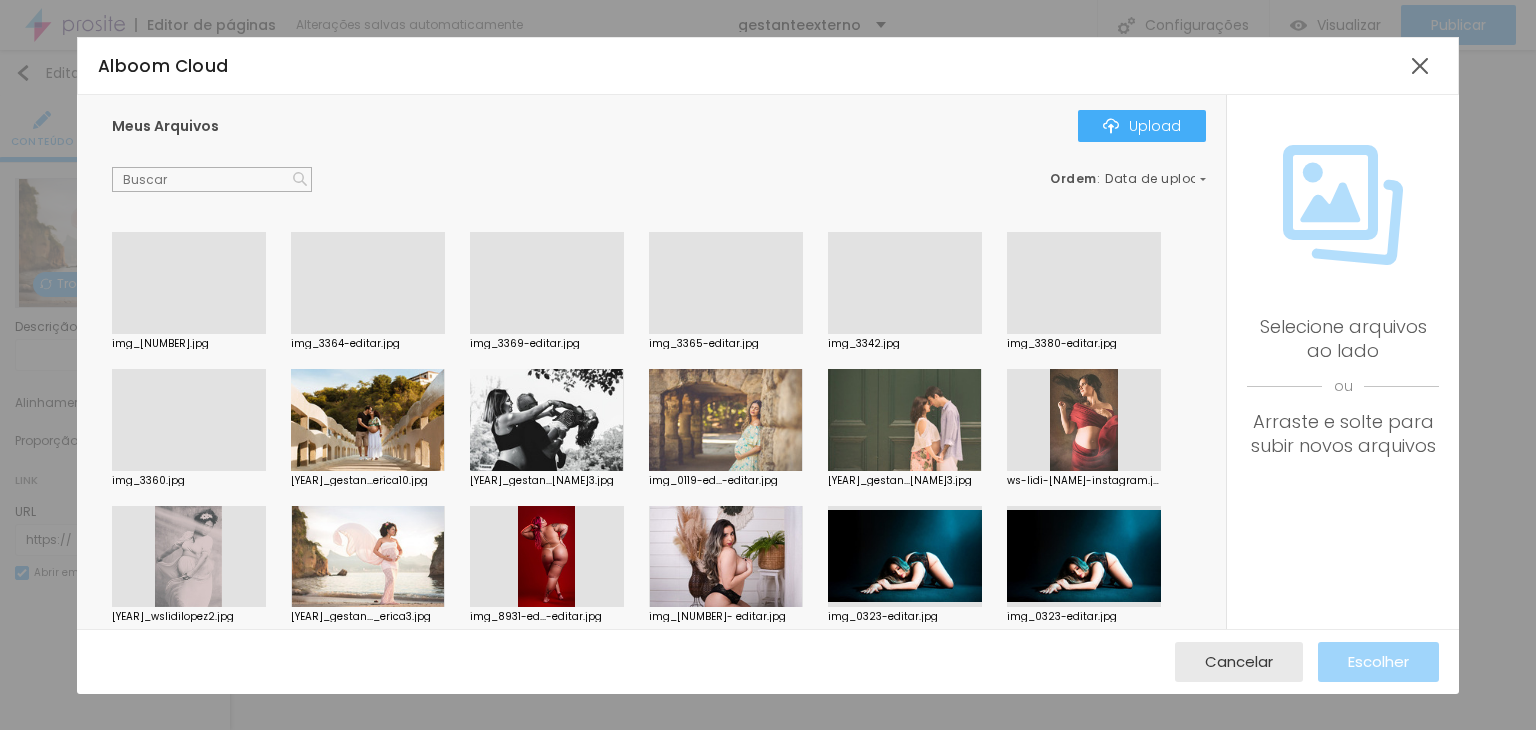 click at bounding box center [547, 334] 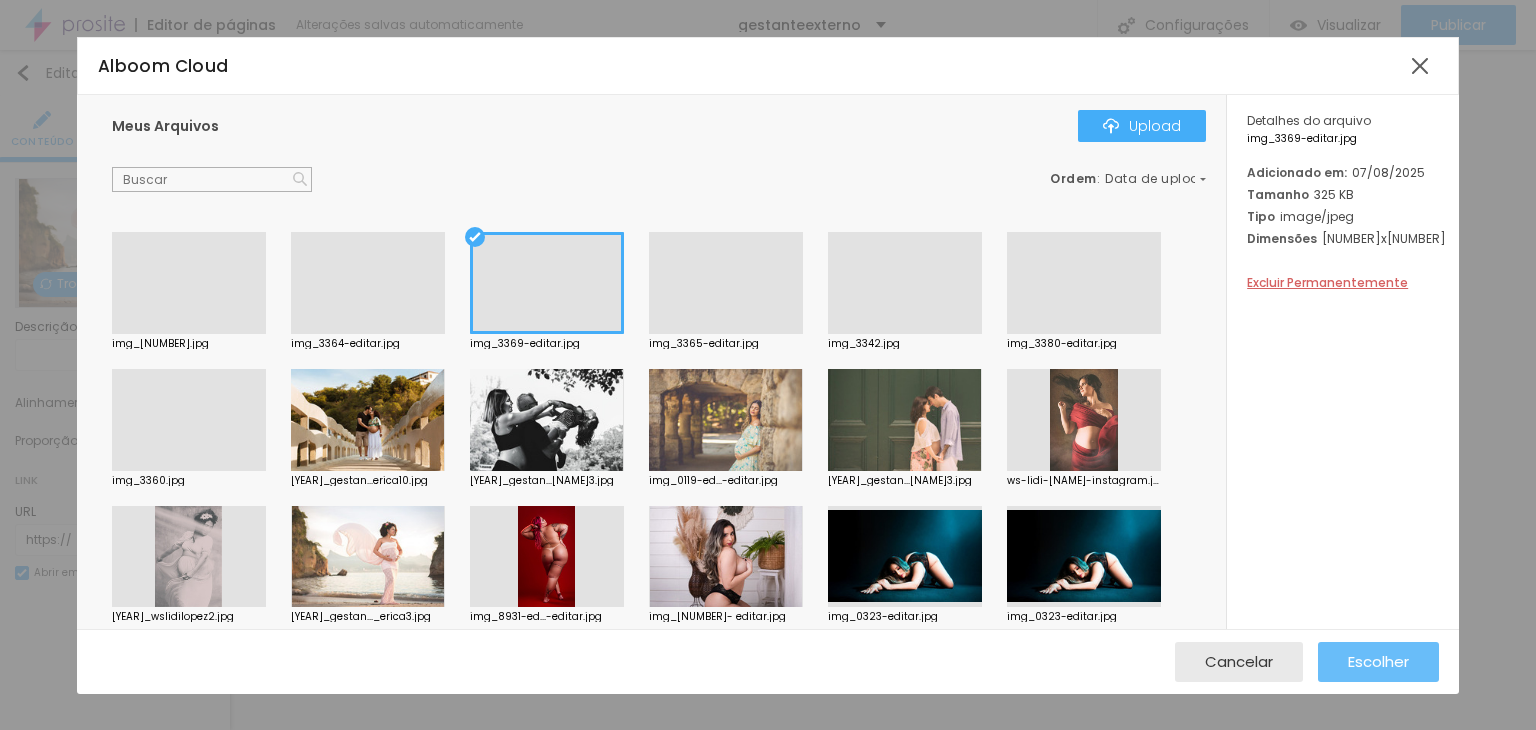 click on "Escolher" at bounding box center [1378, 661] 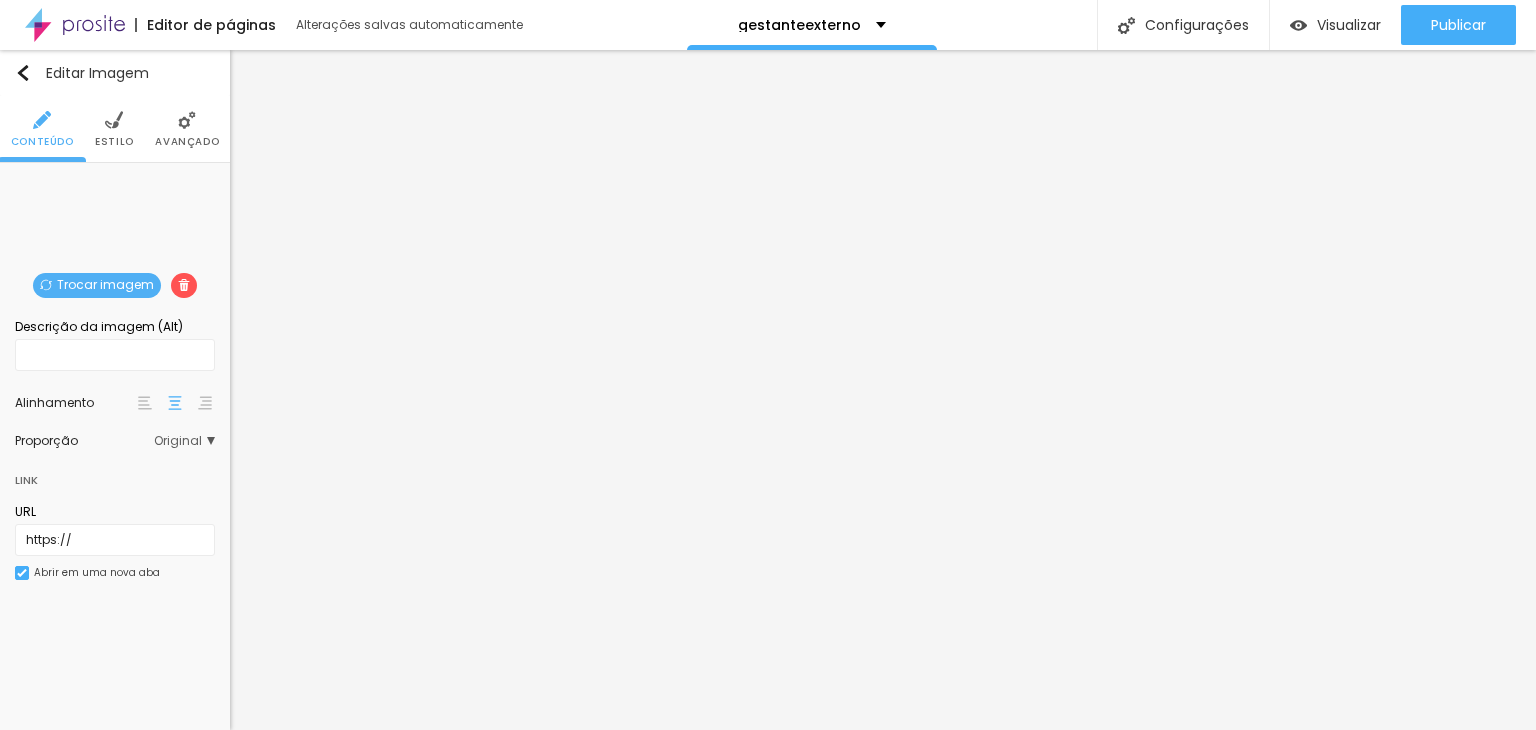 click on "Trocar imagem" at bounding box center [97, 285] 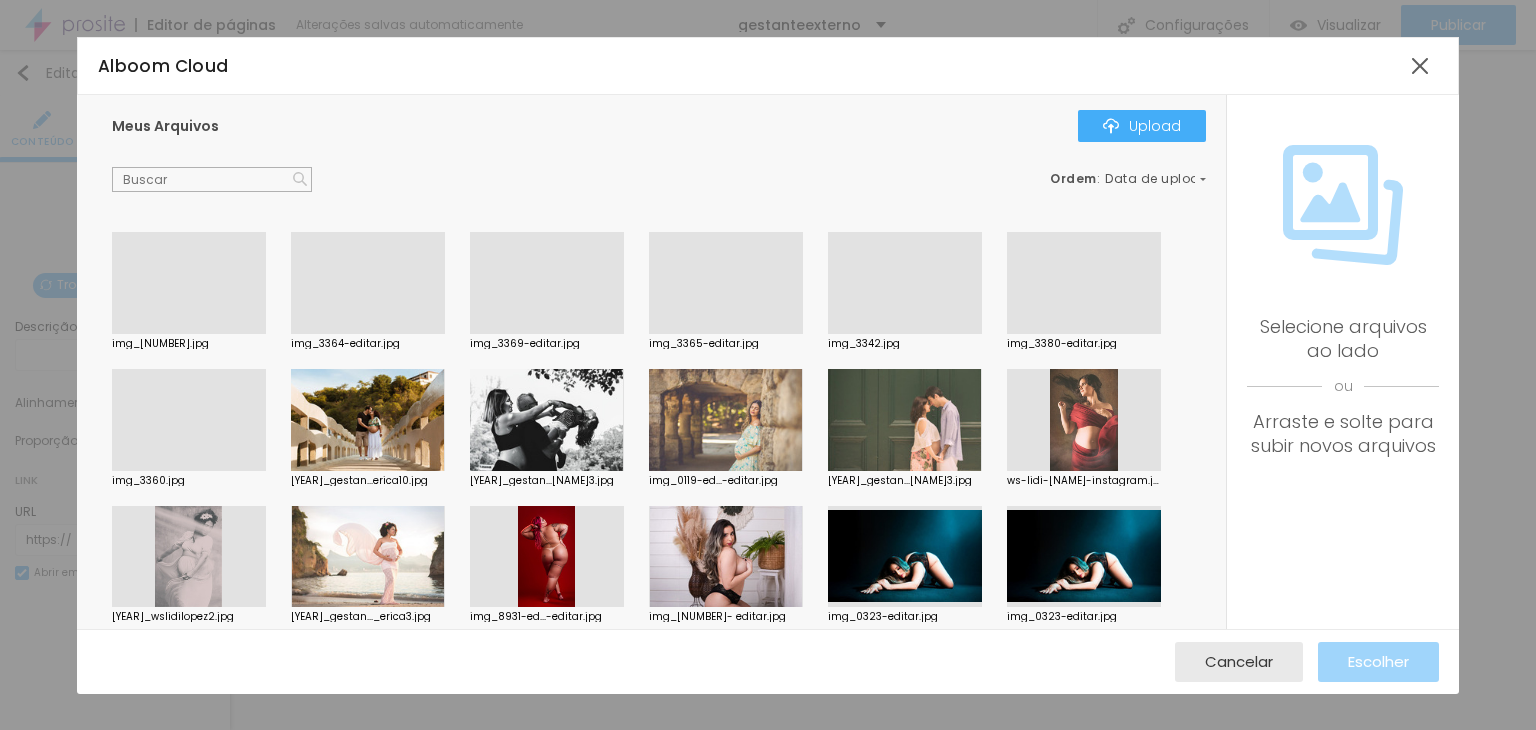 click at bounding box center [189, 471] 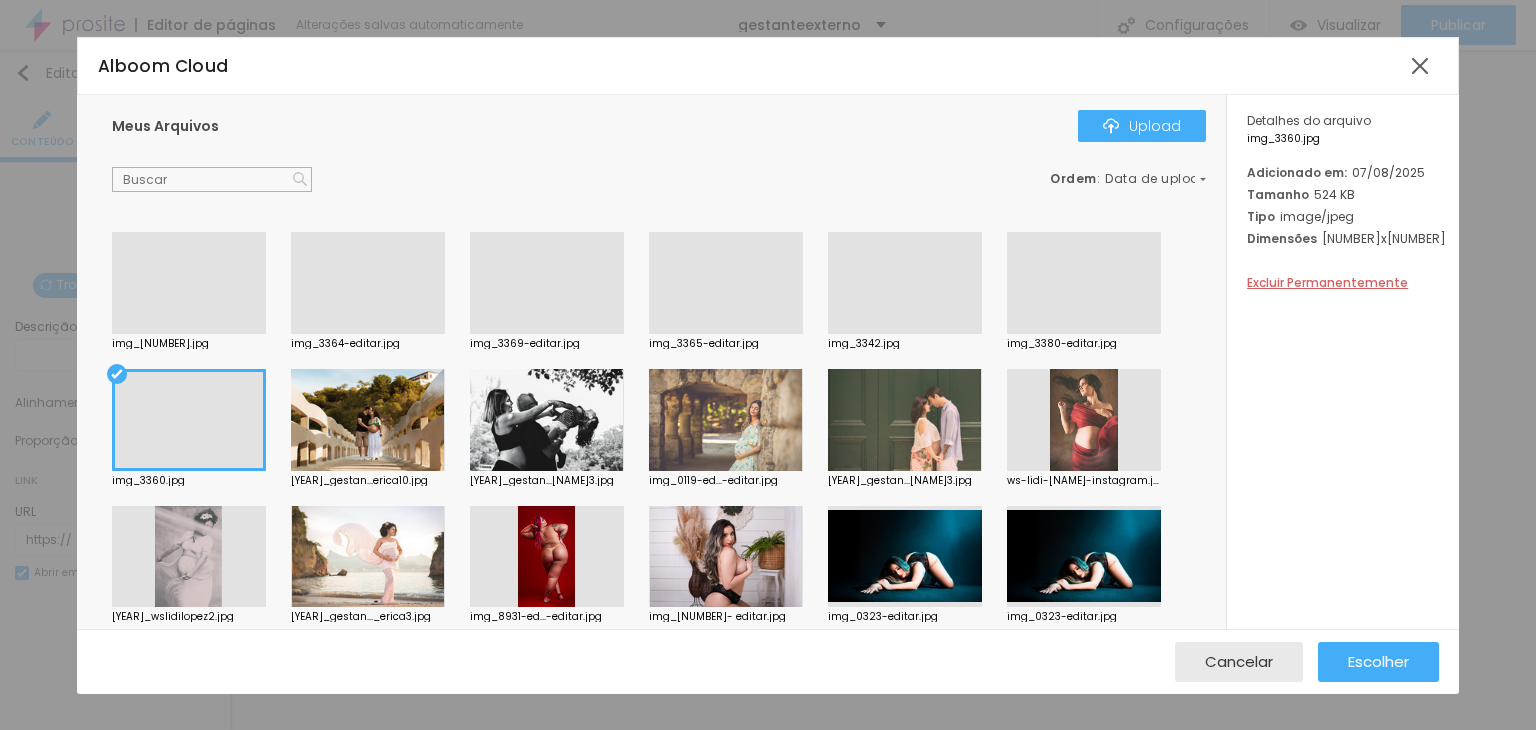 click at bounding box center [189, 420] 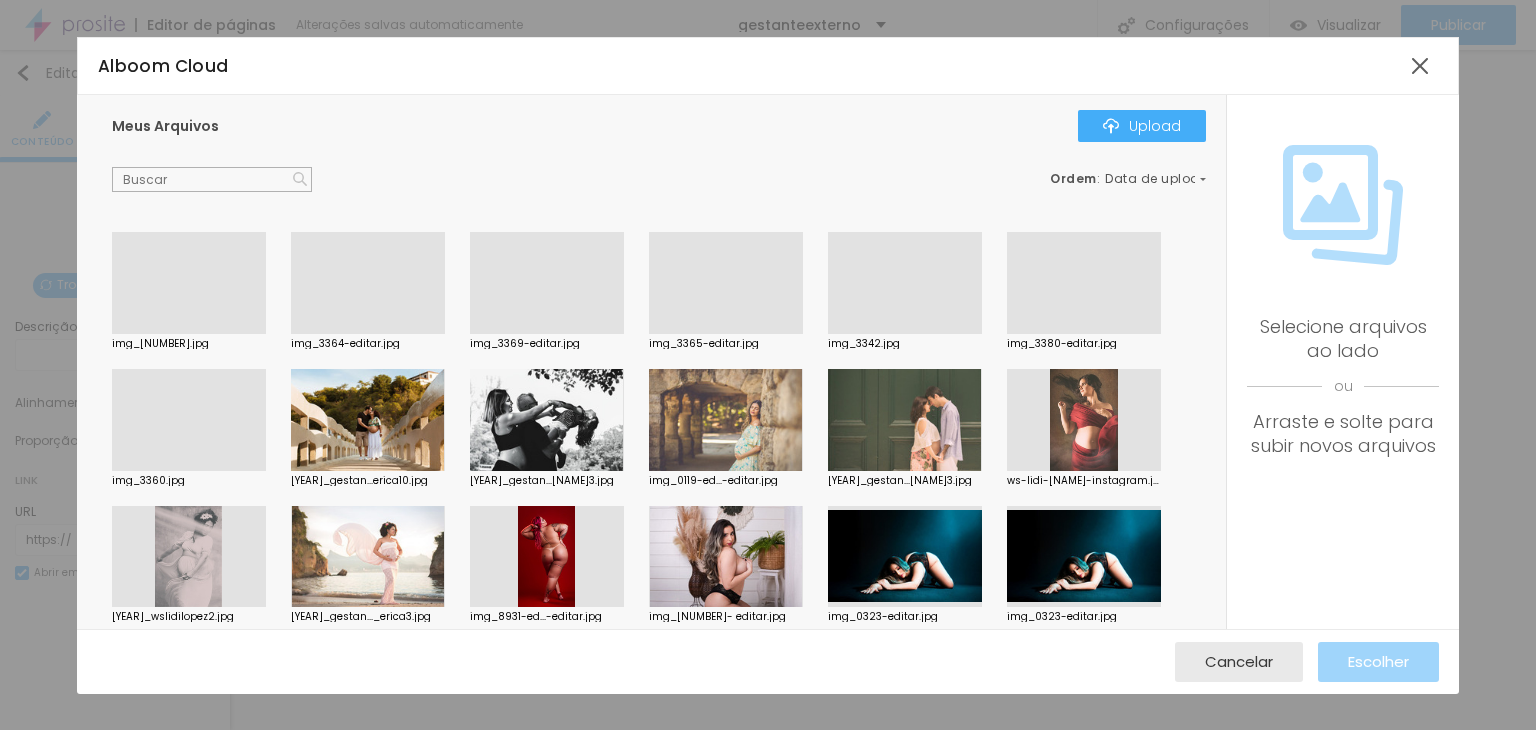 click at bounding box center (189, 471) 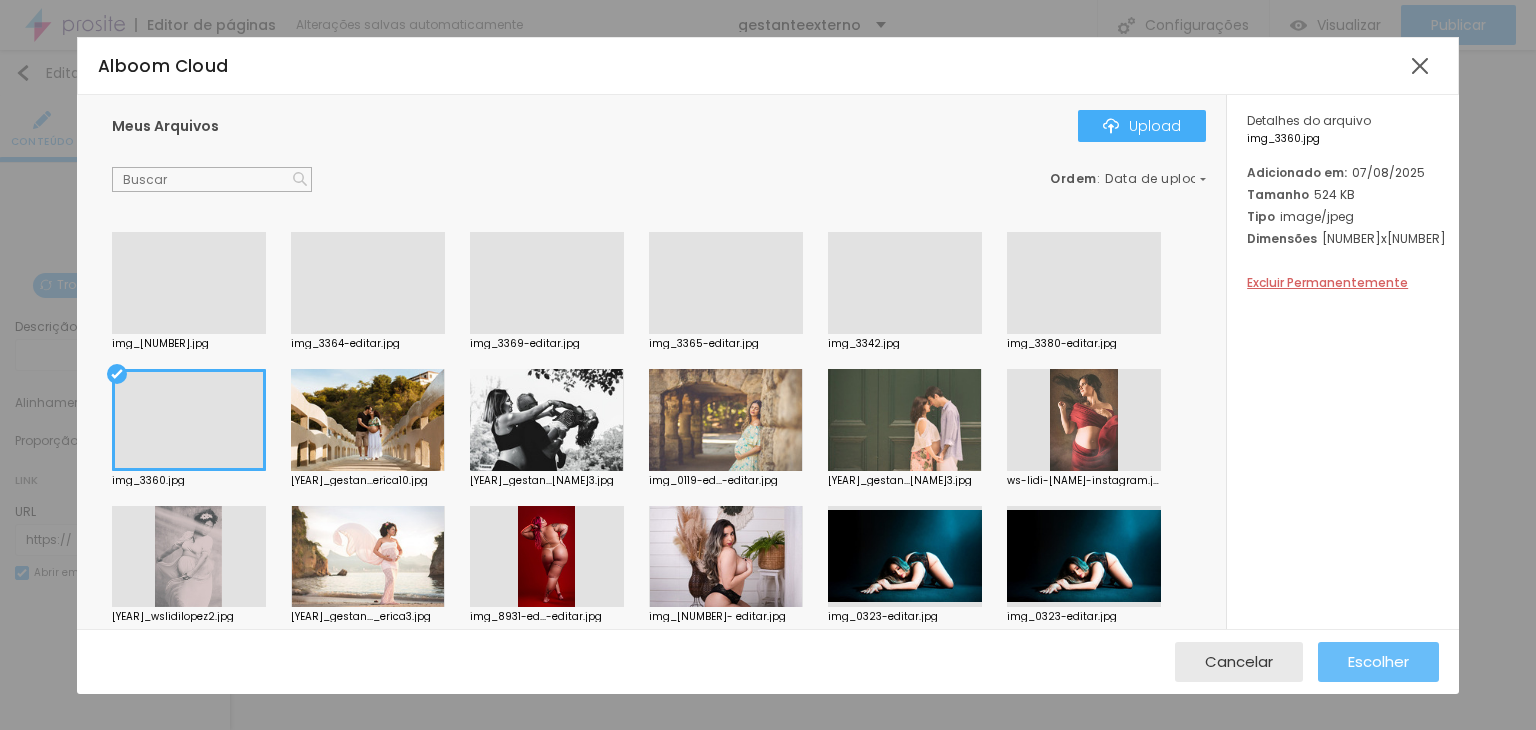 click on "Escolher" at bounding box center (1378, 661) 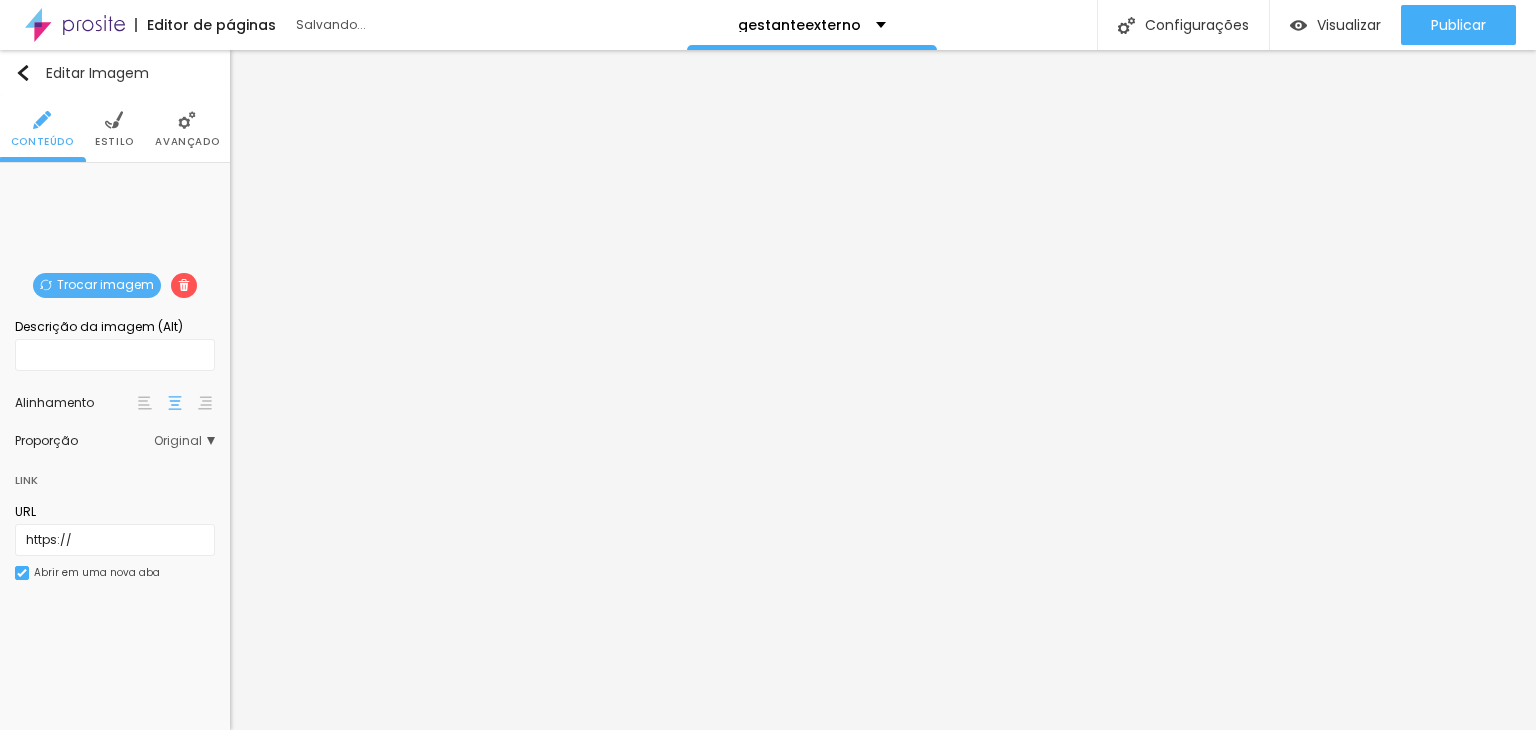 click on "Trocar imagem" at bounding box center [97, 285] 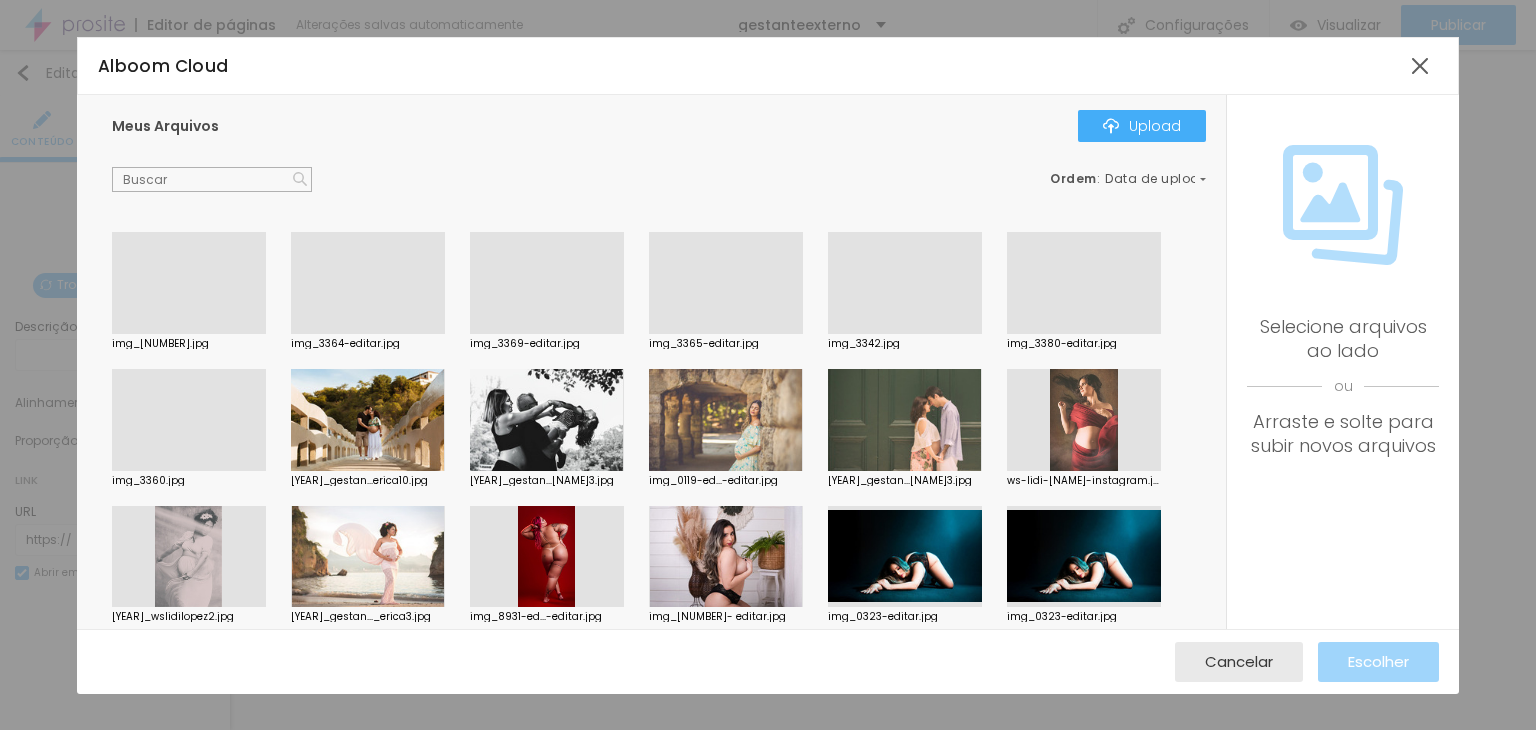 click at bounding box center (1084, 334) 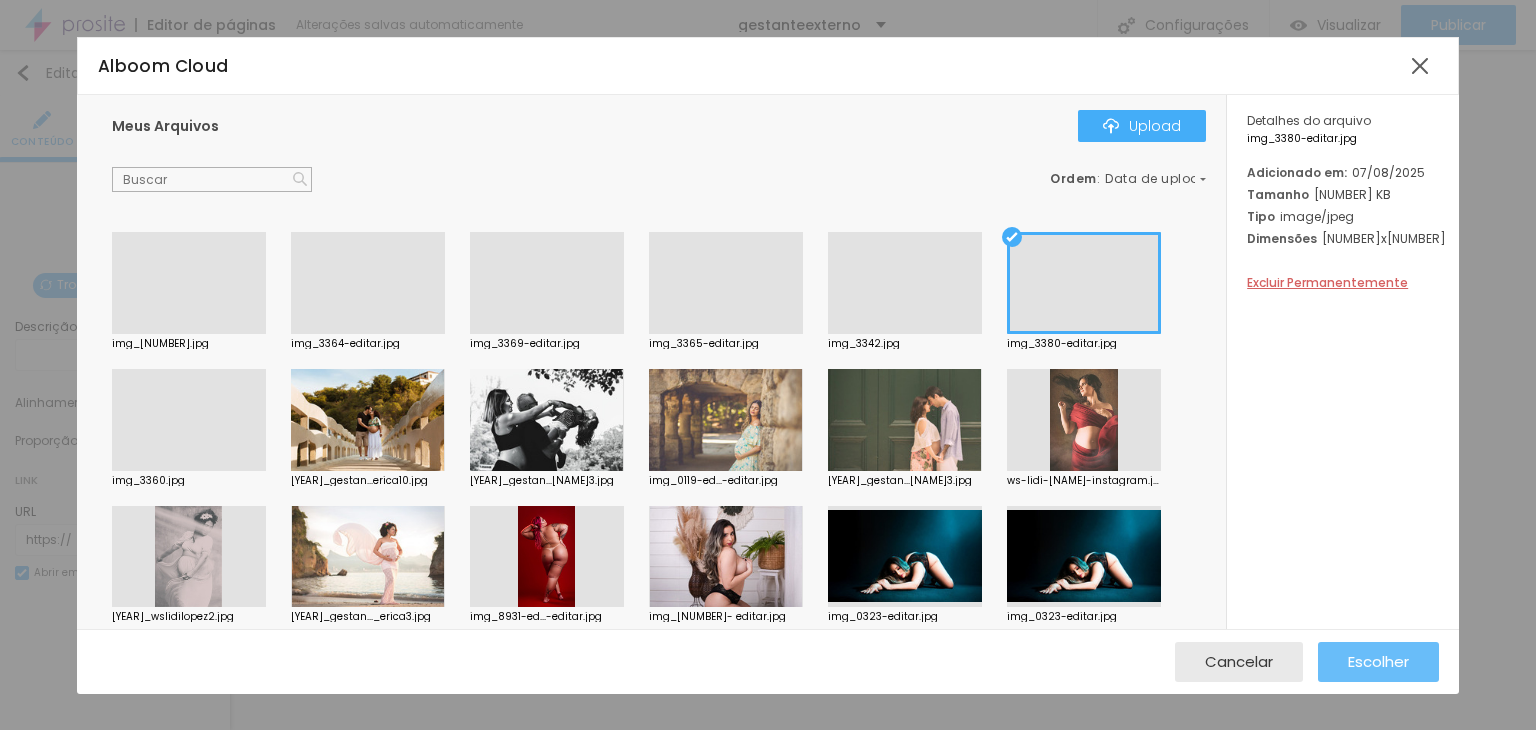 click on "Escolher" at bounding box center [1378, 662] 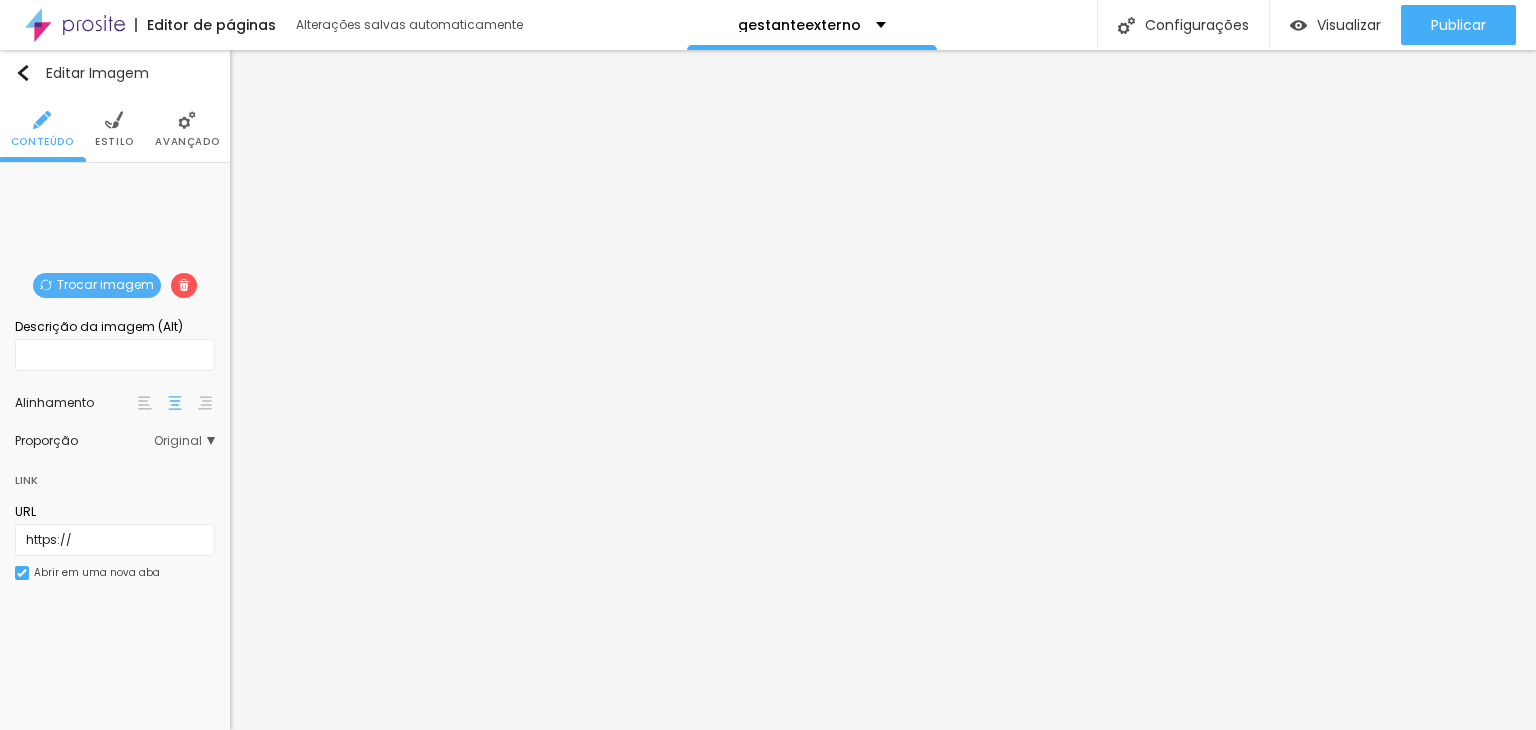 click on "Trocar imagem" at bounding box center (97, 285) 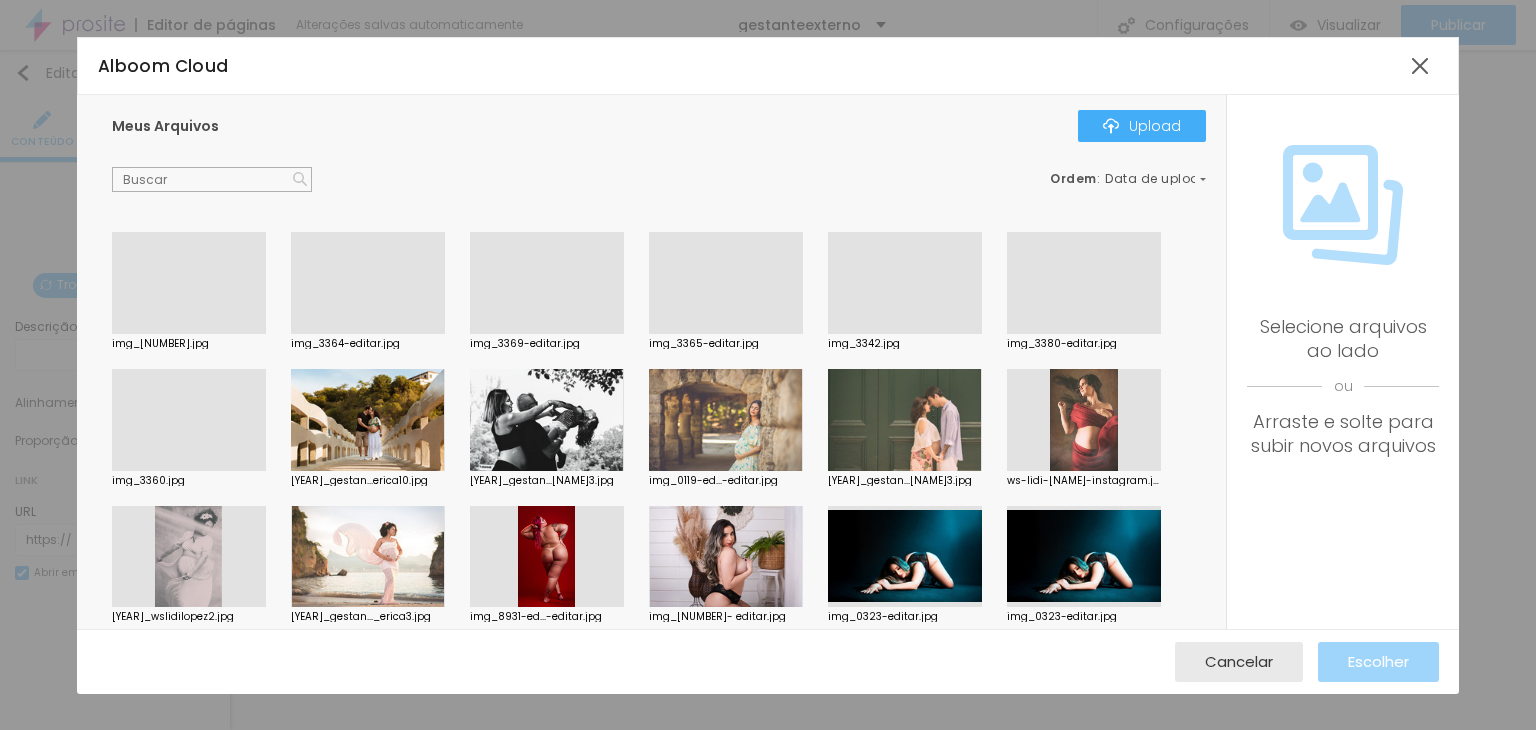 click at bounding box center [905, 334] 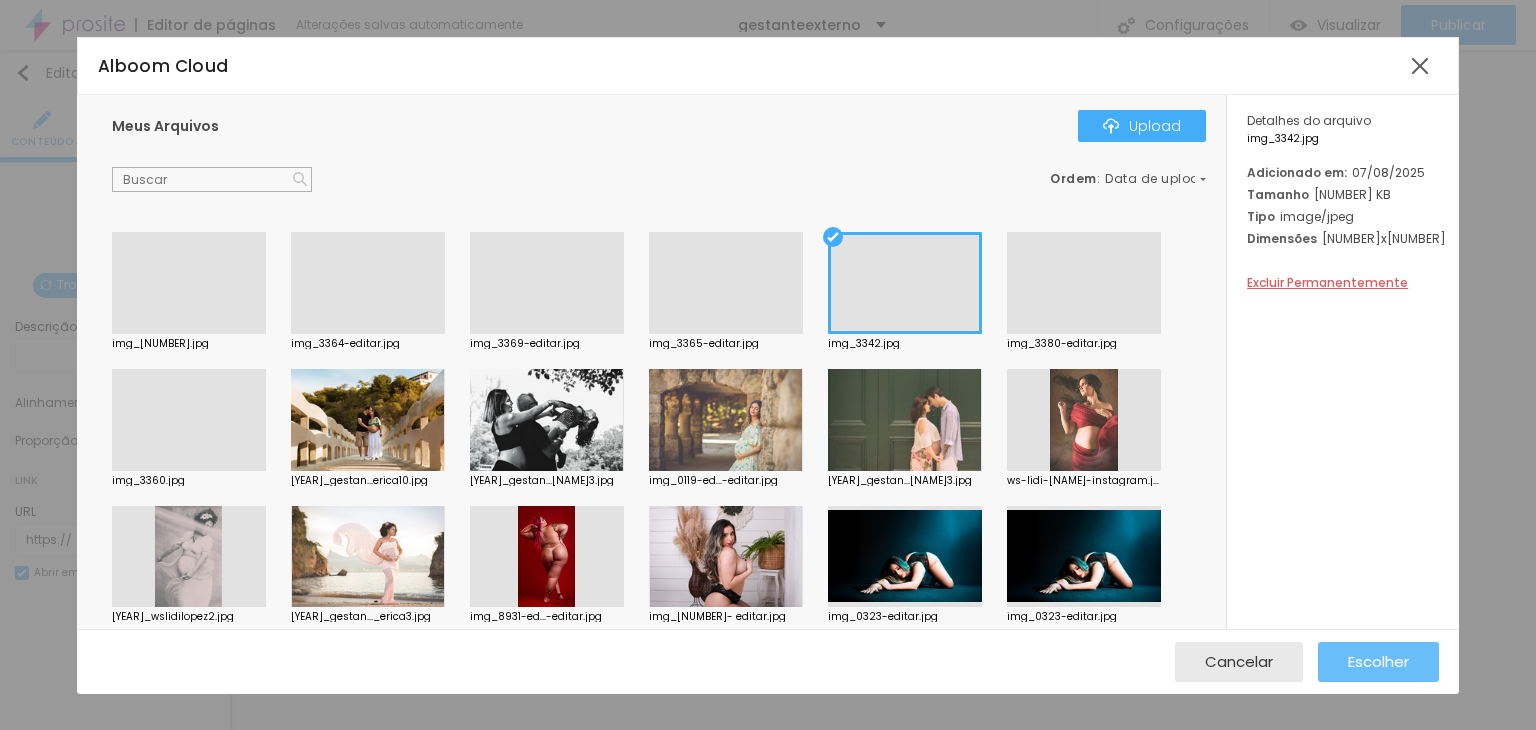 click on "Escolher" at bounding box center (1378, 661) 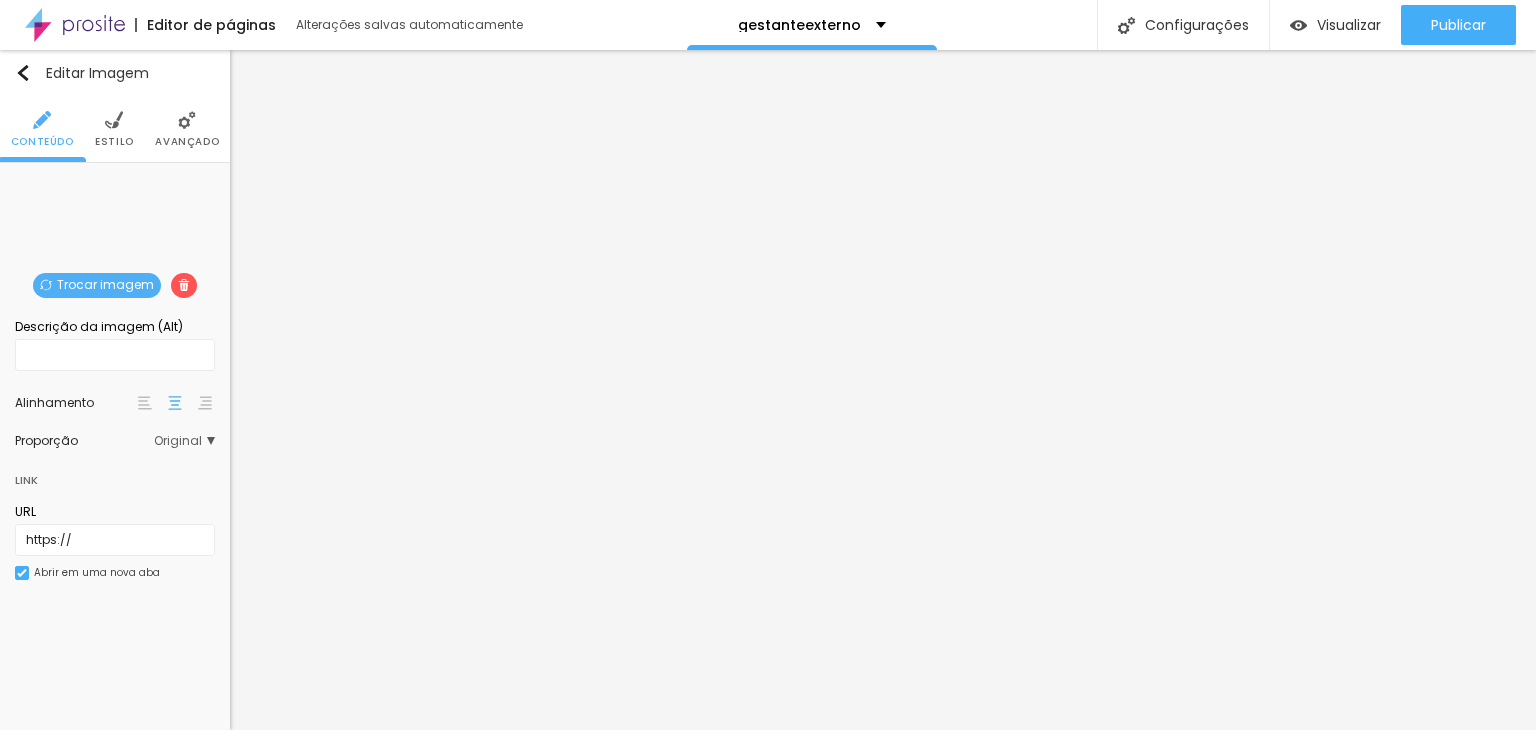 click on "Avançado" at bounding box center (187, 142) 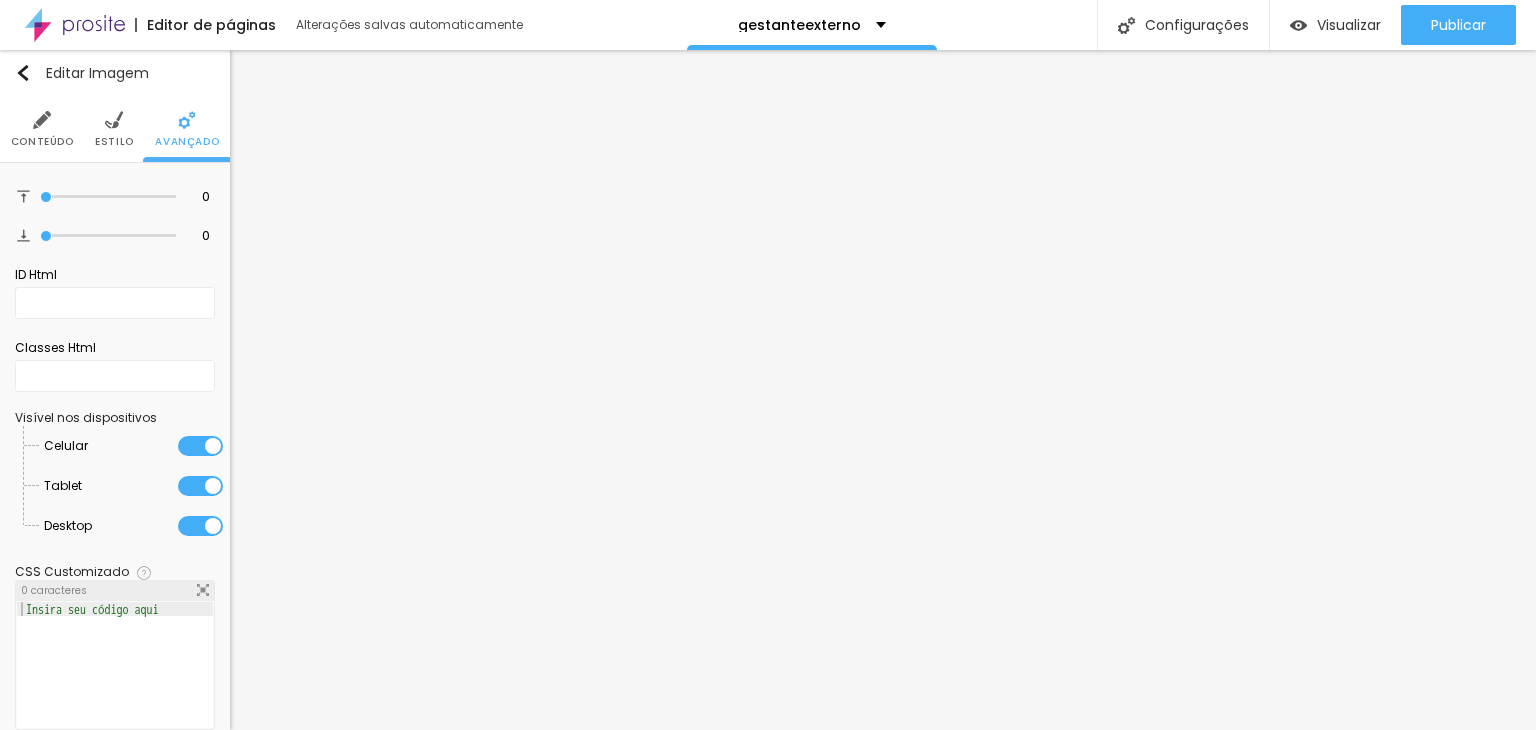 click on "Estilo" at bounding box center (114, 129) 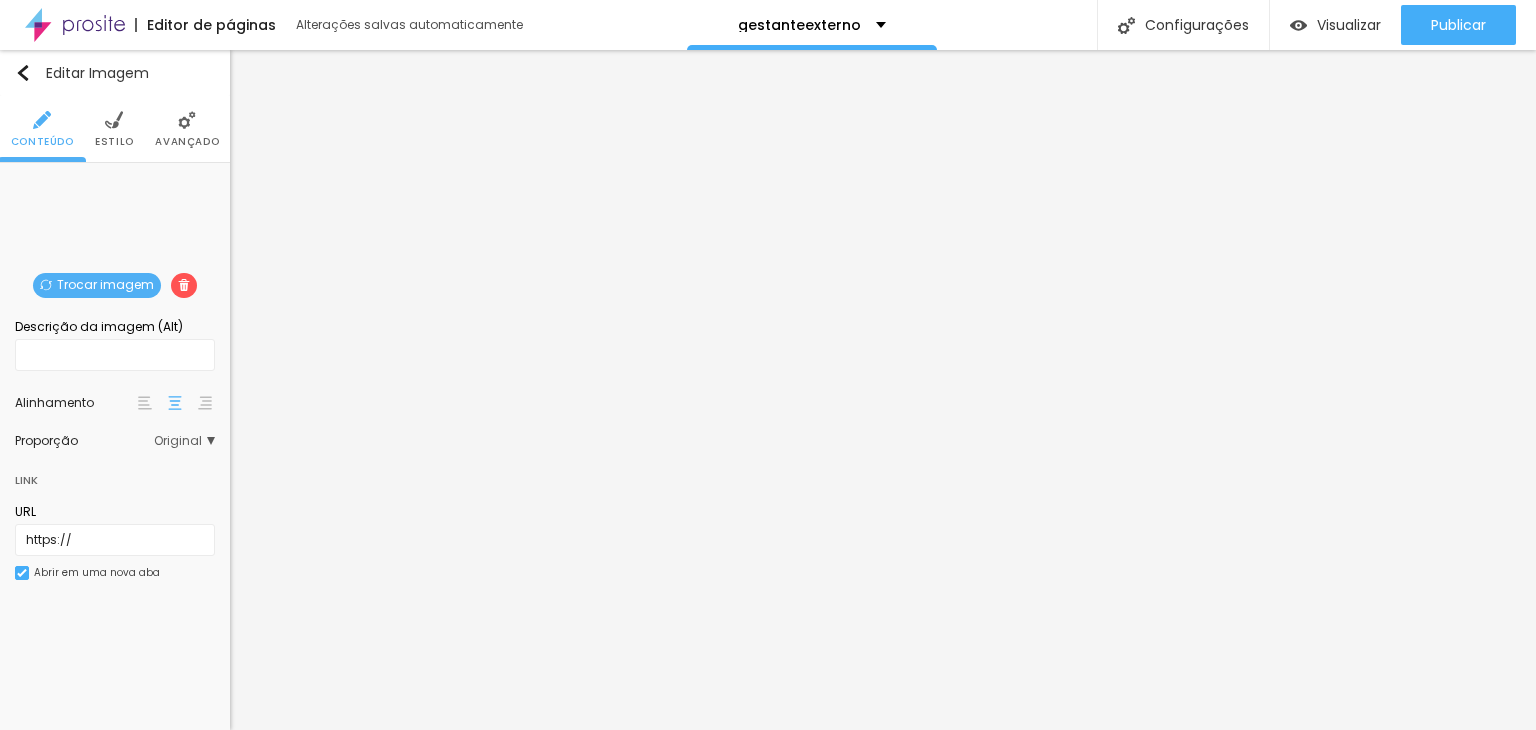 click on "Conteúdo Estilo Avançado" at bounding box center [115, 129] 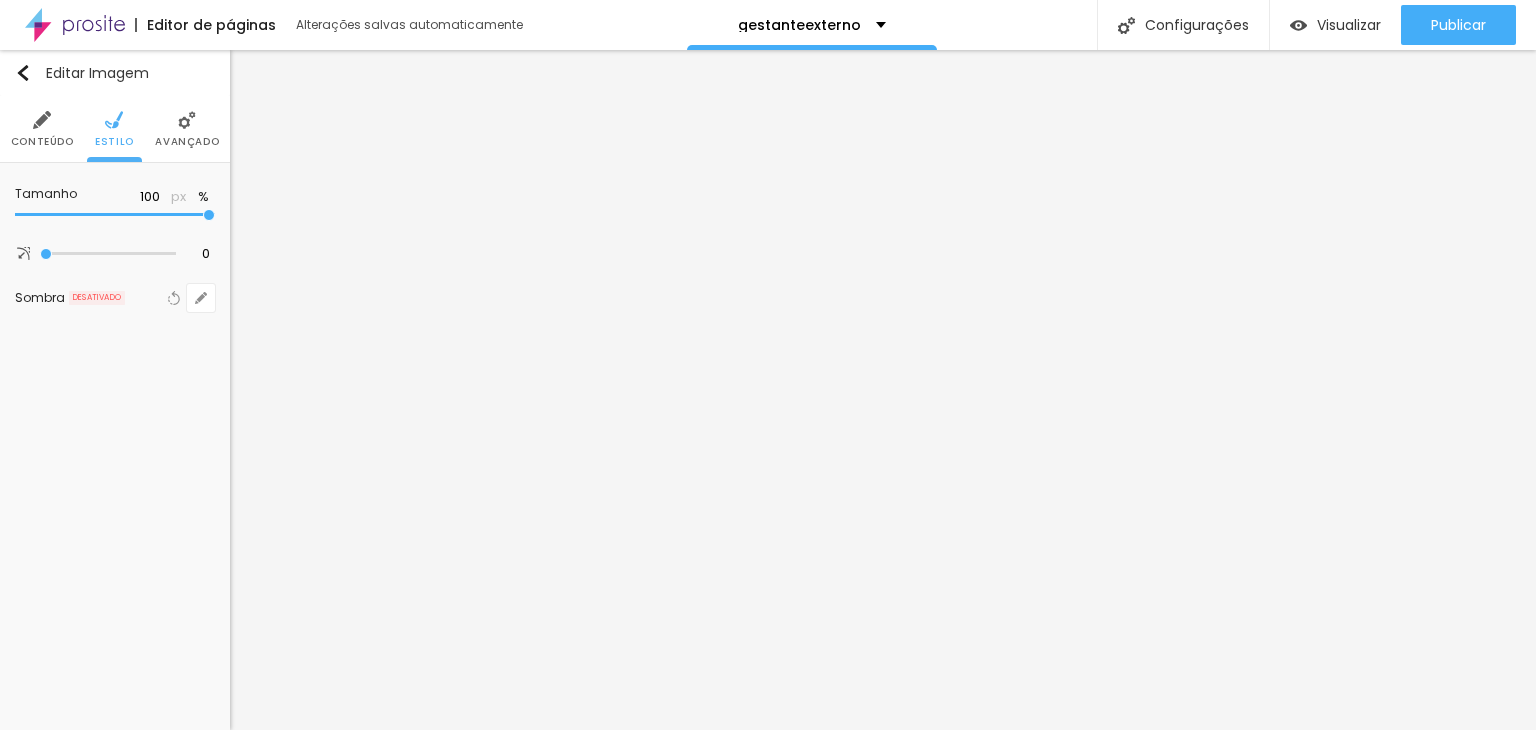 type on "70" 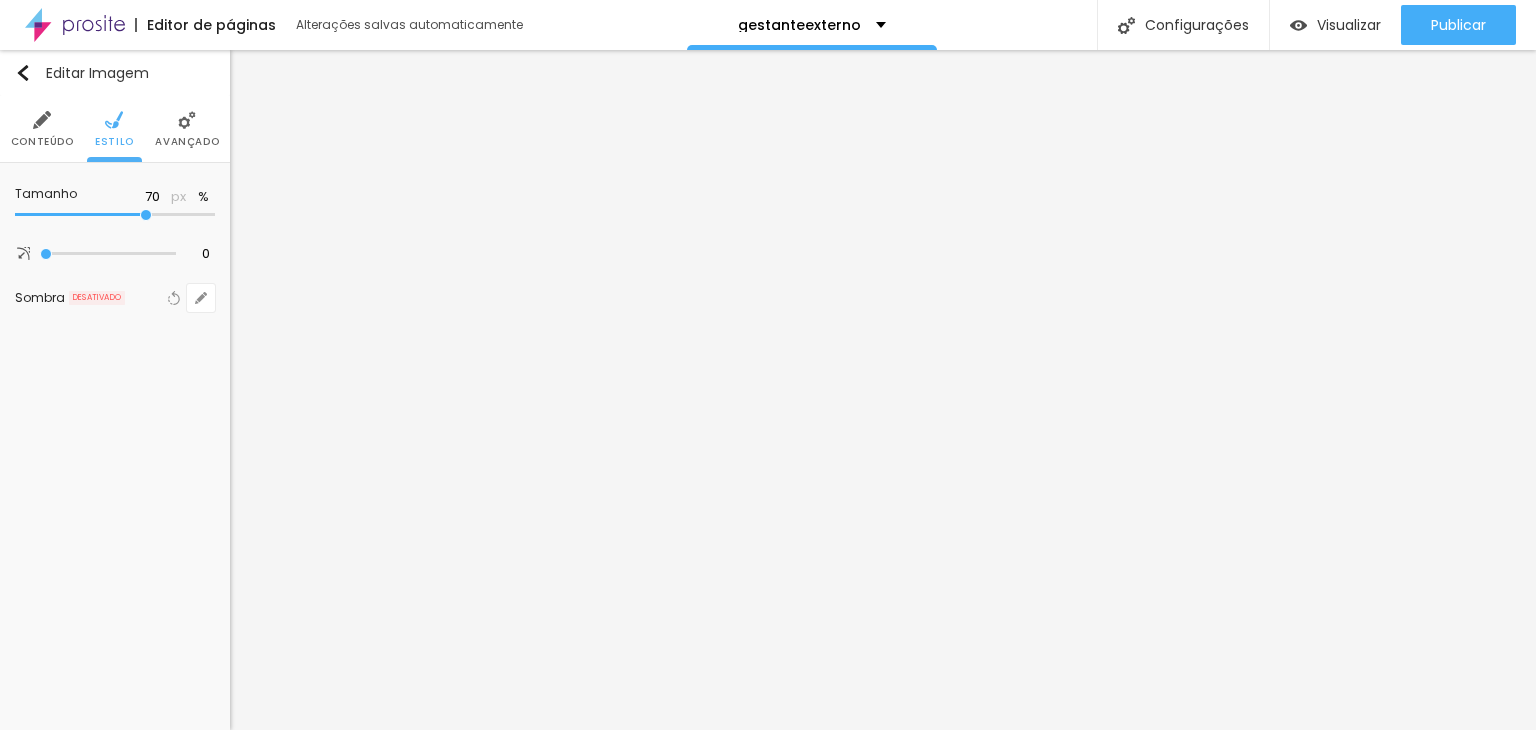 type on "65" 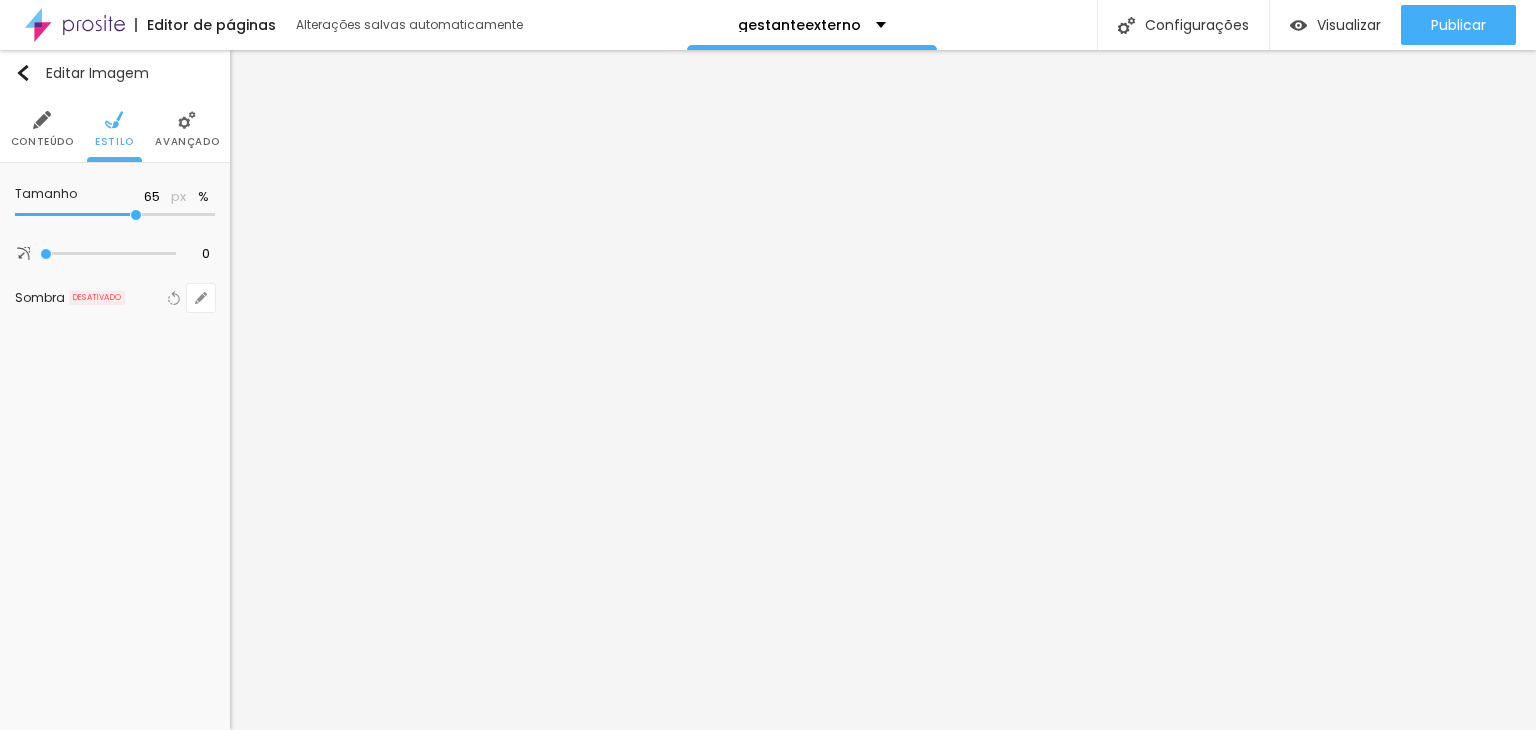 type on "60" 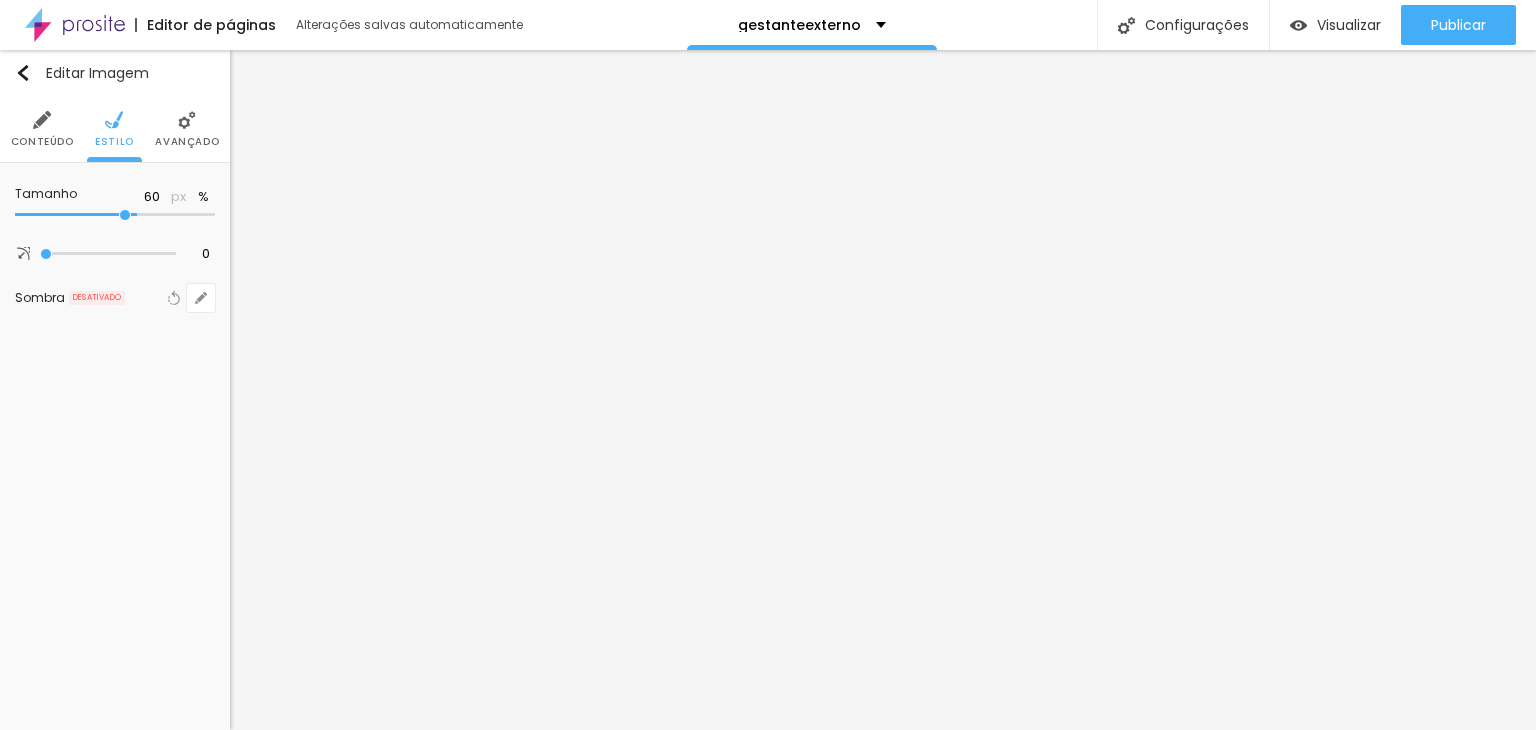 type on "55" 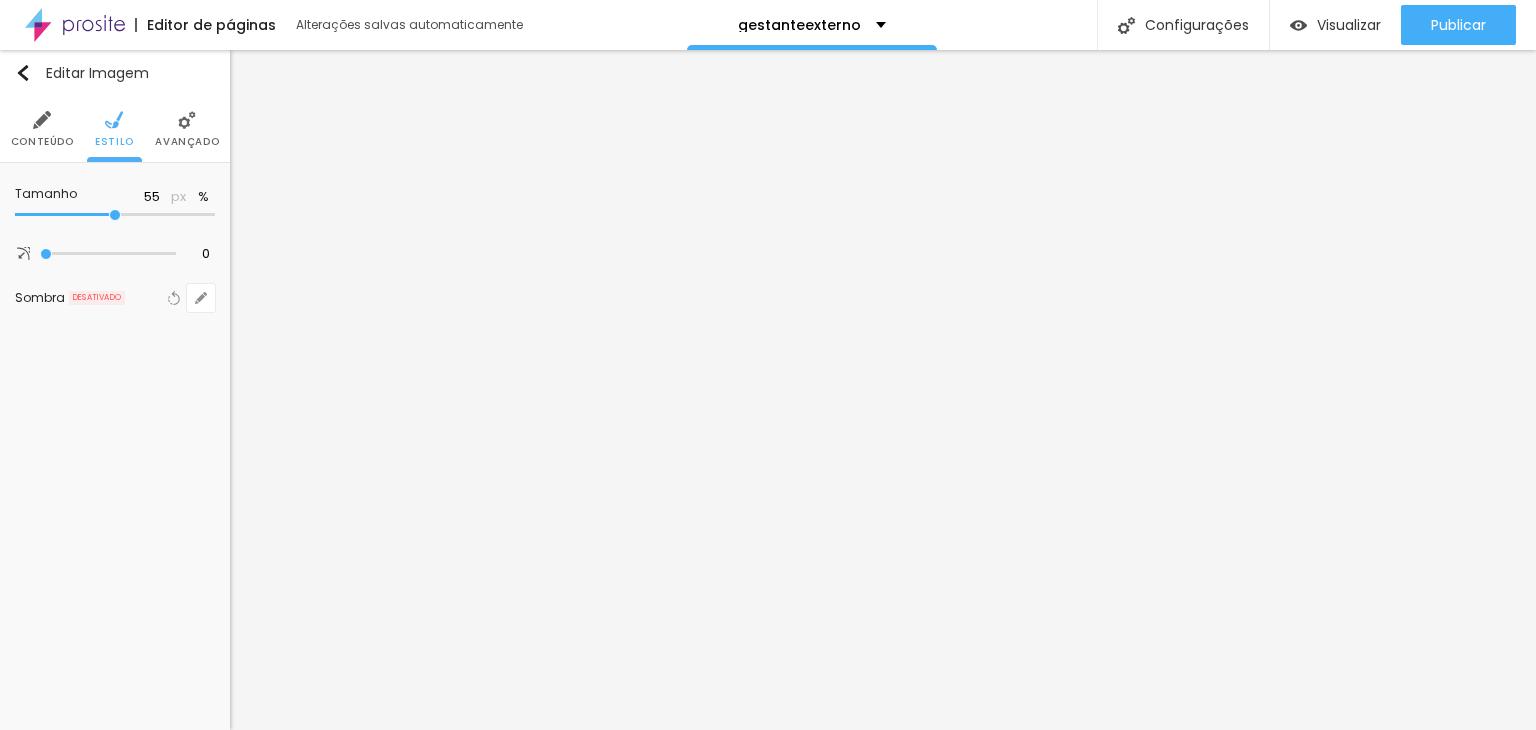 drag, startPoint x: 208, startPoint y: 214, endPoint x: 114, endPoint y: 214, distance: 94 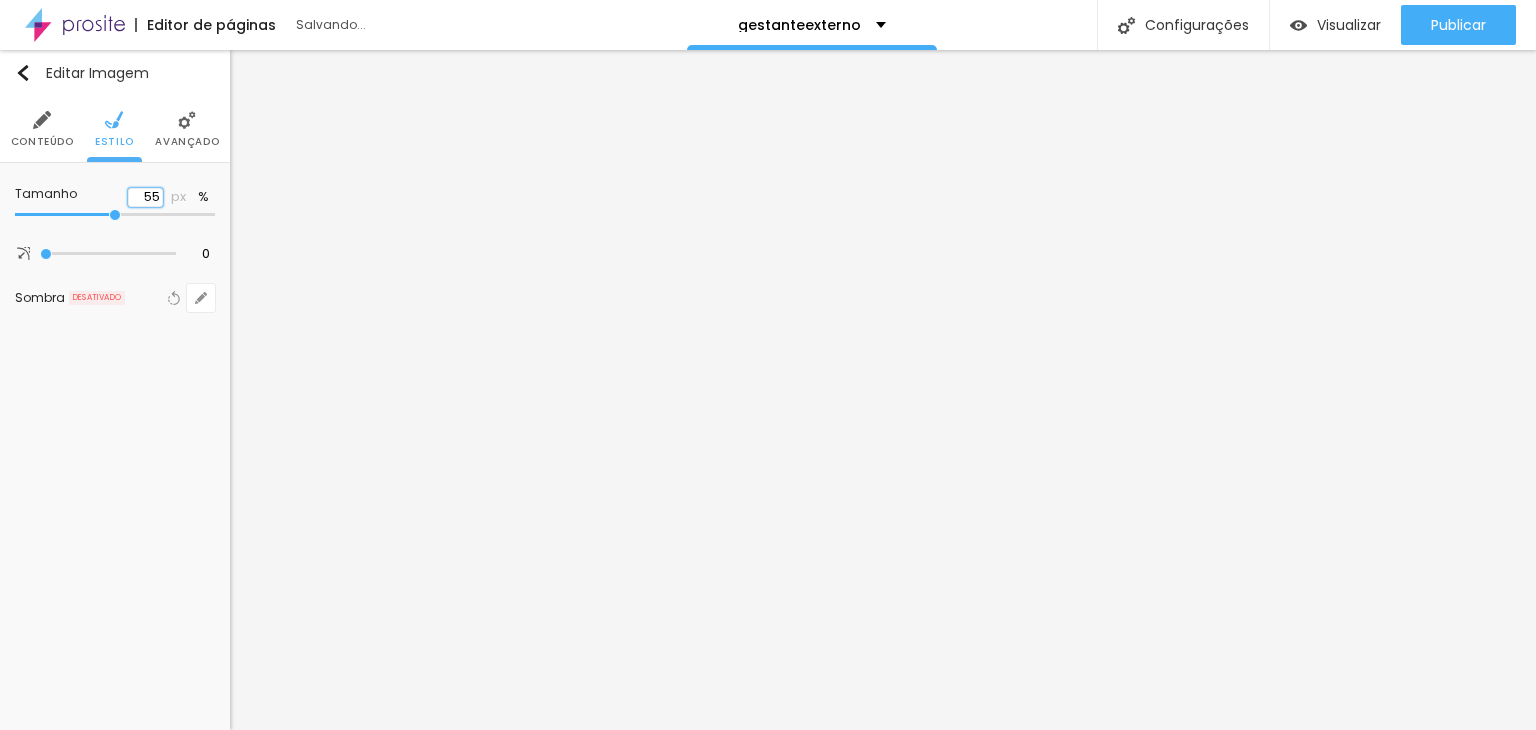 click on "55" at bounding box center [145, 197] 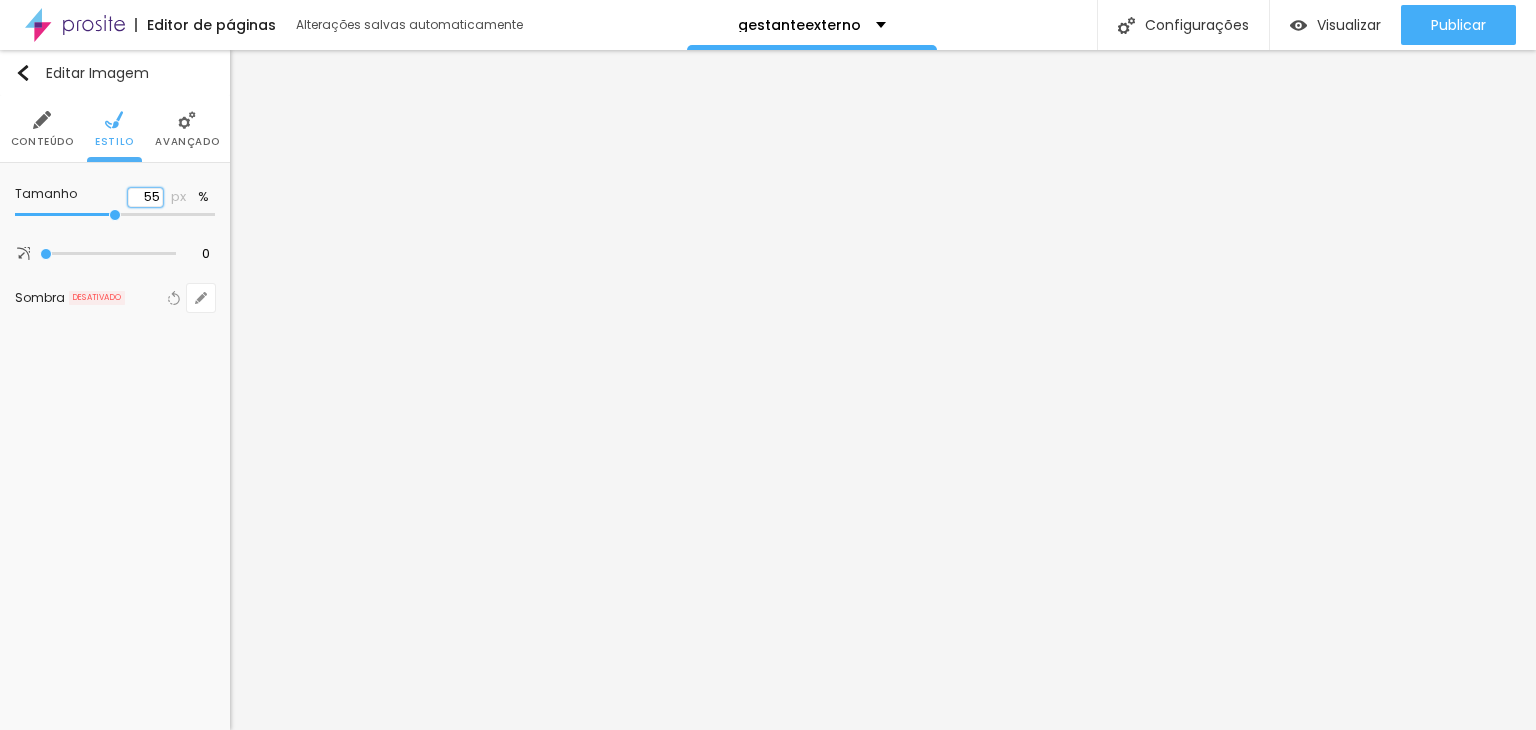 drag, startPoint x: 144, startPoint y: 194, endPoint x: 221, endPoint y: 201, distance: 77.31753 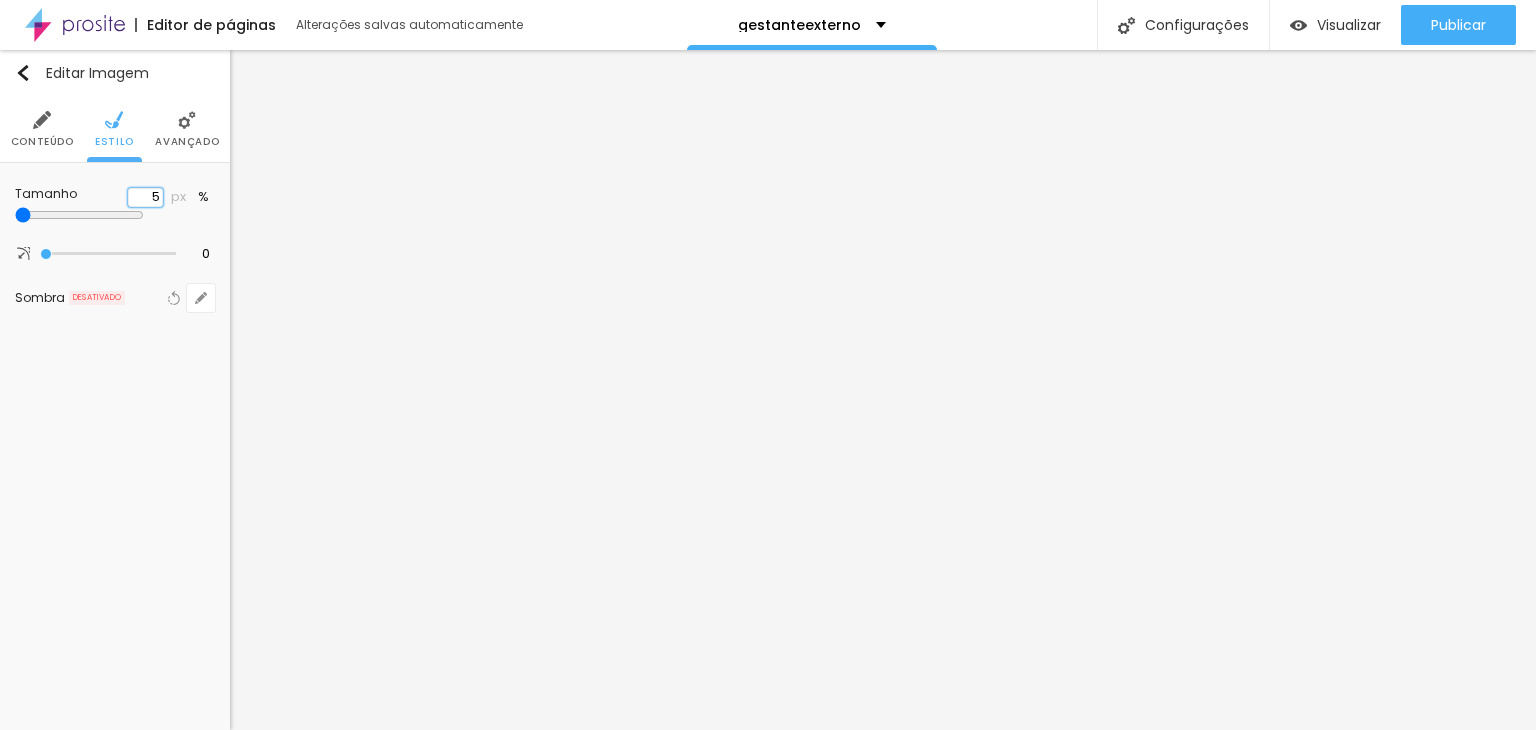 type on "50" 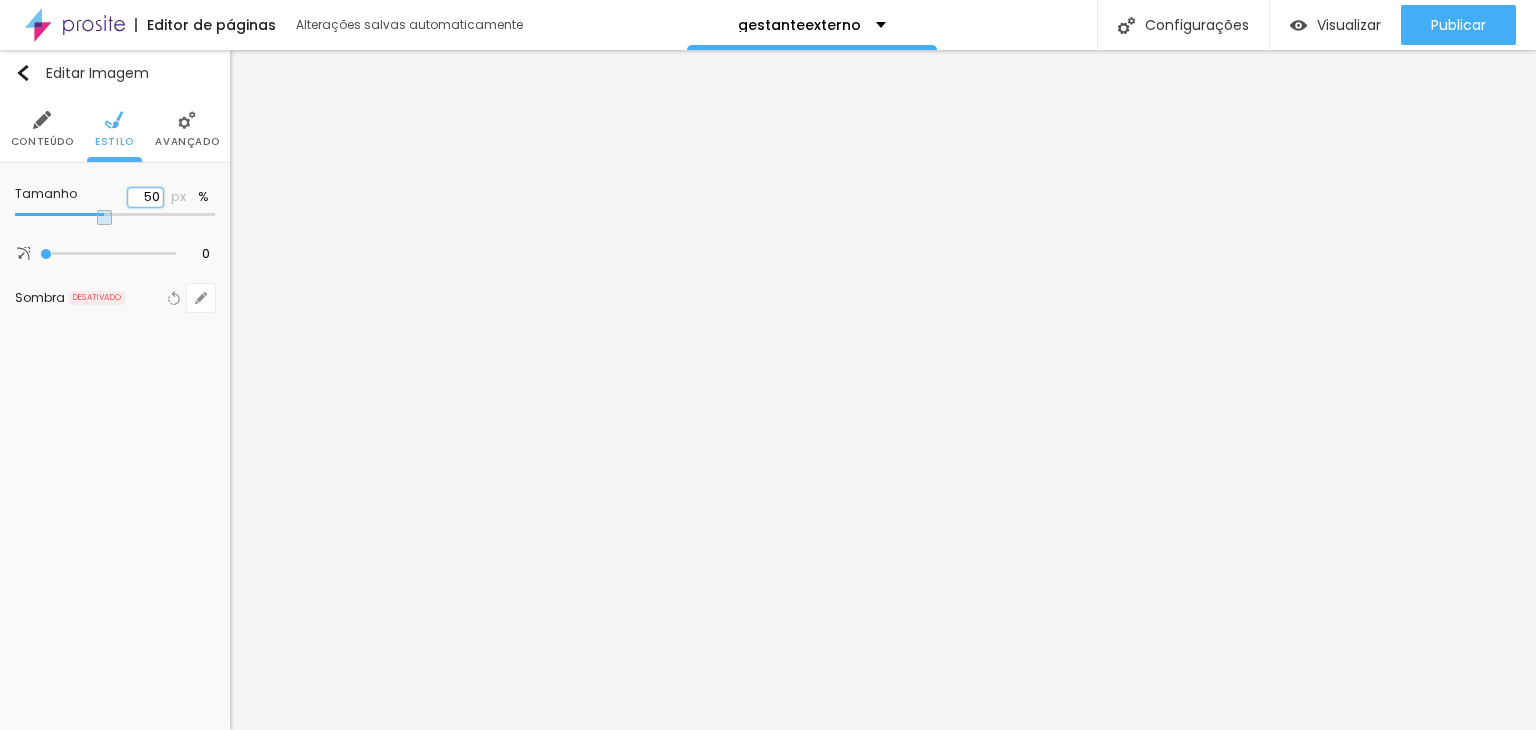 type on "50" 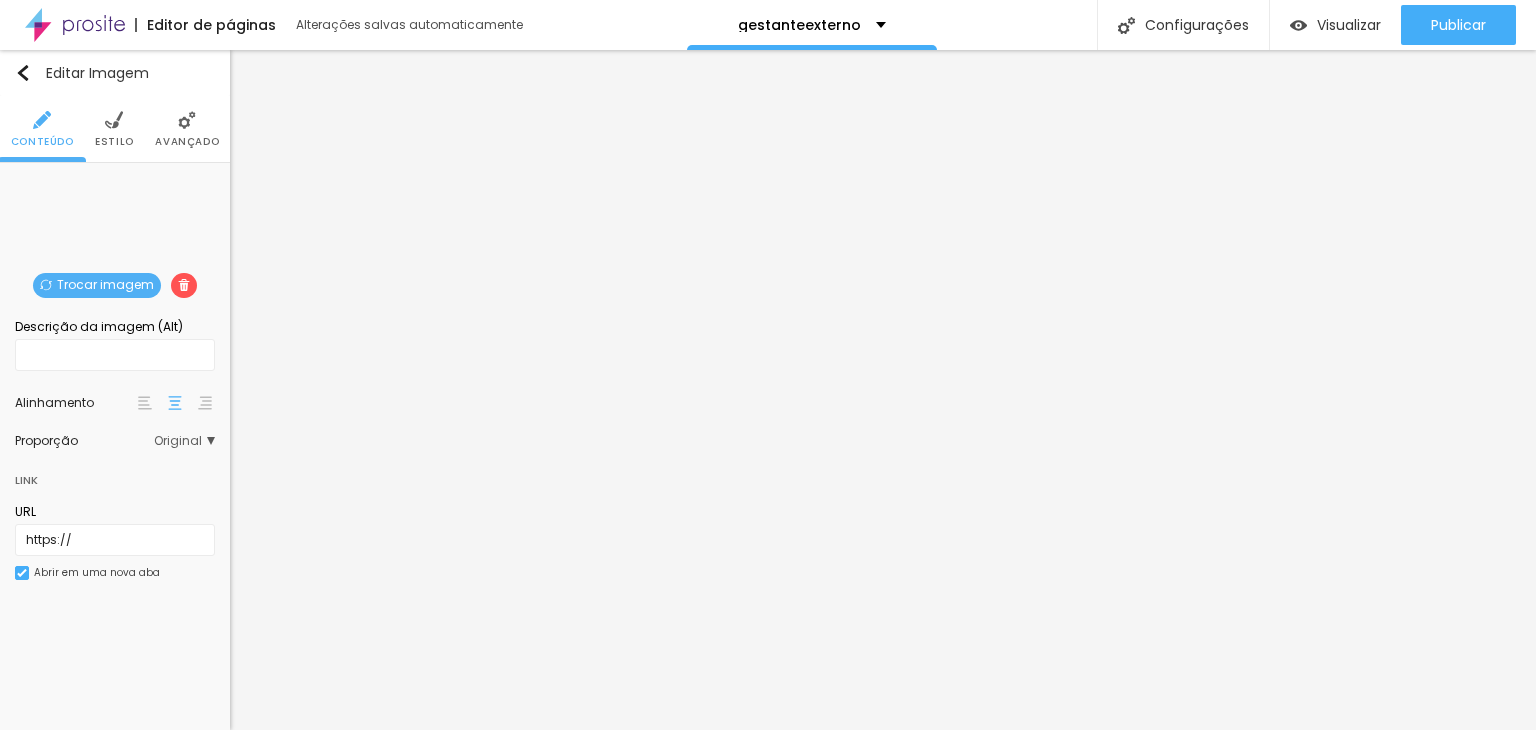 click on "Estilo" at bounding box center [114, 129] 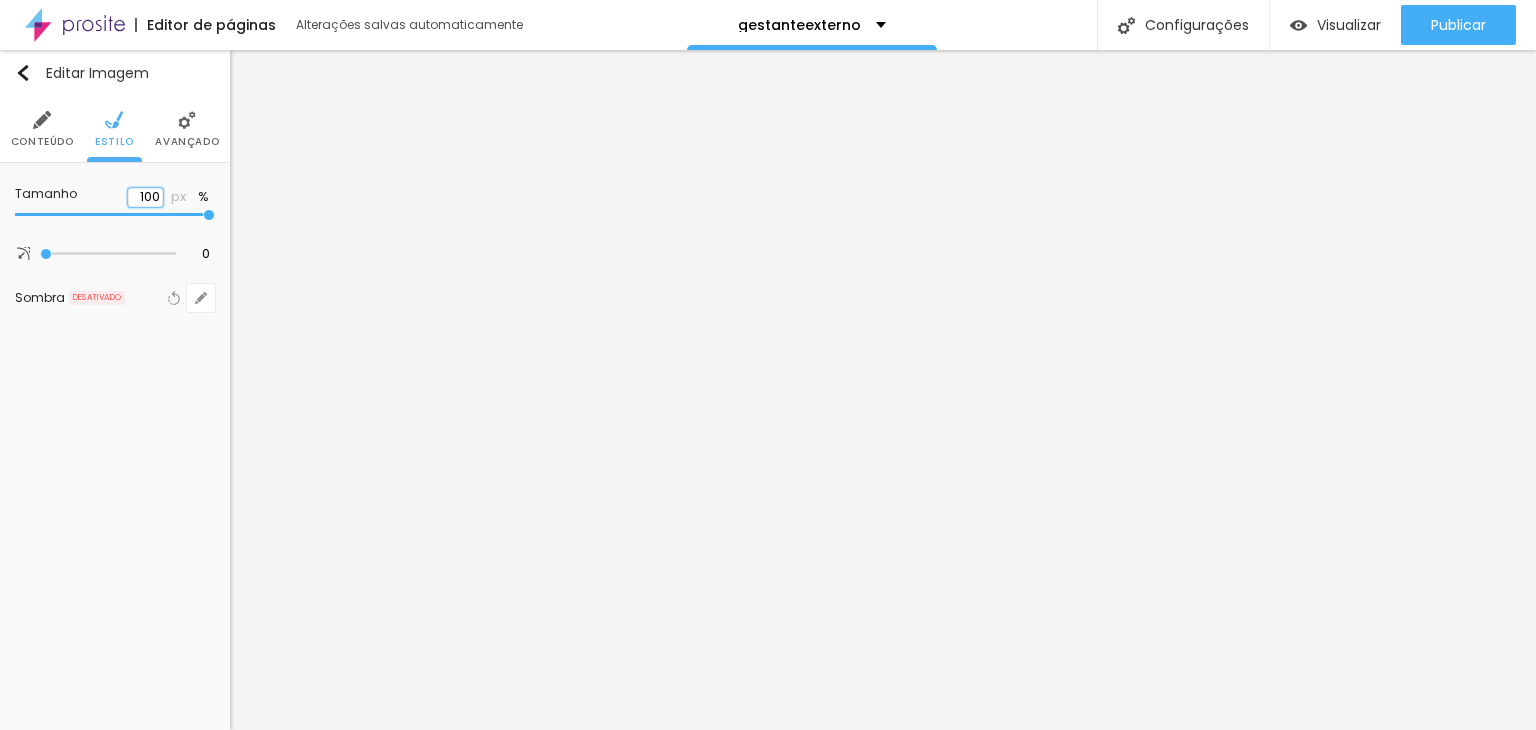 click on "100" at bounding box center [145, 197] 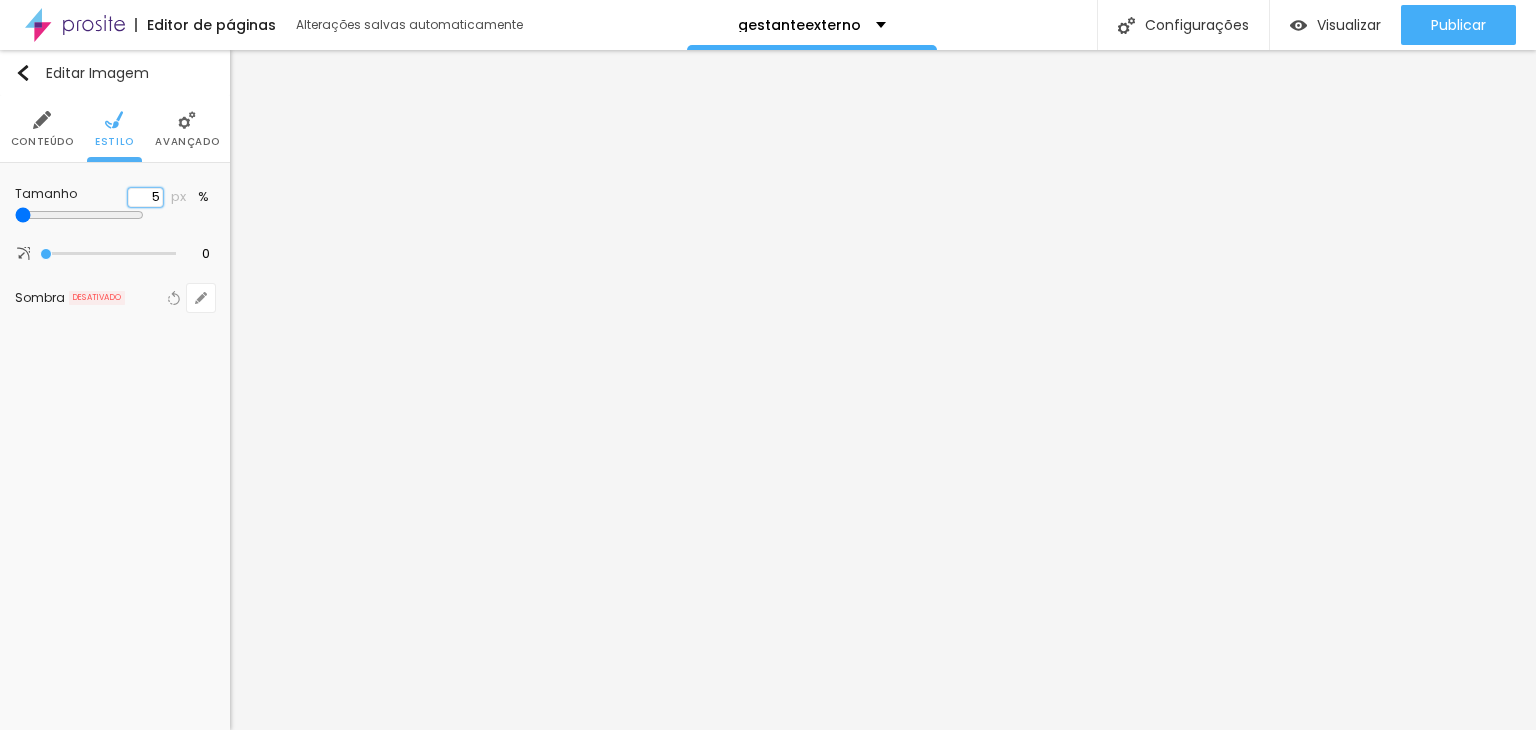 type on "50" 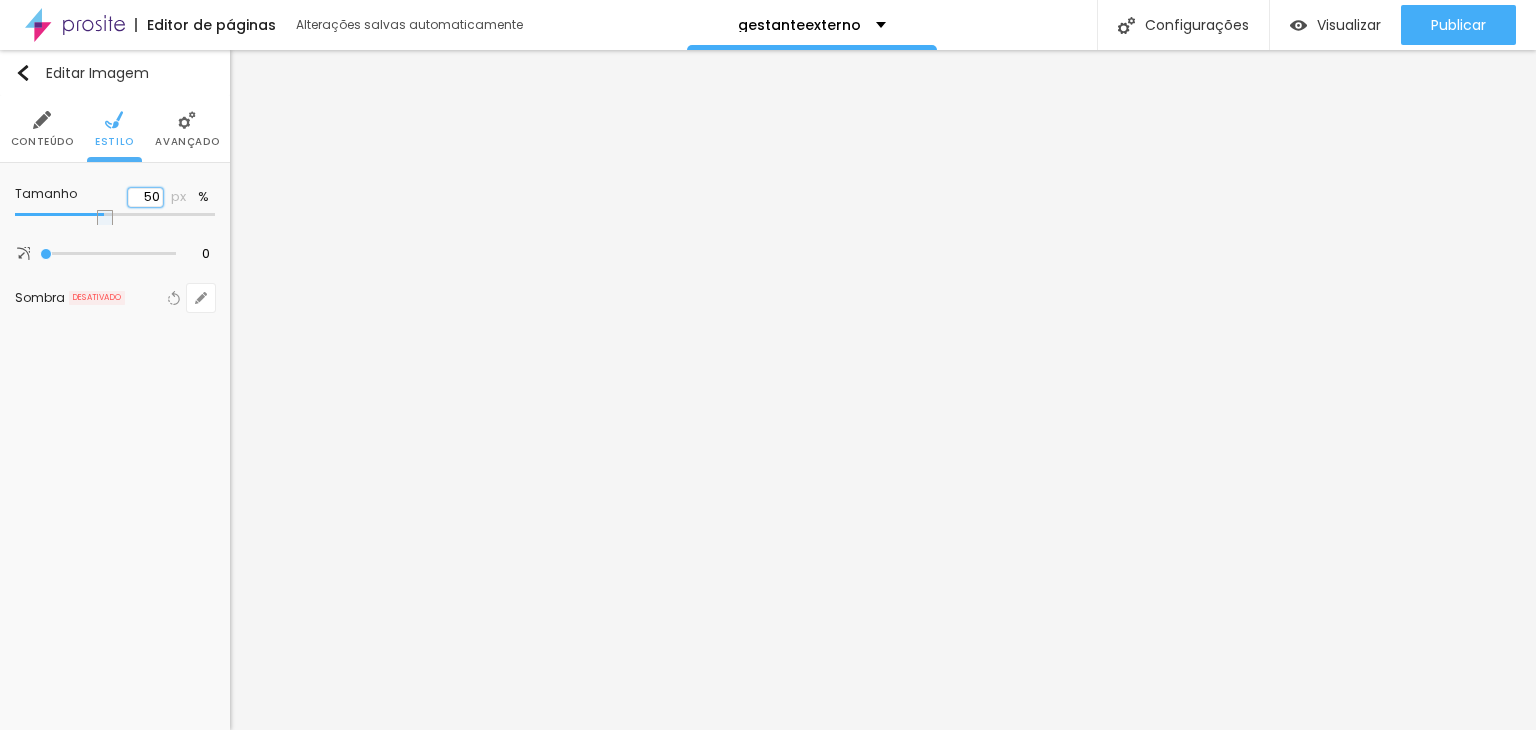 type on "50" 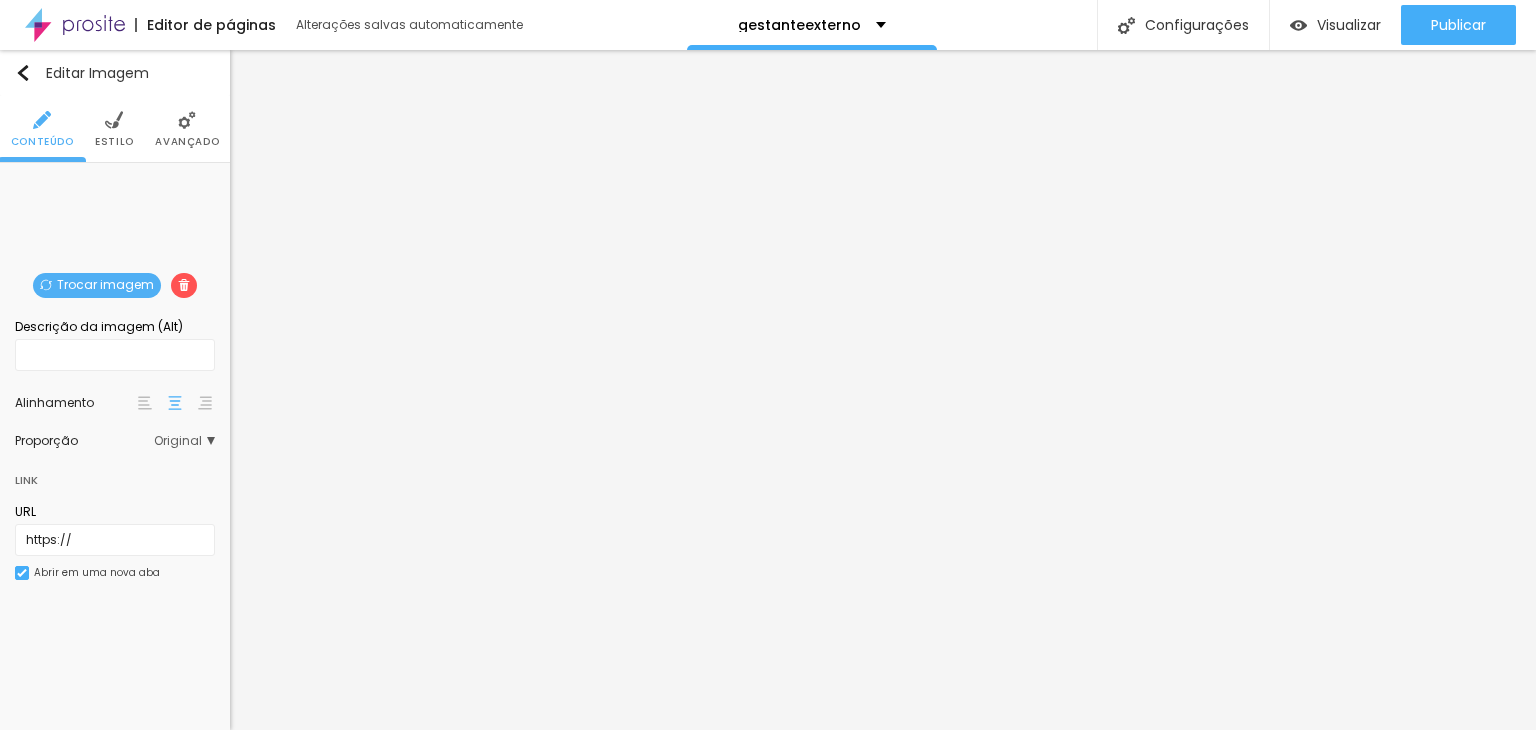 click at bounding box center [114, 120] 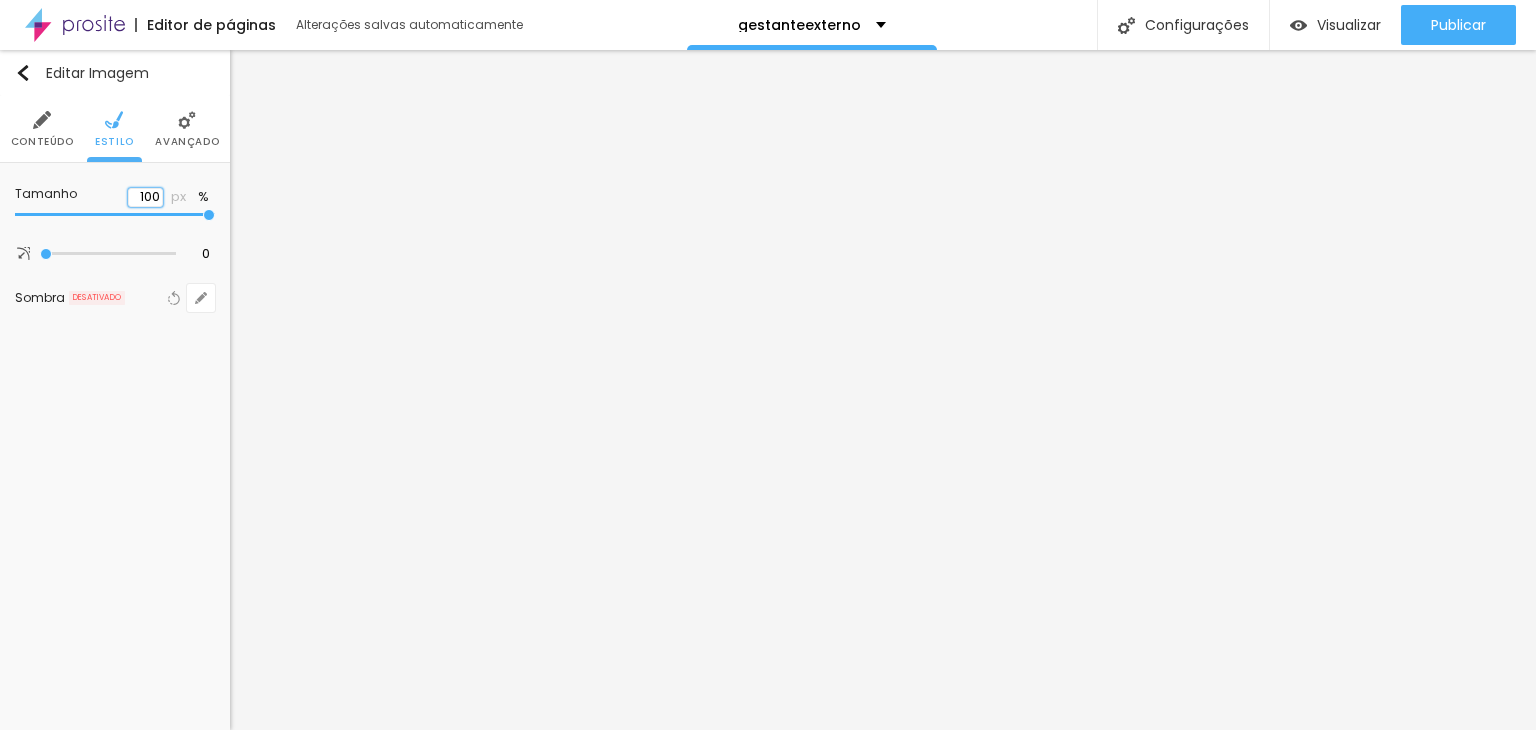 drag, startPoint x: 142, startPoint y: 198, endPoint x: 169, endPoint y: 199, distance: 27.018513 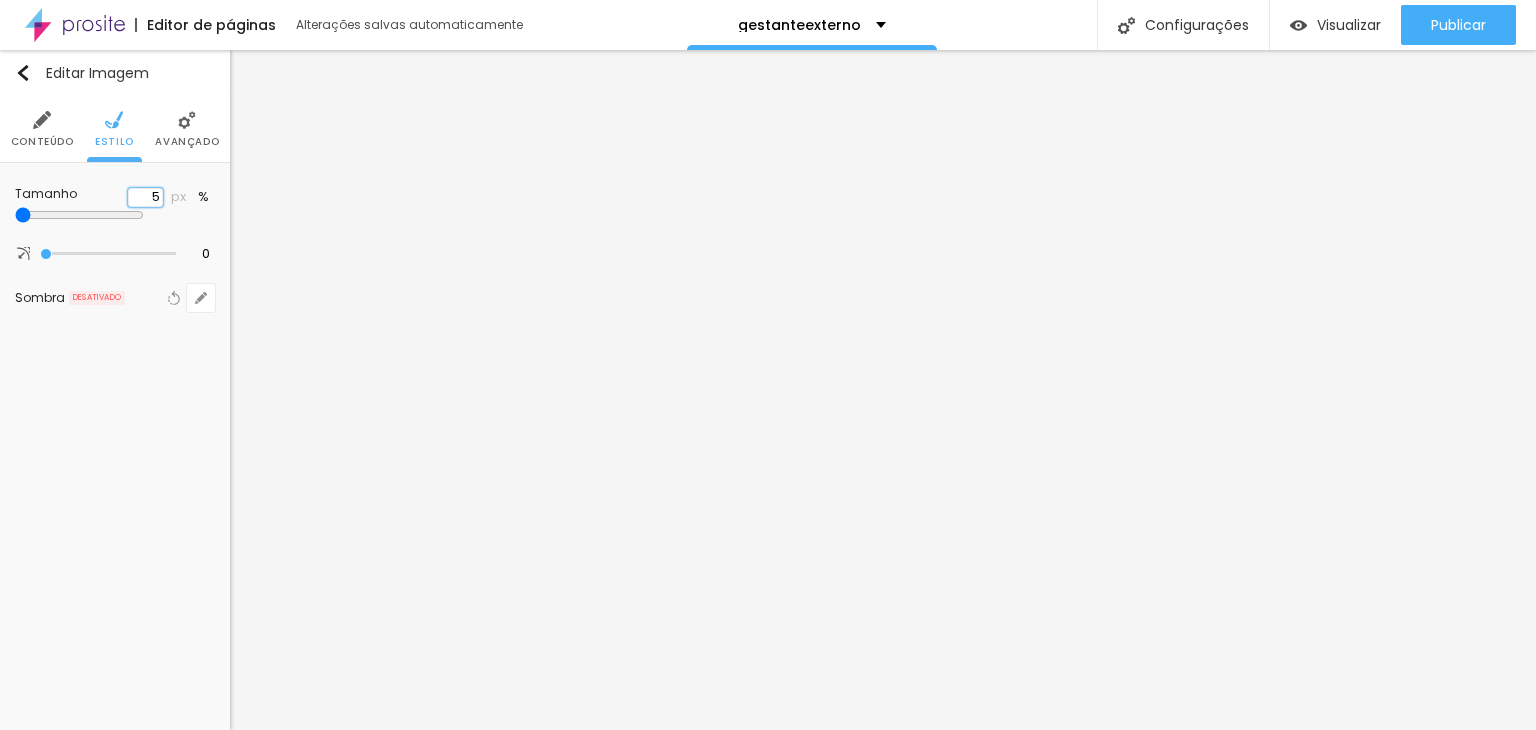 type on "50" 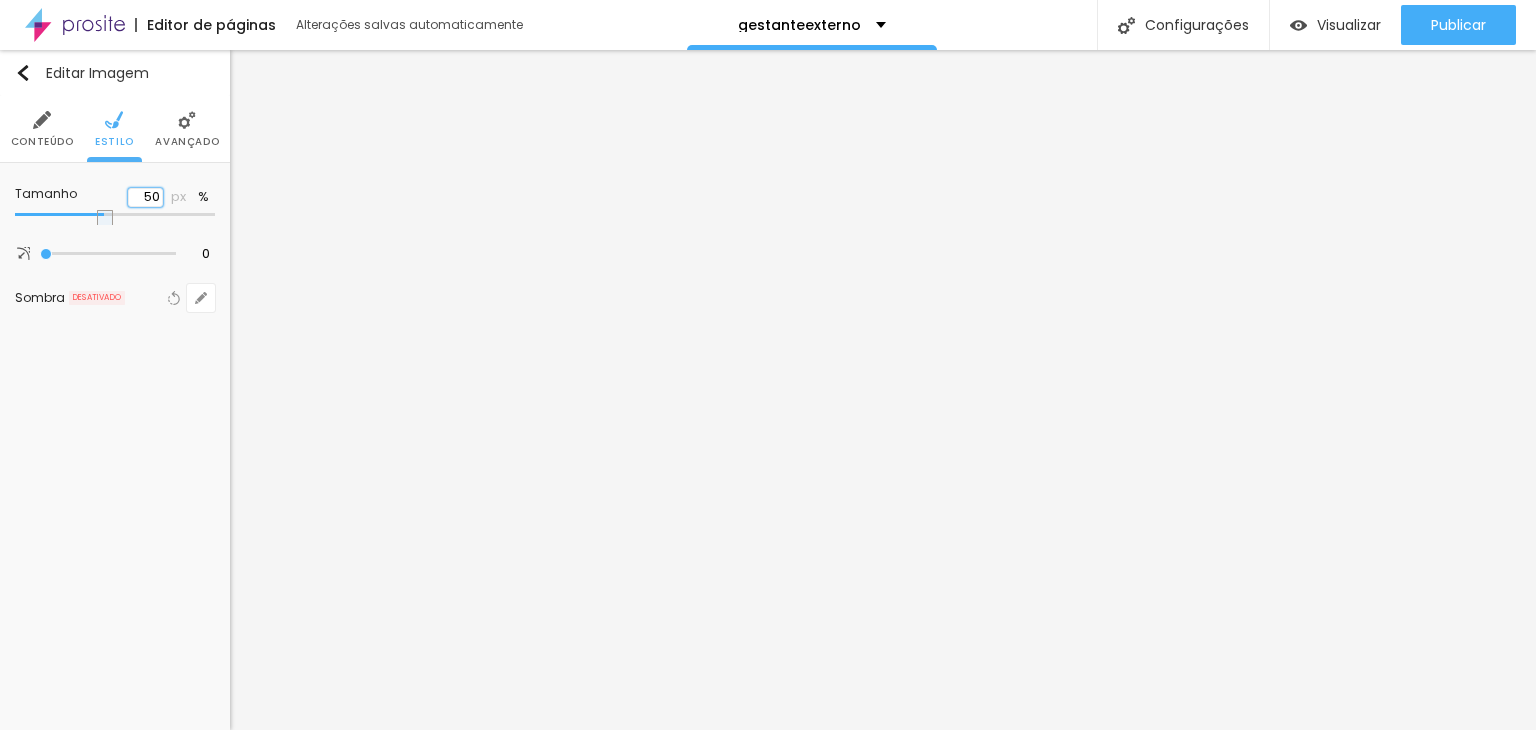 type on "50" 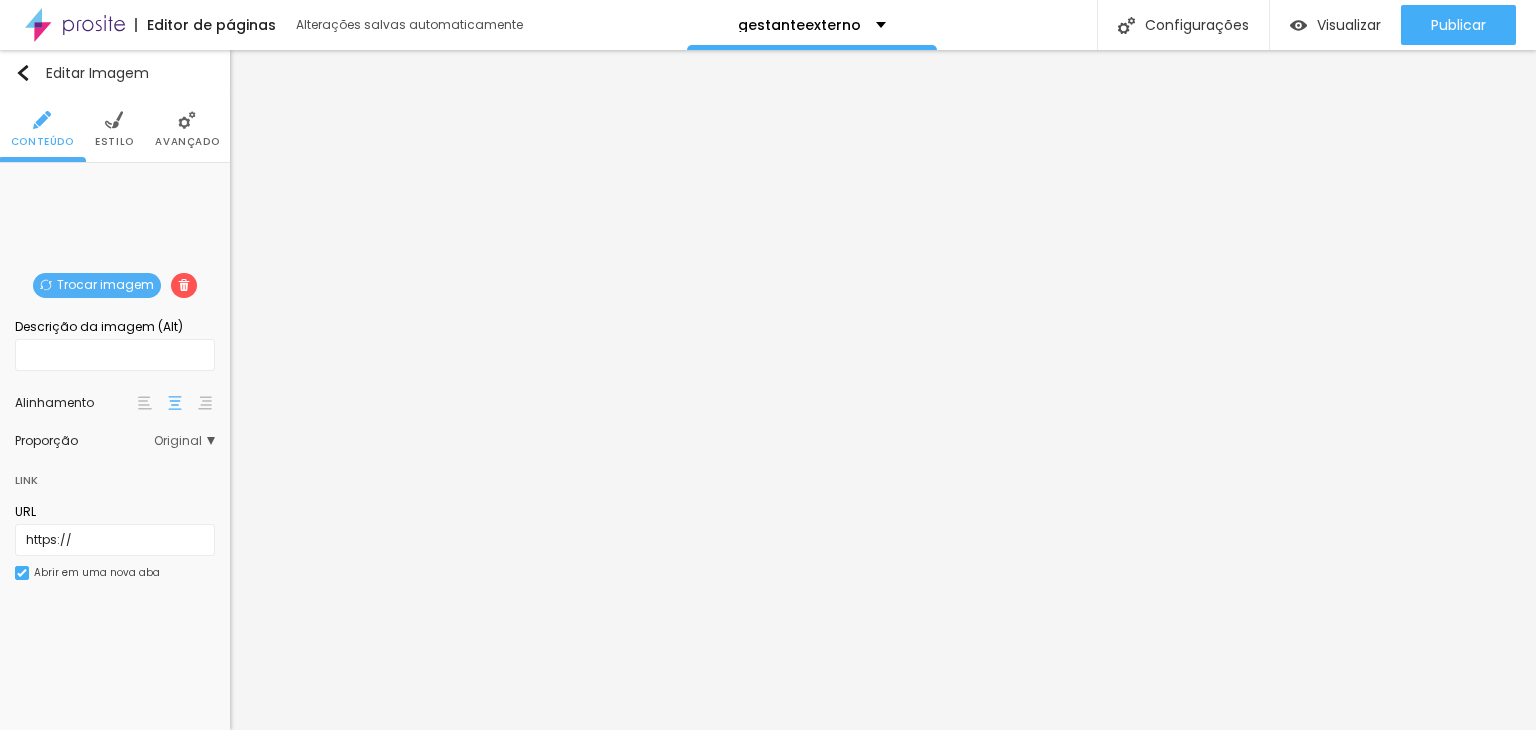 click on "Estilo" at bounding box center (114, 129) 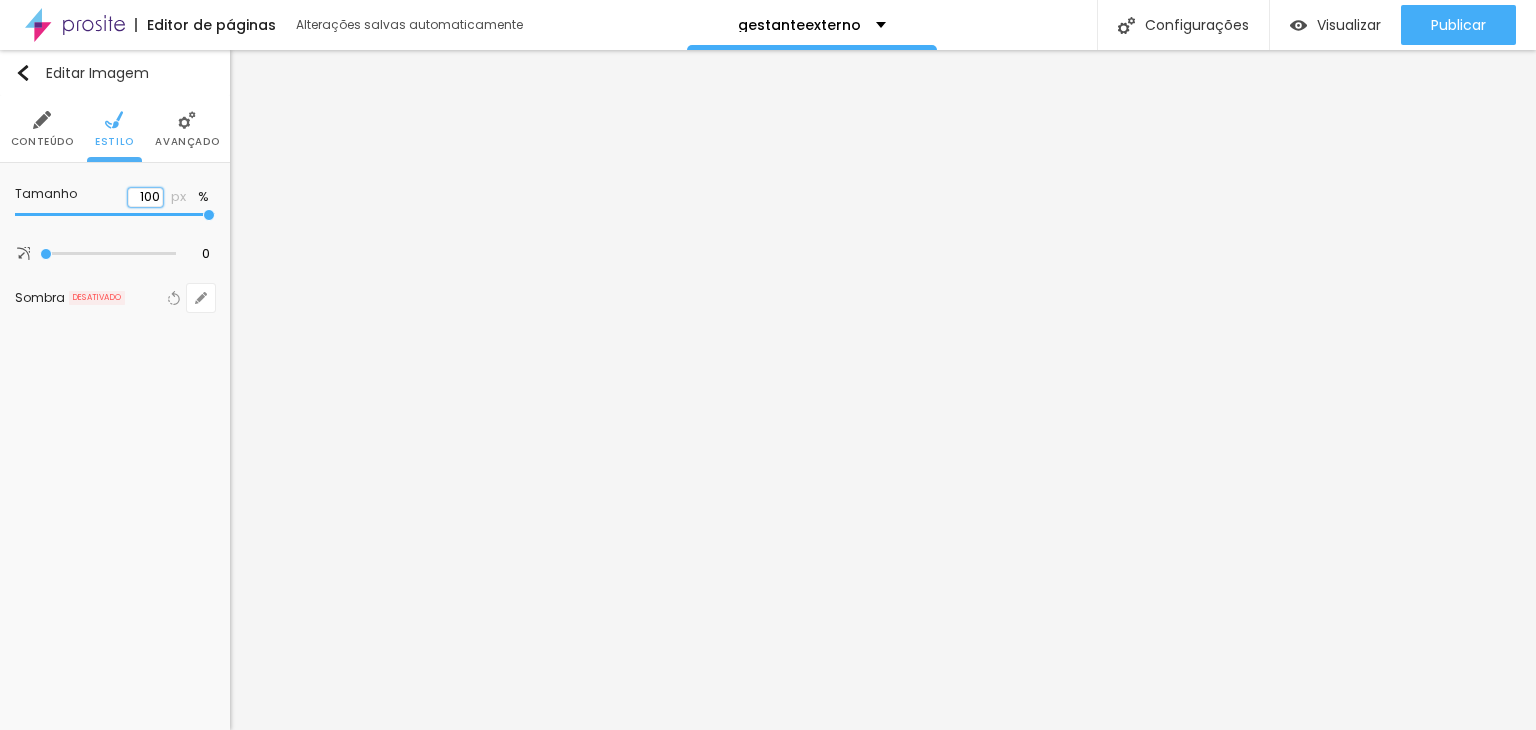drag, startPoint x: 136, startPoint y: 197, endPoint x: 219, endPoint y: 197, distance: 83 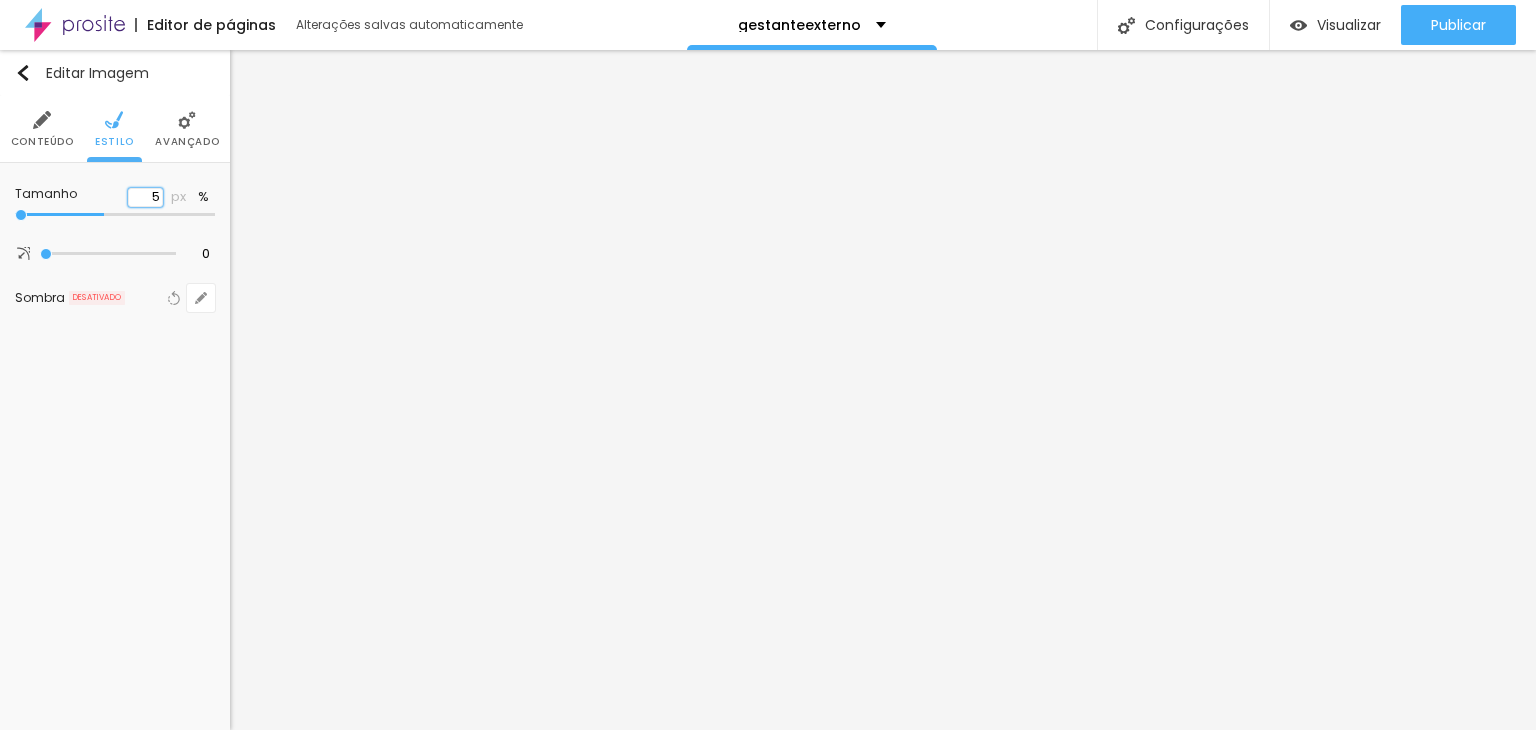 type on "50" 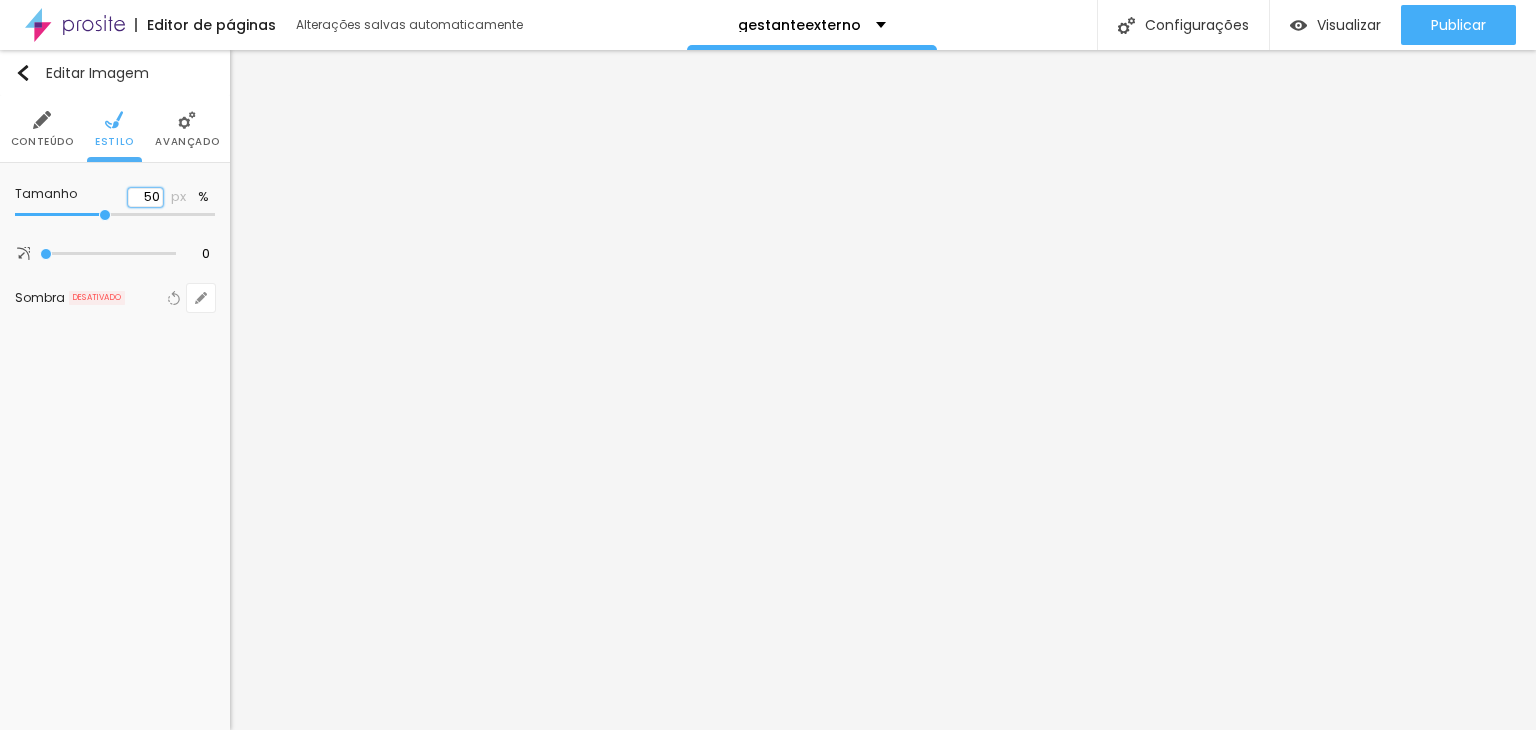 type on "50" 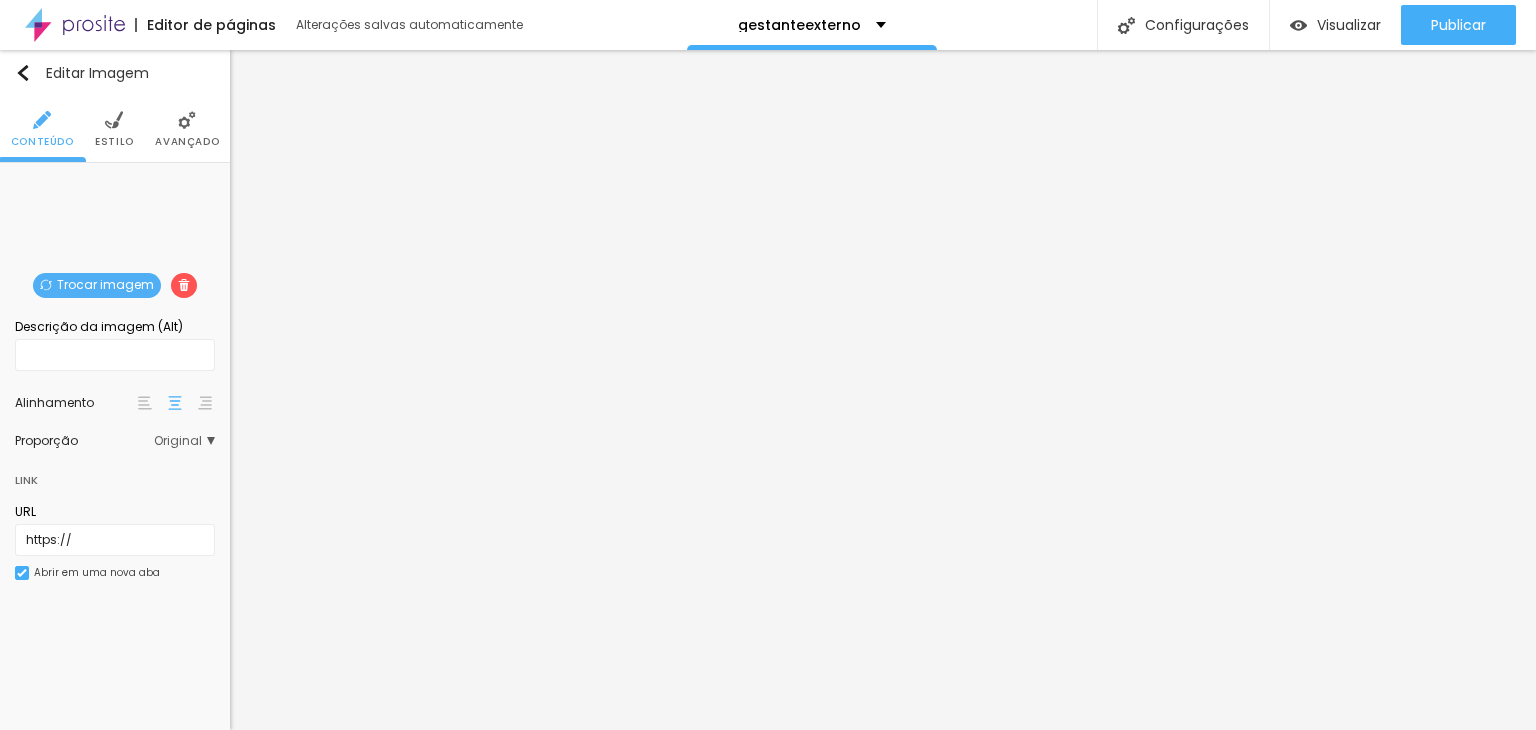 click on "Conteúdo Estilo Avançado" at bounding box center (115, 129) 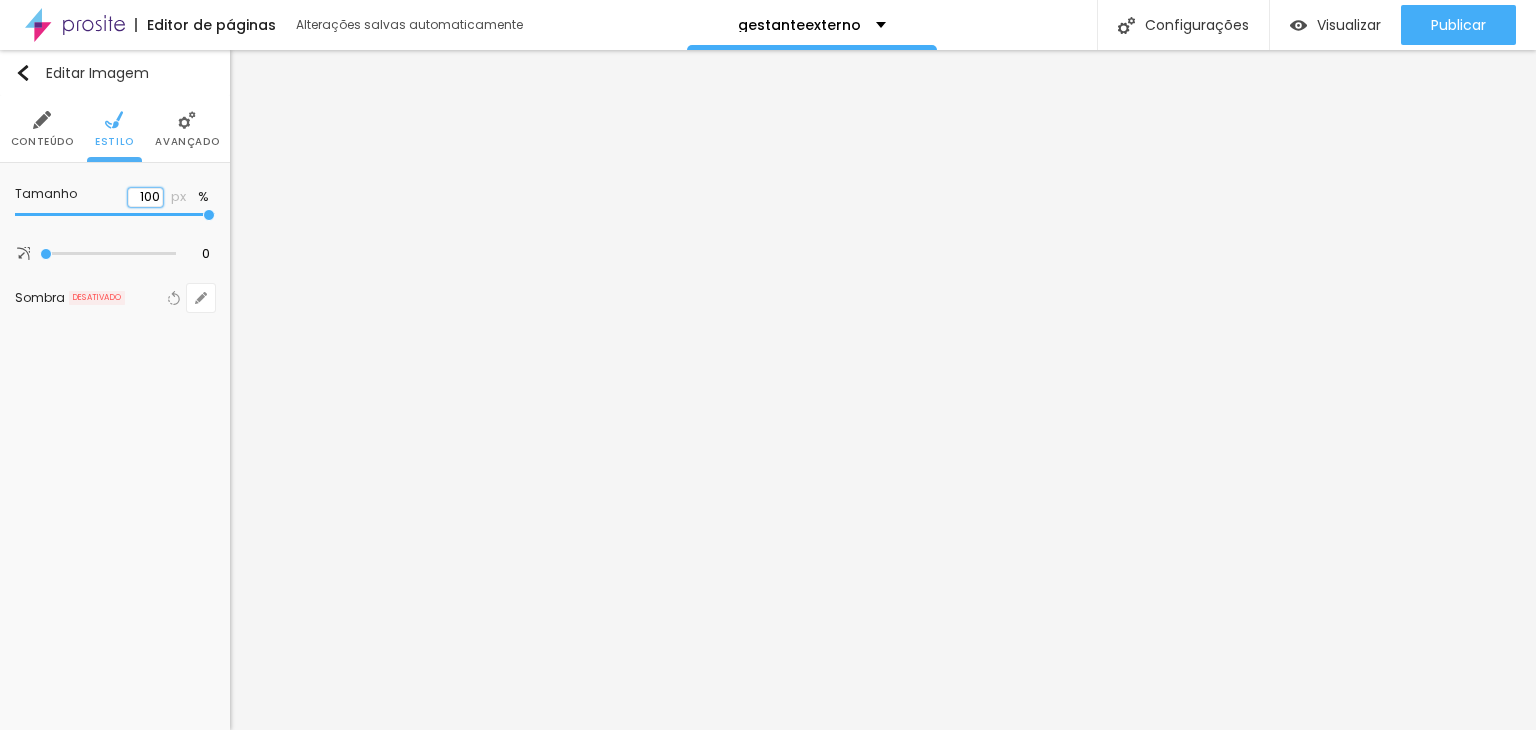 drag, startPoint x: 138, startPoint y: 194, endPoint x: 190, endPoint y: 193, distance: 52.009613 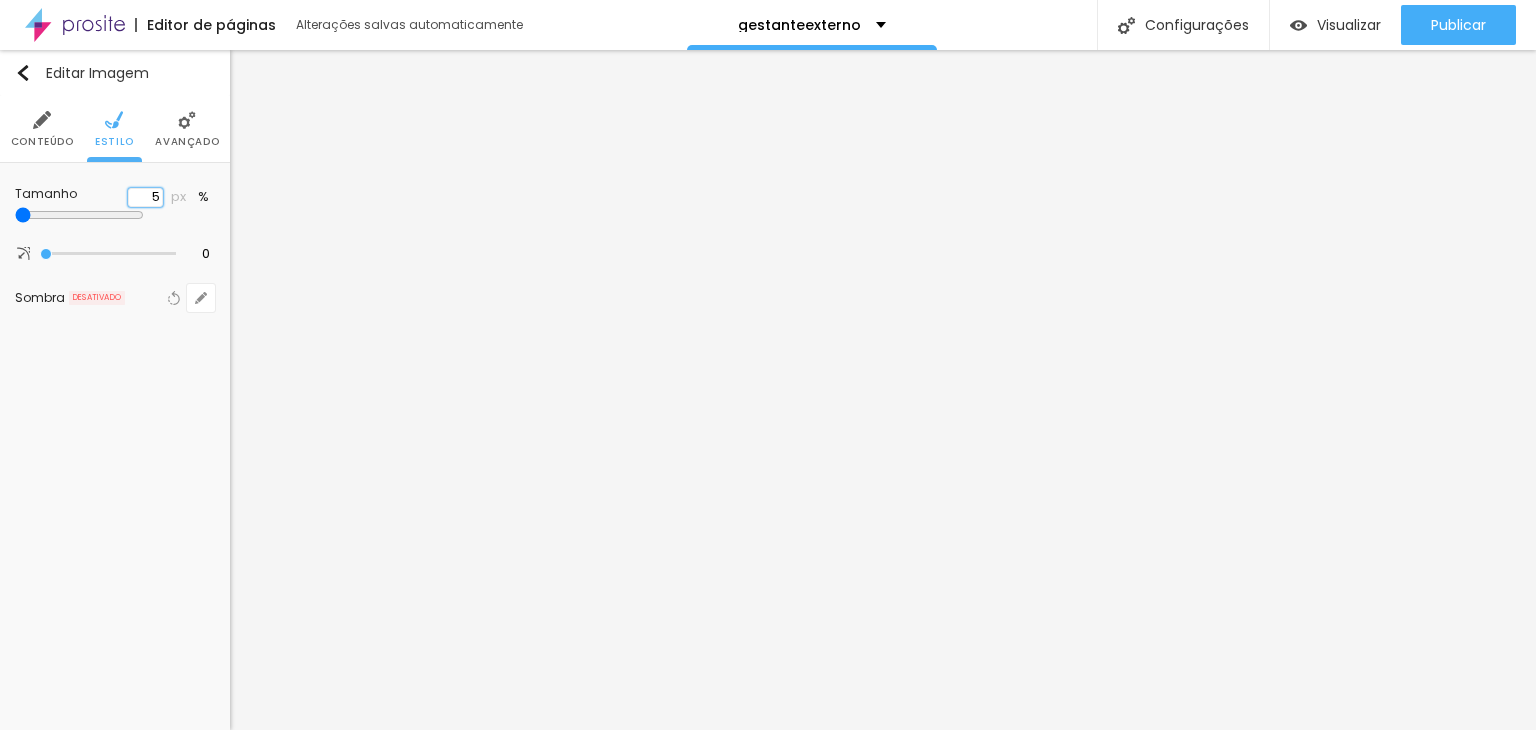 type on "50" 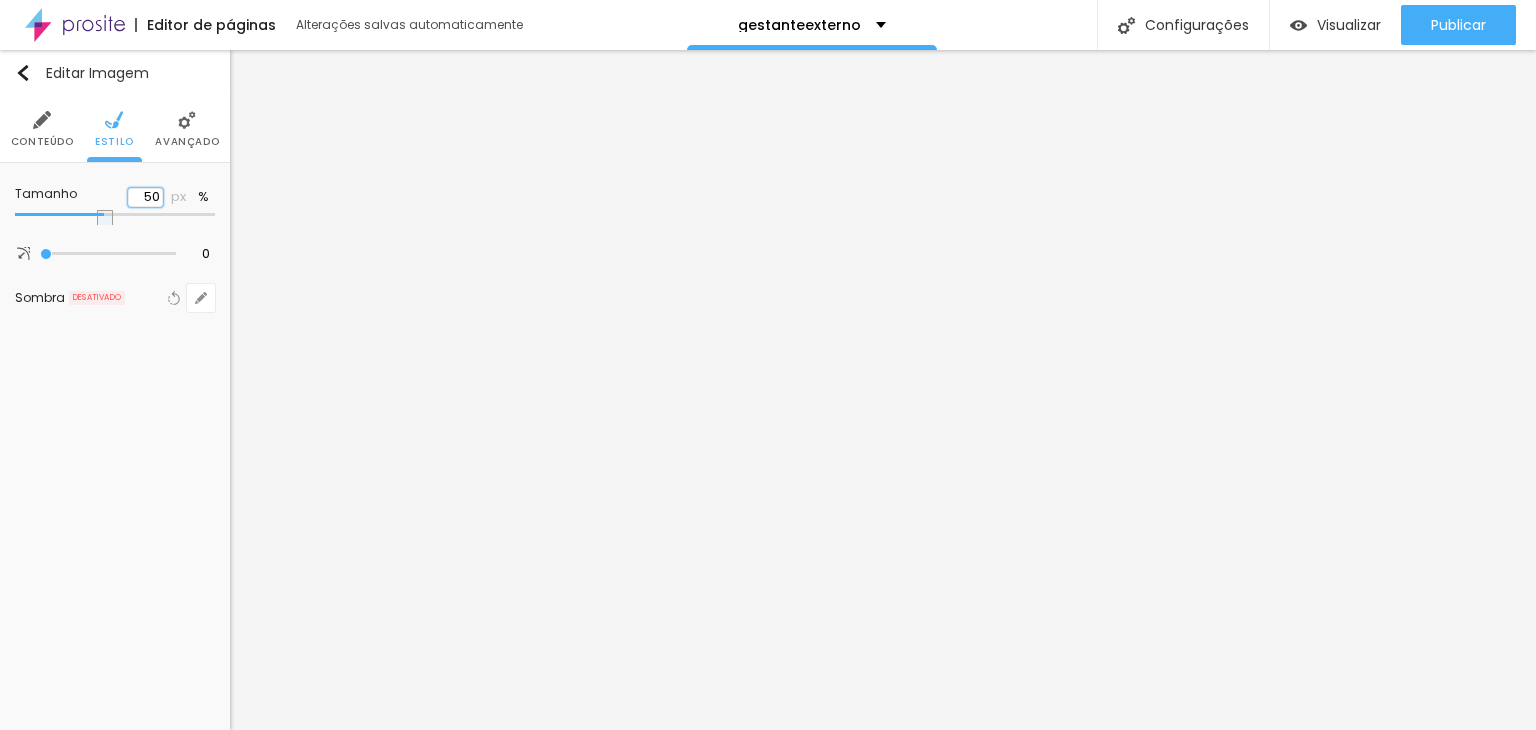 type on "50" 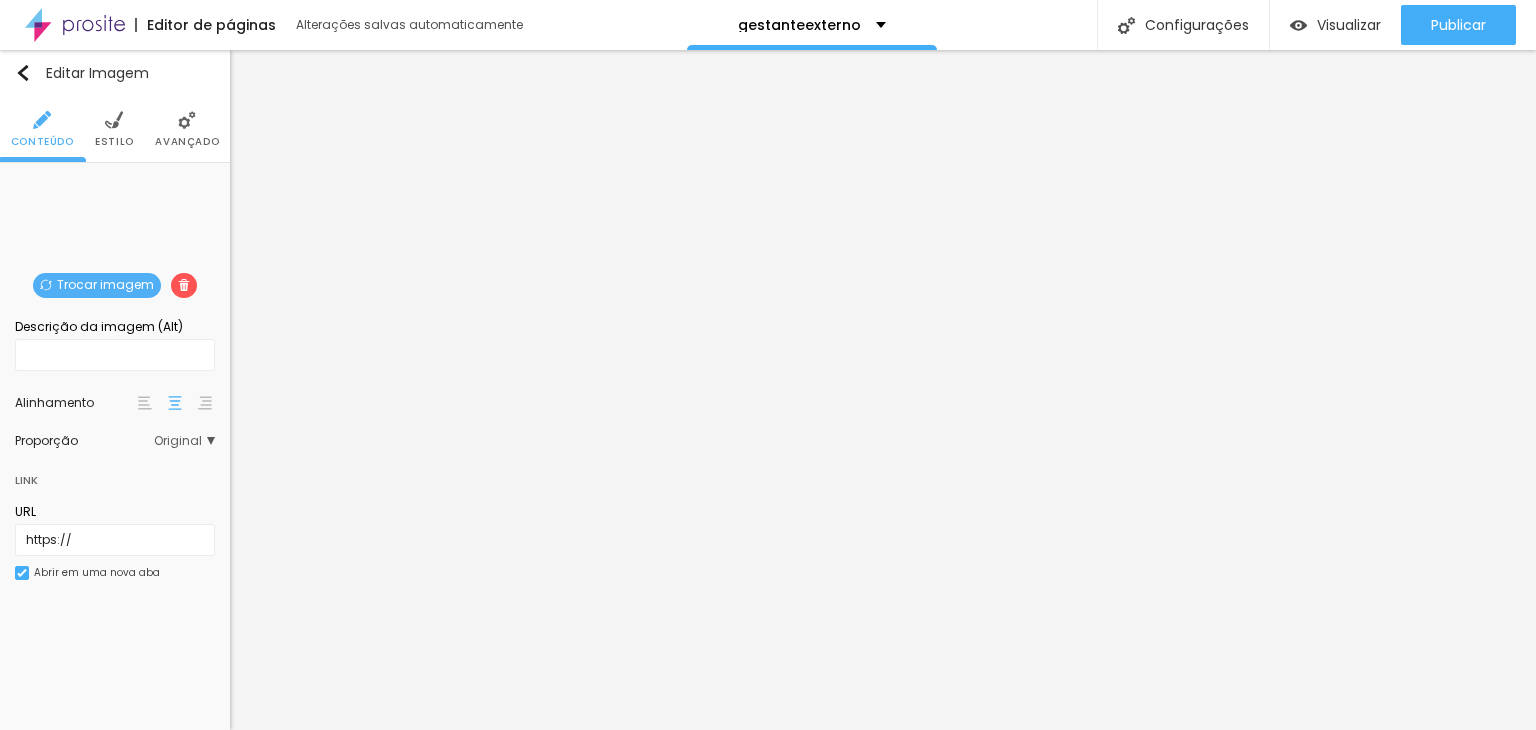 click on "Estilo" at bounding box center (114, 142) 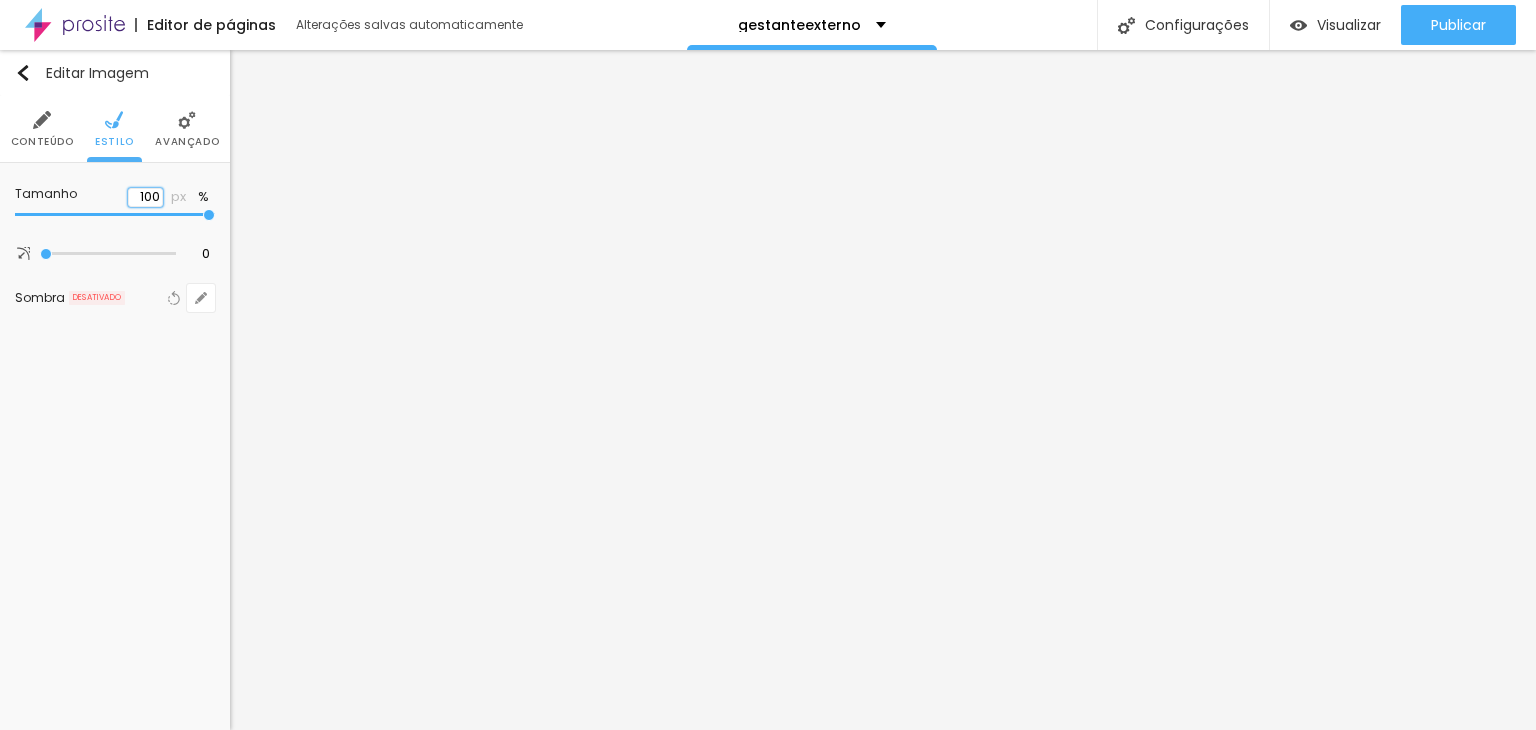 drag, startPoint x: 128, startPoint y: 194, endPoint x: 209, endPoint y: 201, distance: 81.3019 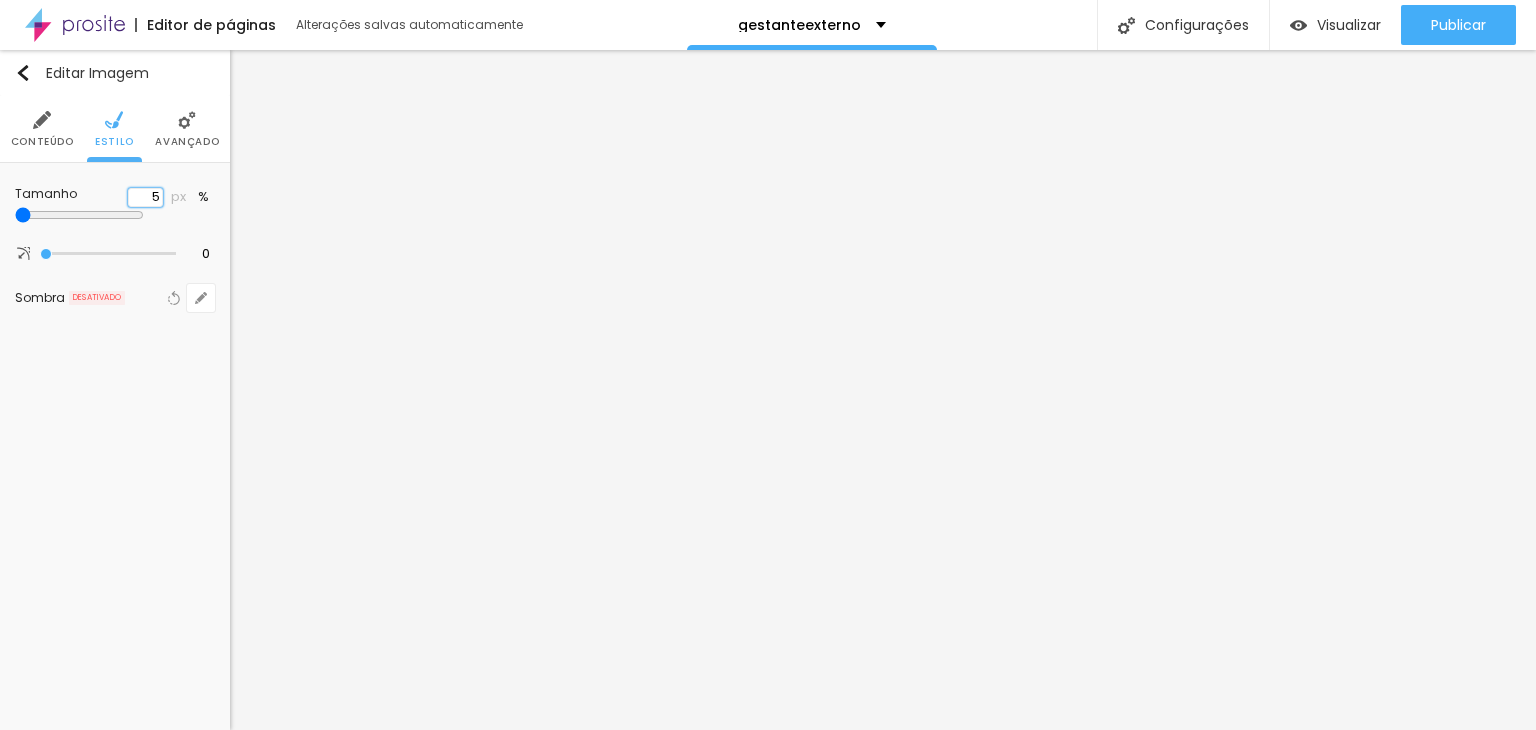 type on "10" 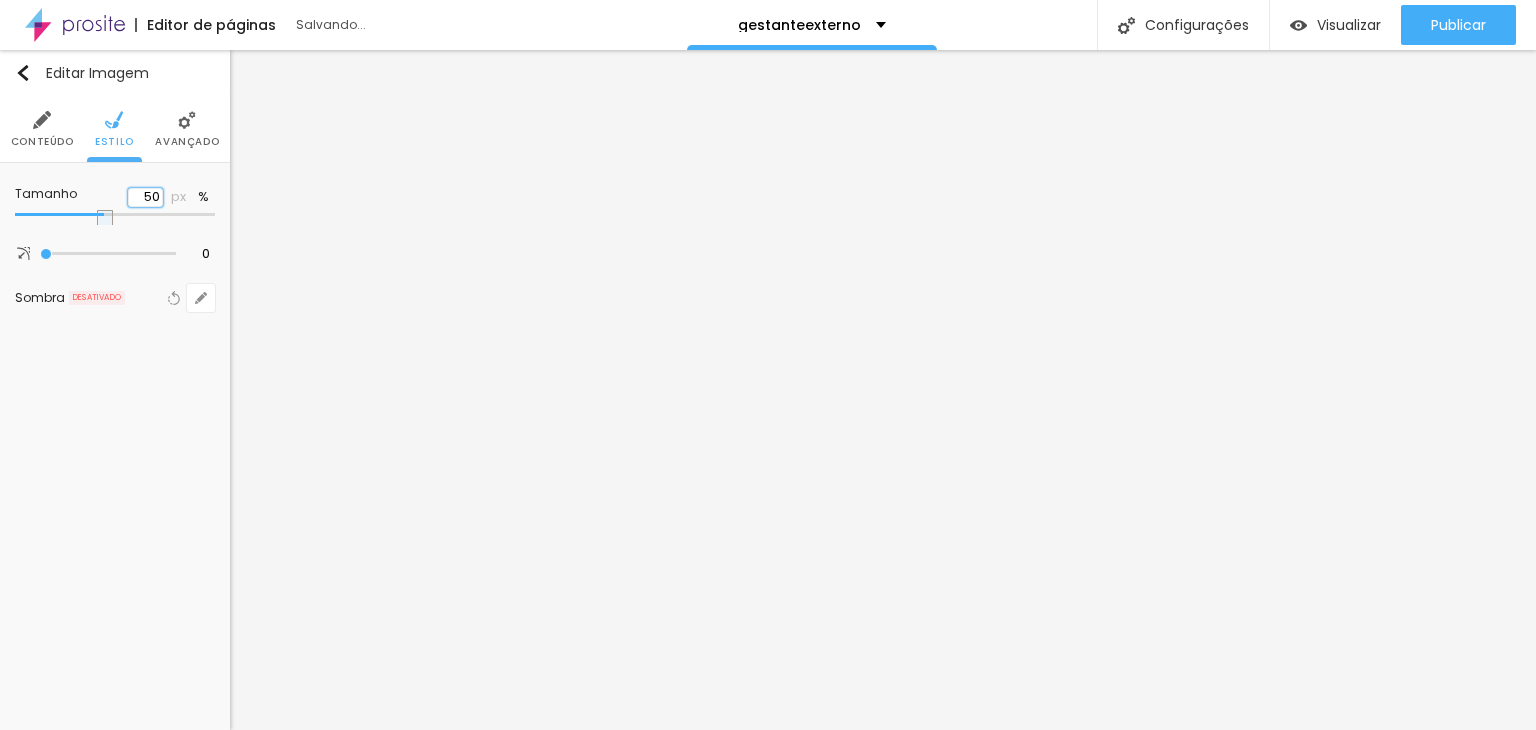 type on "50" 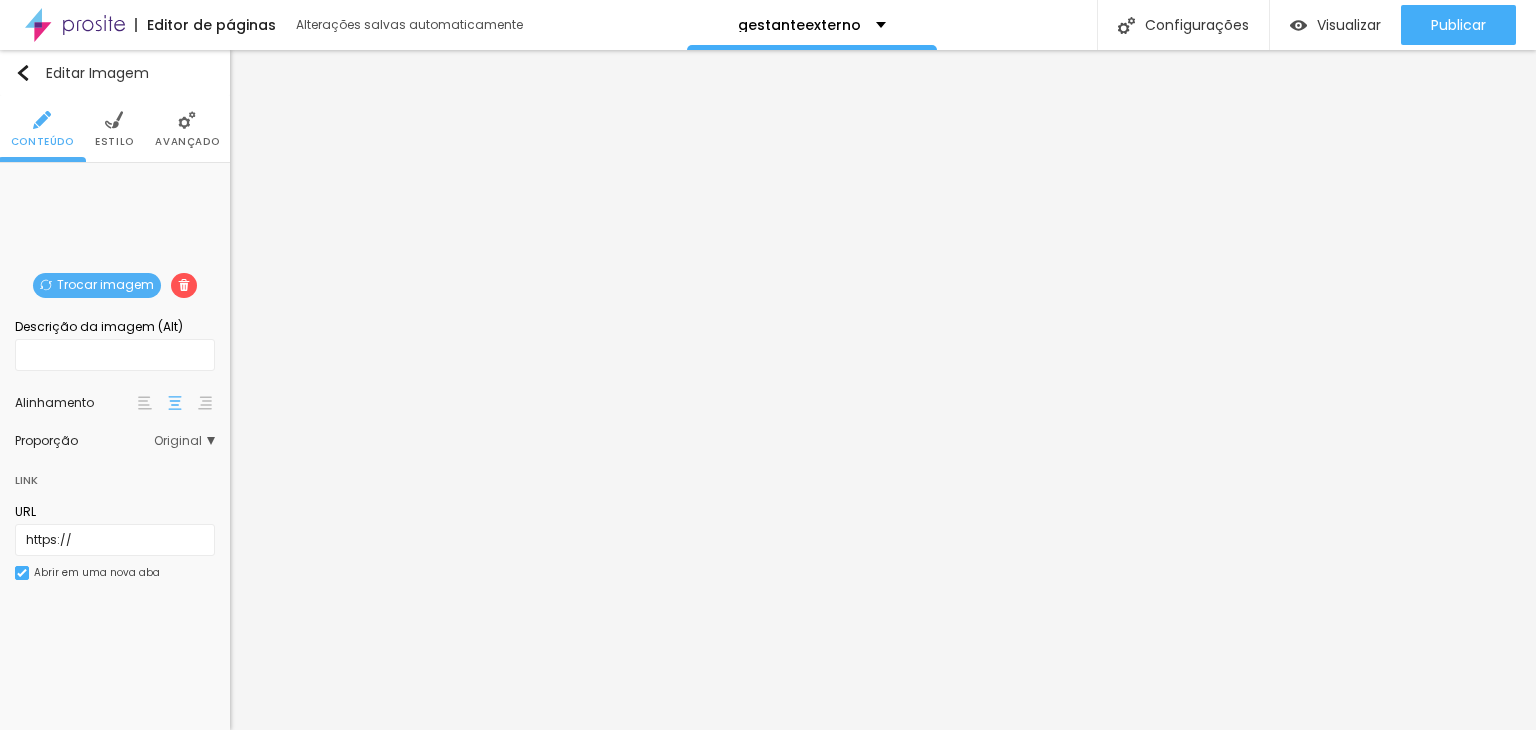 click on "Estilo" at bounding box center [114, 129] 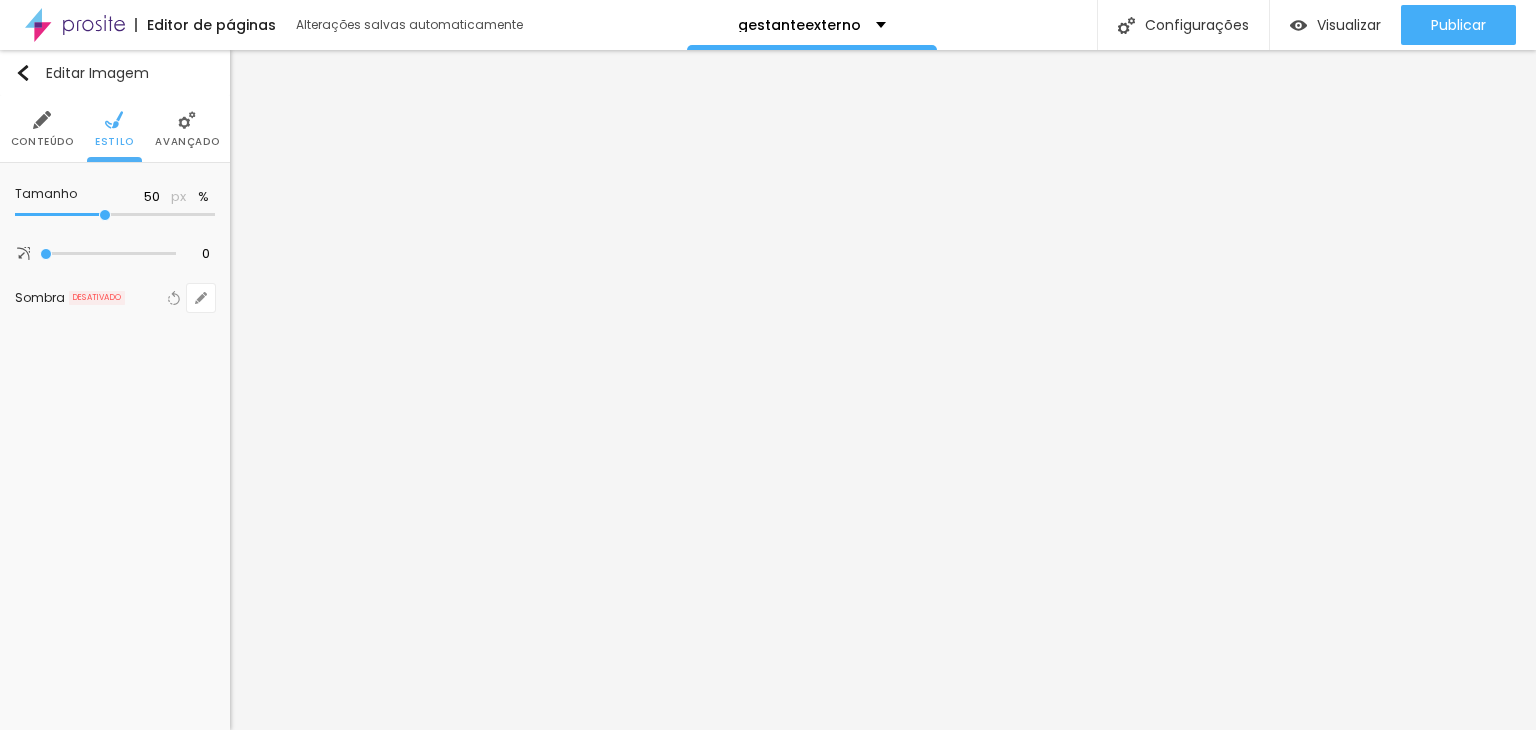 click on "Avançado" at bounding box center (187, 129) 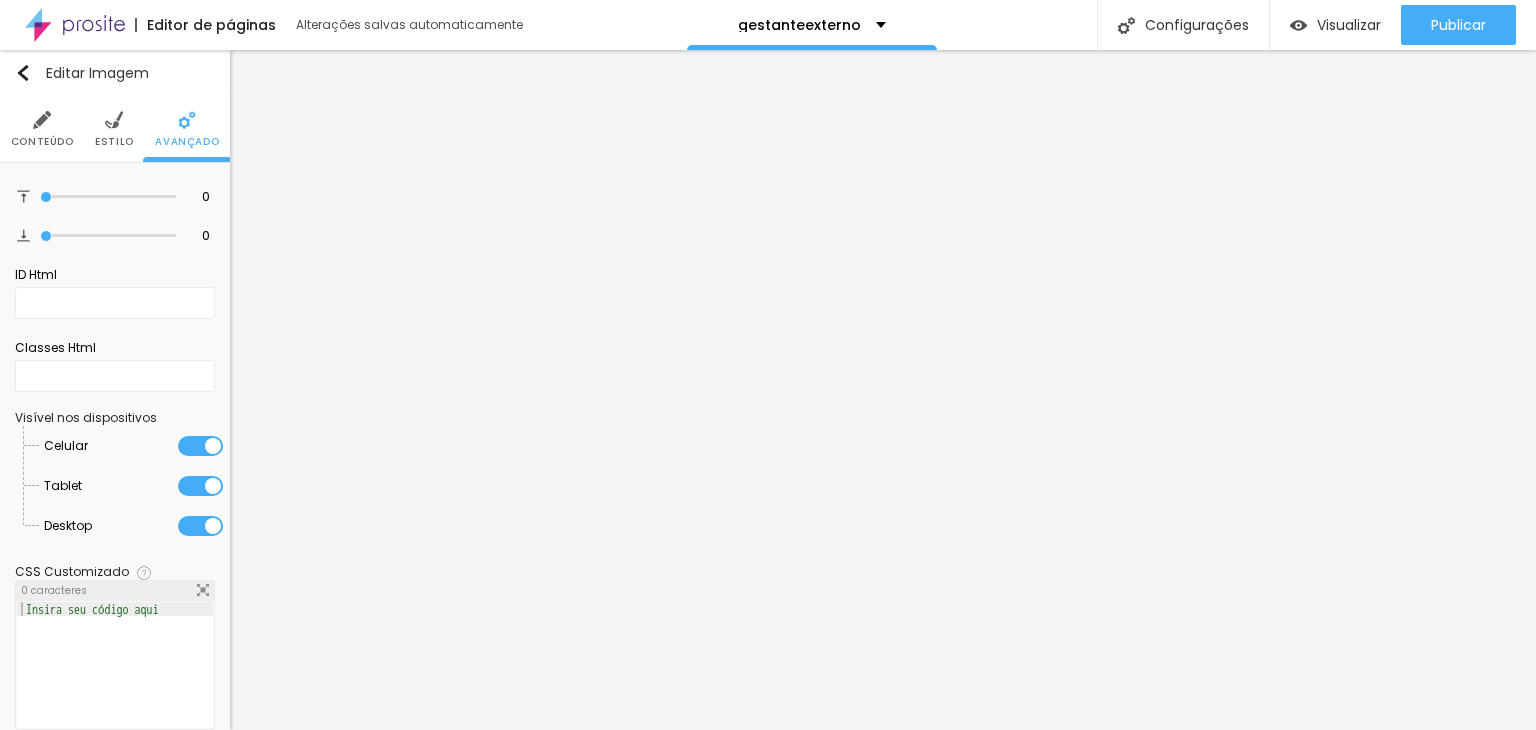 click at bounding box center (42, 120) 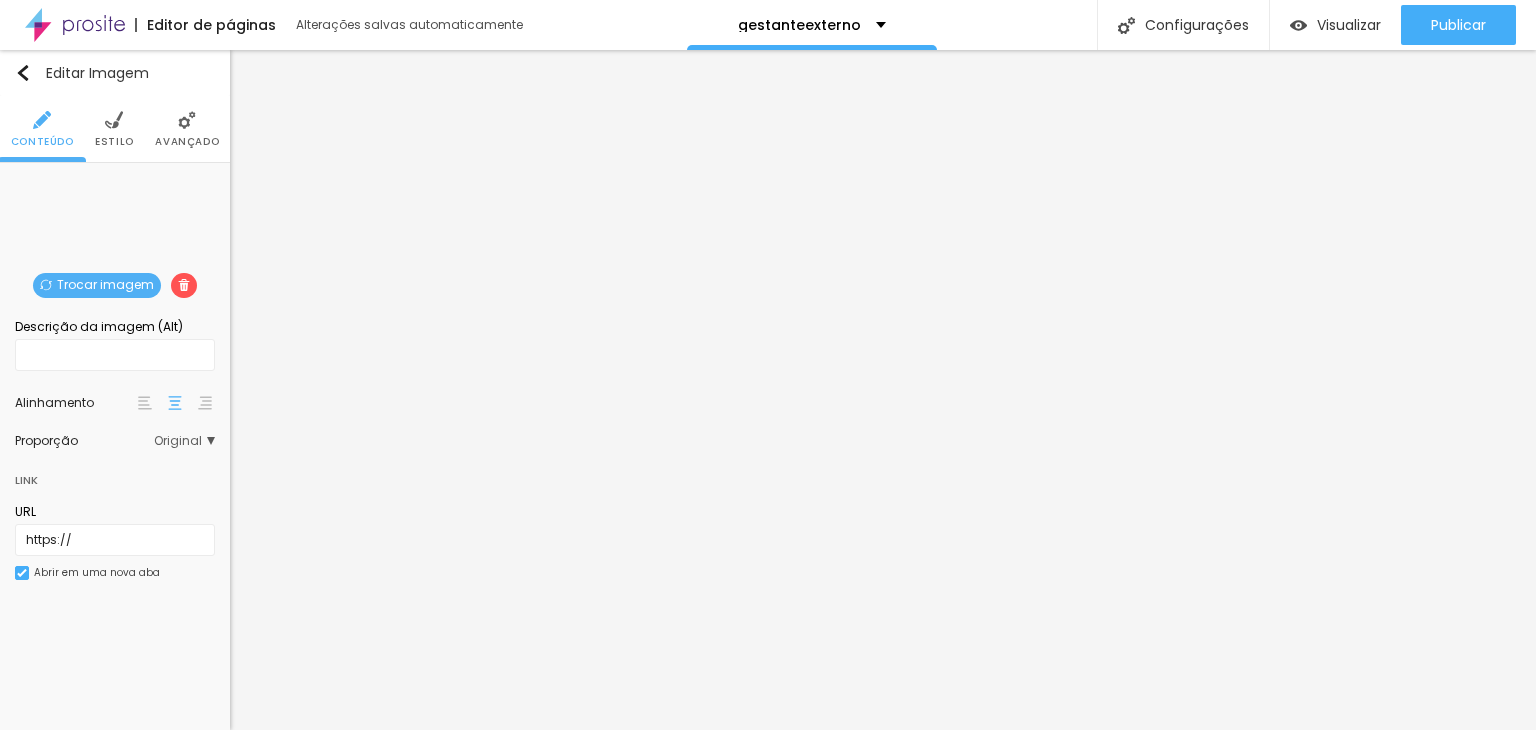 click at bounding box center [184, 285] 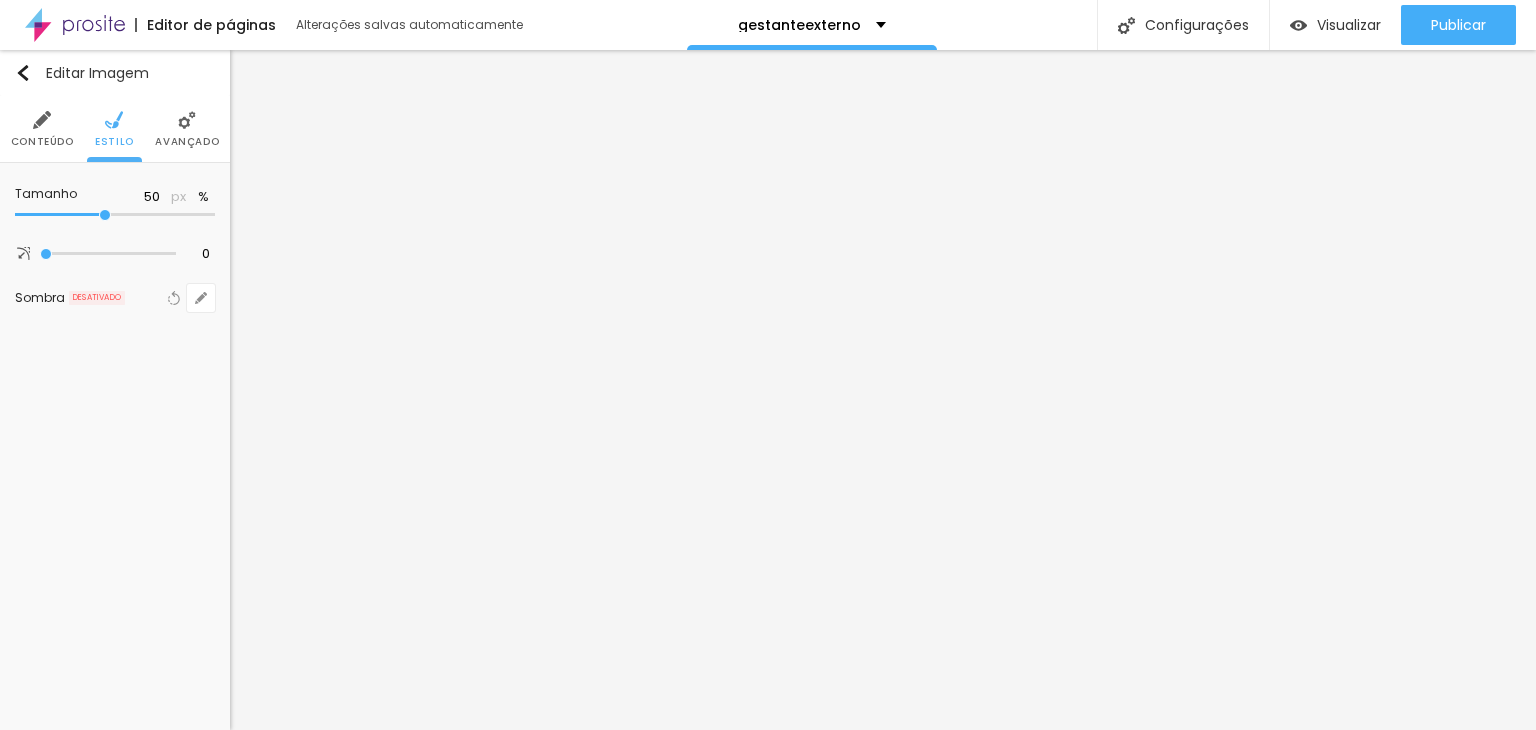 click on "Avançado" at bounding box center [187, 129] 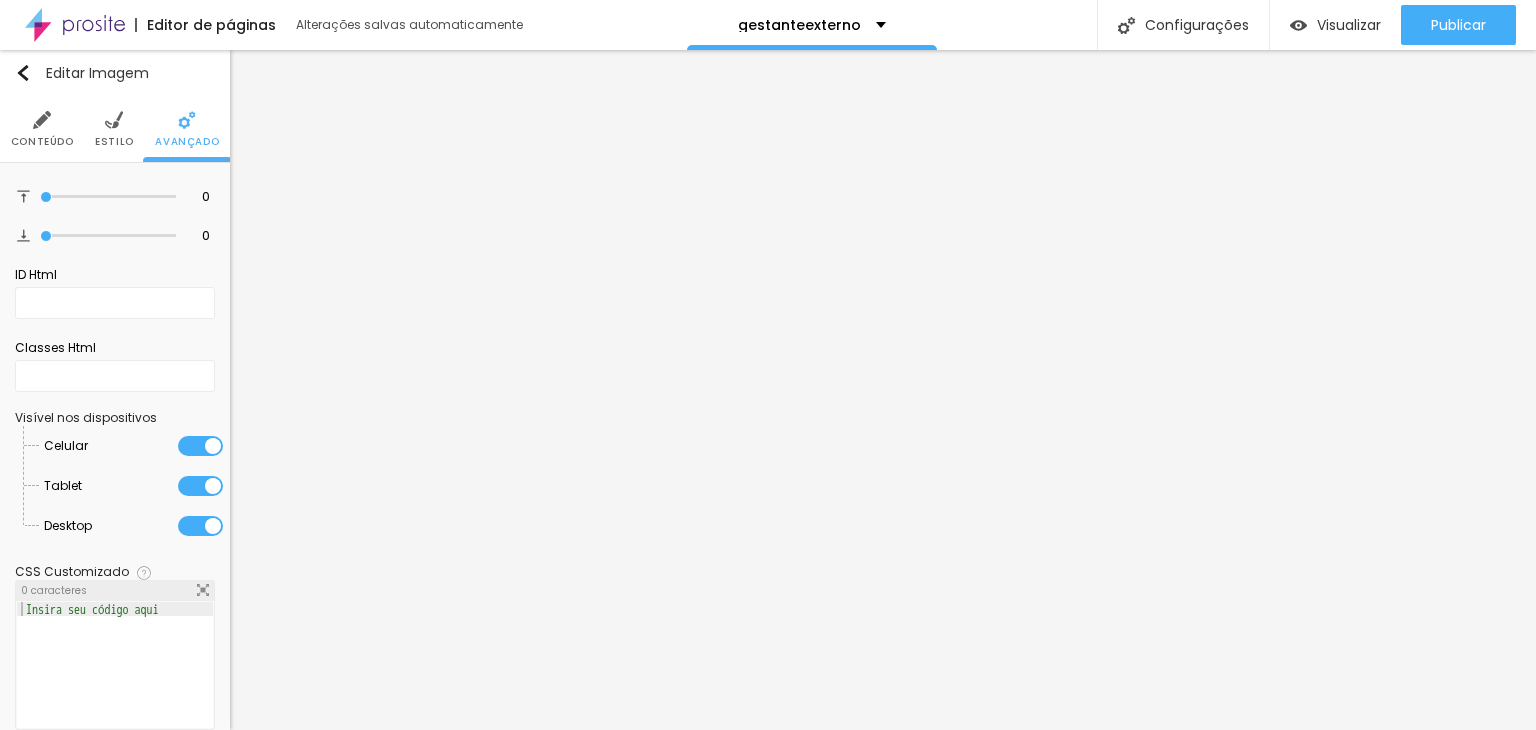 click on "Estilo" at bounding box center [114, 142] 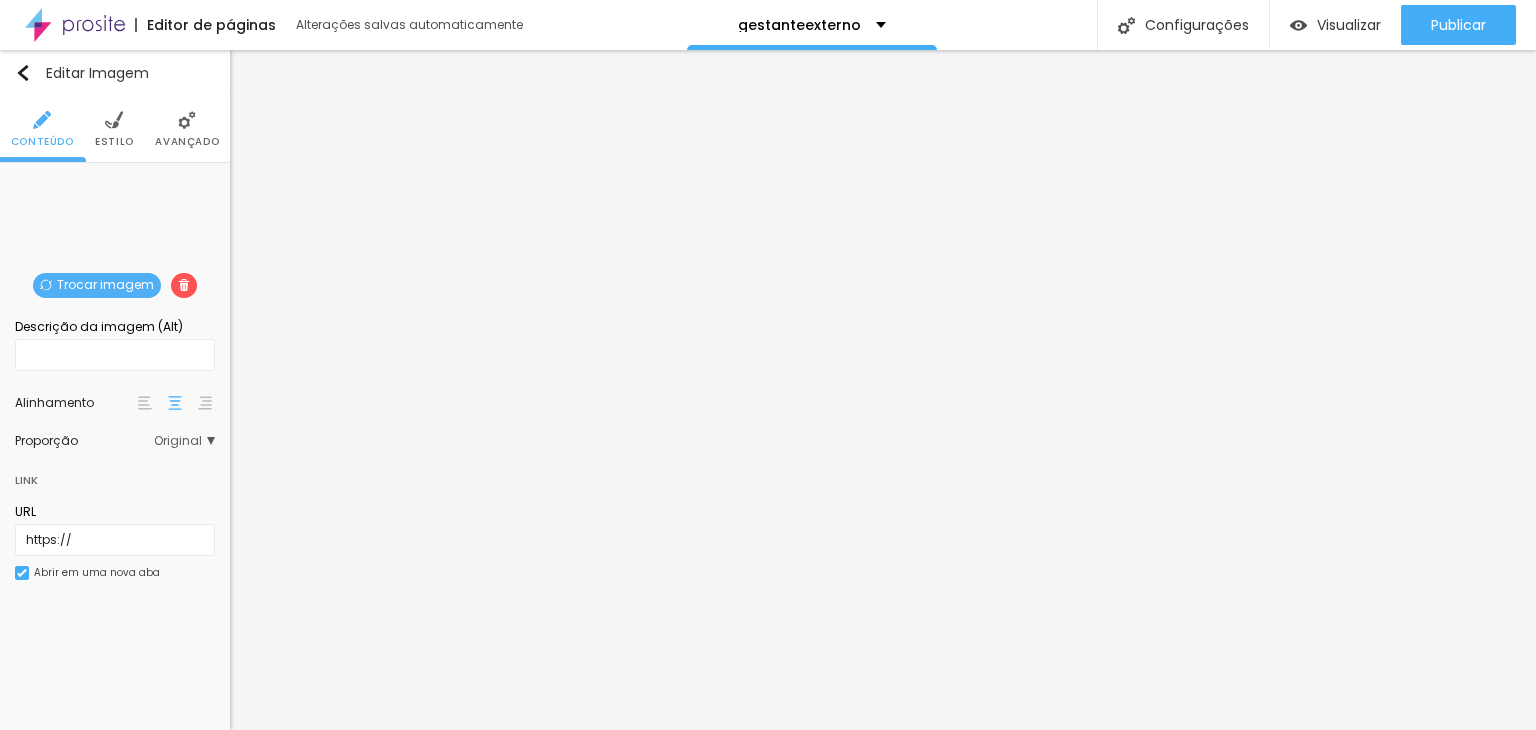 click on "Estilo" at bounding box center [114, 129] 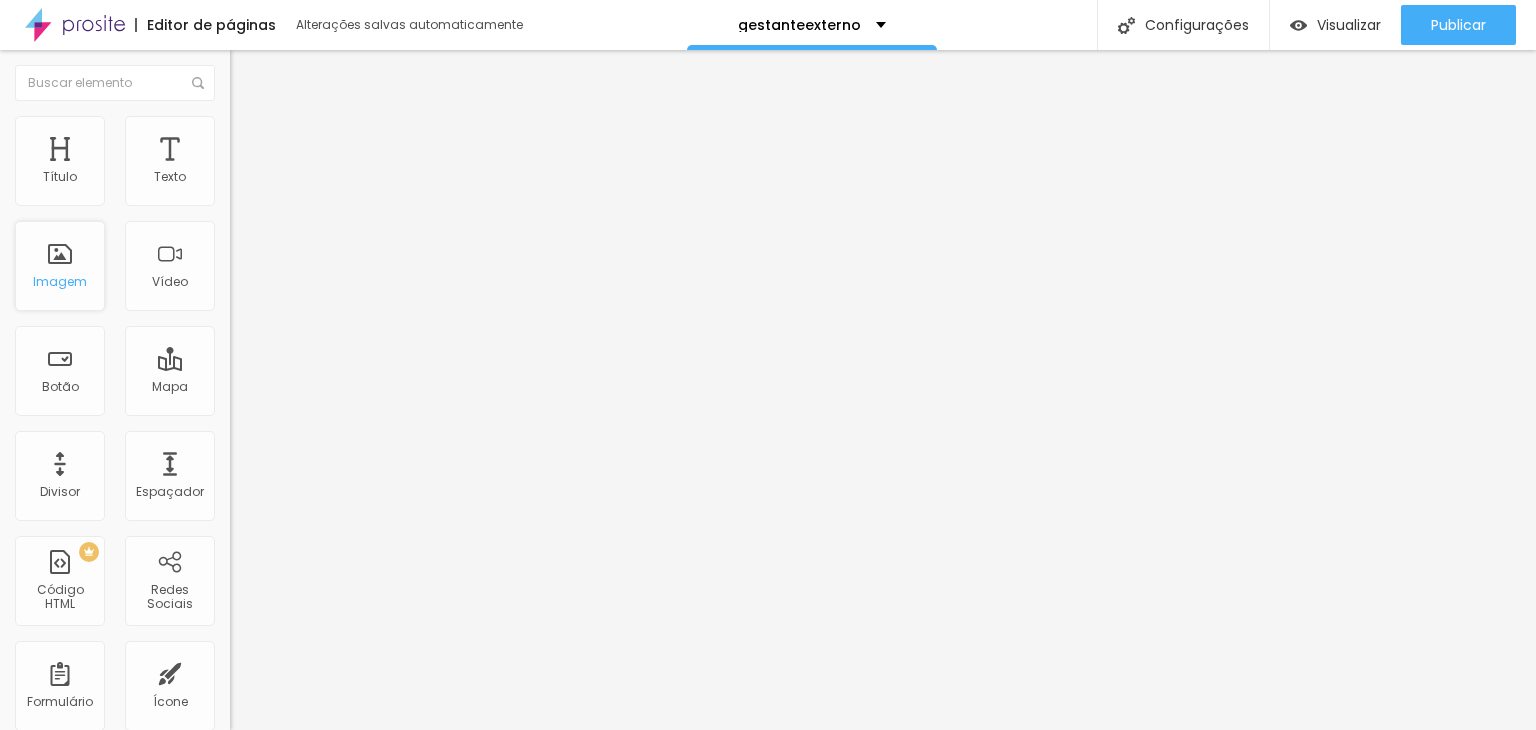 click on "Imagem" at bounding box center (60, 282) 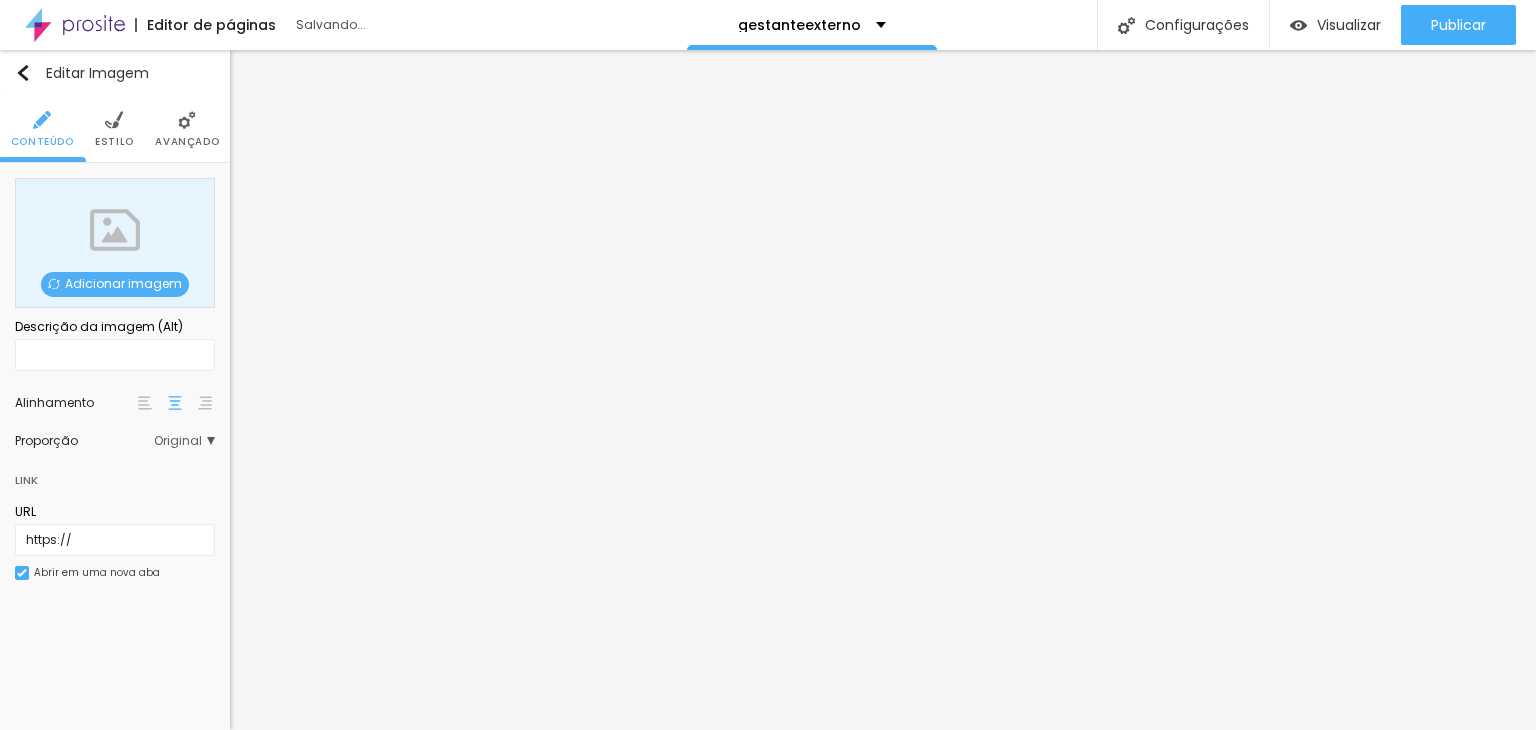 click on "Adicionar imagem" at bounding box center (115, 284) 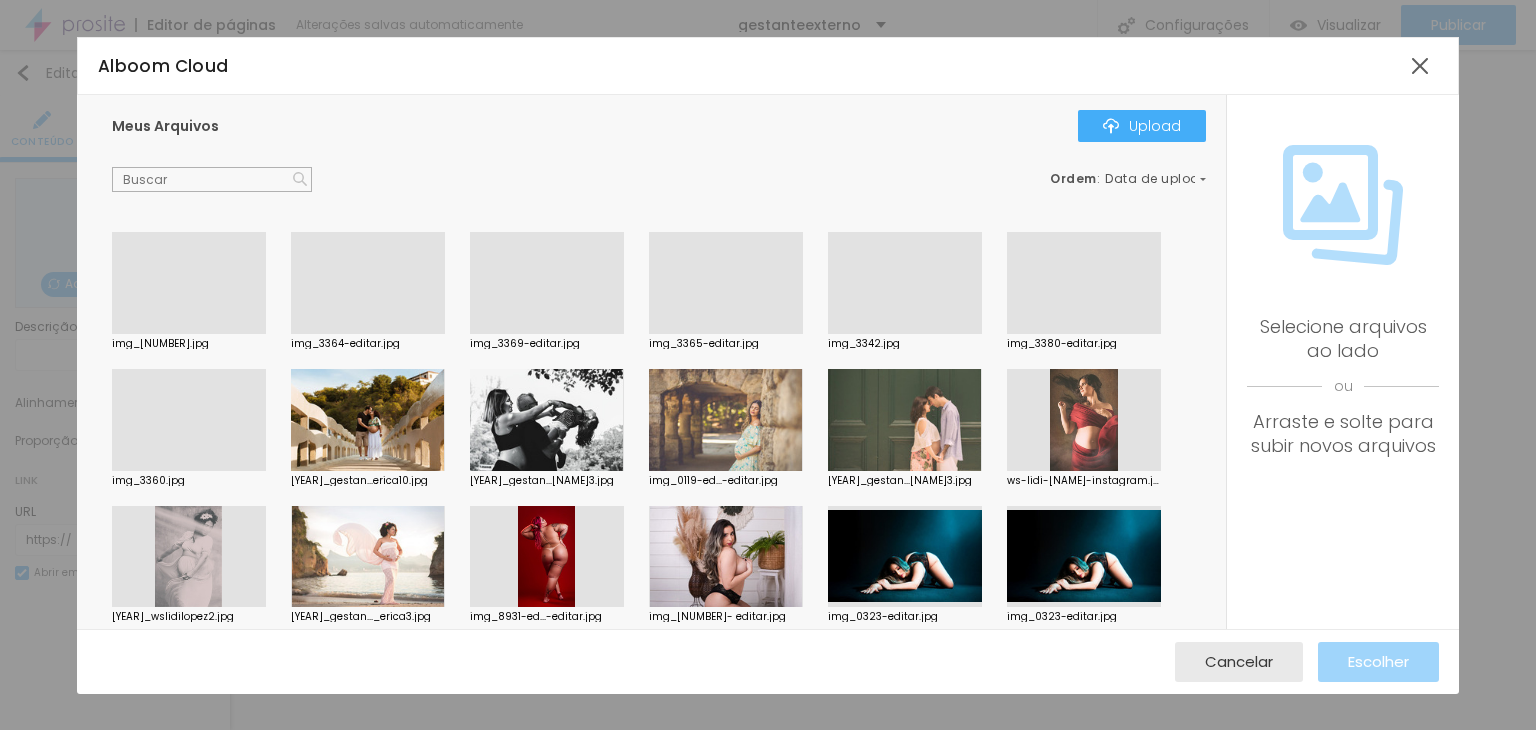 click at bounding box center (547, 334) 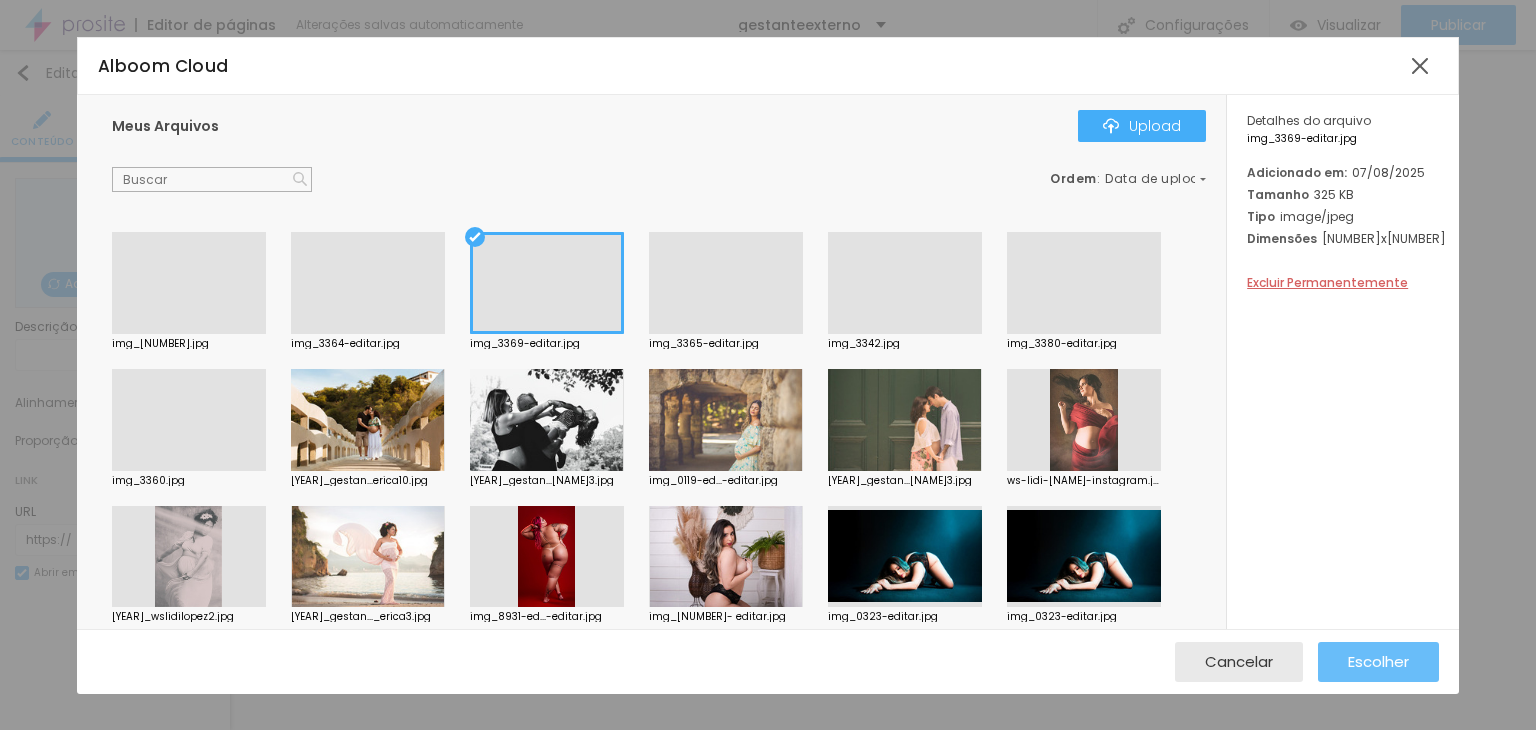 click on "Escolher" at bounding box center [1378, 661] 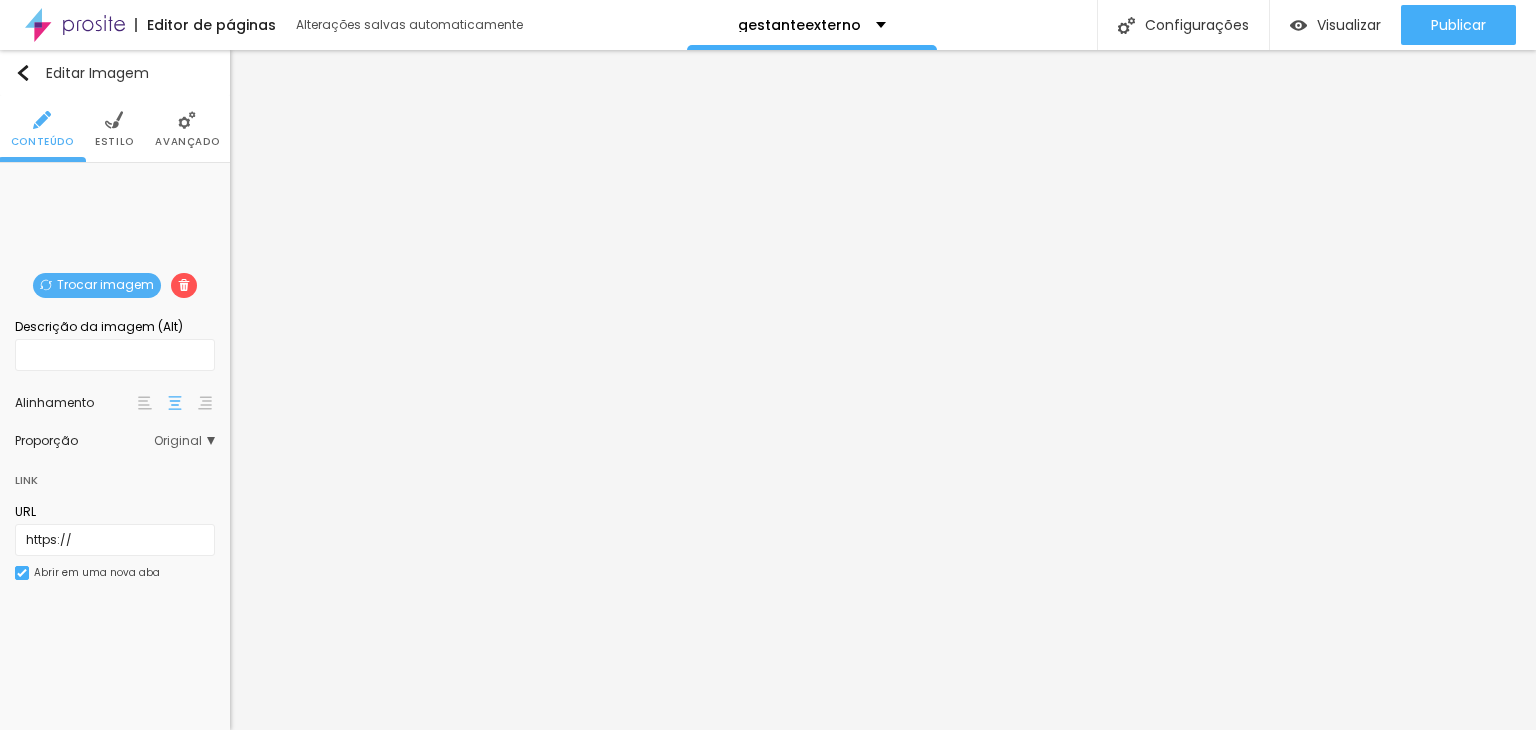 click on "Estilo" at bounding box center (114, 129) 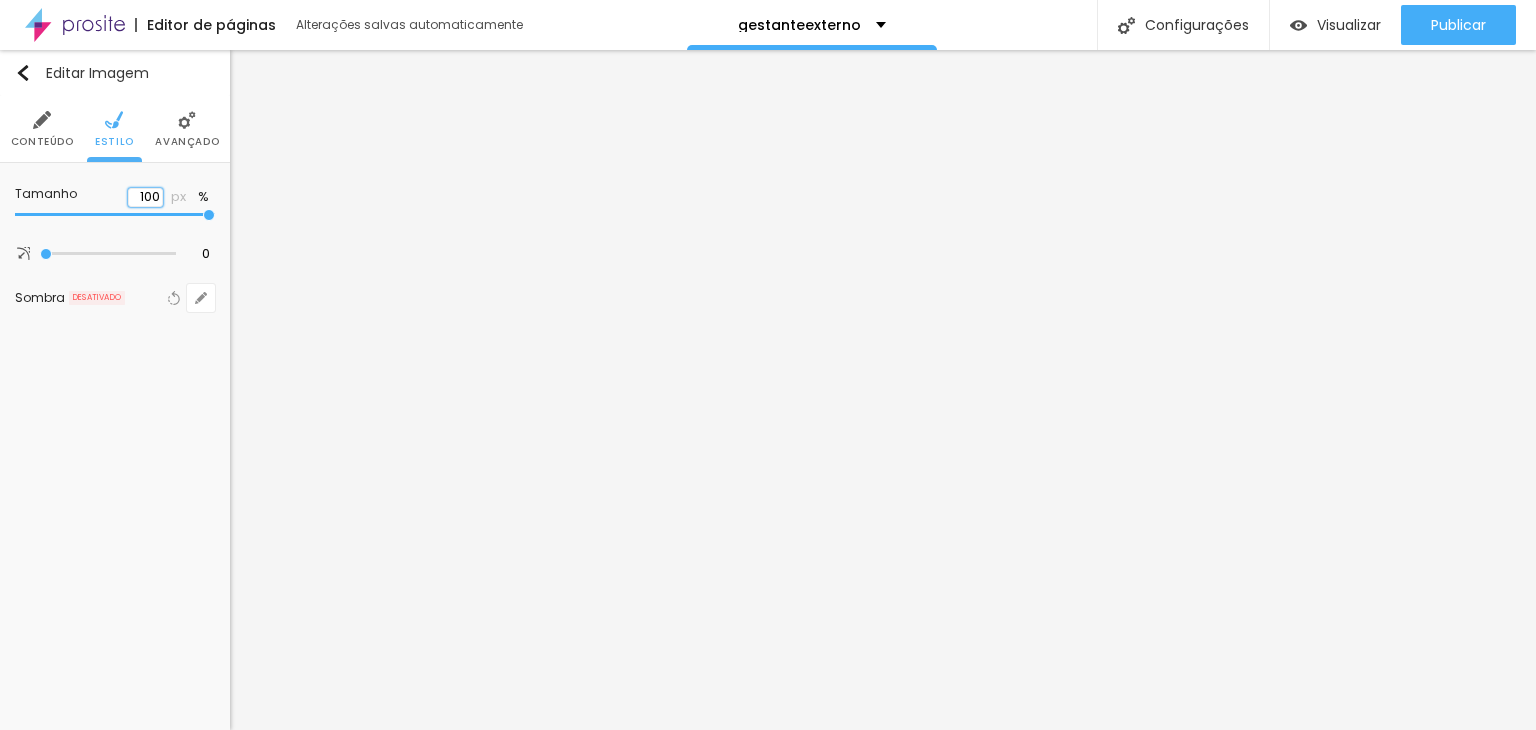 drag, startPoint x: 140, startPoint y: 193, endPoint x: 183, endPoint y: 188, distance: 43.289722 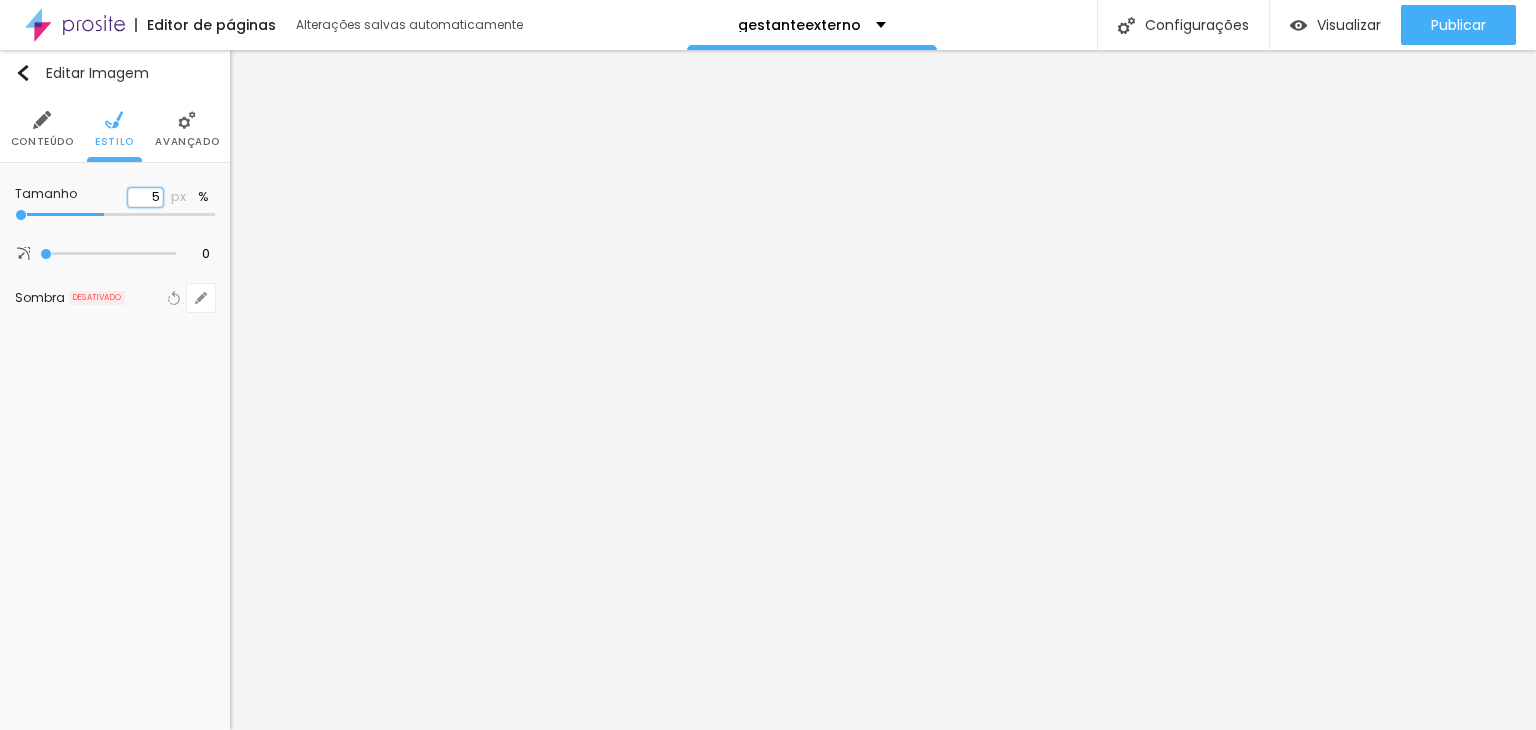 type on "50" 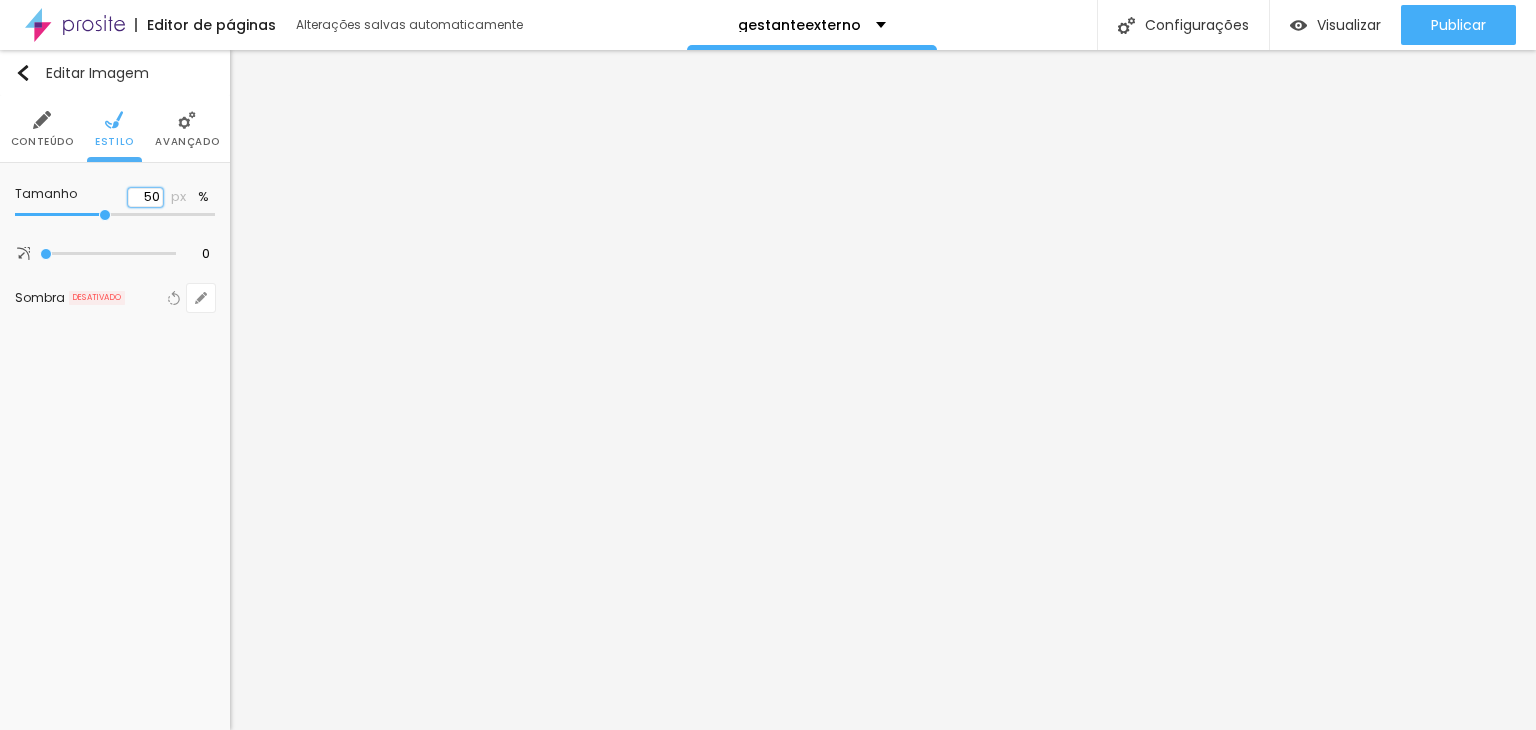 type on "50" 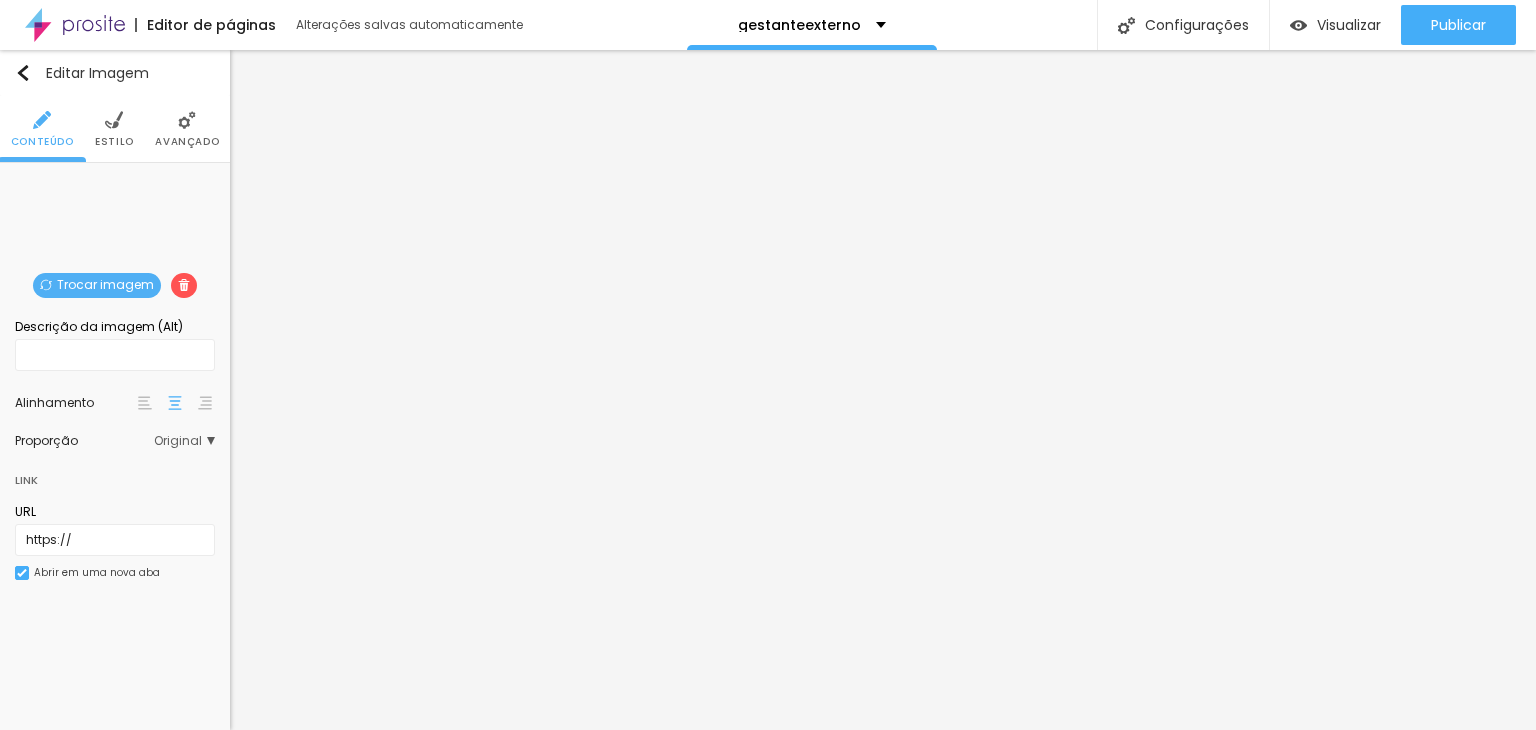 click on "Estilo" at bounding box center [114, 142] 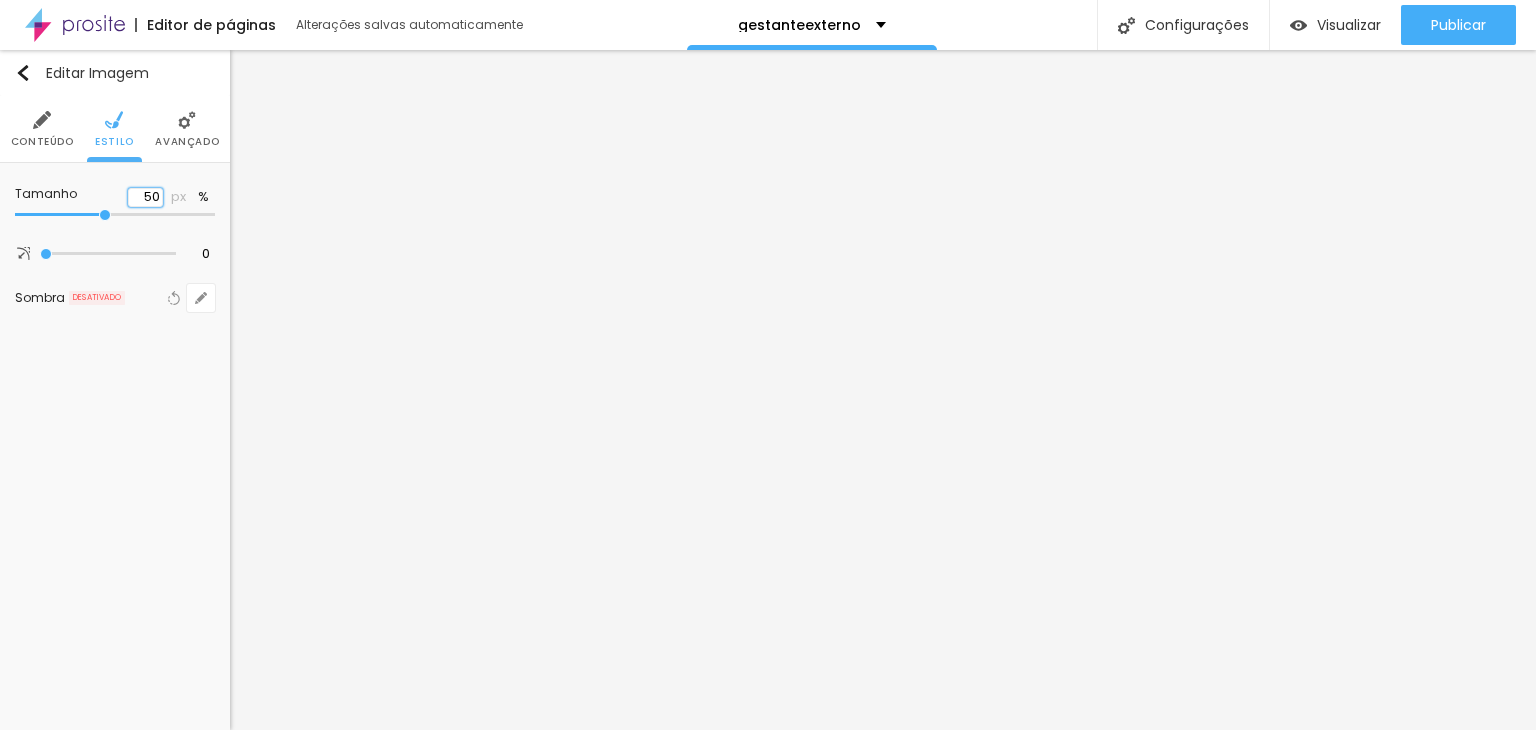 drag, startPoint x: 142, startPoint y: 193, endPoint x: 203, endPoint y: 192, distance: 61.008198 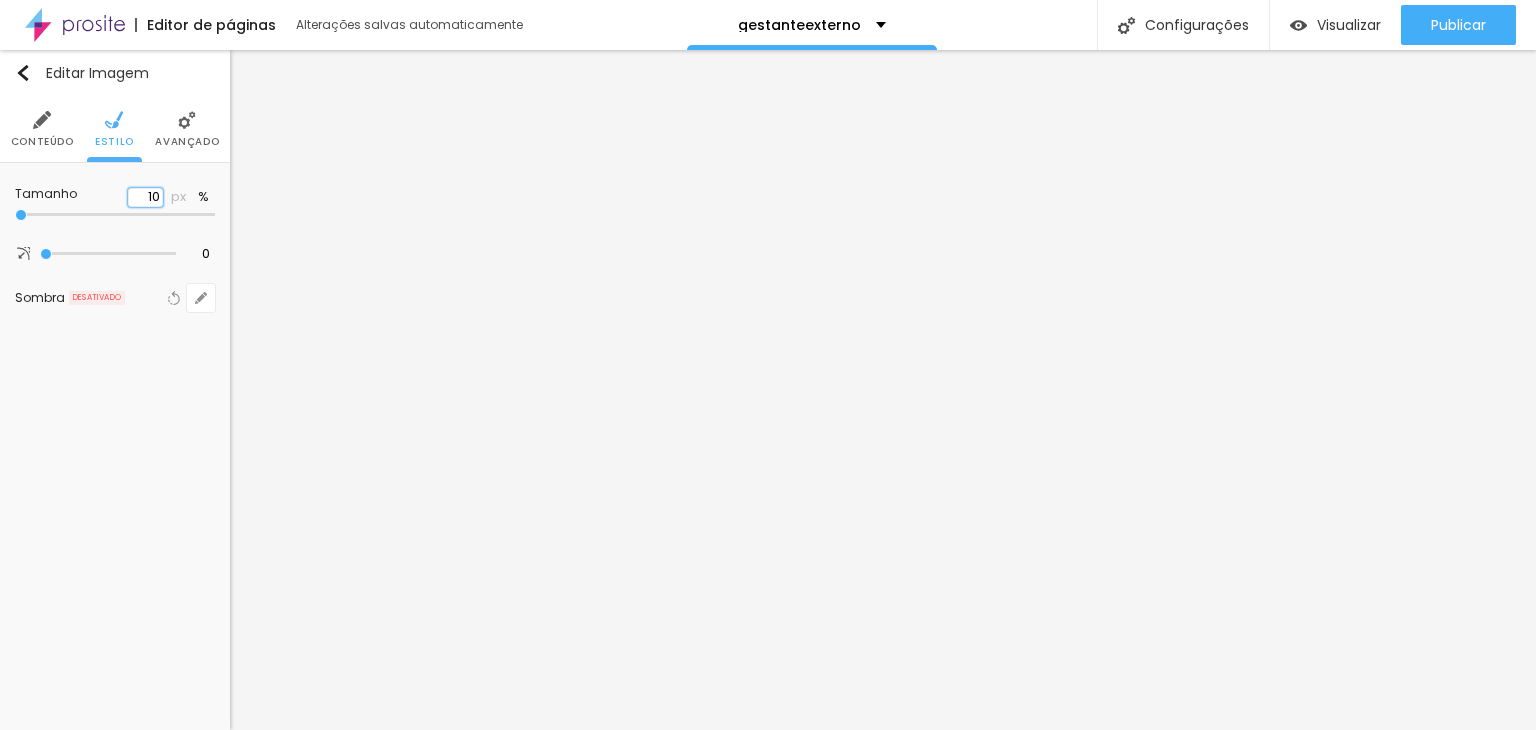 type on "100" 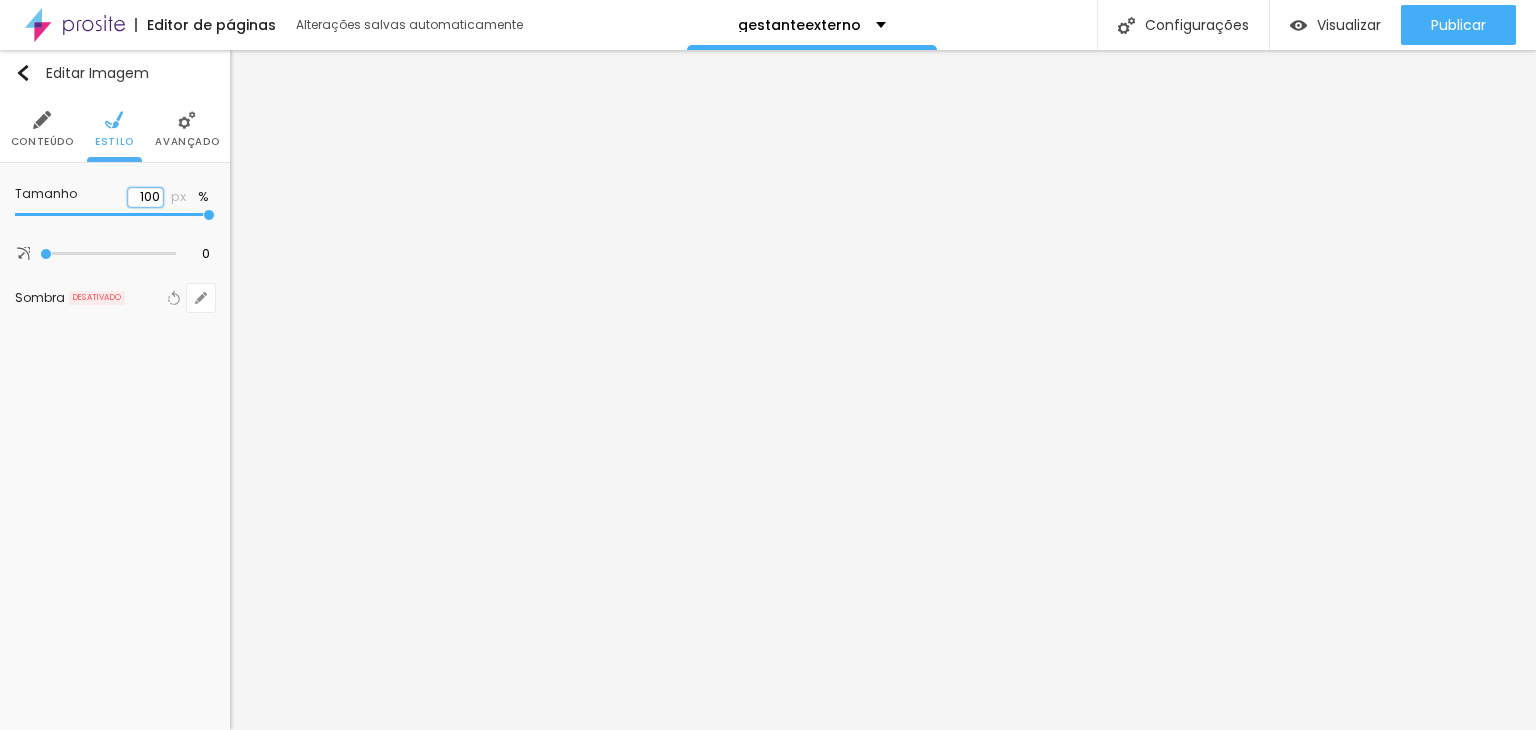 type on "100" 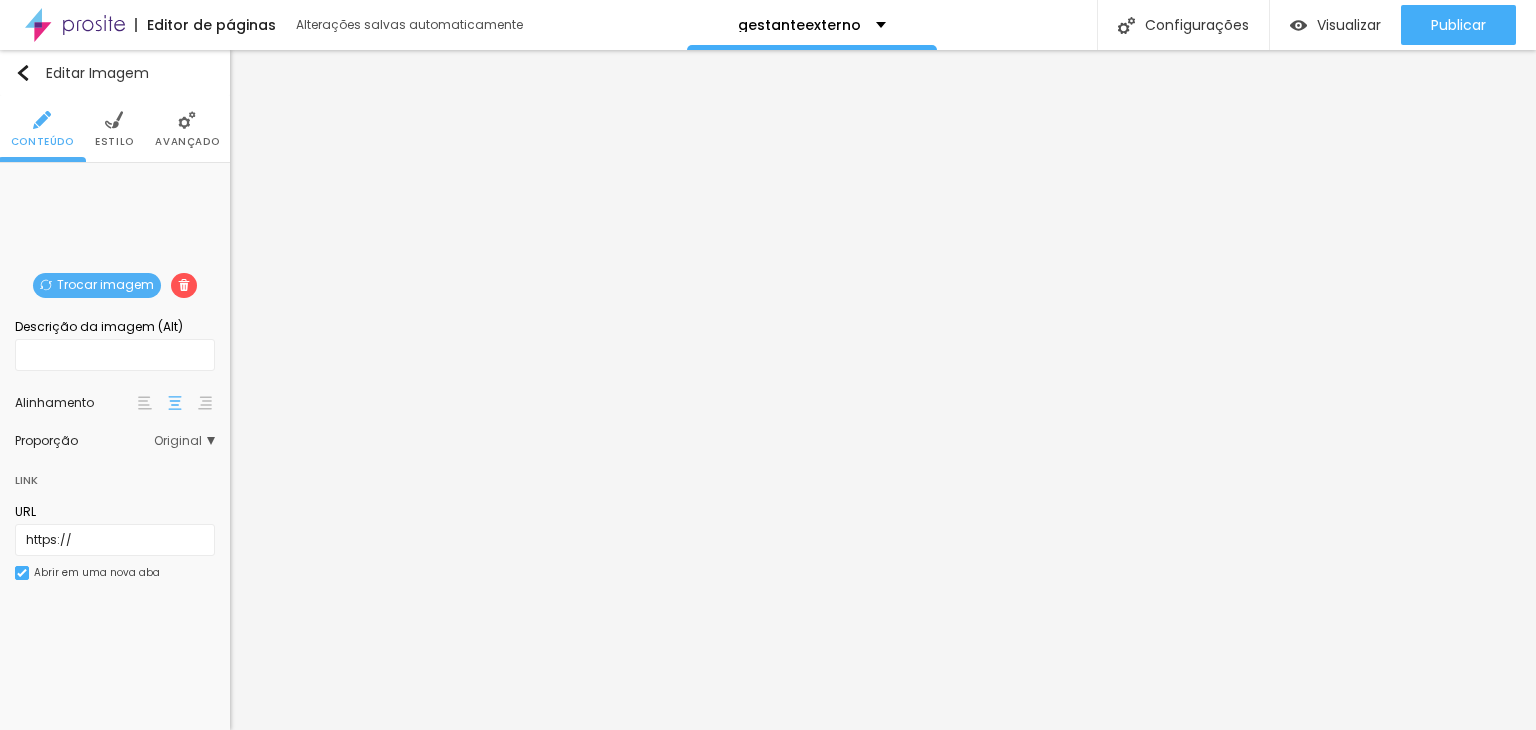 click on "Conteúdo Estilo Avançado" at bounding box center (115, 129) 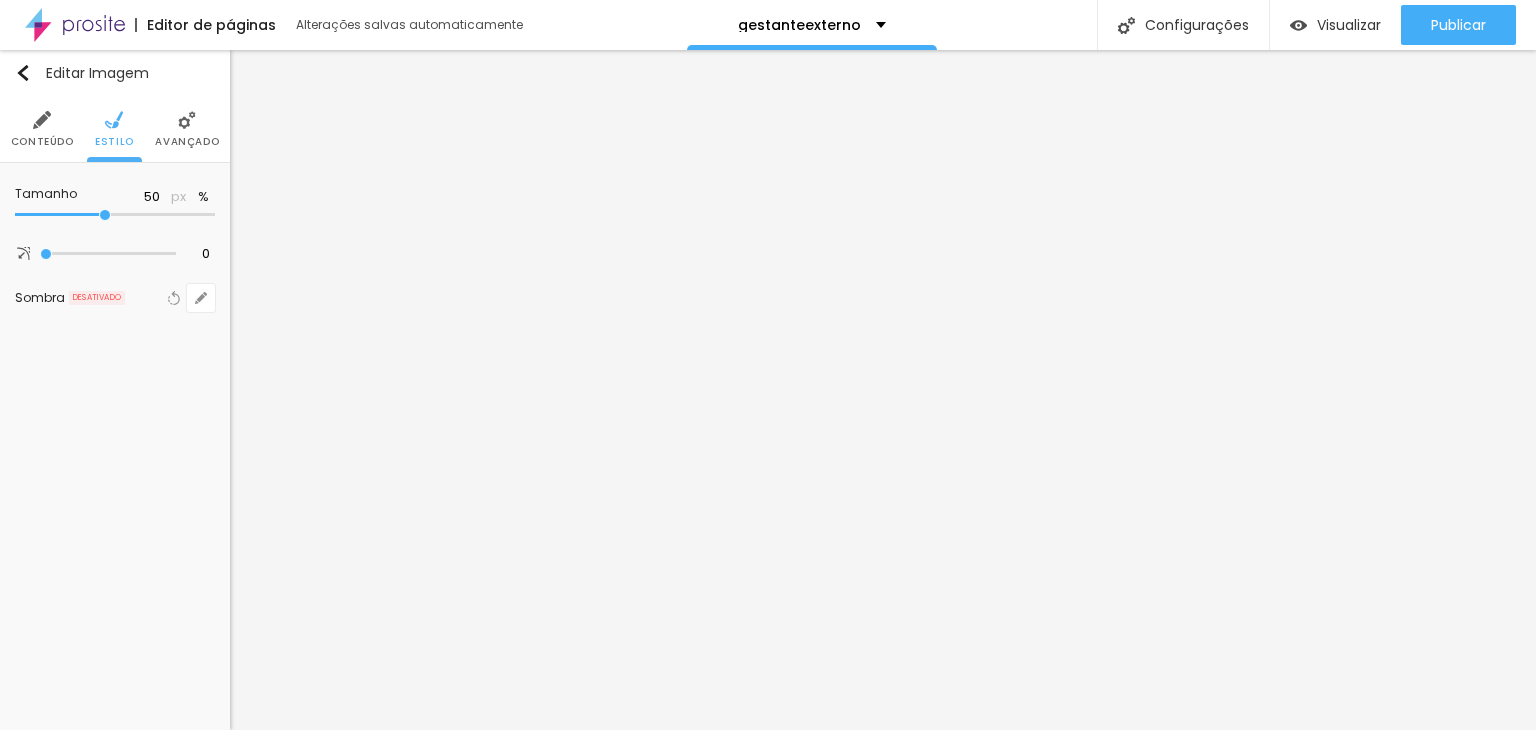 type on "55" 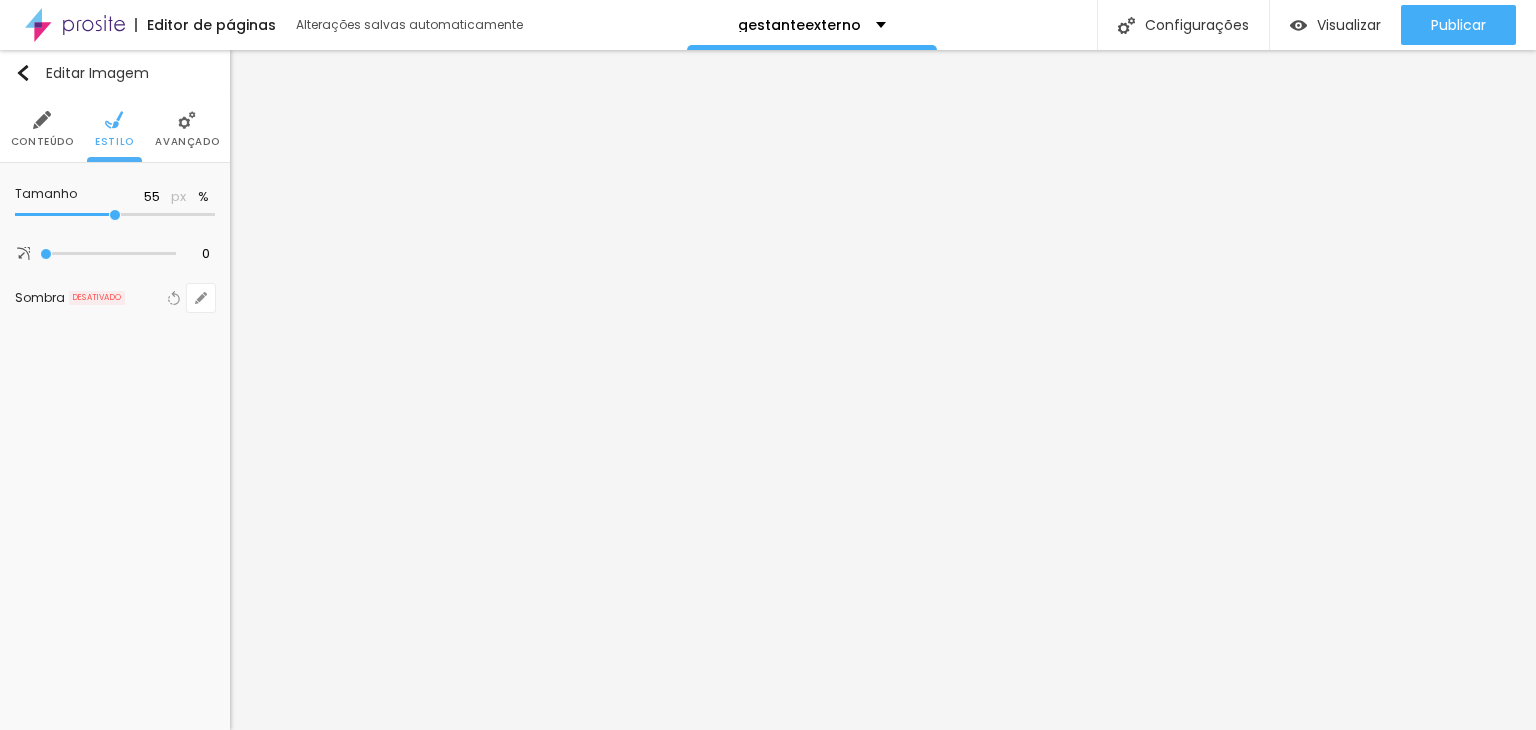 type on "100" 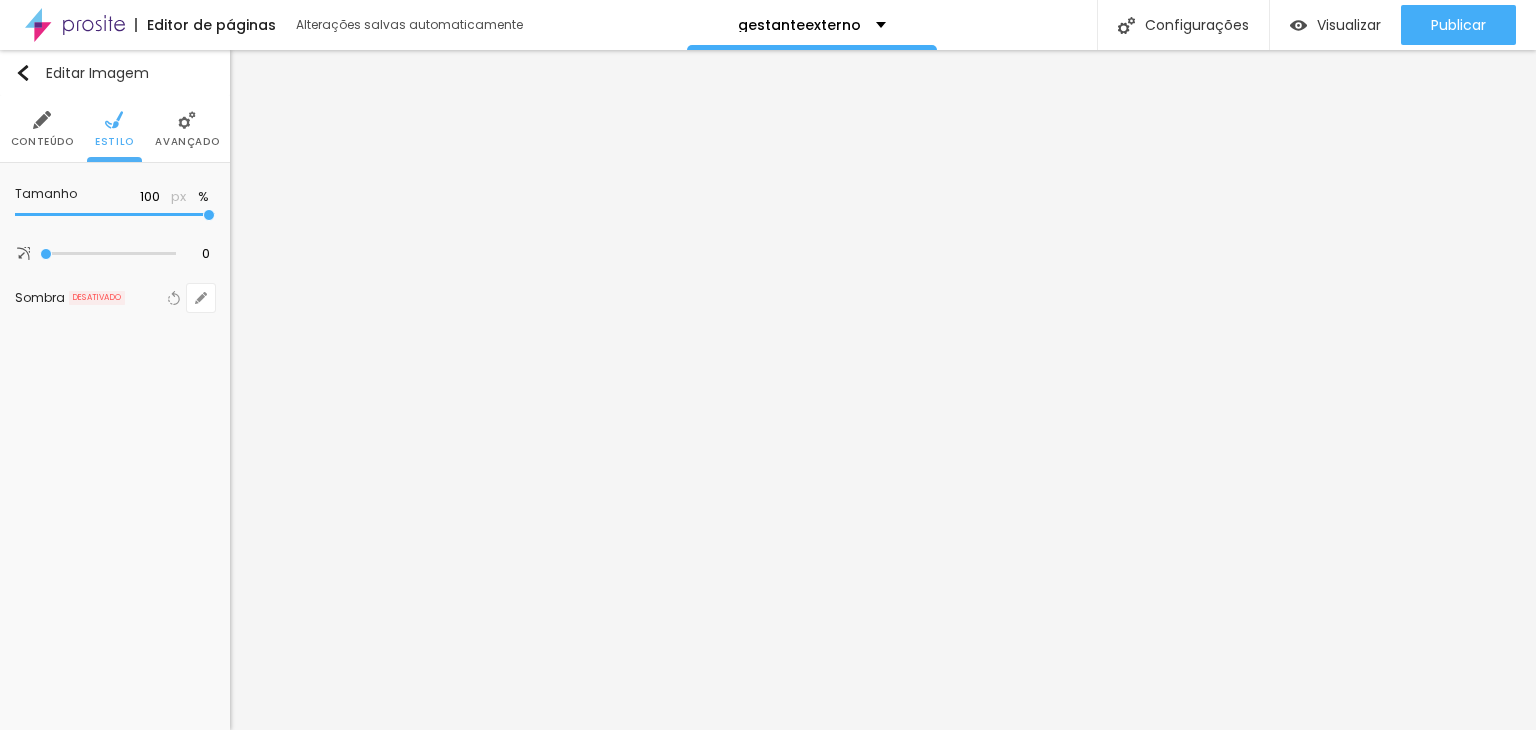 drag, startPoint x: 111, startPoint y: 215, endPoint x: 254, endPoint y: 225, distance: 143.34923 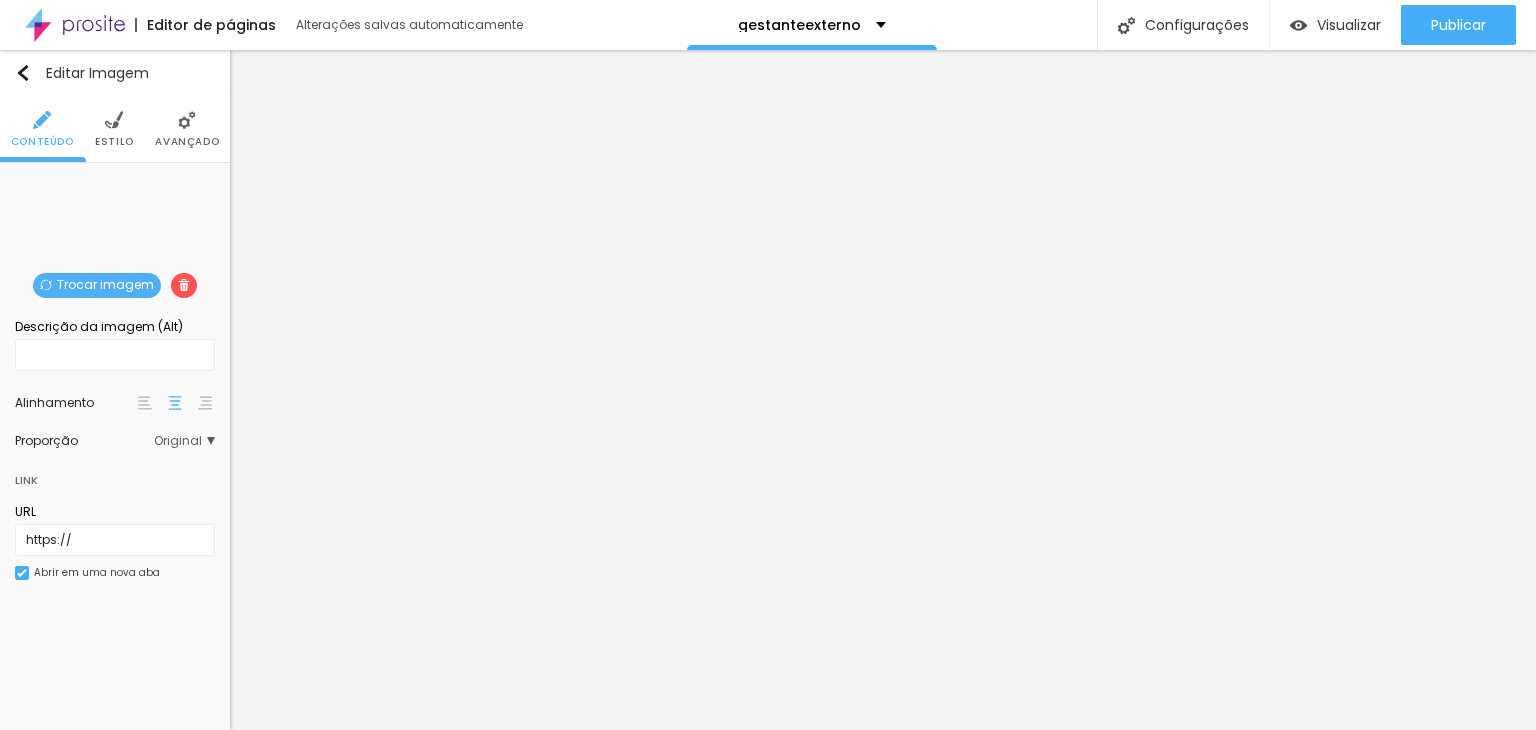 click on "Estilo" at bounding box center (114, 142) 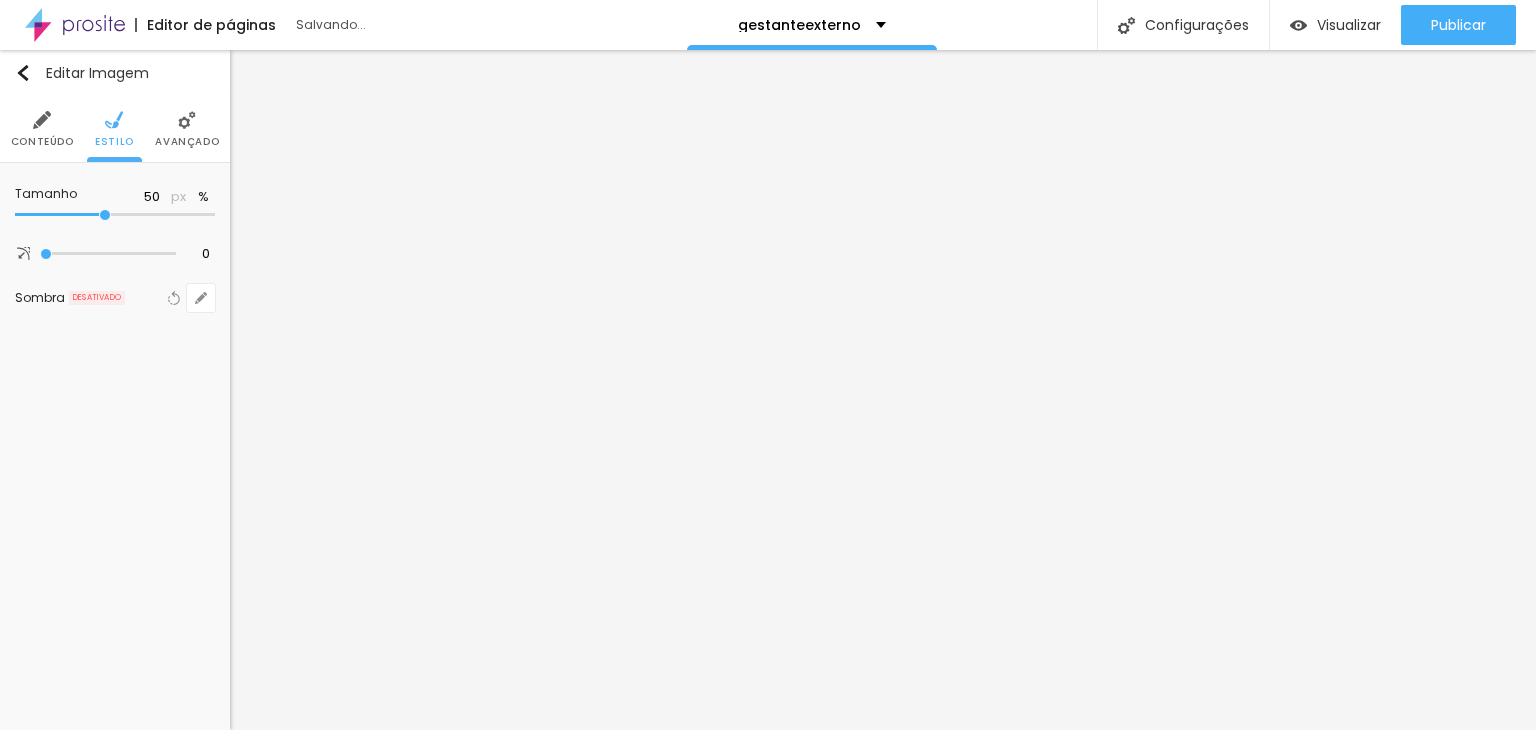 type on "55" 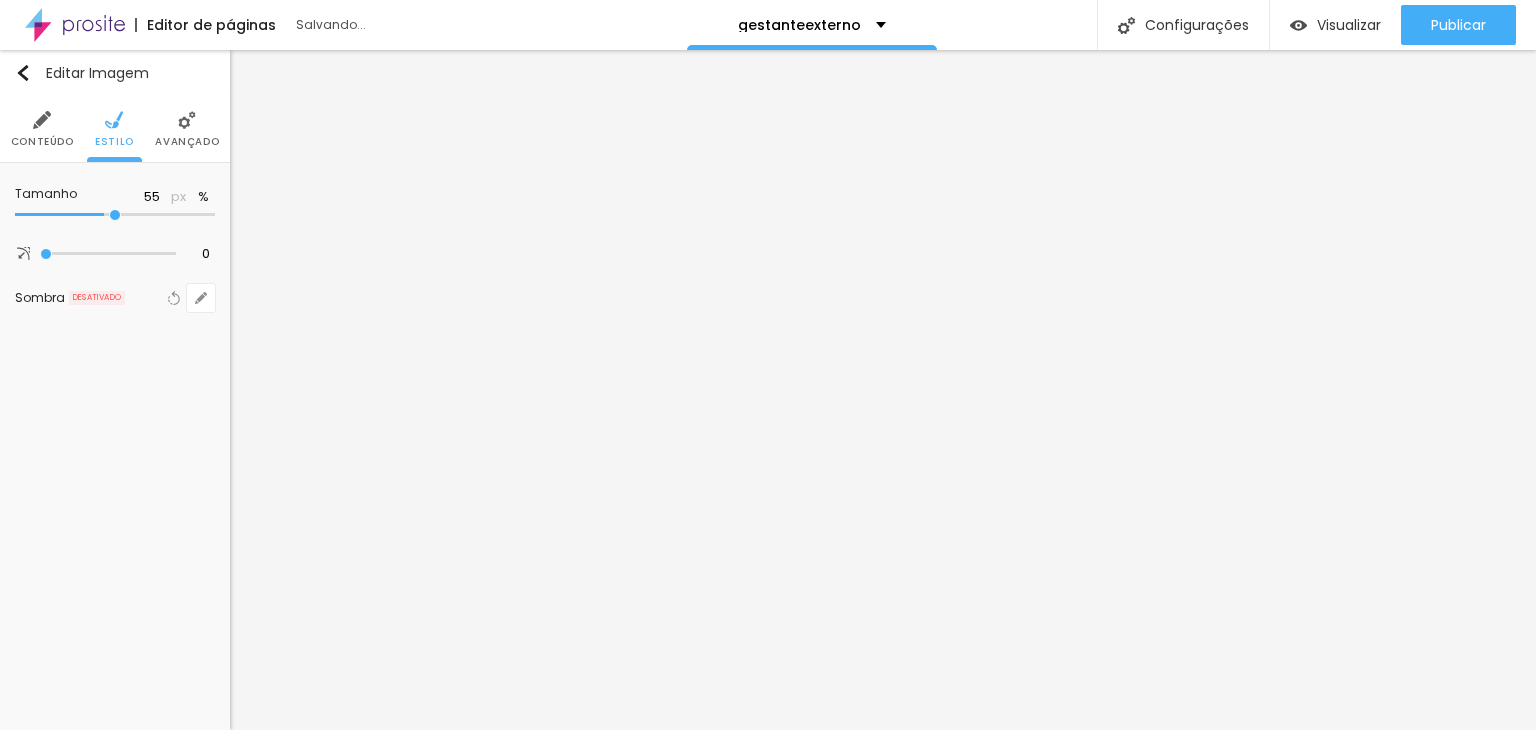 type on "100" 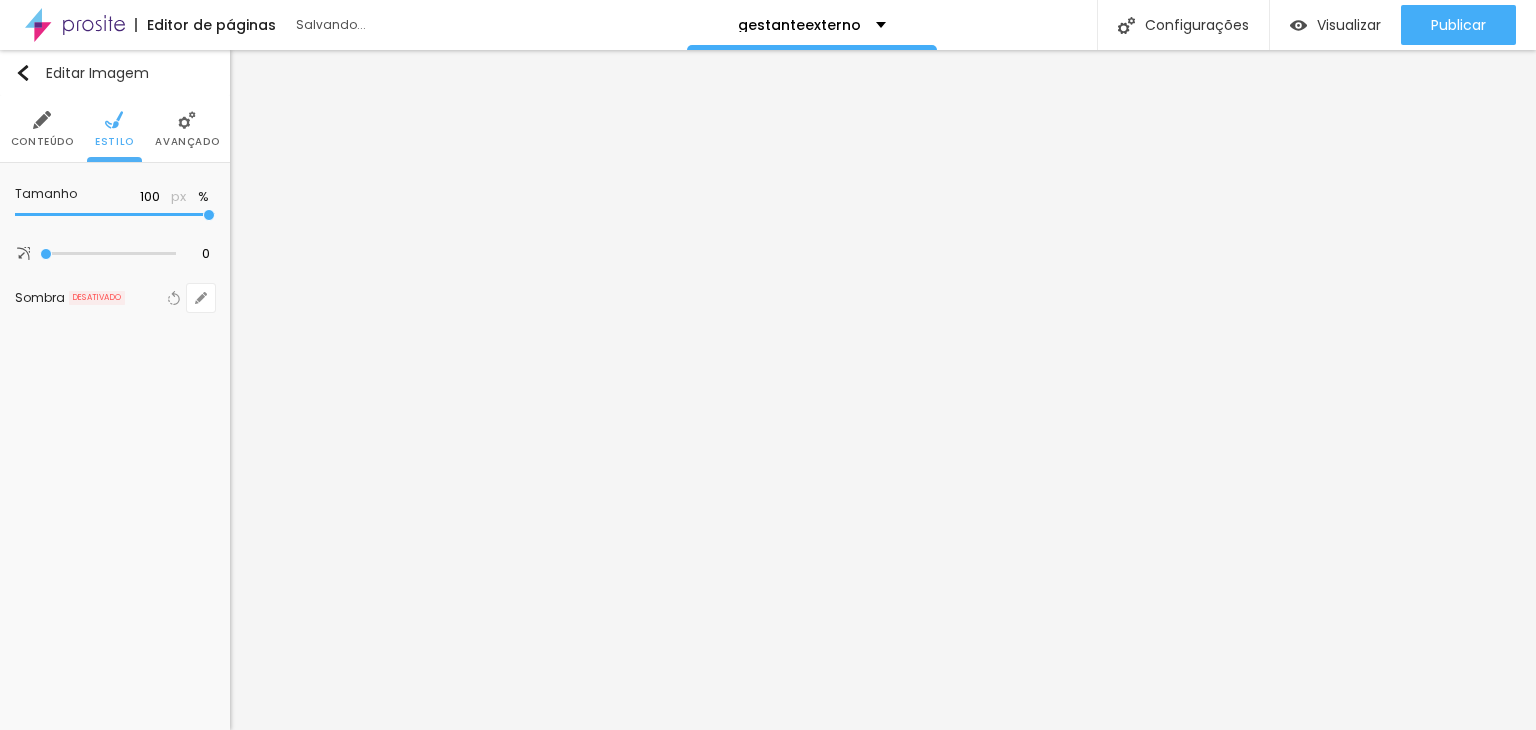 drag, startPoint x: 104, startPoint y: 216, endPoint x: 335, endPoint y: 215, distance: 231.00217 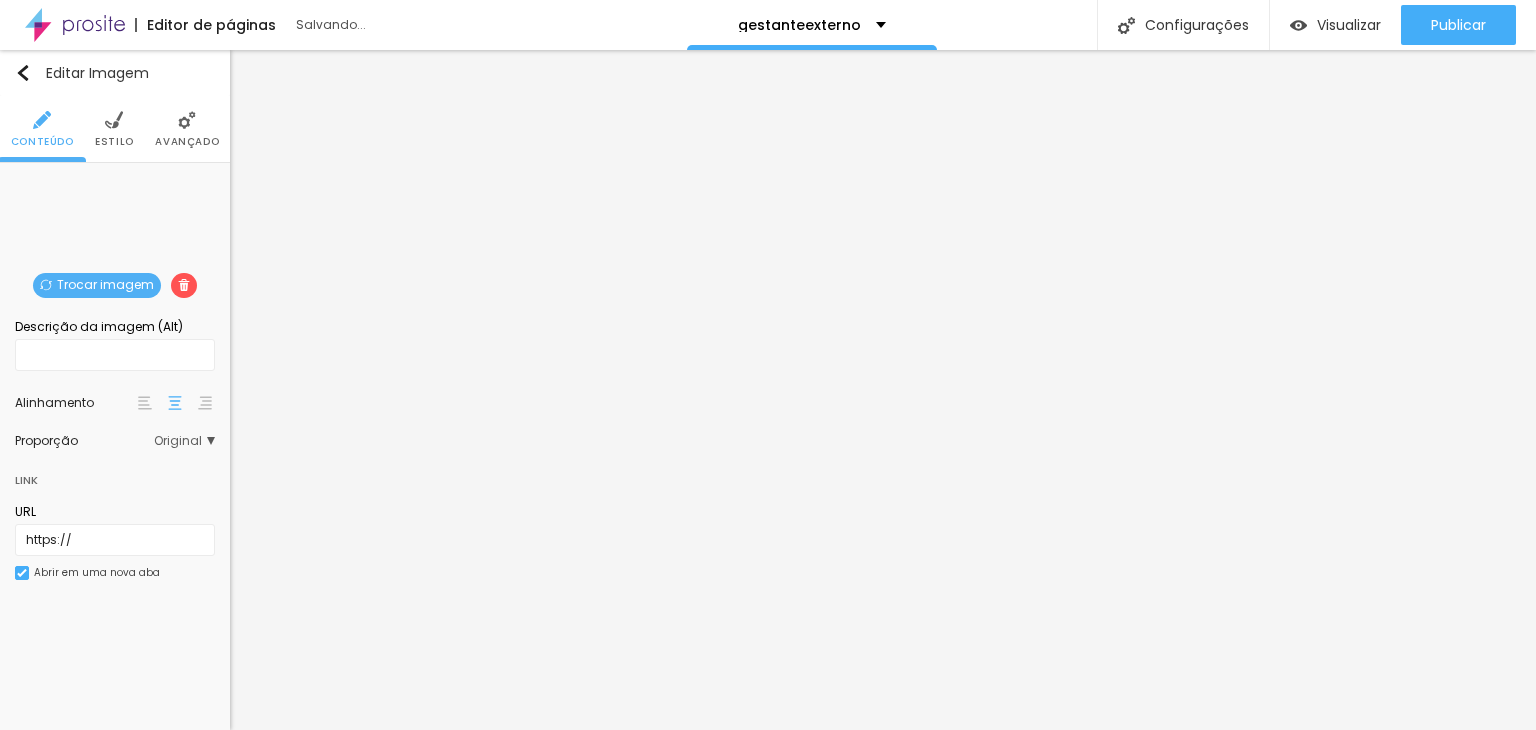 click at bounding box center (114, 120) 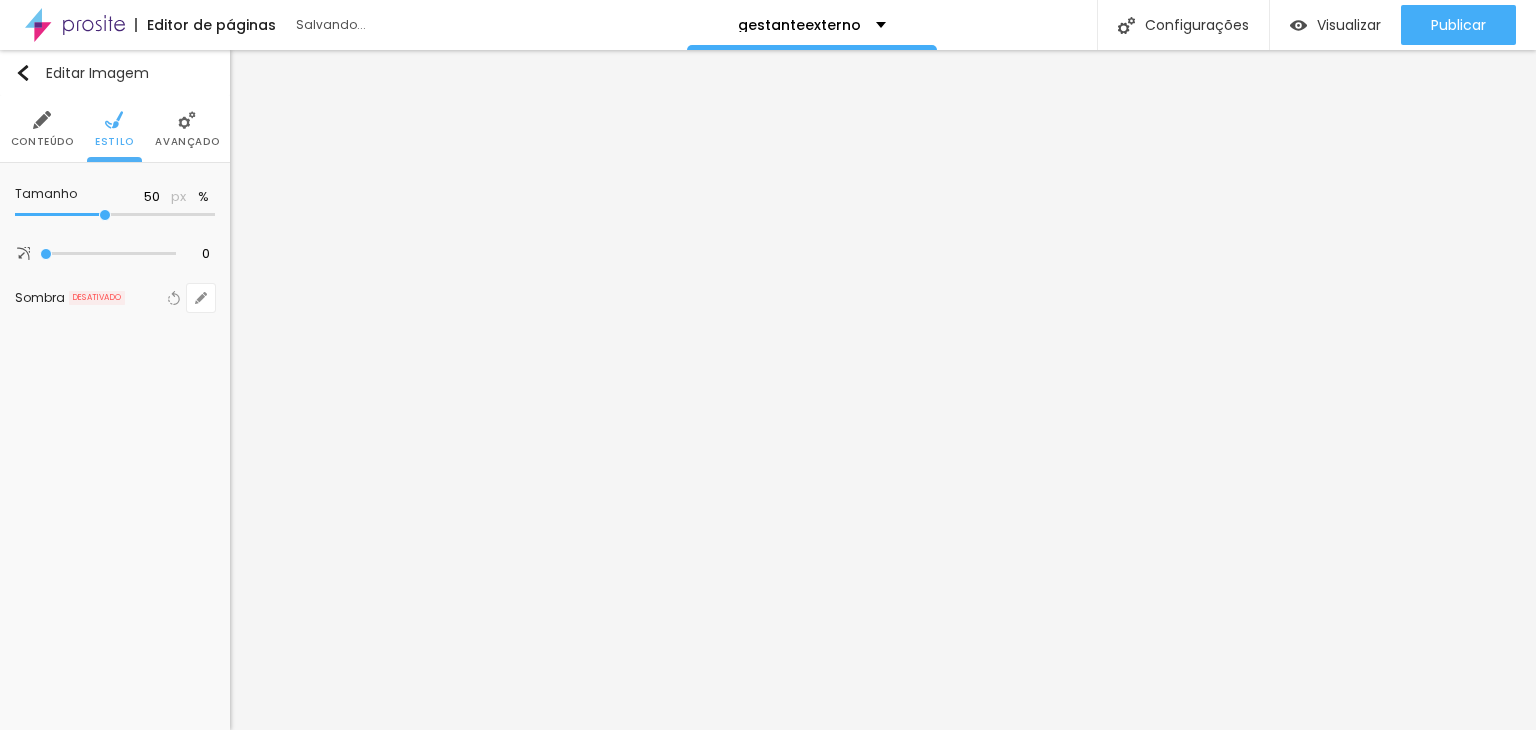 type on "55" 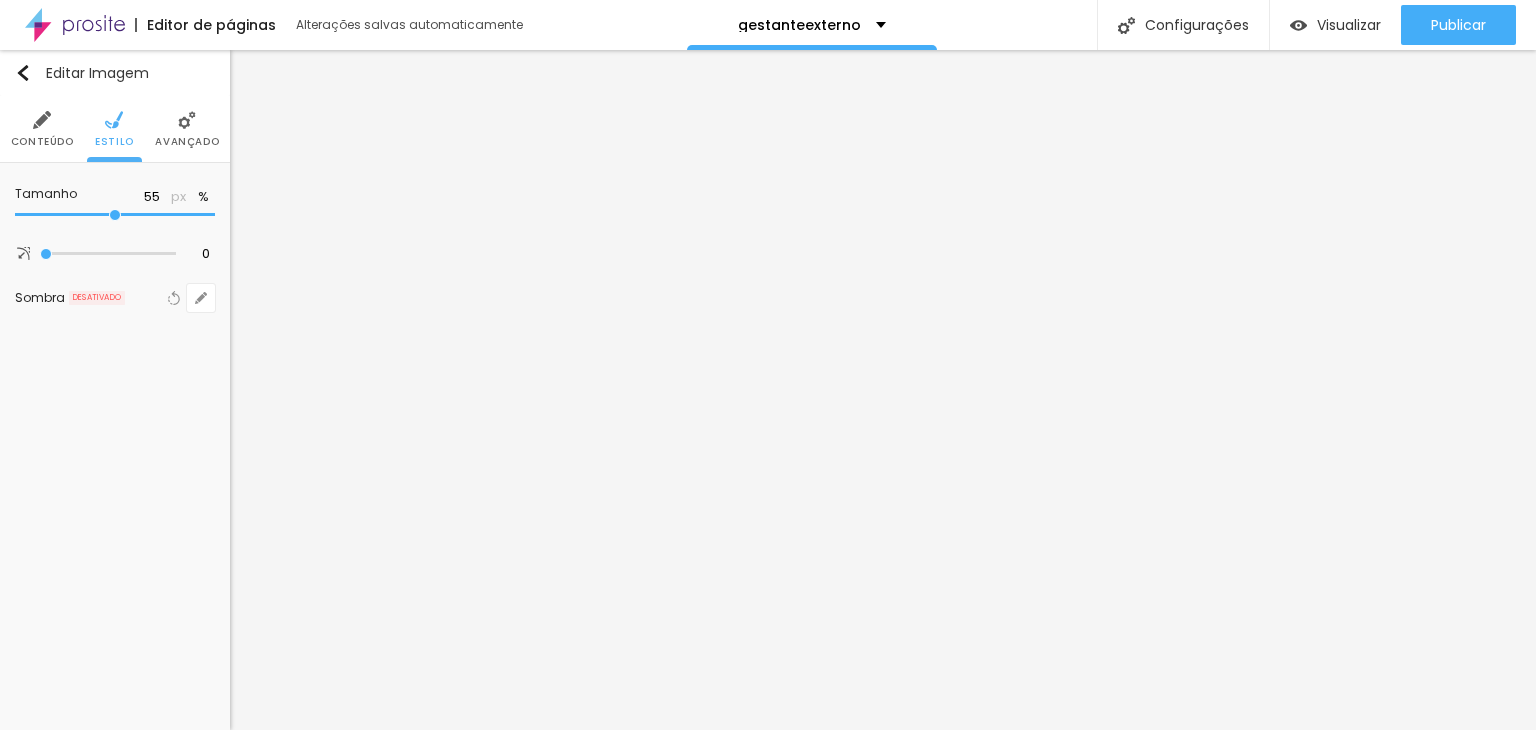 type on "100" 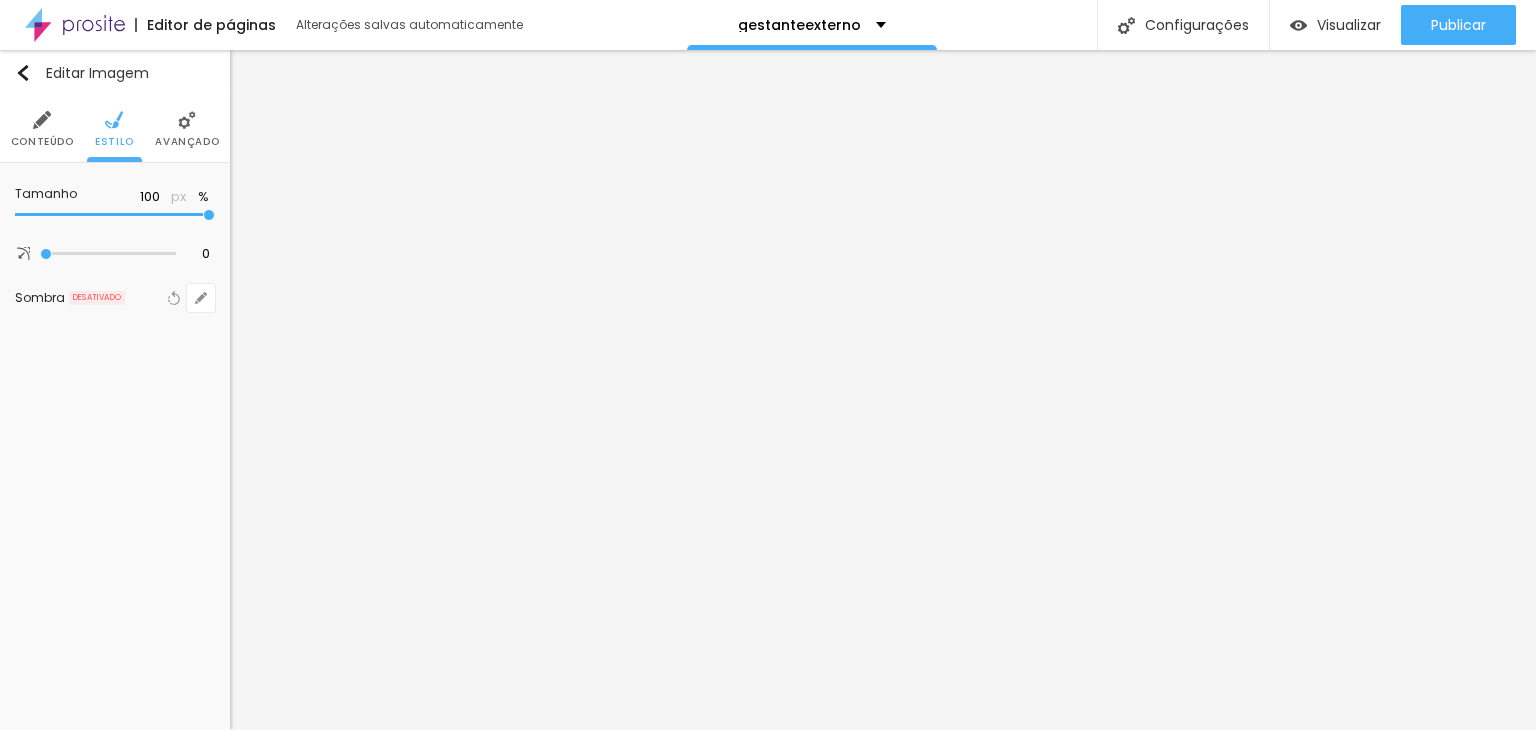 drag, startPoint x: 109, startPoint y: 215, endPoint x: 257, endPoint y: 213, distance: 148.01352 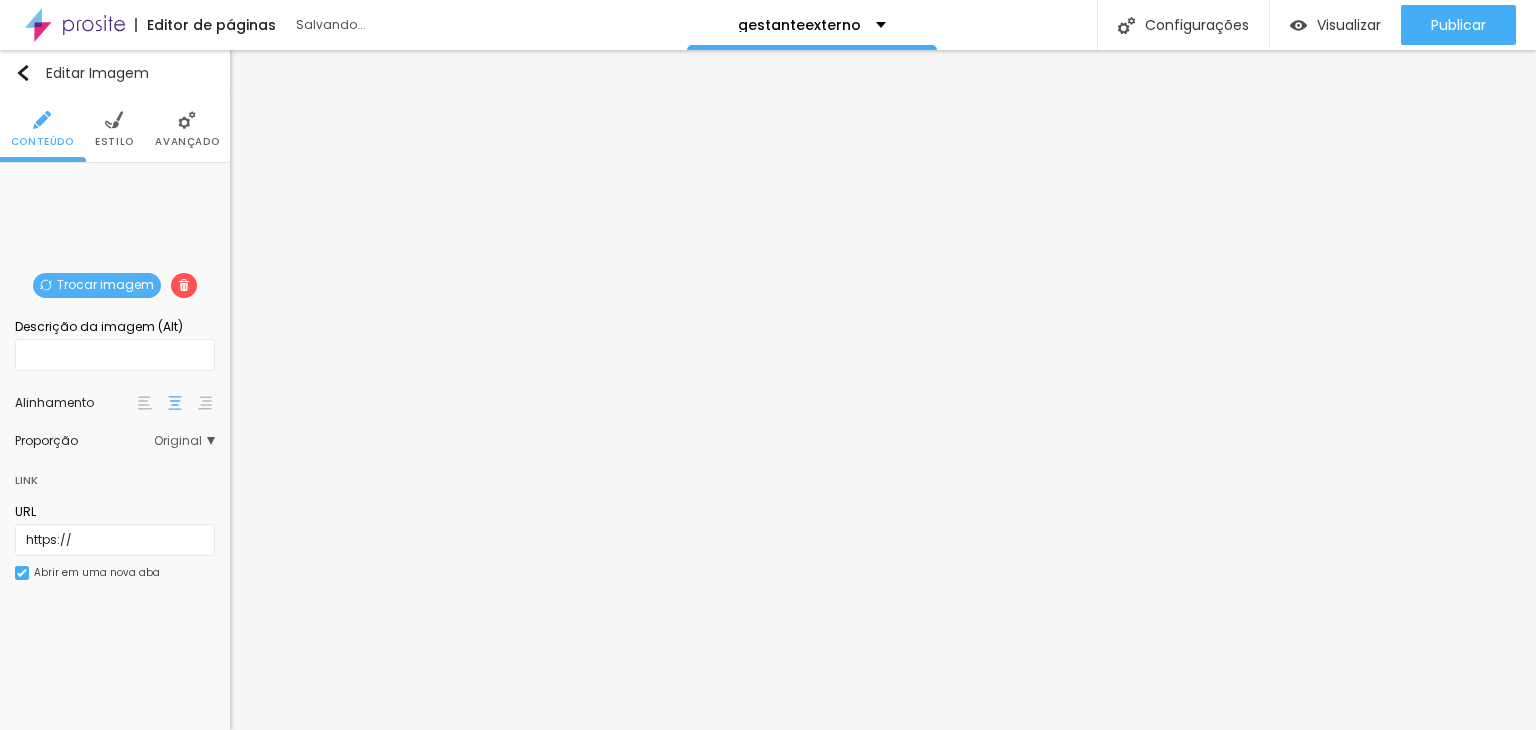 click at bounding box center [114, 120] 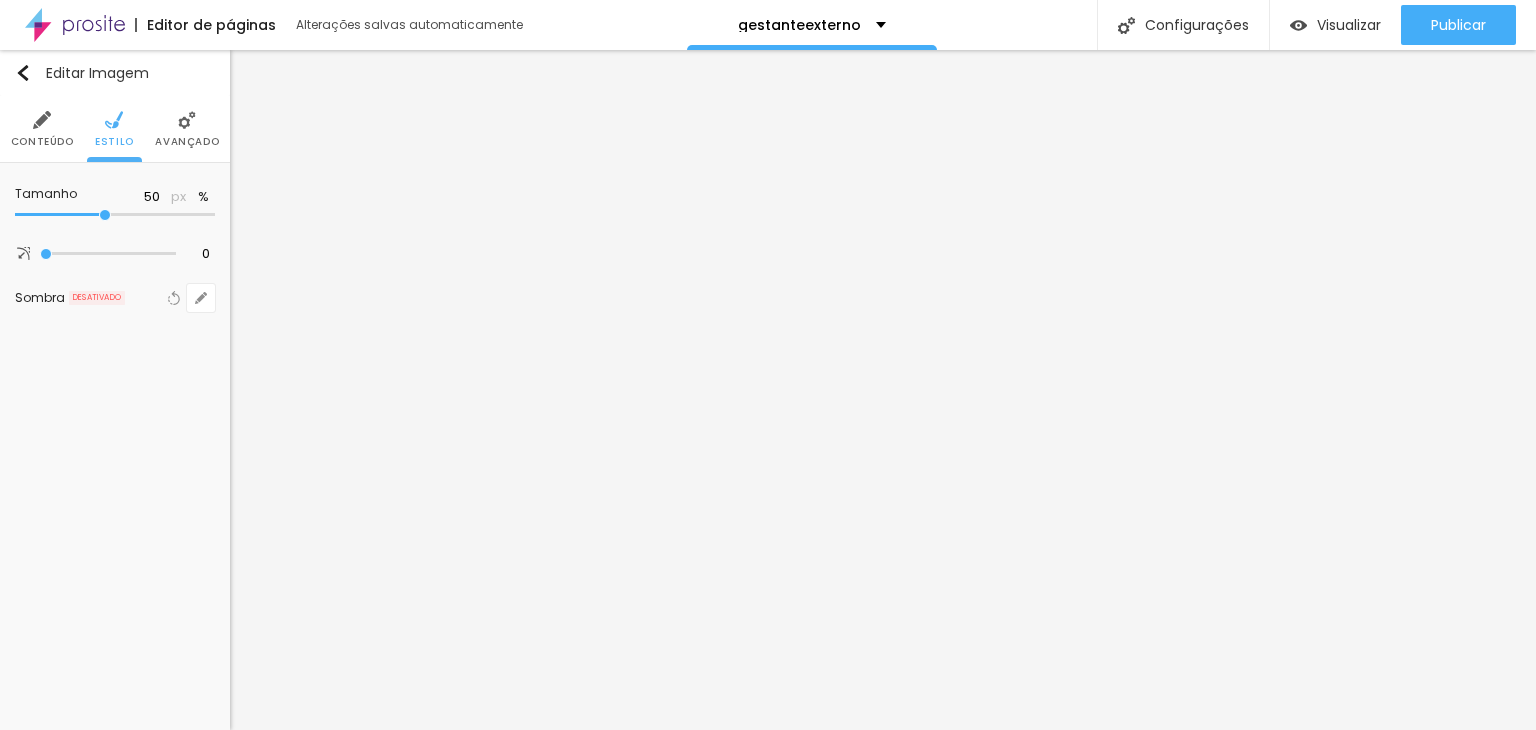 type on "55" 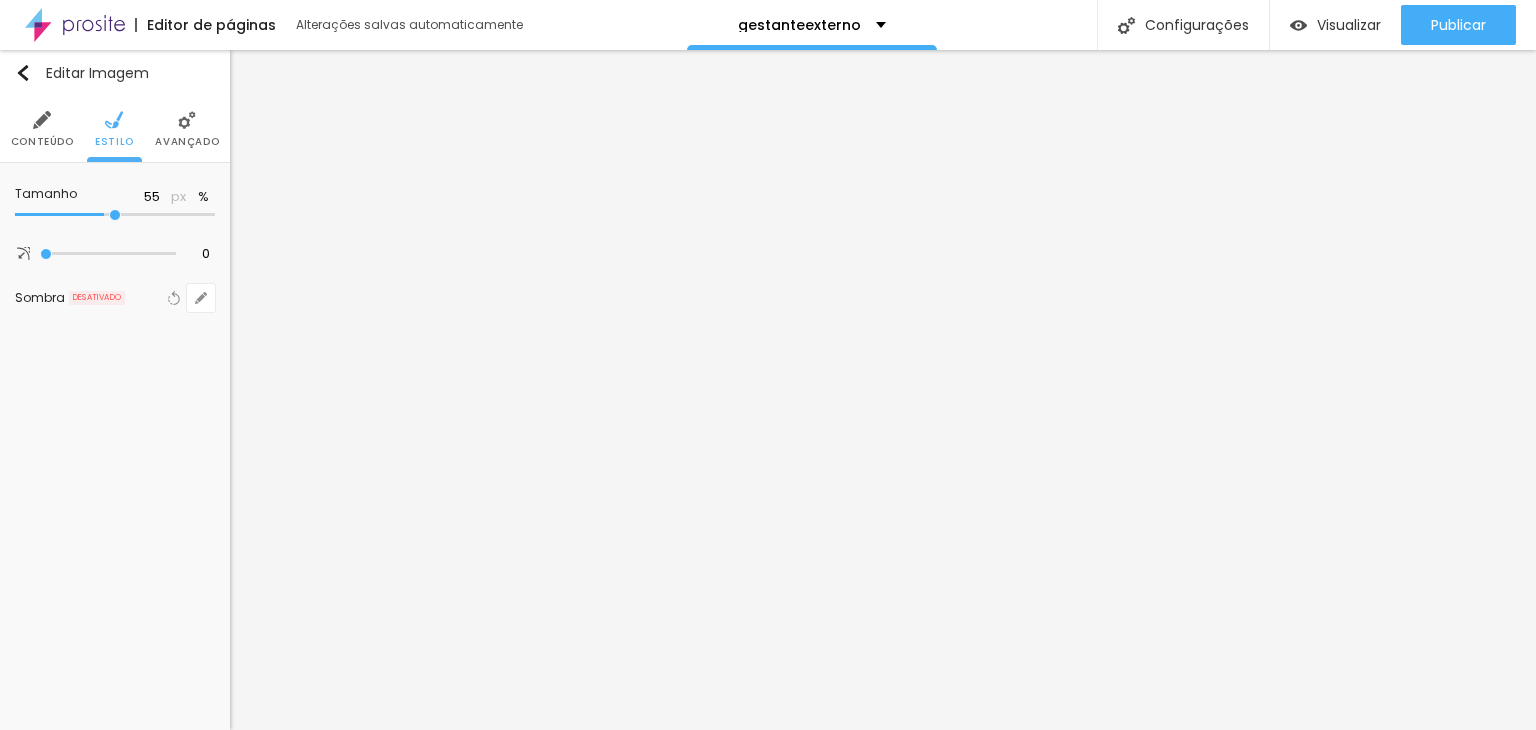 type on "100" 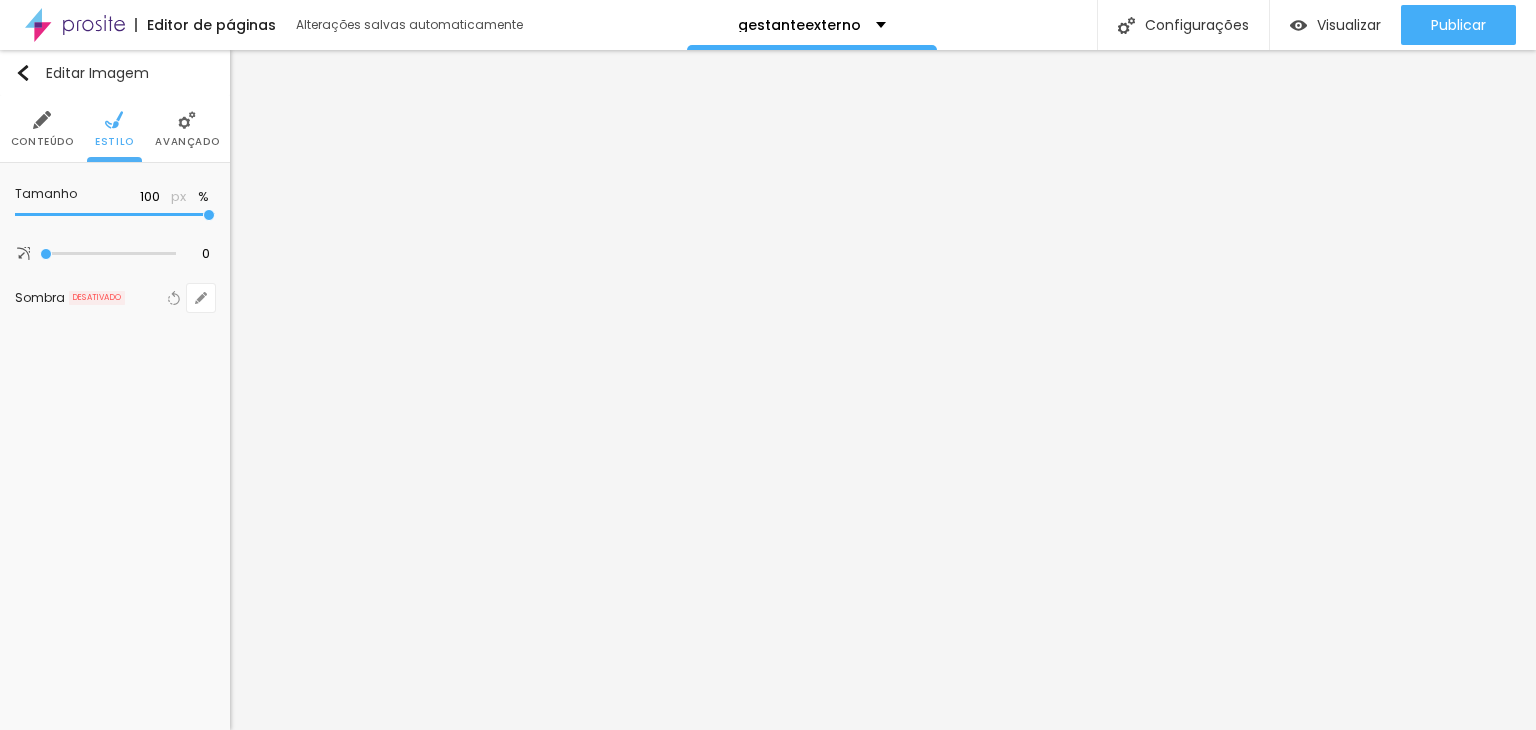 drag, startPoint x: 234, startPoint y: 226, endPoint x: 260, endPoint y: 229, distance: 26.172504 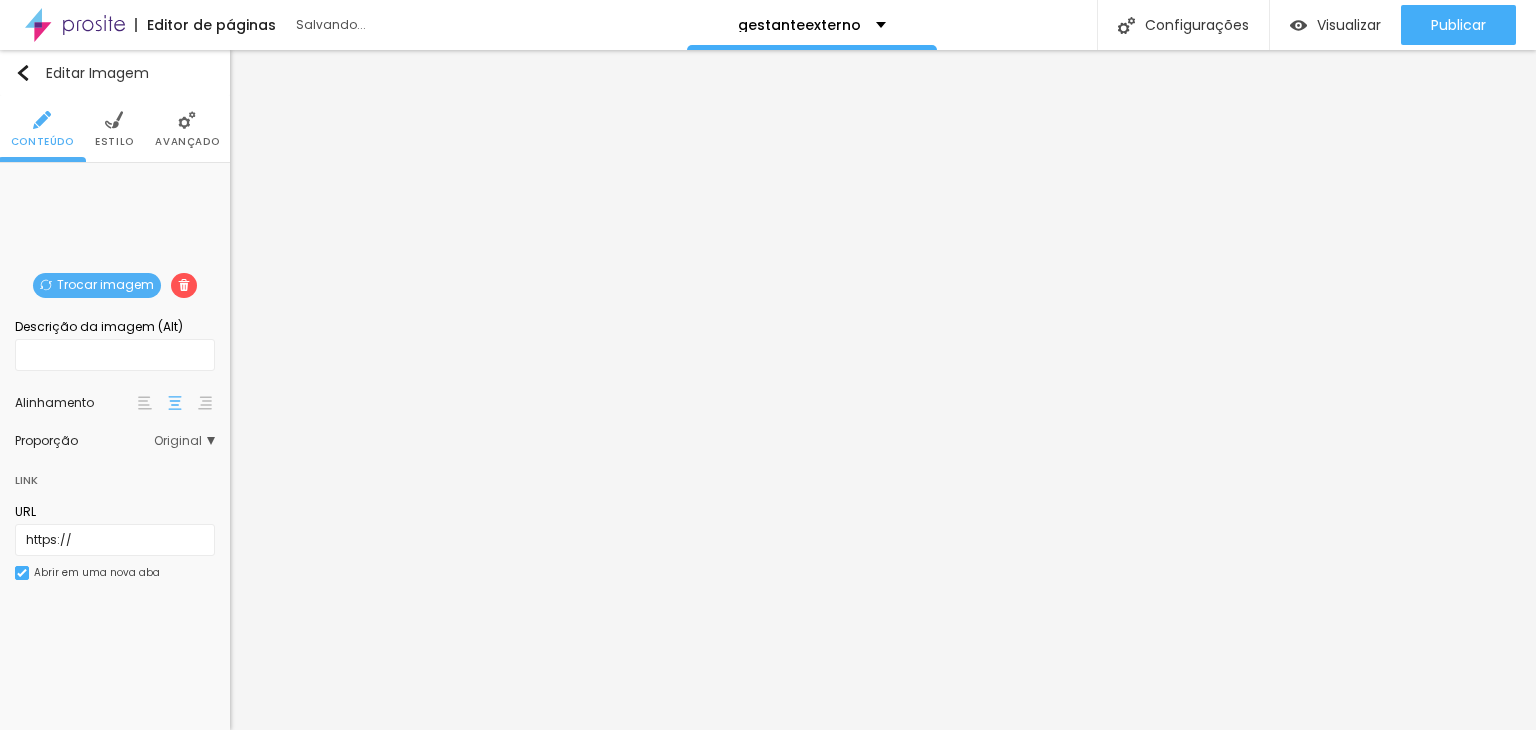 click on "Estilo" at bounding box center [114, 129] 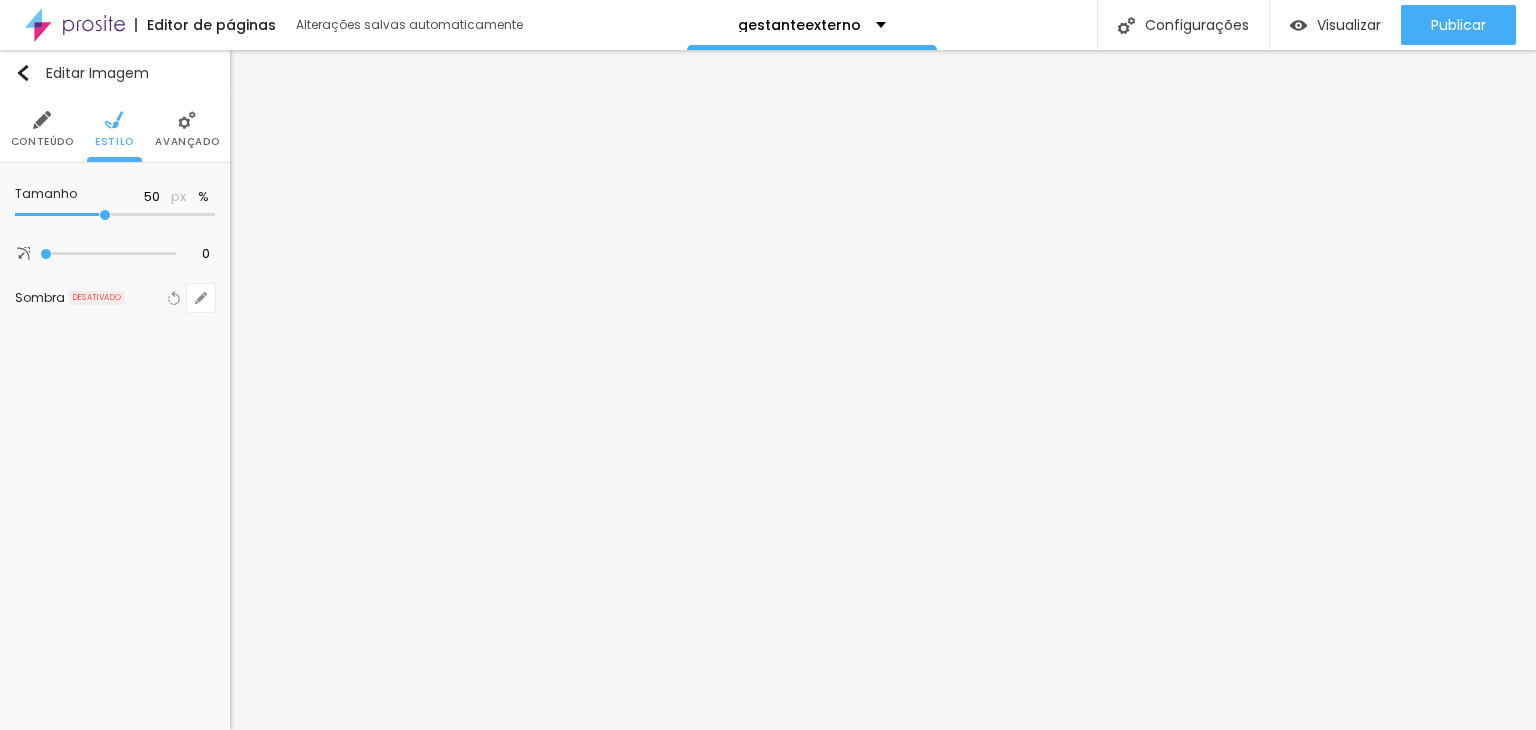 type on "55" 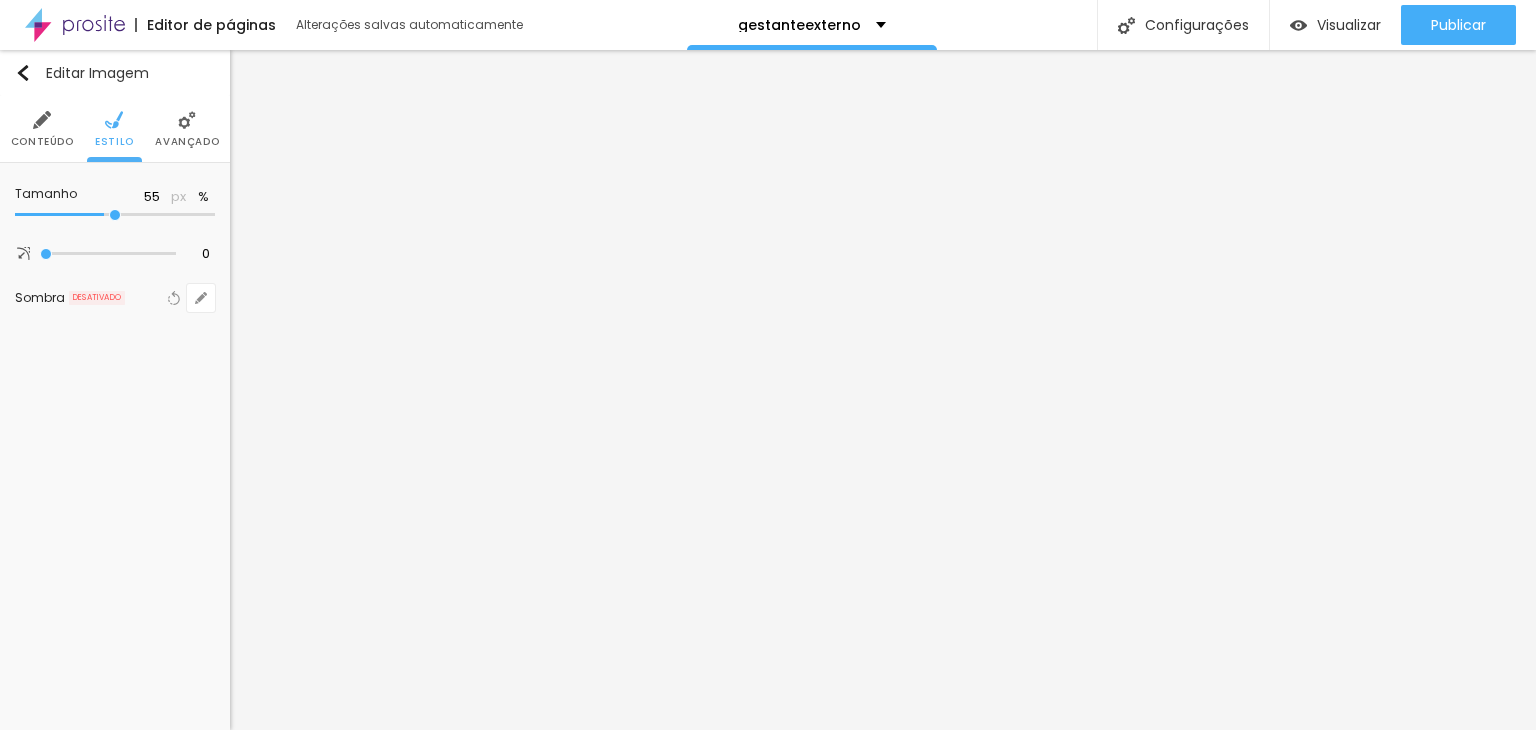 type on "100" 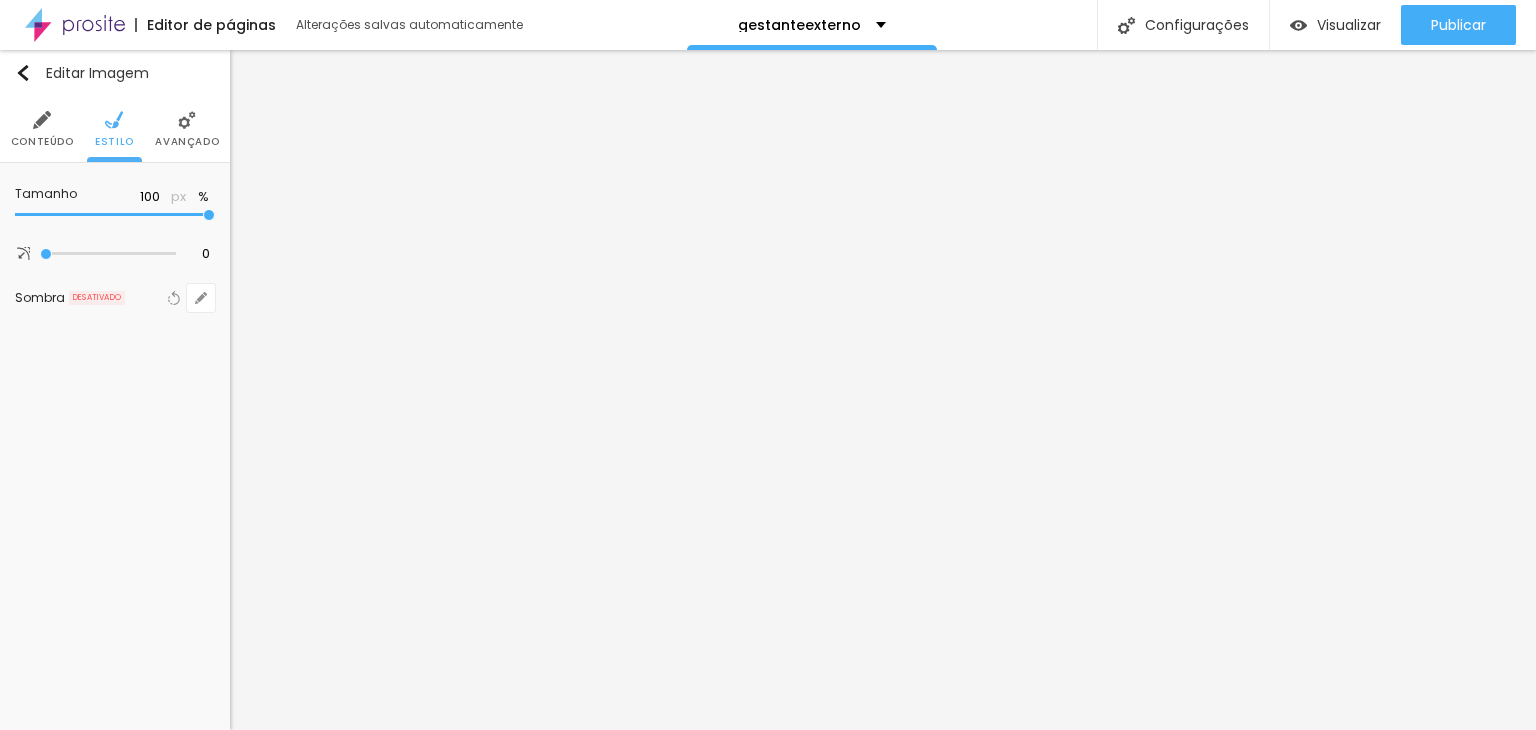 type on "100" 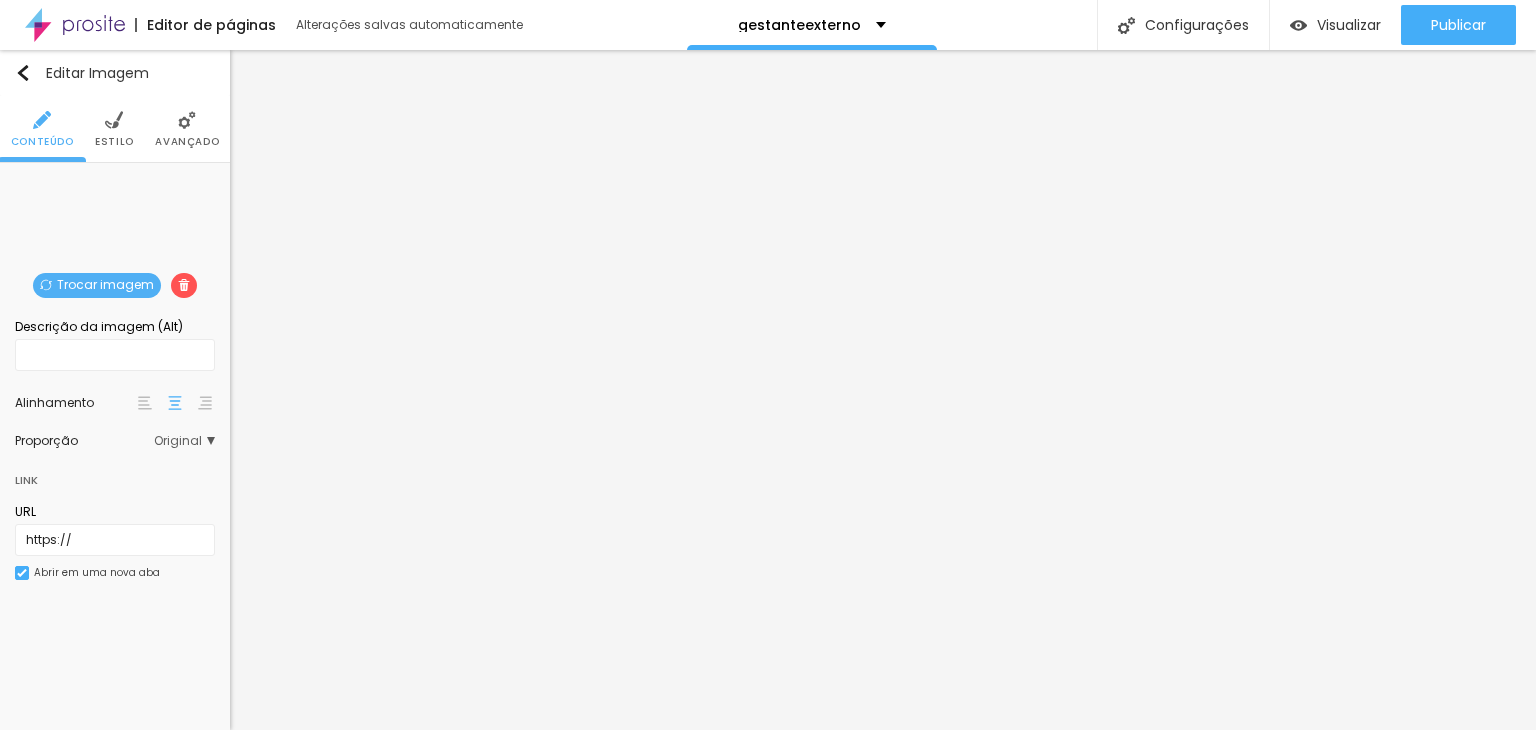 click at bounding box center [114, 120] 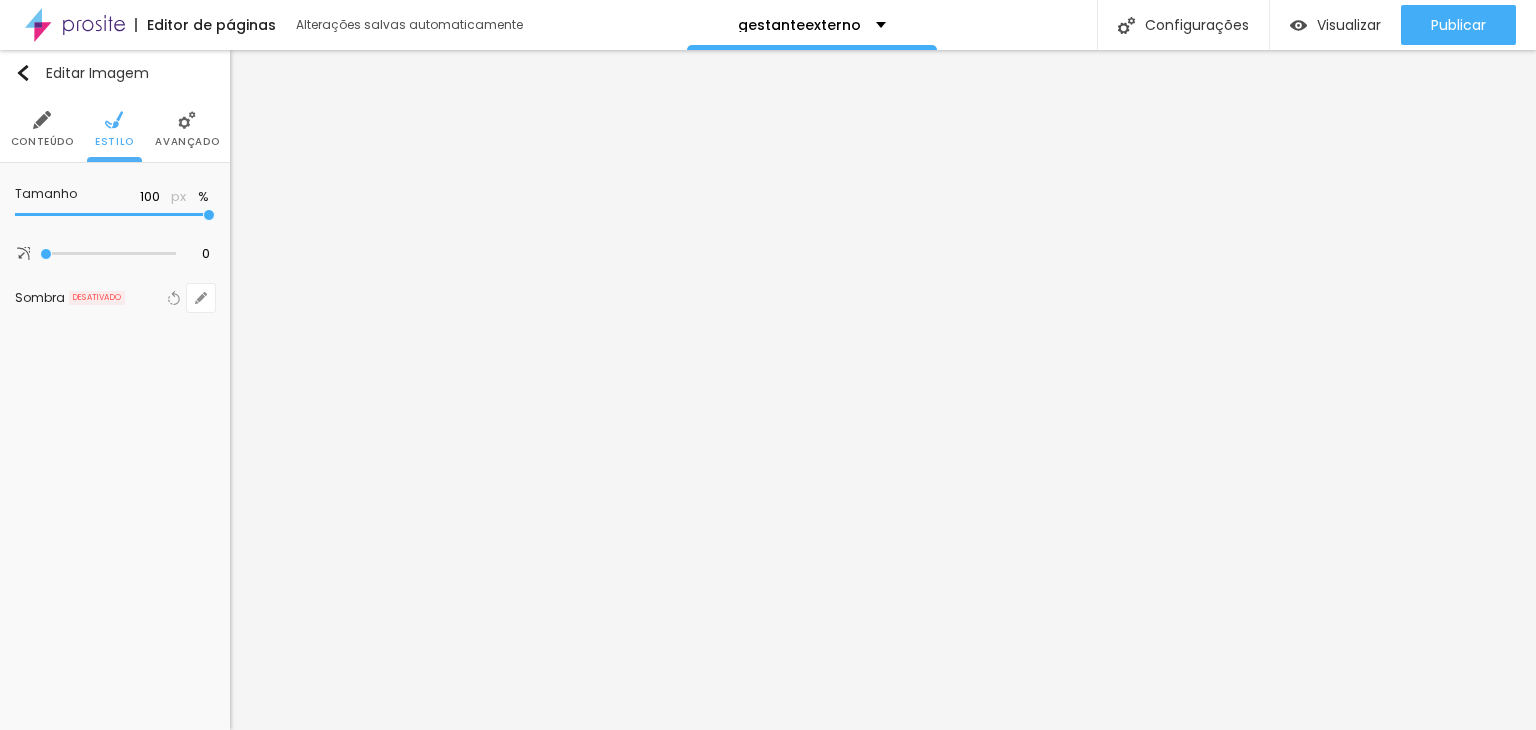 click at bounding box center (187, 120) 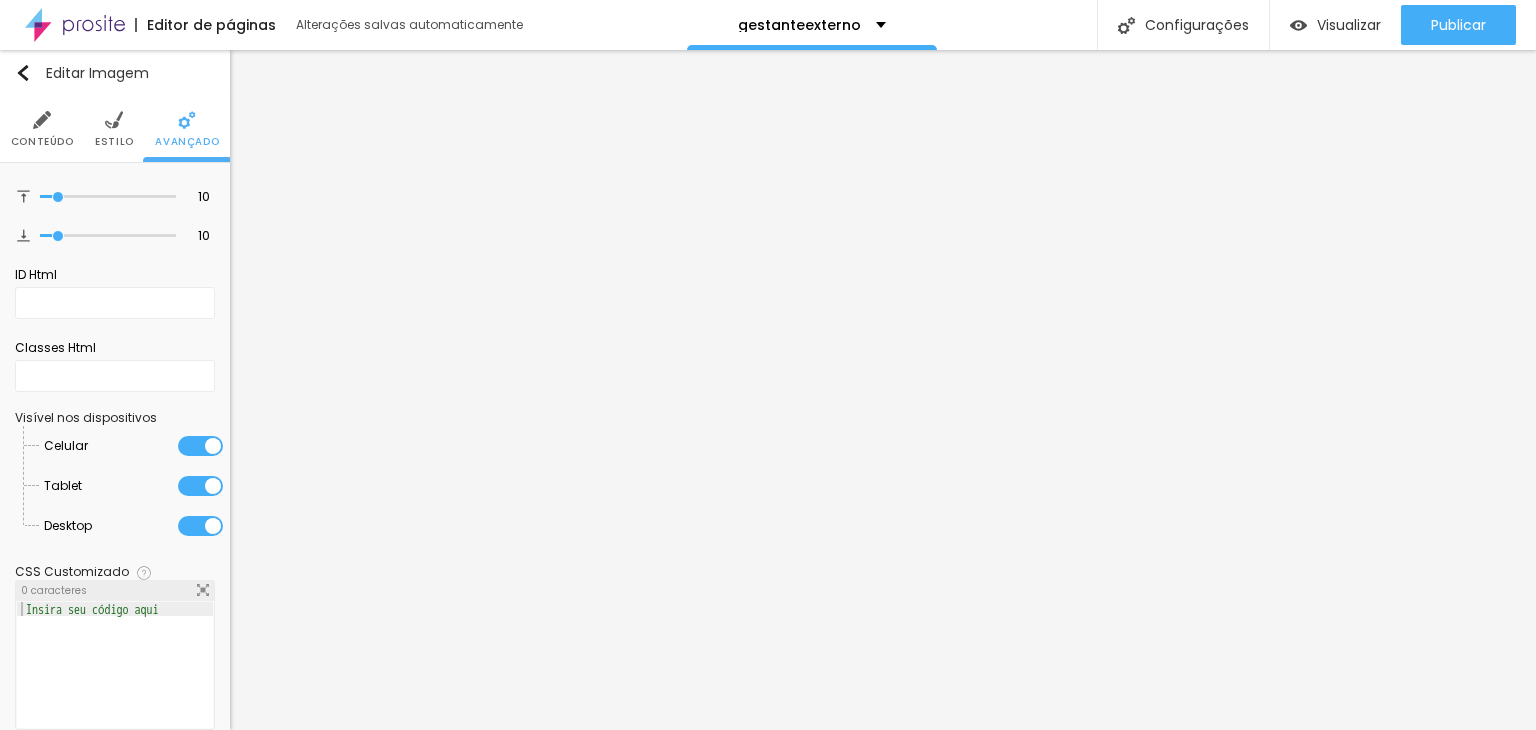 click on "Conteúdo" at bounding box center (42, 129) 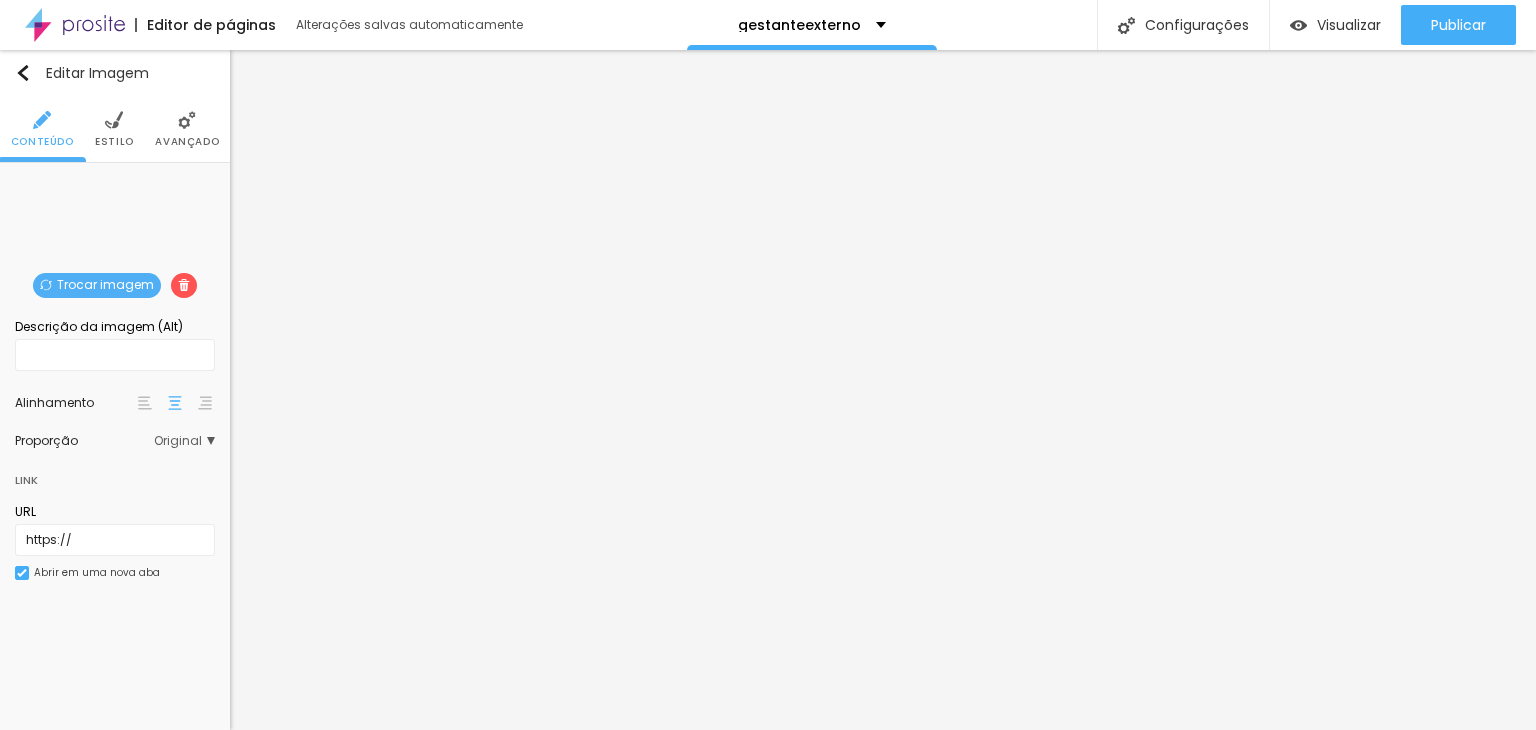 click on "Avançado" at bounding box center [187, 142] 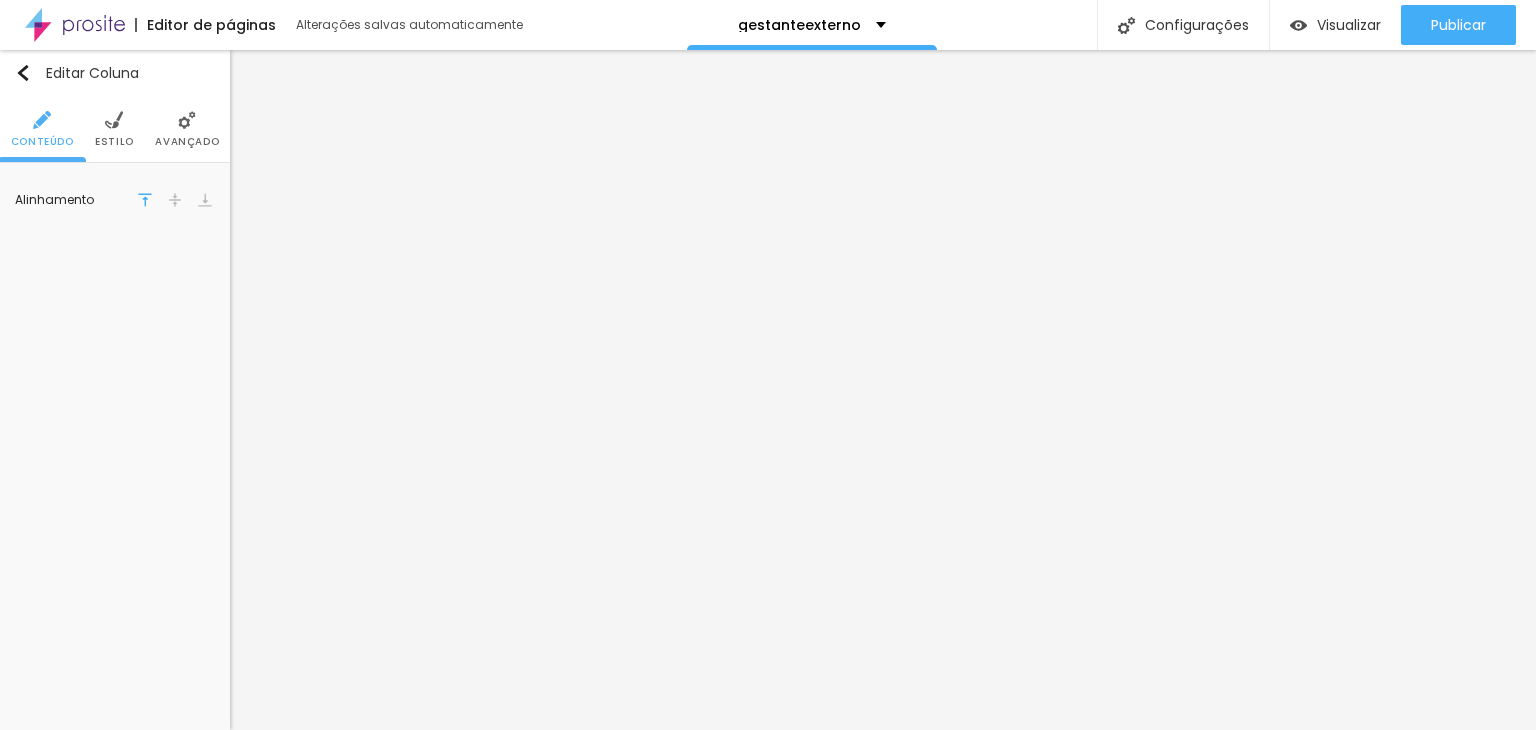 click on "Avançado" at bounding box center (187, 129) 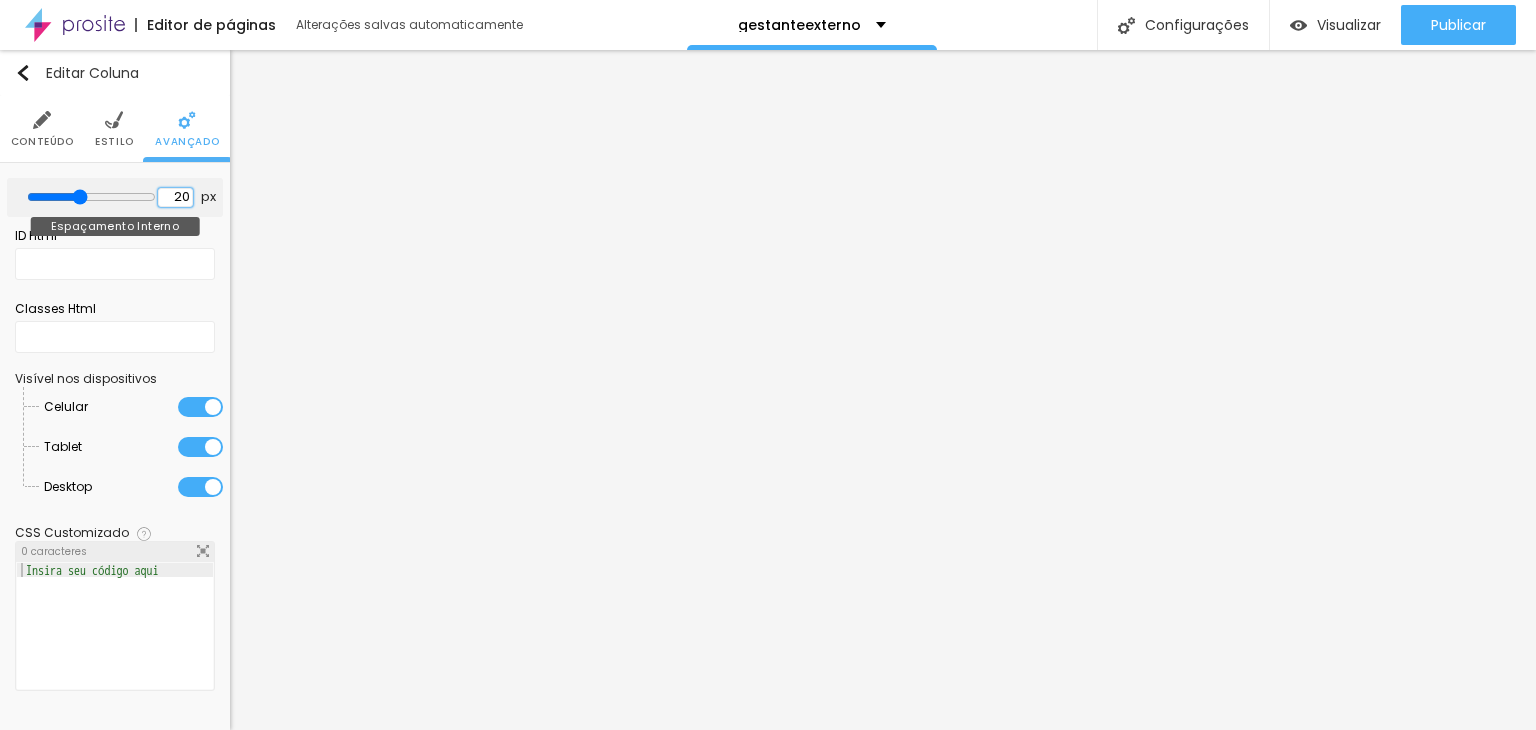 drag, startPoint x: 164, startPoint y: 193, endPoint x: 191, endPoint y: 200, distance: 27.89265 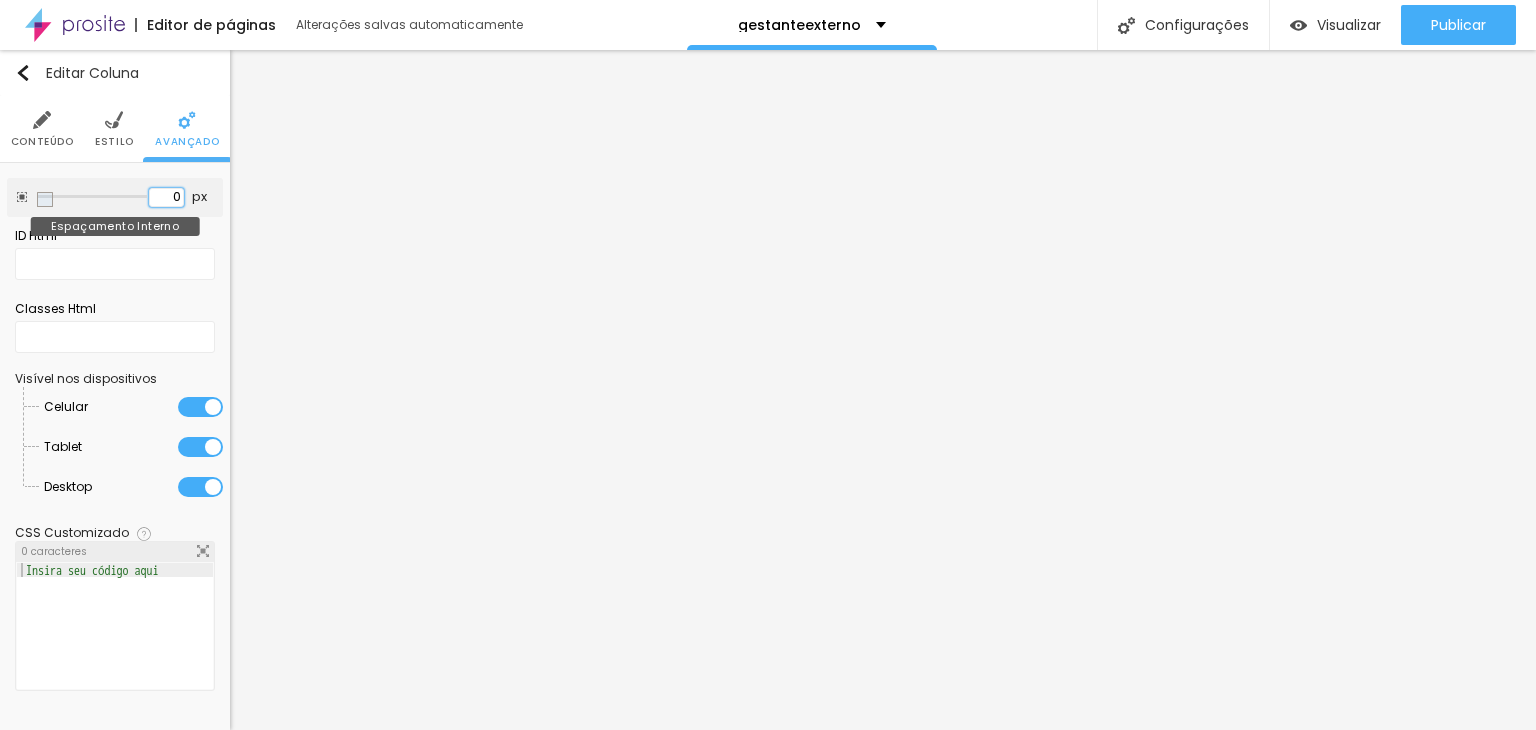 type on "0" 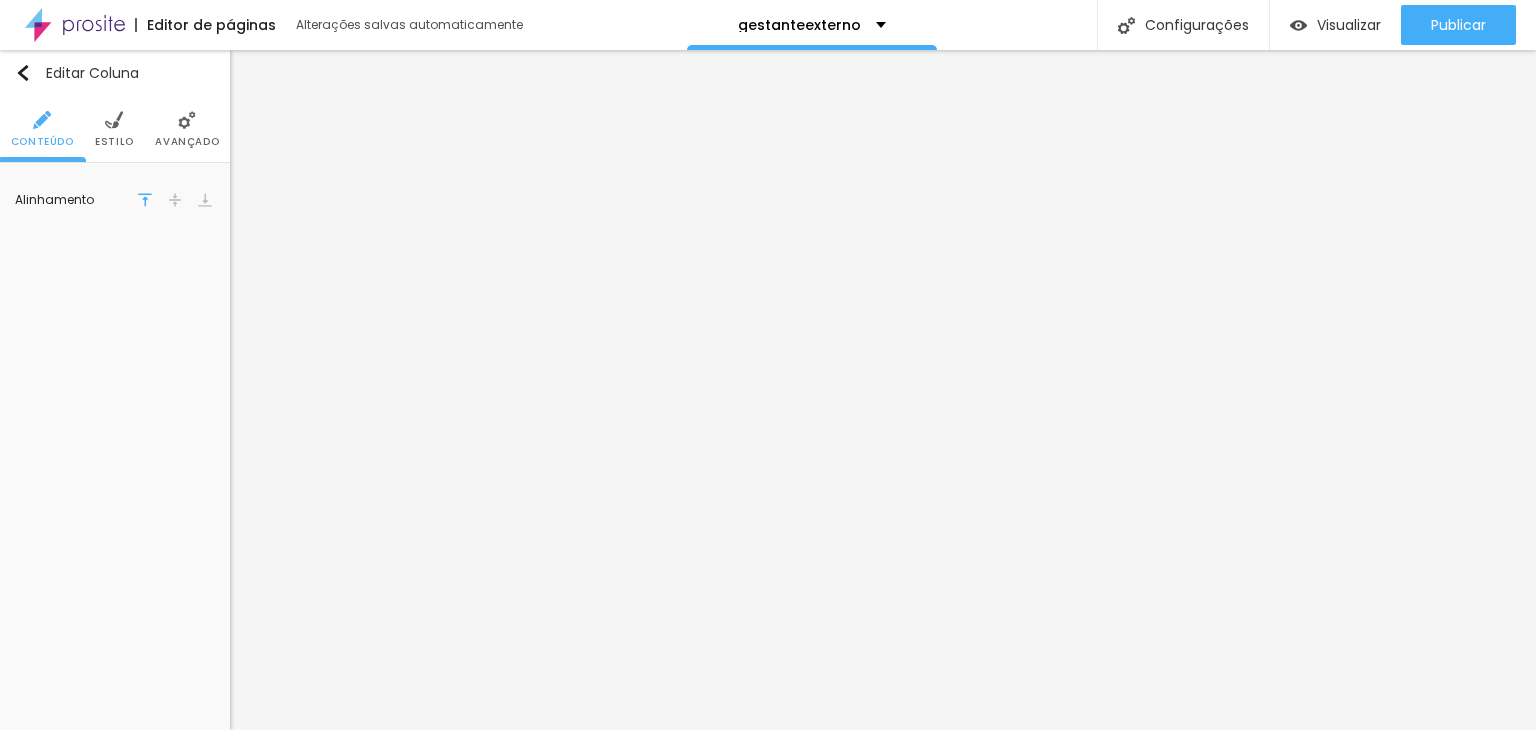 click on "Avançado" at bounding box center [187, 129] 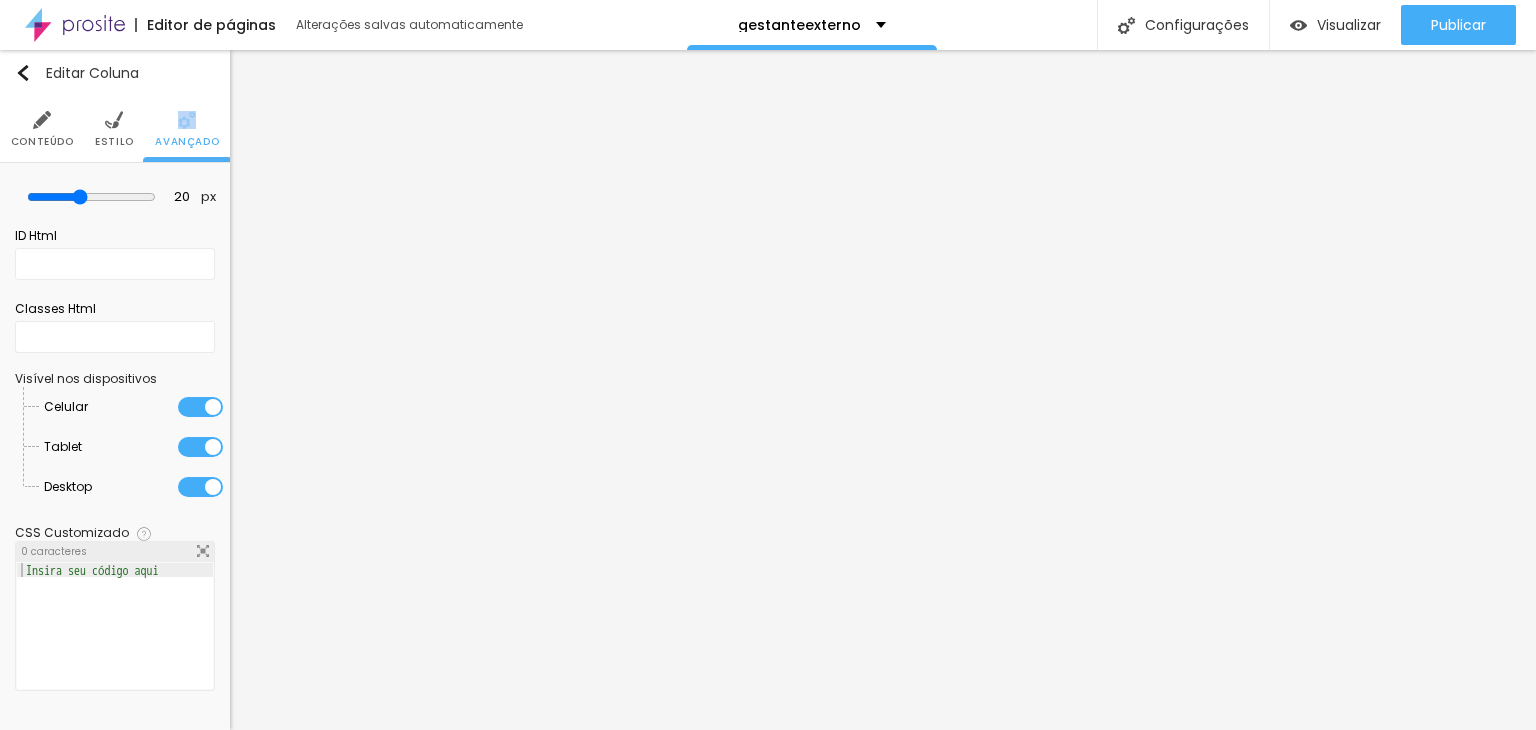 drag, startPoint x: 195, startPoint y: 130, endPoint x: 189, endPoint y: 161, distance: 31.575306 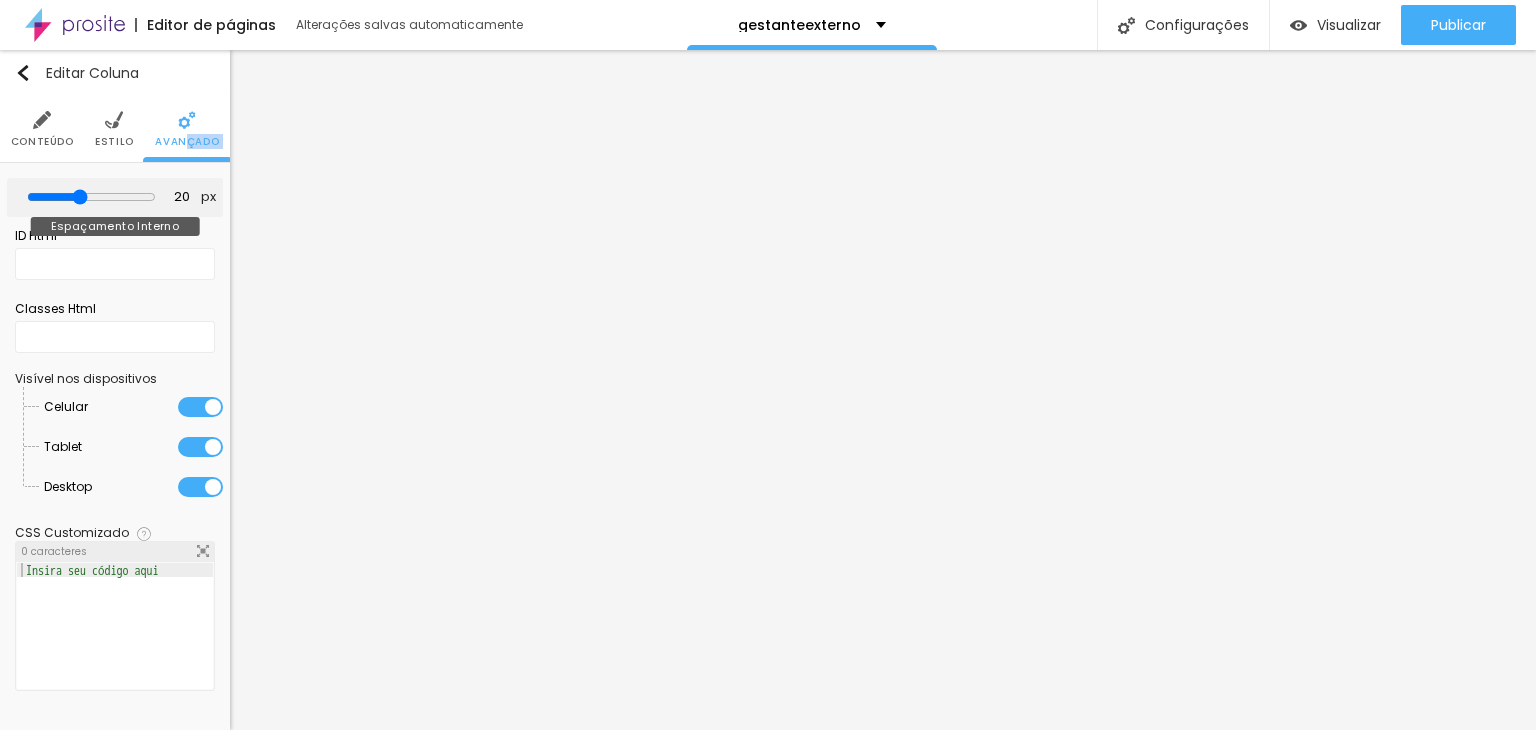 drag, startPoint x: 189, startPoint y: 161, endPoint x: 165, endPoint y: 185, distance: 33.941124 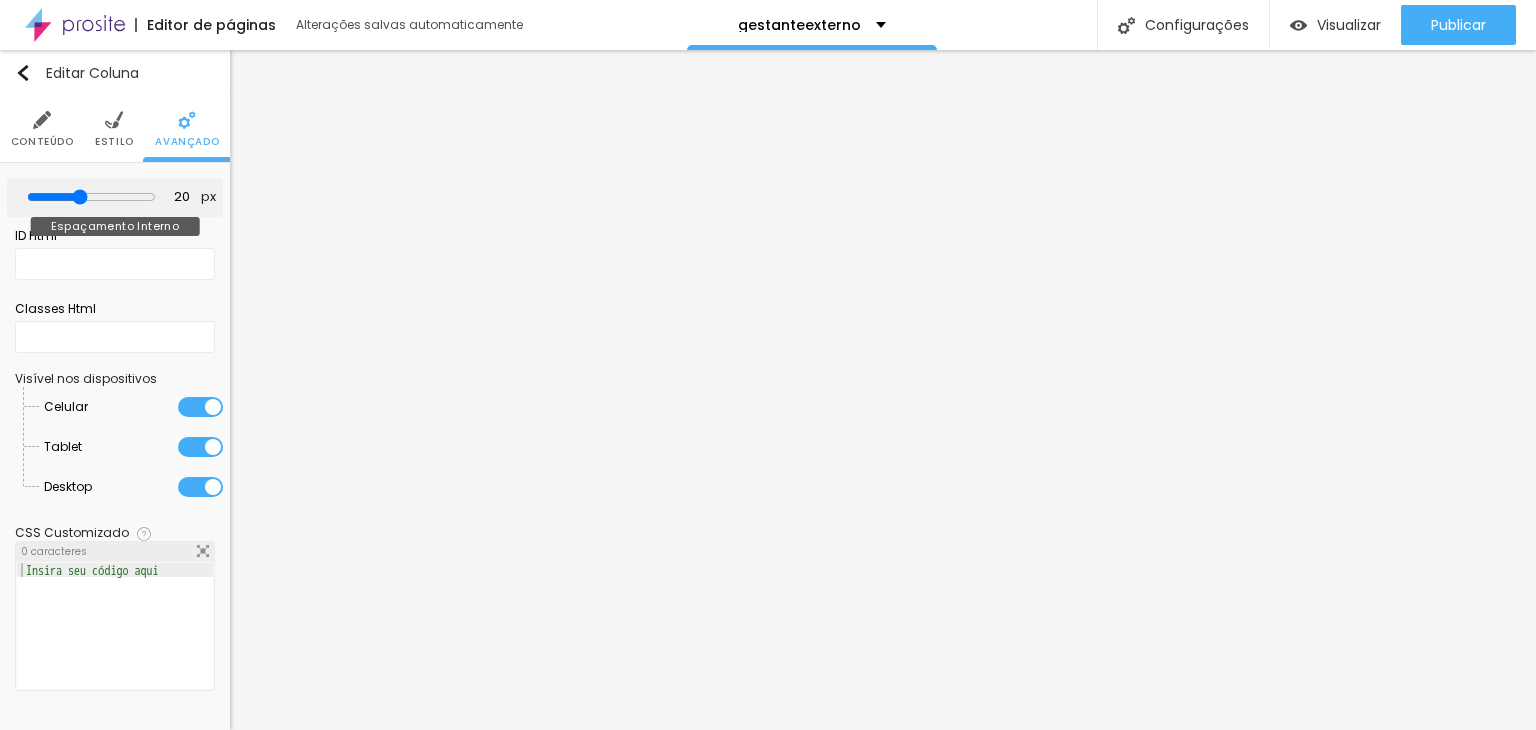 click on "20 px Espaçamento Interno" at bounding box center (115, 197) 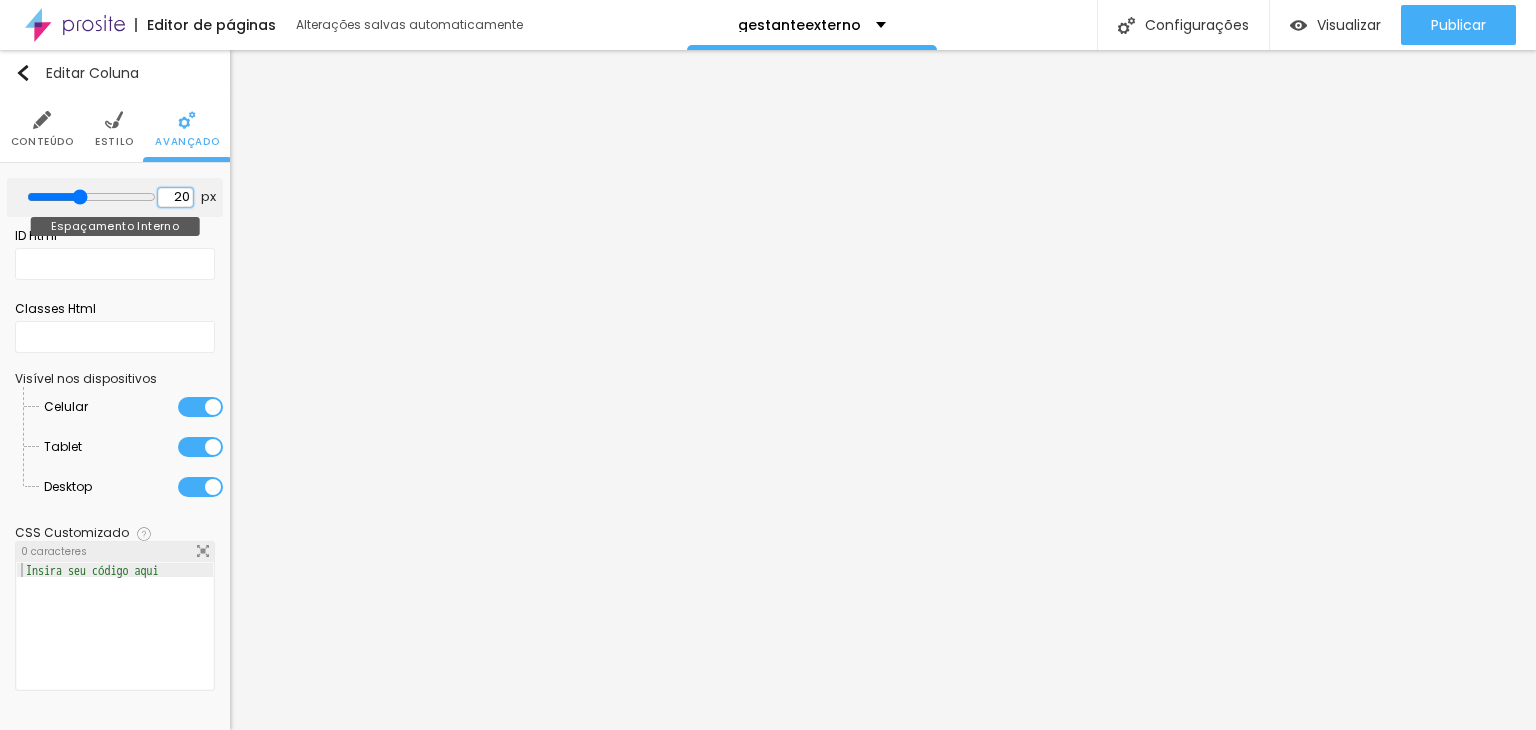 click on "20 px Espaçamento Interno" at bounding box center (115, 197) 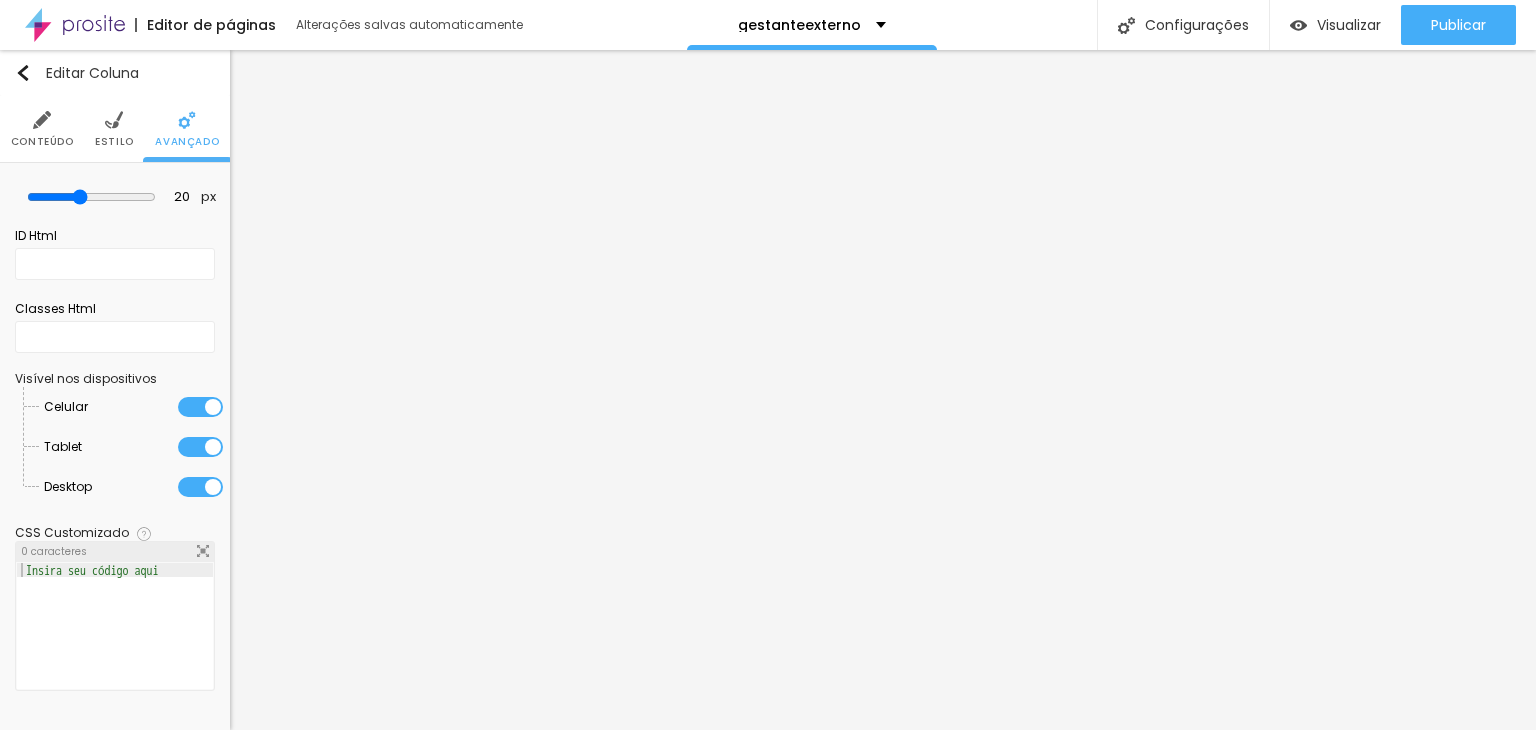 click on "[NUMBER] px Espaçamento Interno ID Html Classes Html Visível nos dispositivos Celular Tablet Desktop CSS Customizado Espaco para usuários avançados poderem personalizar elementos com css. Veja nosso tutorial abaixo: Tutorial [NUMBER]   caracteres [NUMBER] Insira seu código aqui XXXXXXXXXXXXXXXXXXXXXXXXXXXXXXXXXXXXXXXXXXXXXXXXXX" at bounding box center (115, 439) 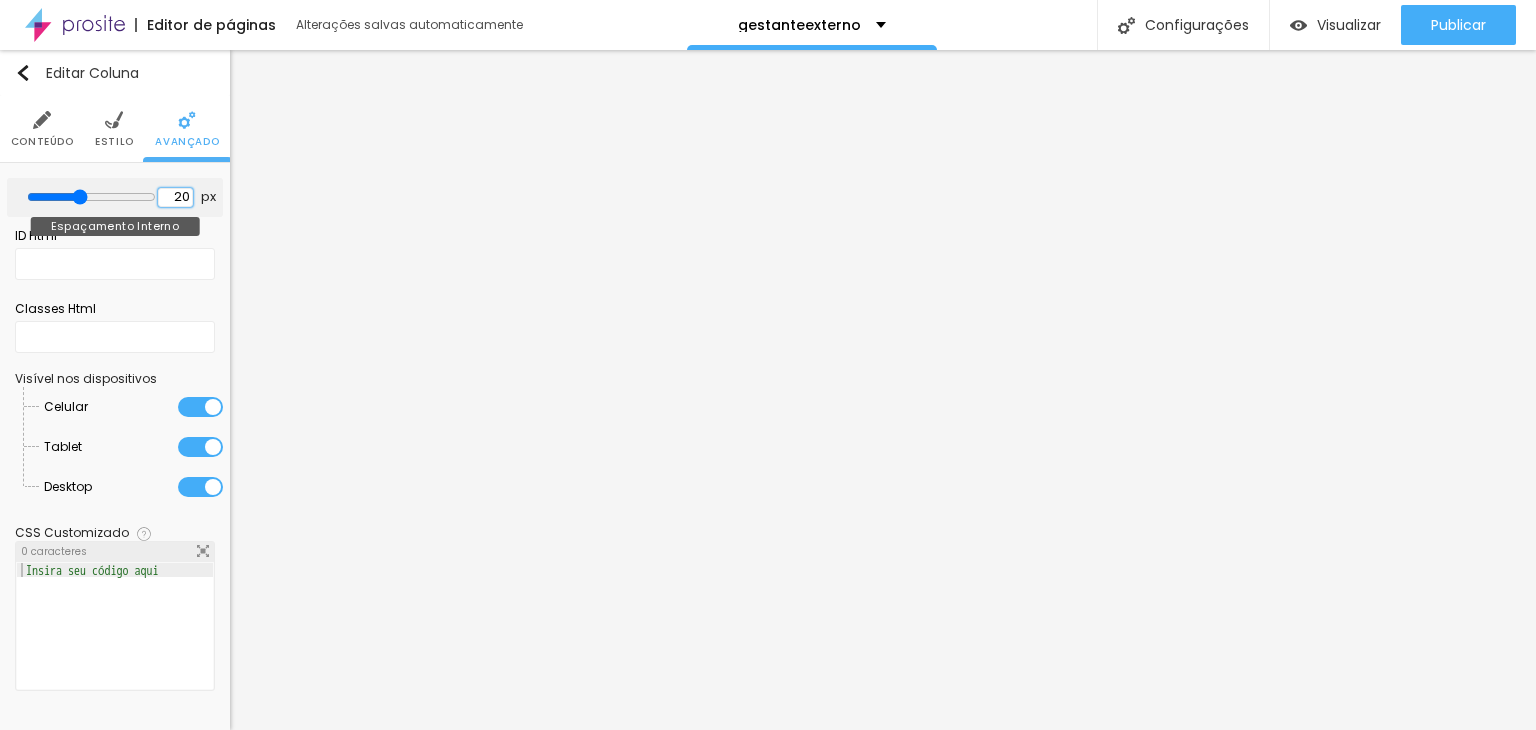 type on "0" 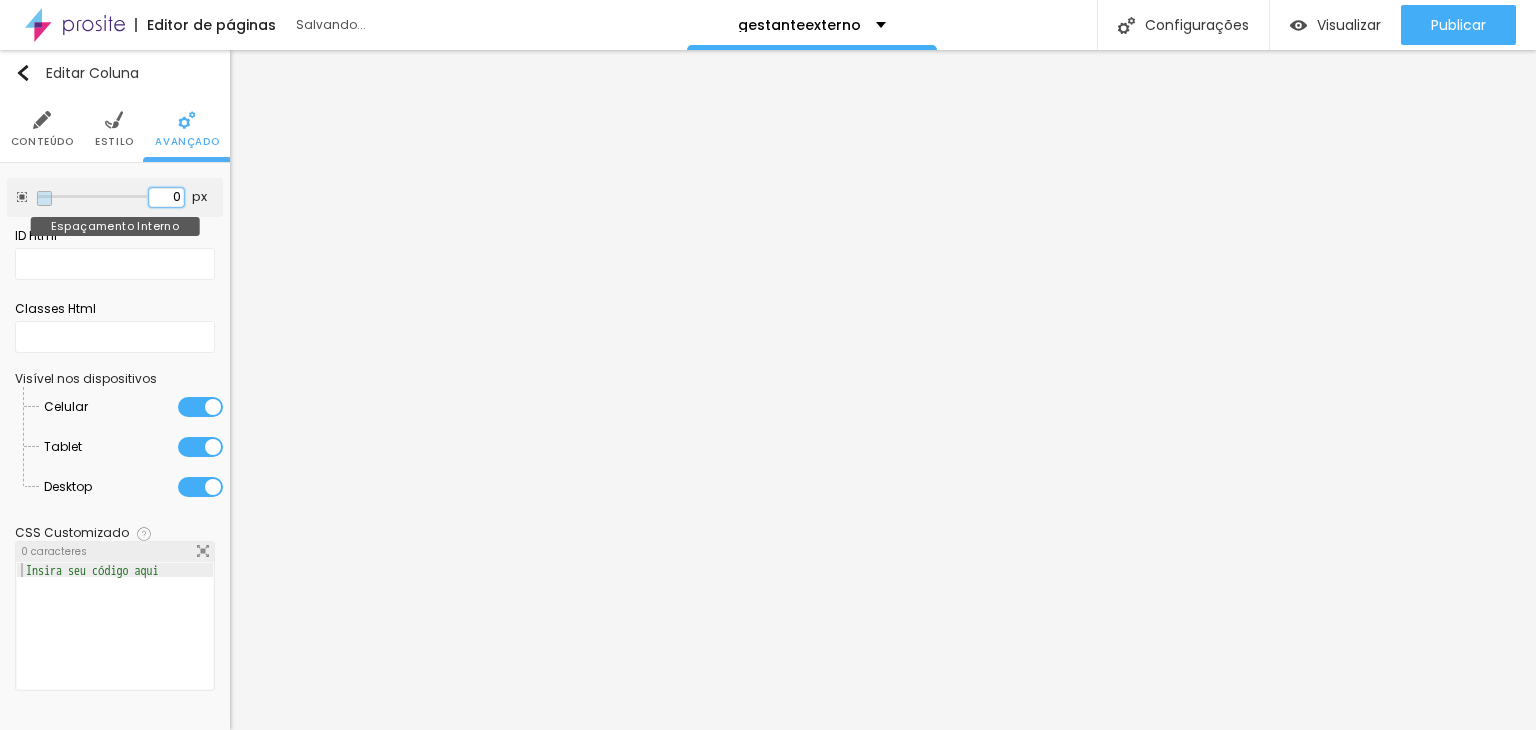 type on "0" 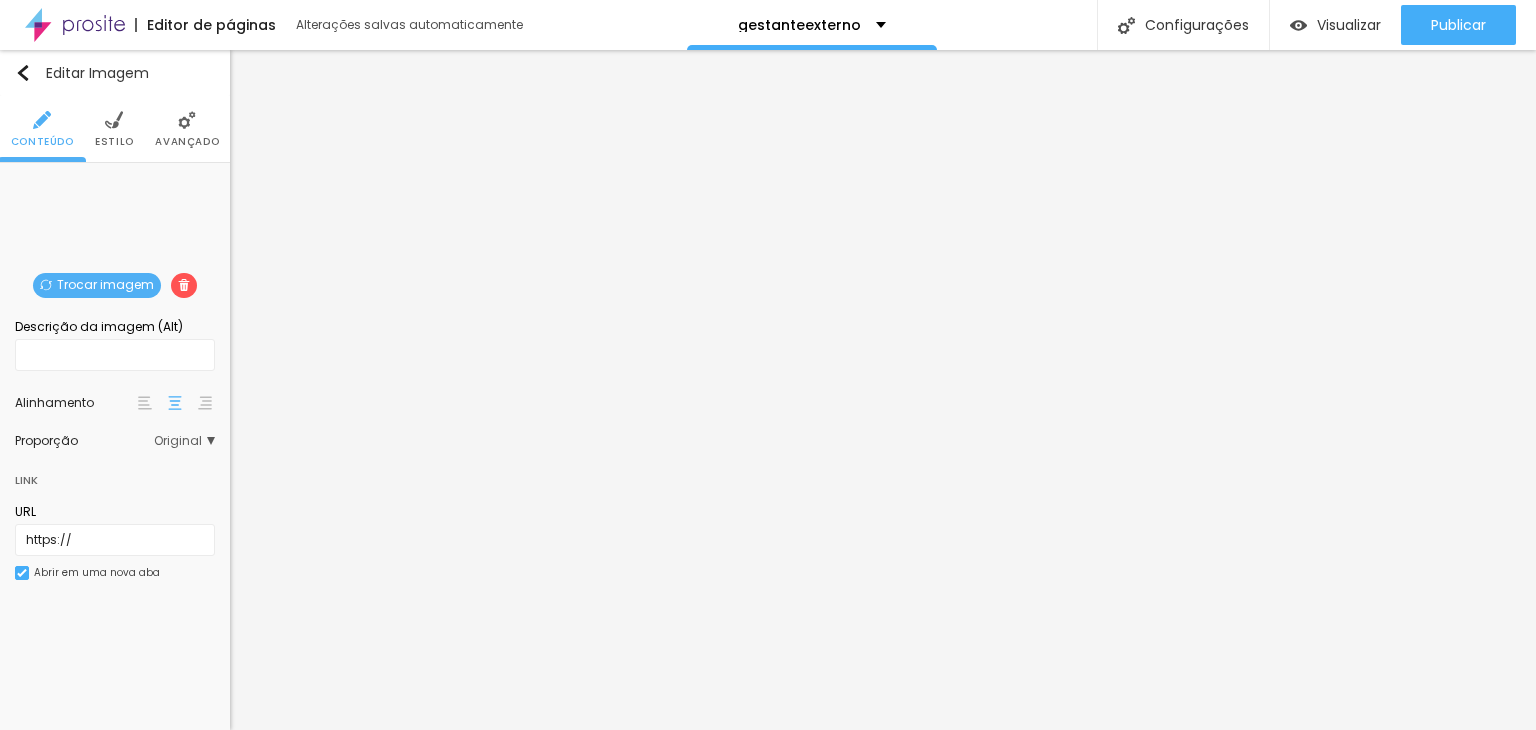 click on "Avançado" at bounding box center (187, 129) 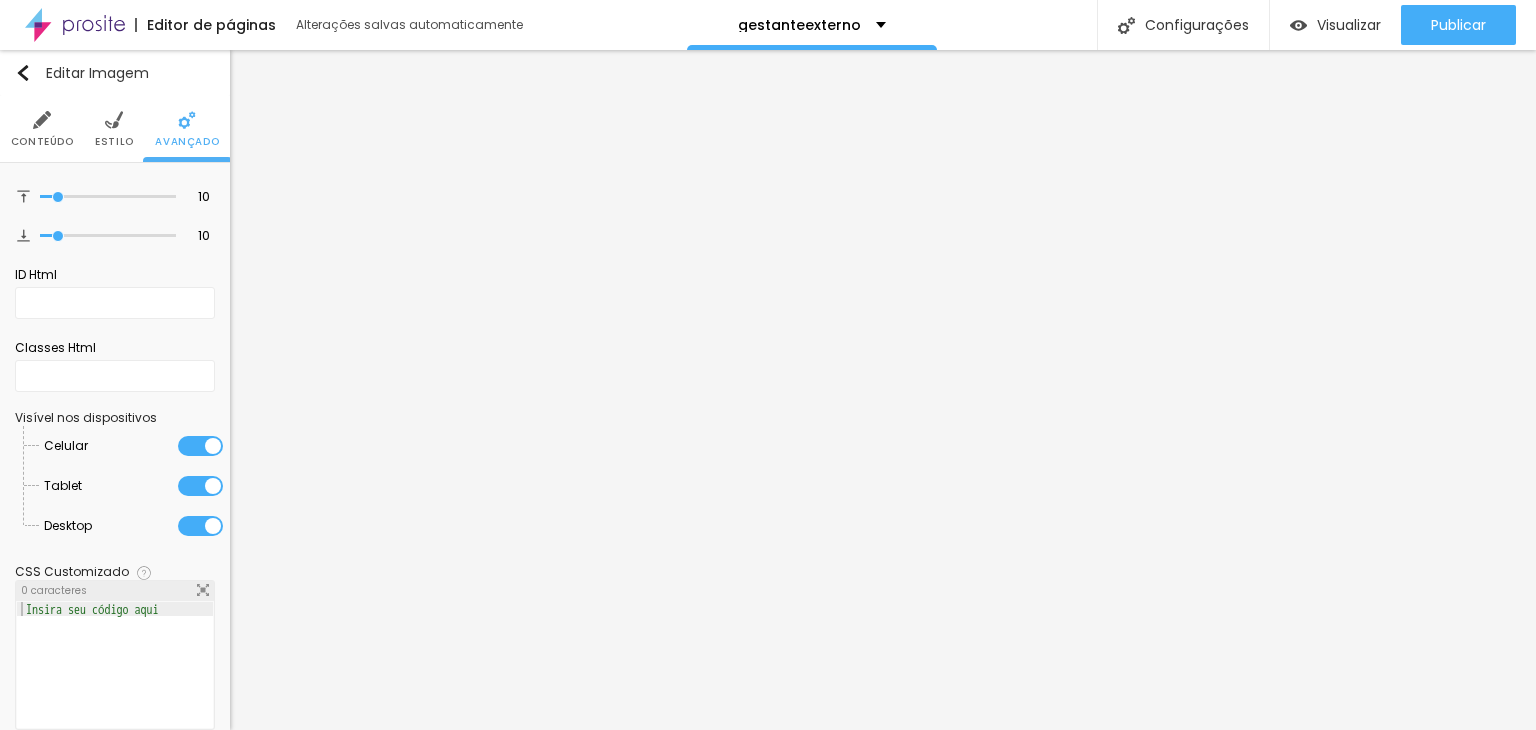 click at bounding box center [187, 120] 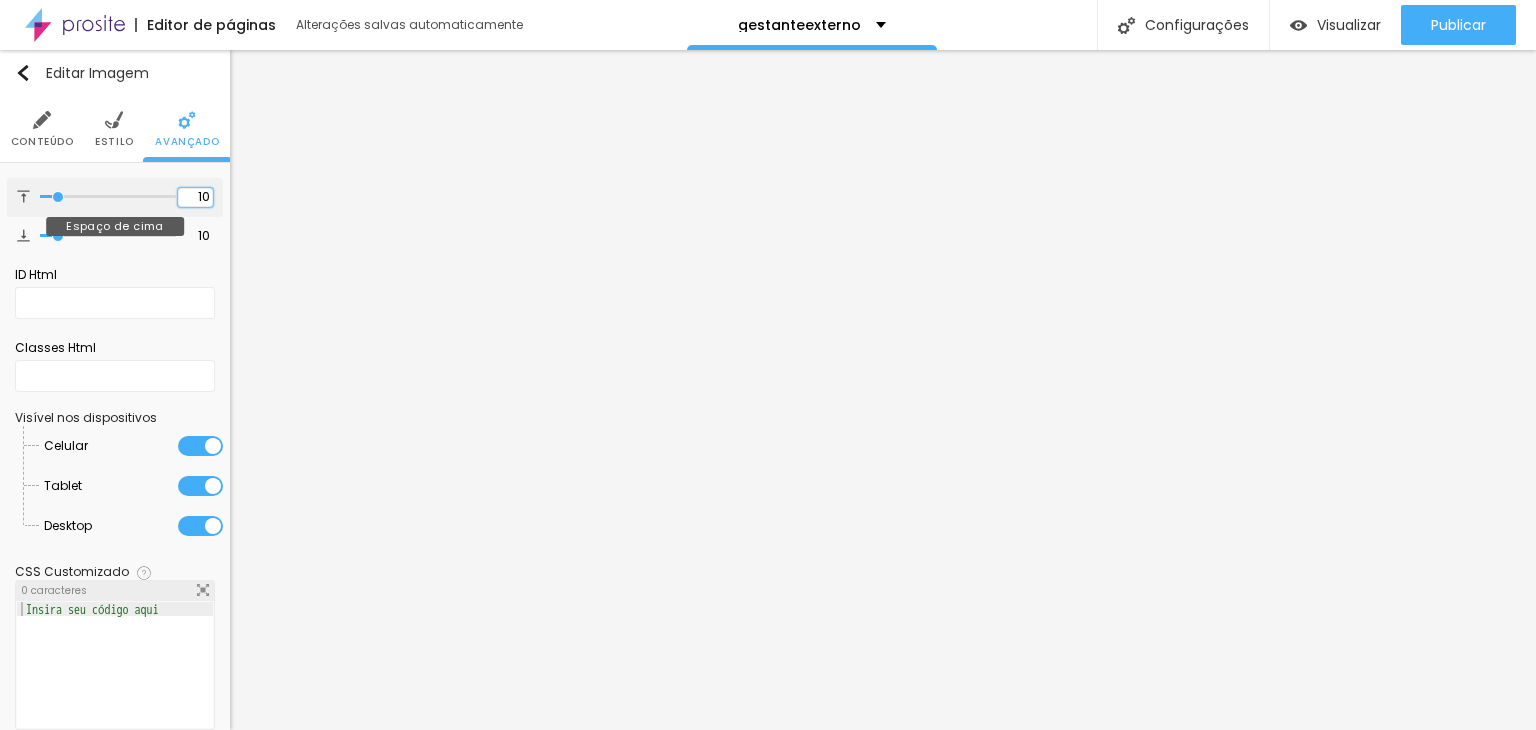 click on "[NUMBER] Espaço de cima [NUMBER] Espaço de baixo ID Html Classes Html Visível nos dispositivos Celular Tablet Desktop CSS Customizado Espaco para usuários avançados poderem personalizar elementos com css. Veja nosso tutorial abaixo: Tutorial [NUMBER]   caracteres [NUMBER] Insira seu código aqui XXXXXXXXXXXXXXXXXXXXXXXXXXXXXXXXXXXXXXXXXXXXXXXXXX" at bounding box center (115, 458) 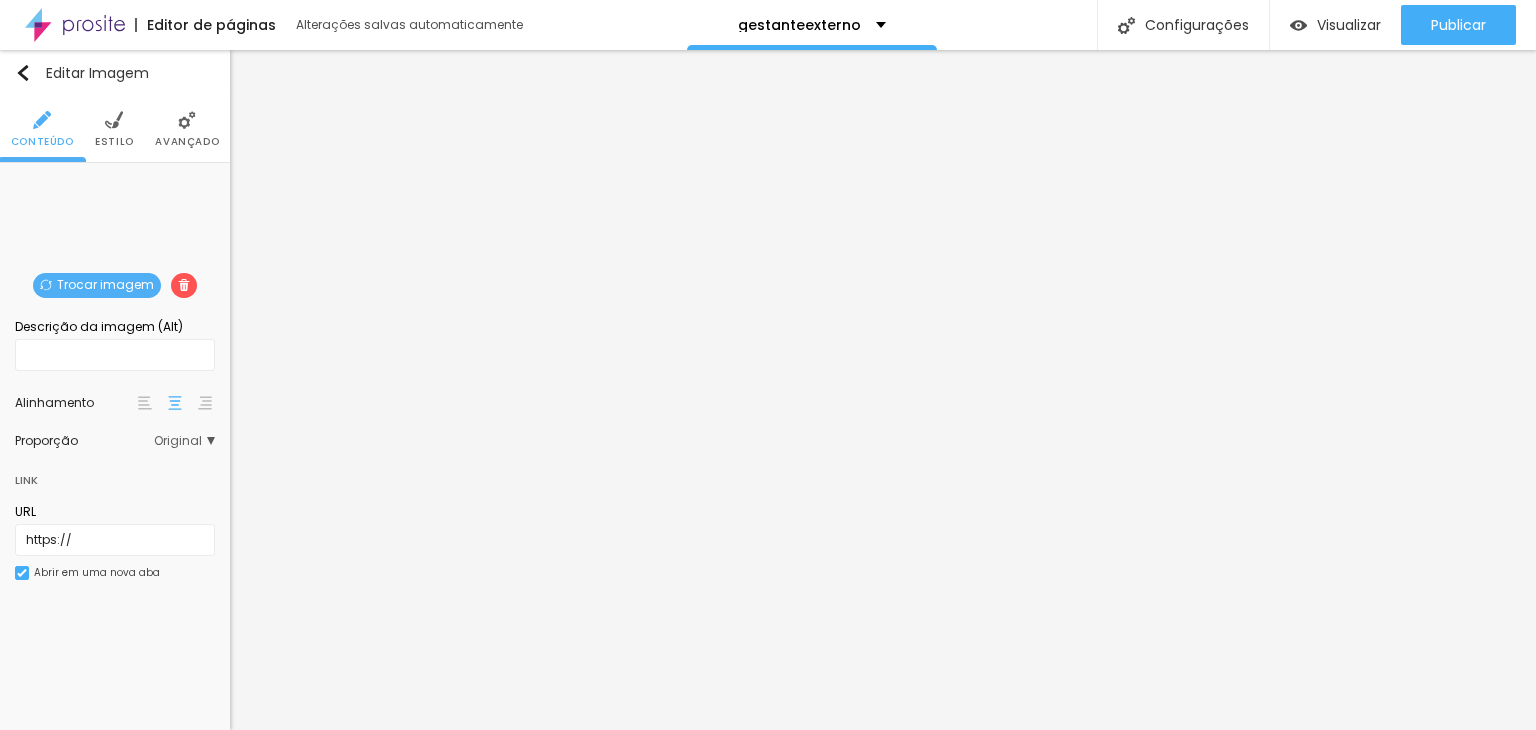click on "Trocar imagem" at bounding box center (115, 178) 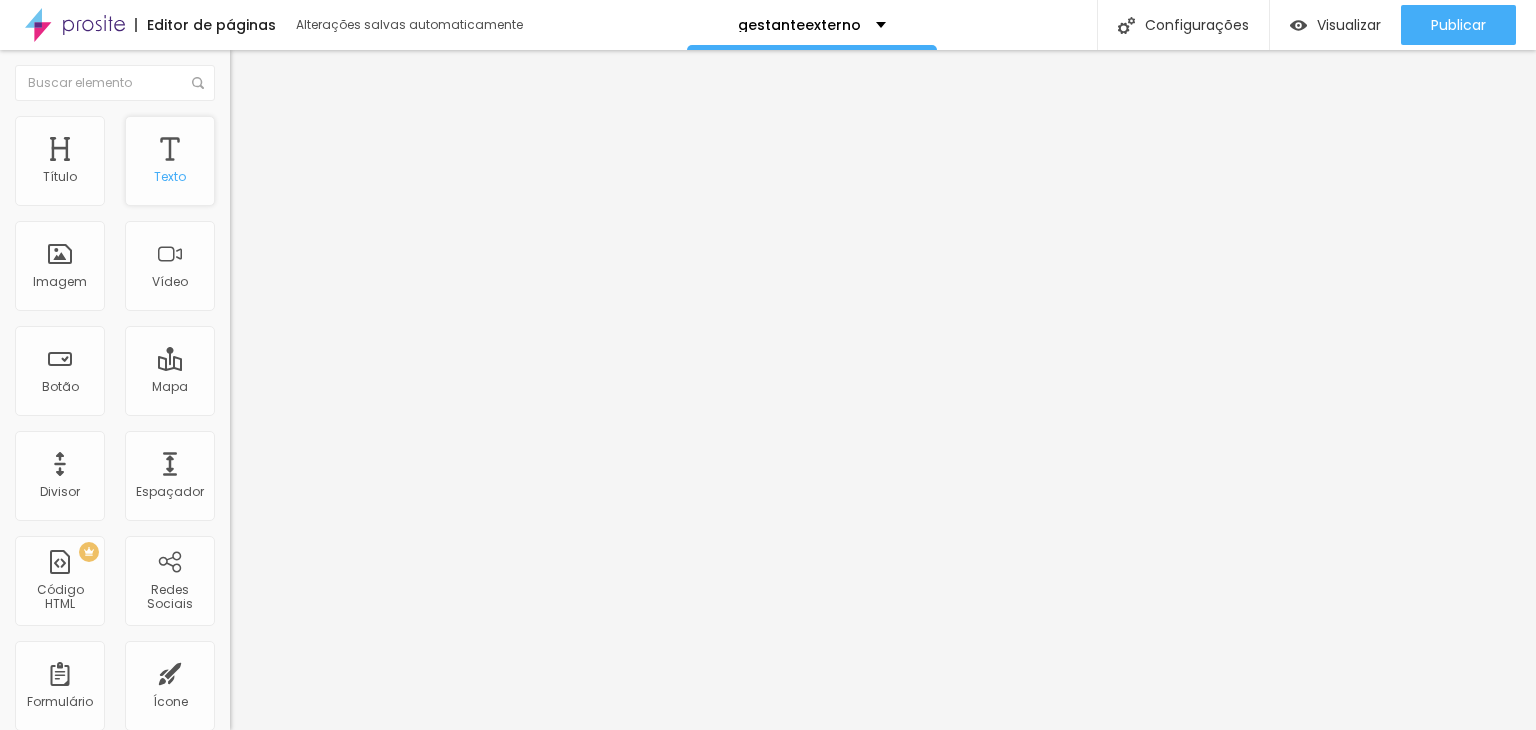 click on "Texto" at bounding box center (170, 161) 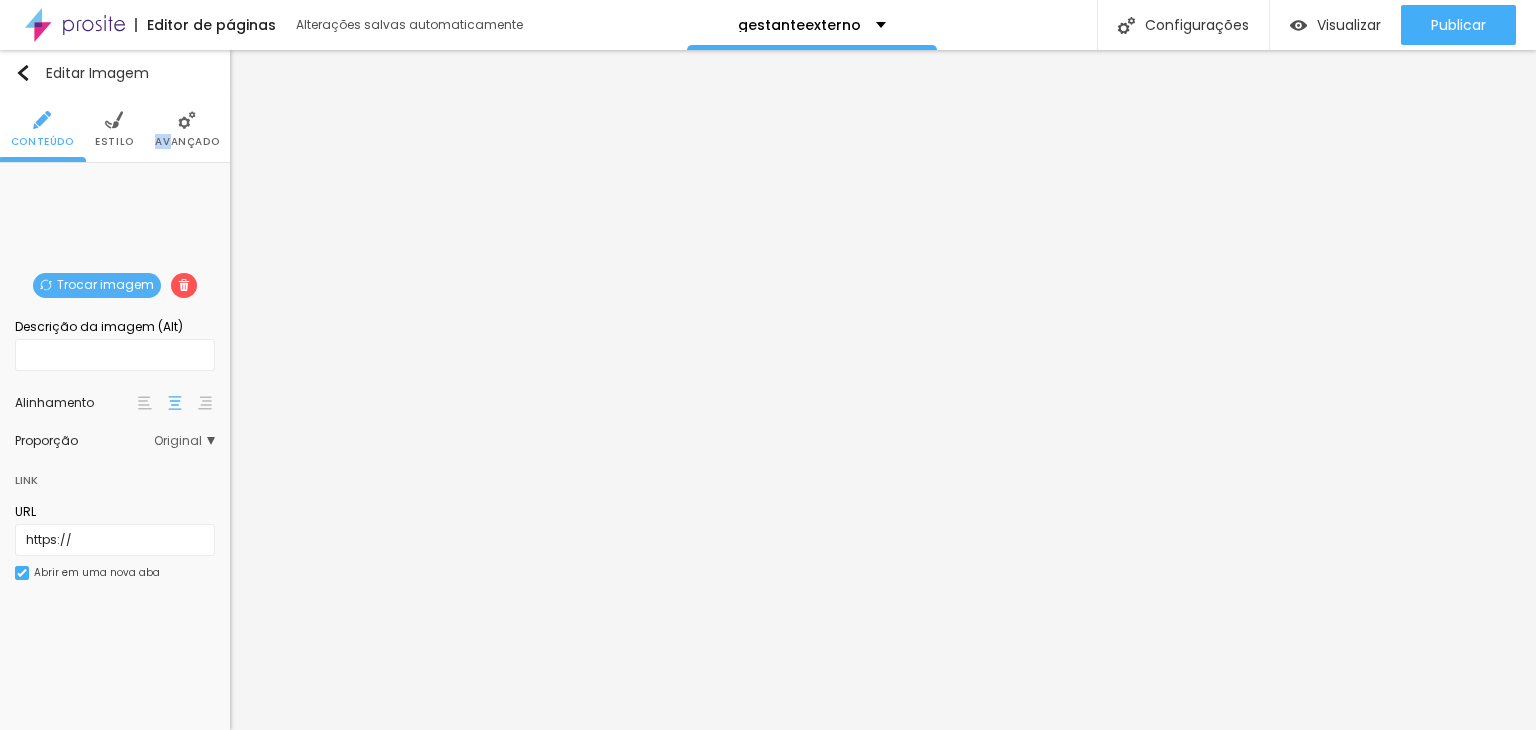 click on "Conteúdo Estilo Avançado" at bounding box center [115, 129] 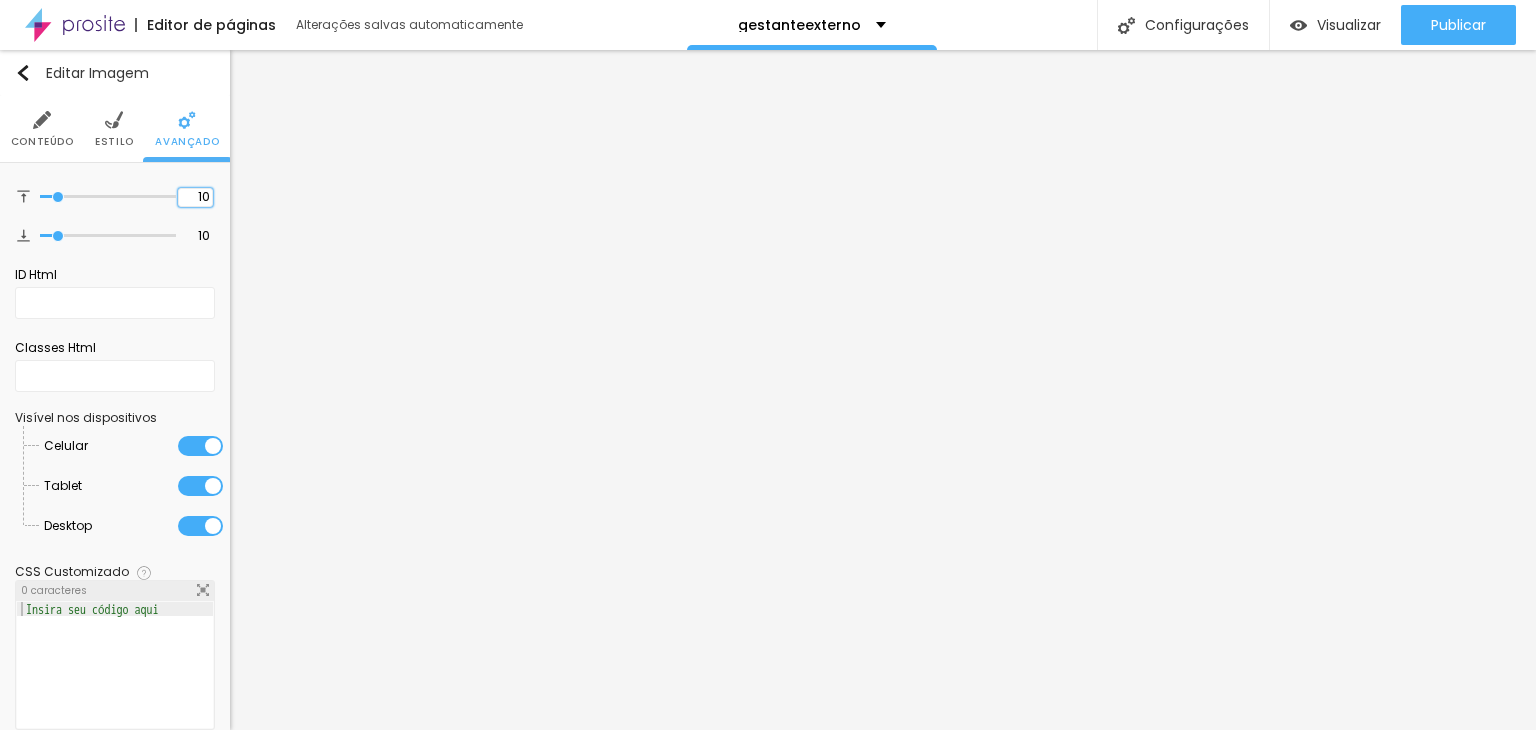 scroll, scrollTop: 0, scrollLeft: 0, axis: both 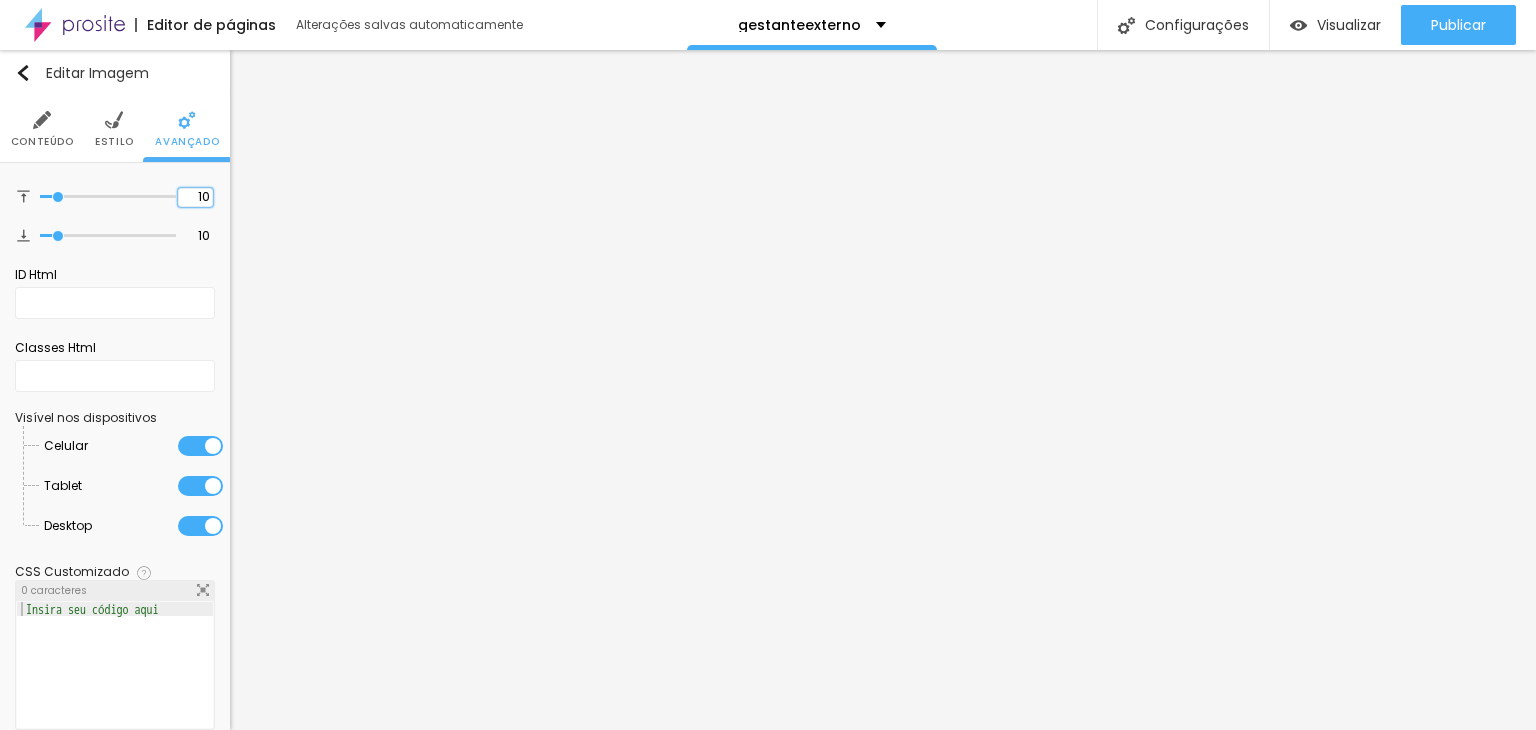 type on "0" 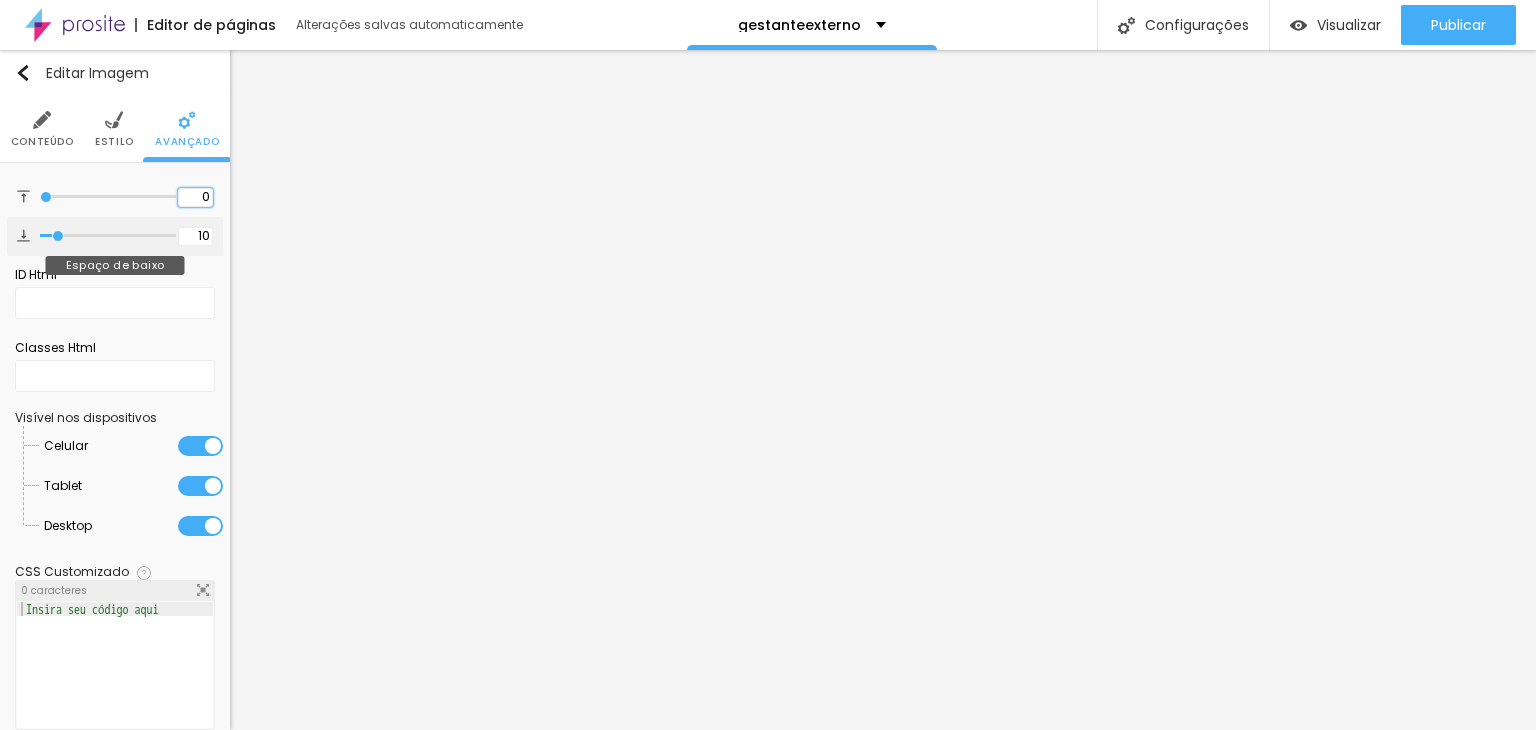 type on "0" 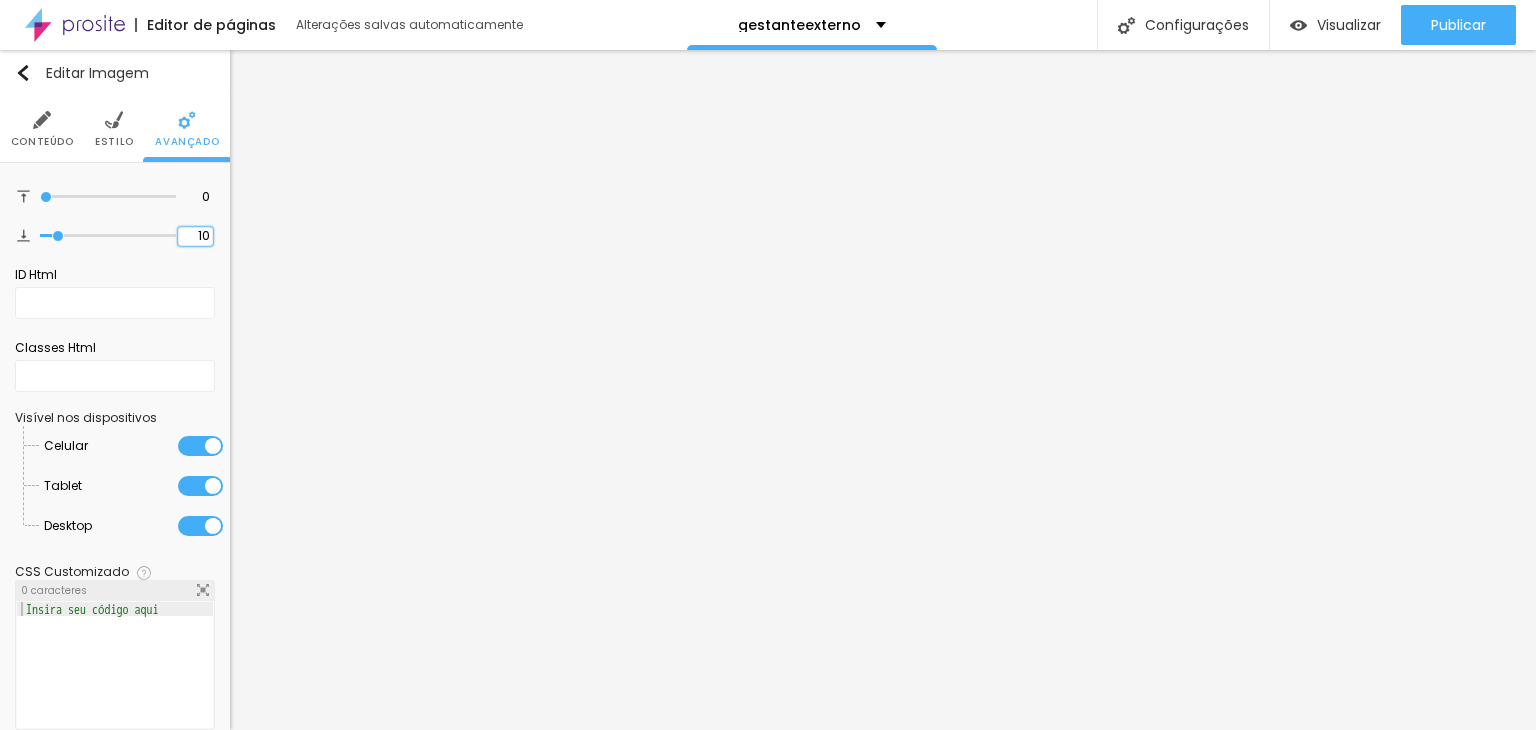 scroll, scrollTop: 0, scrollLeft: 0, axis: both 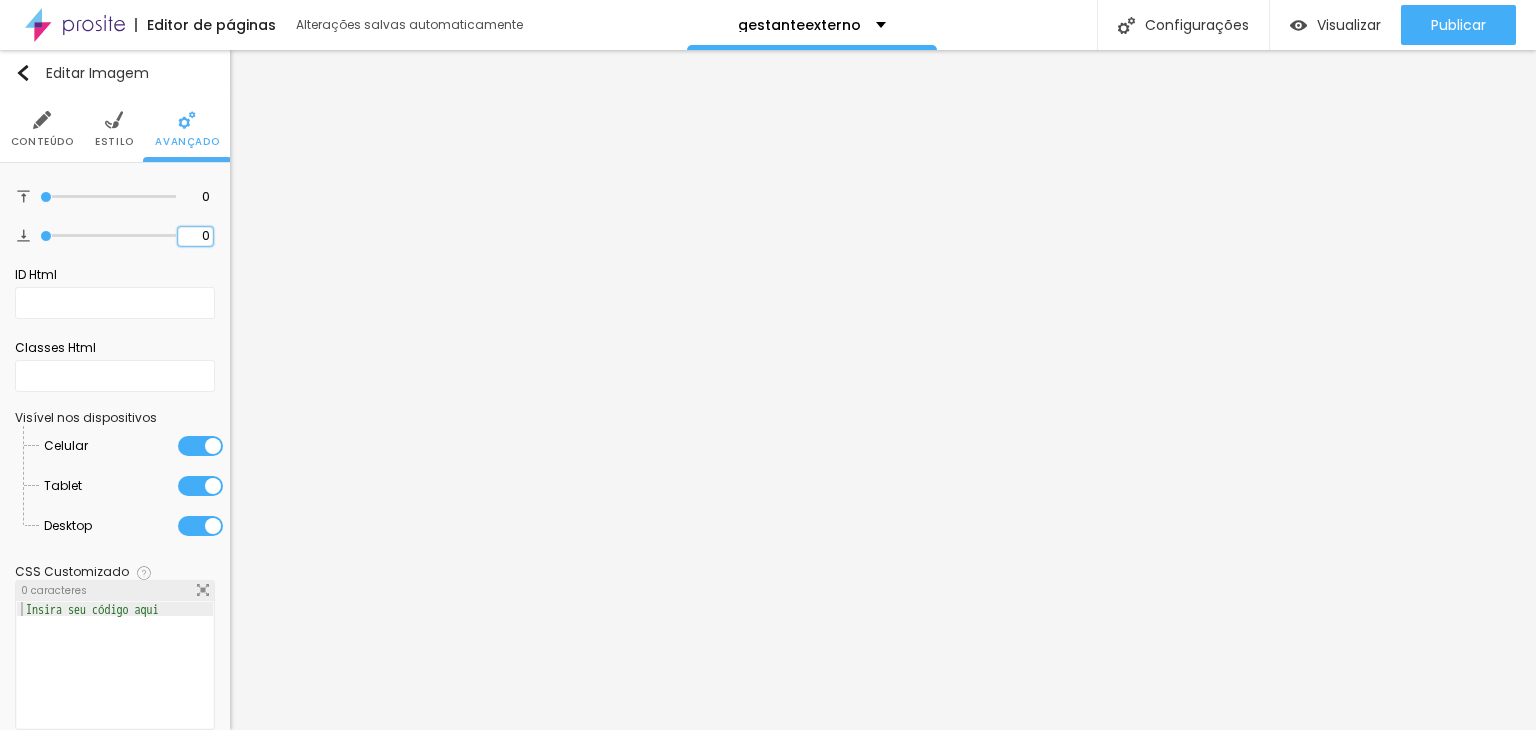 type on "0" 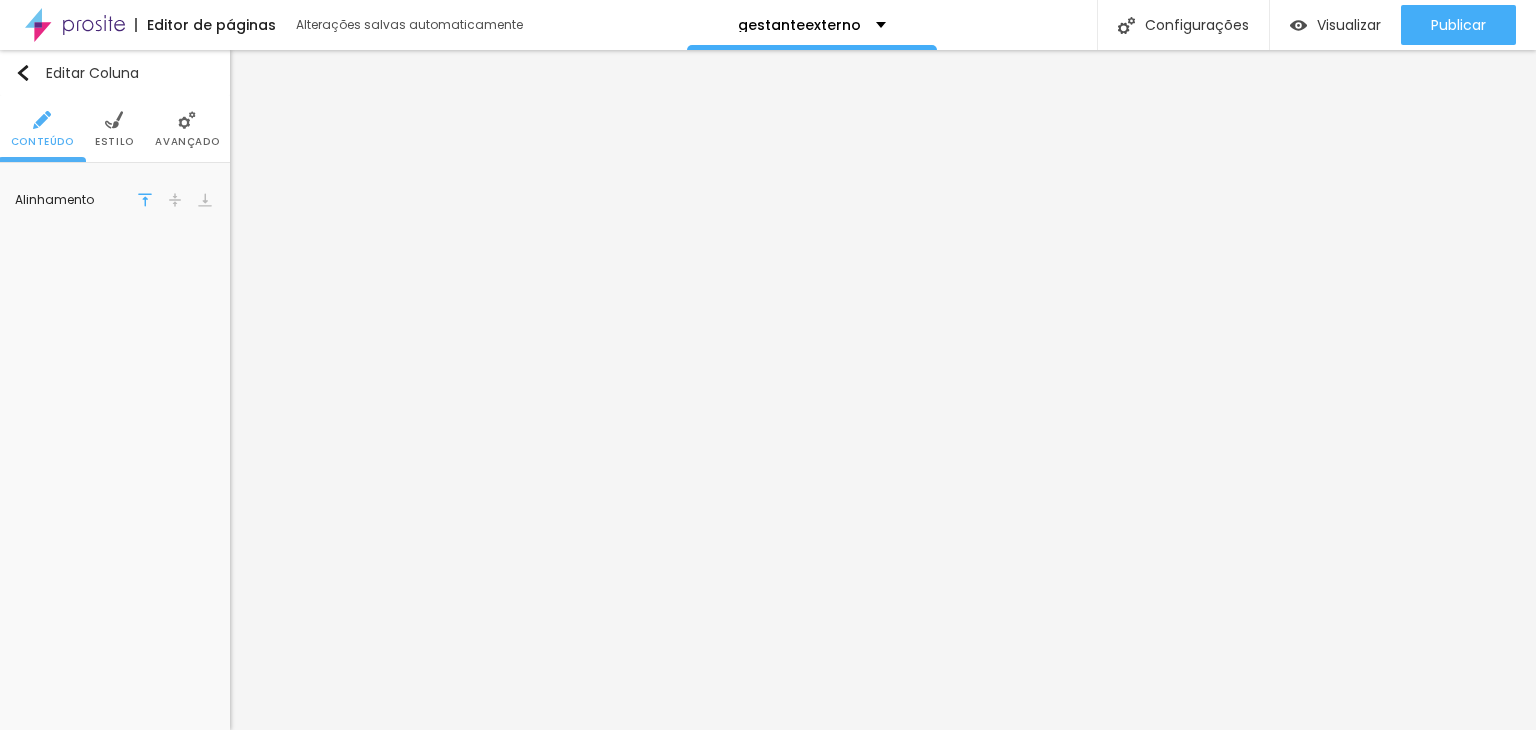 click on "Avançado" at bounding box center (187, 129) 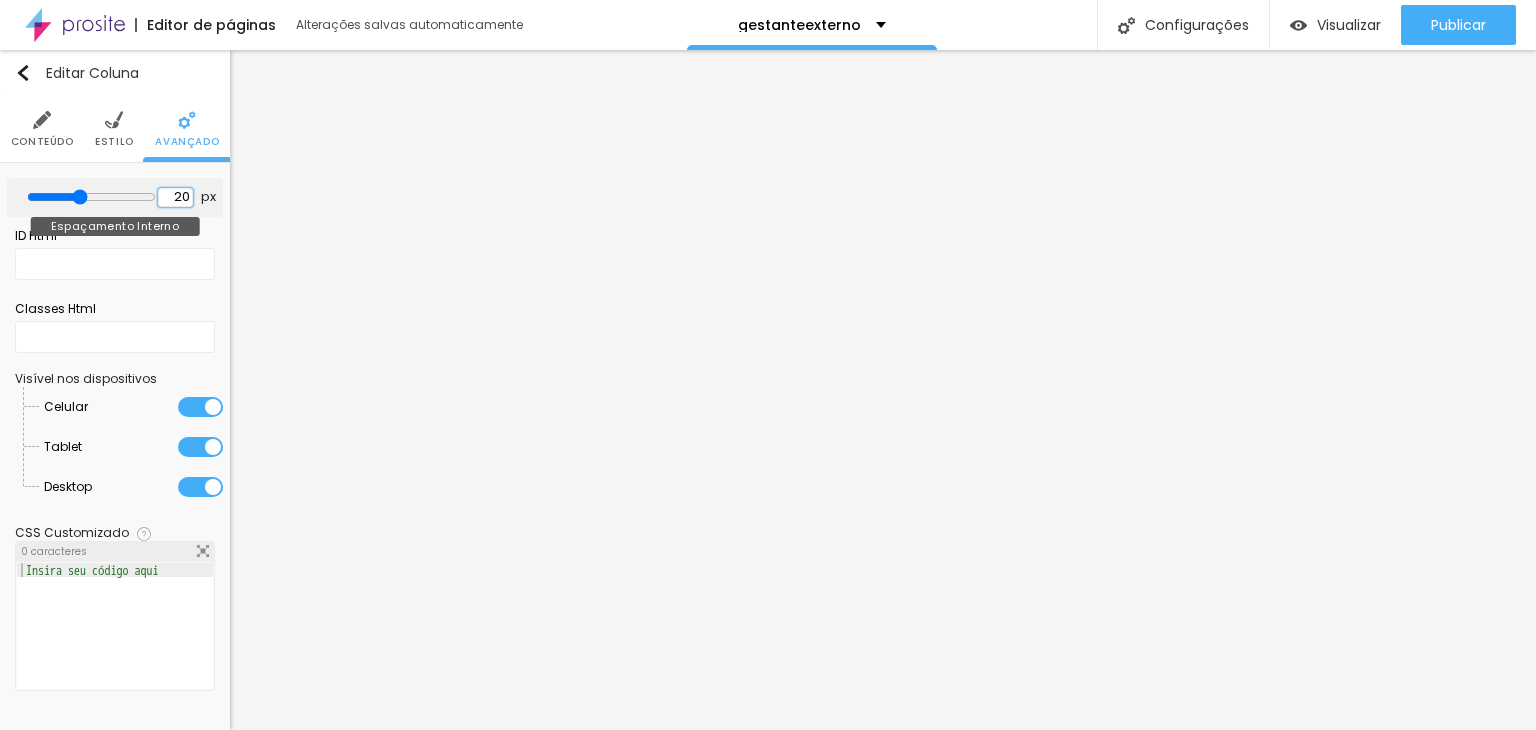 type on "0" 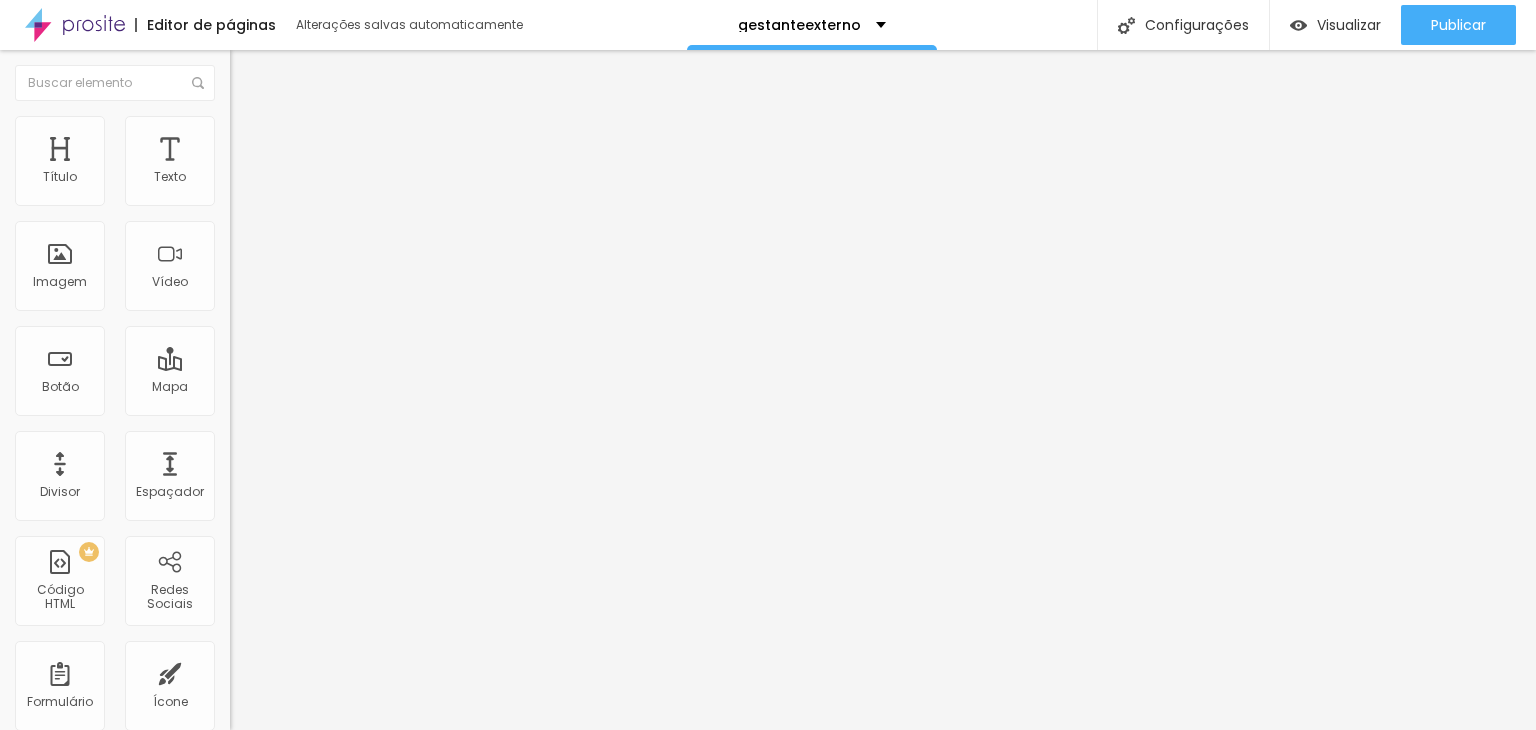 click on "Título Texto Imagem Vídeo Botão Mapa Divisor Espaçador   PREMIUM Código HTML Redes Sociais Formulário Ícone Perguntas frequentes Timer Botão de pagamento Botão do WhatsApp Novo Google Reviews" at bounding box center (115, 588) 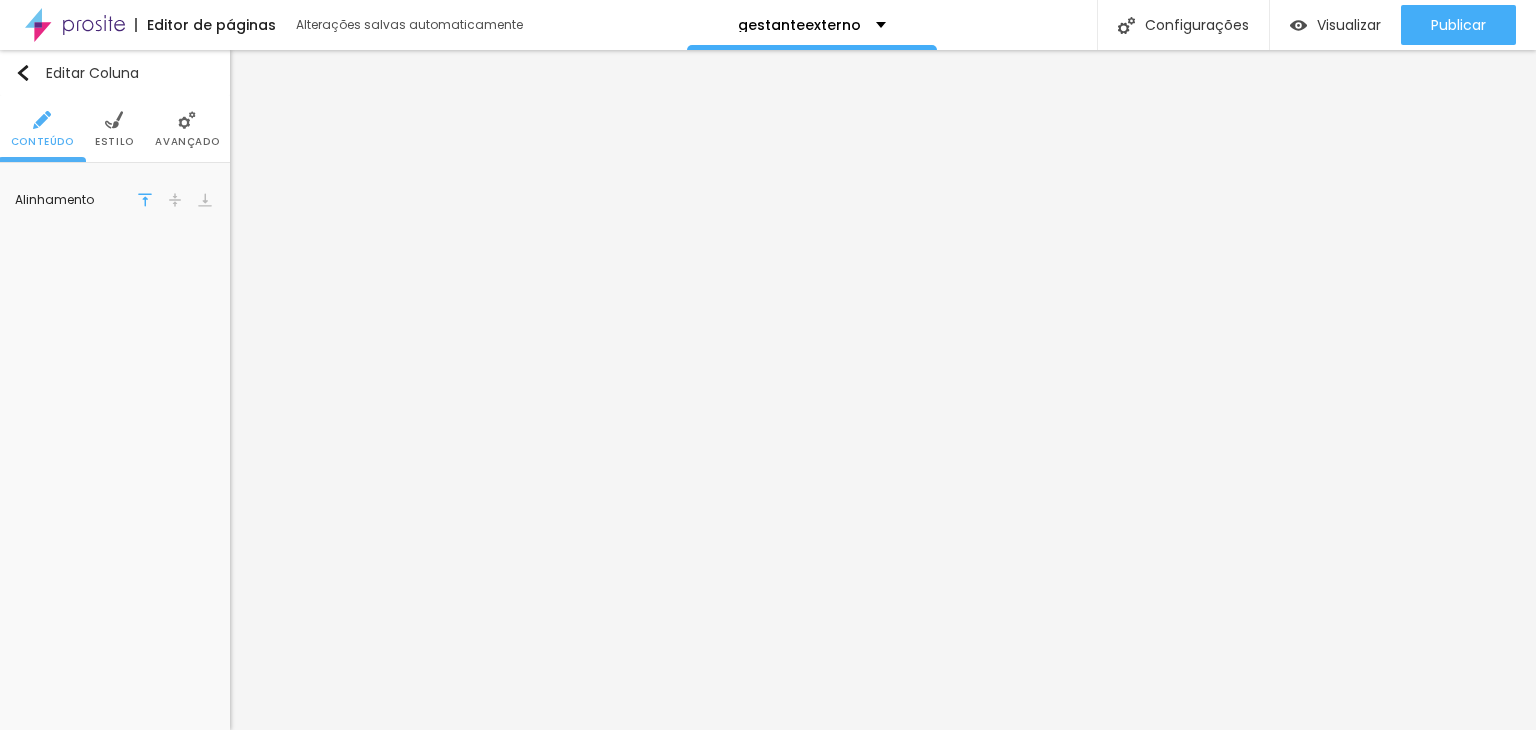 click on "Avançado" at bounding box center (187, 129) 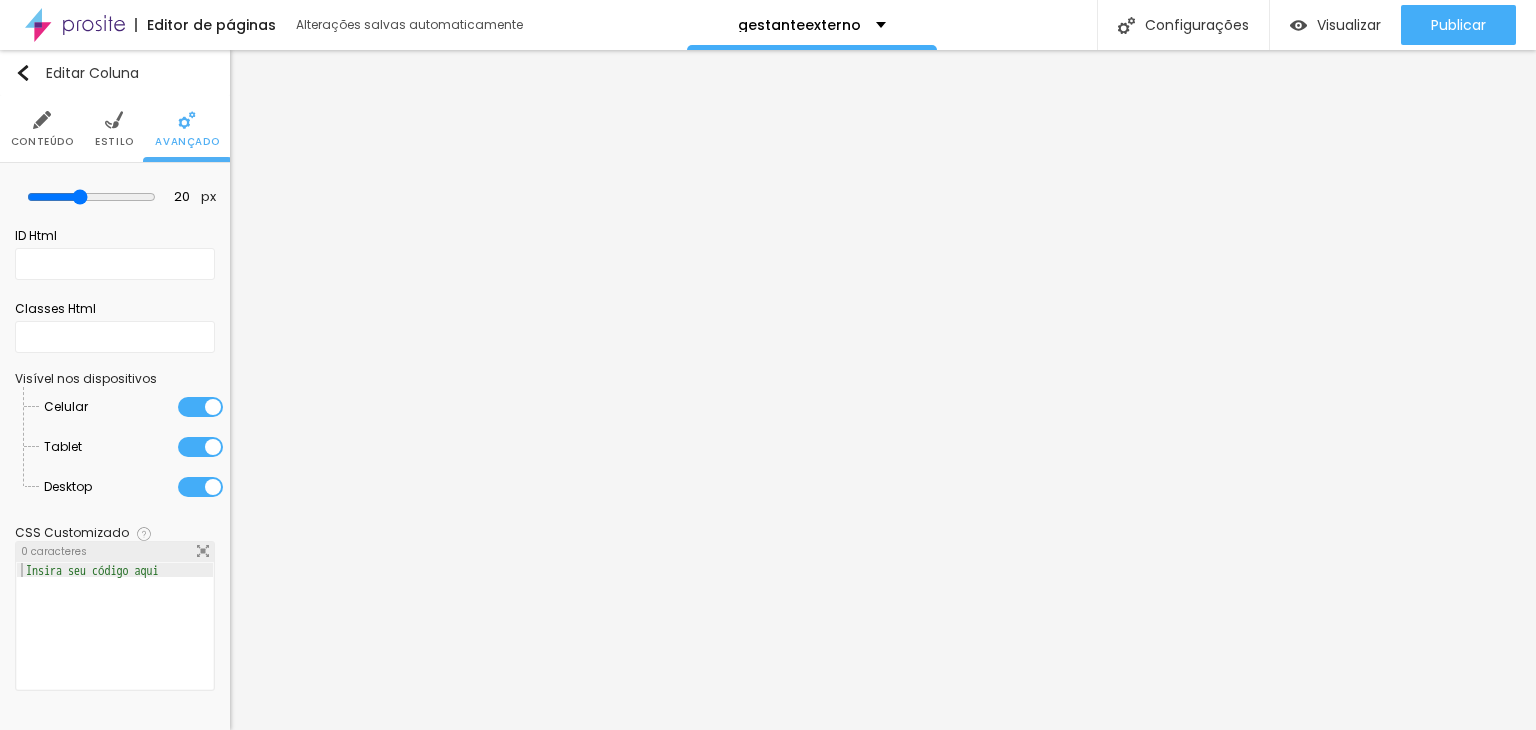 click at bounding box center [187, 120] 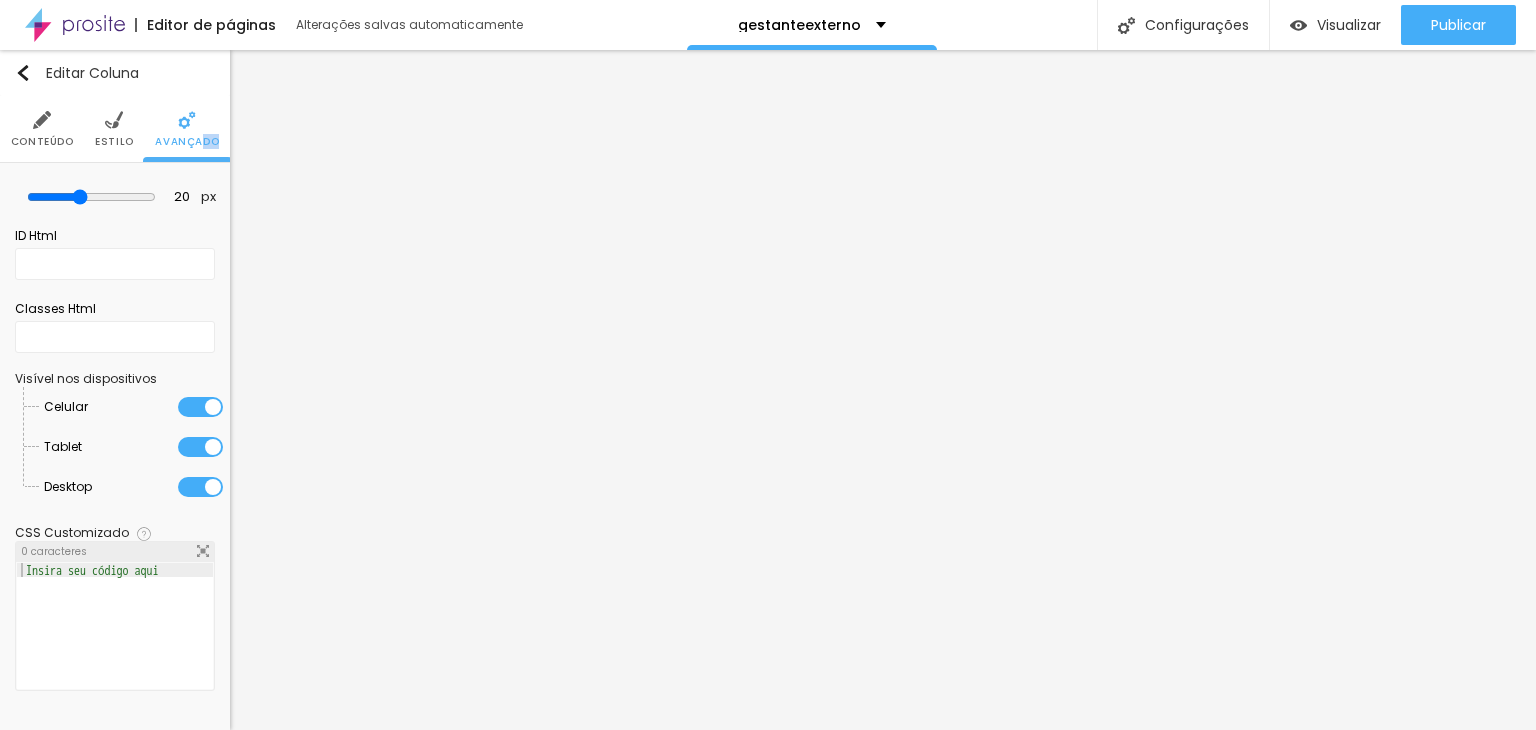 drag, startPoint x: 200, startPoint y: 157, endPoint x: 199, endPoint y: 174, distance: 17.029387 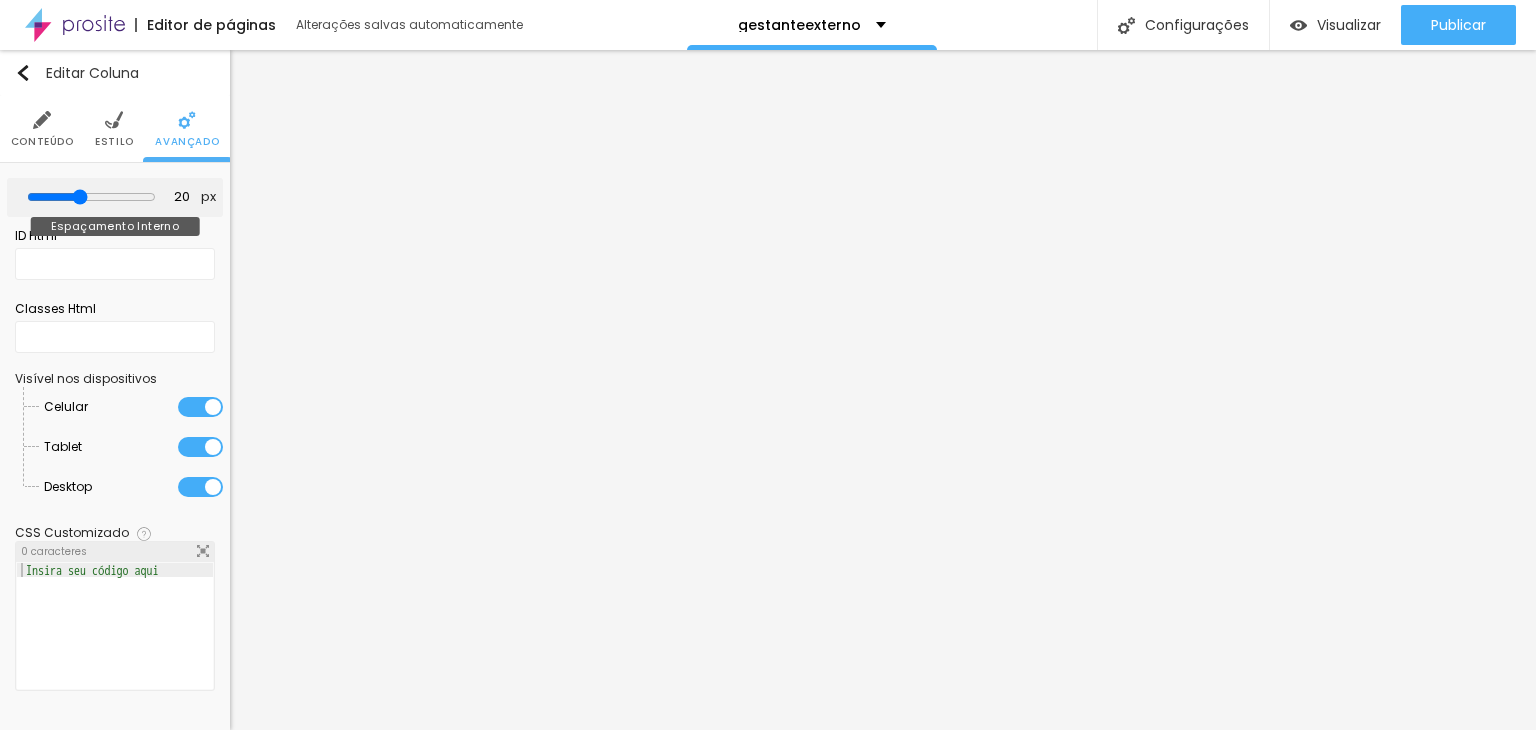 drag, startPoint x: 199, startPoint y: 174, endPoint x: 189, endPoint y: 193, distance: 21.470911 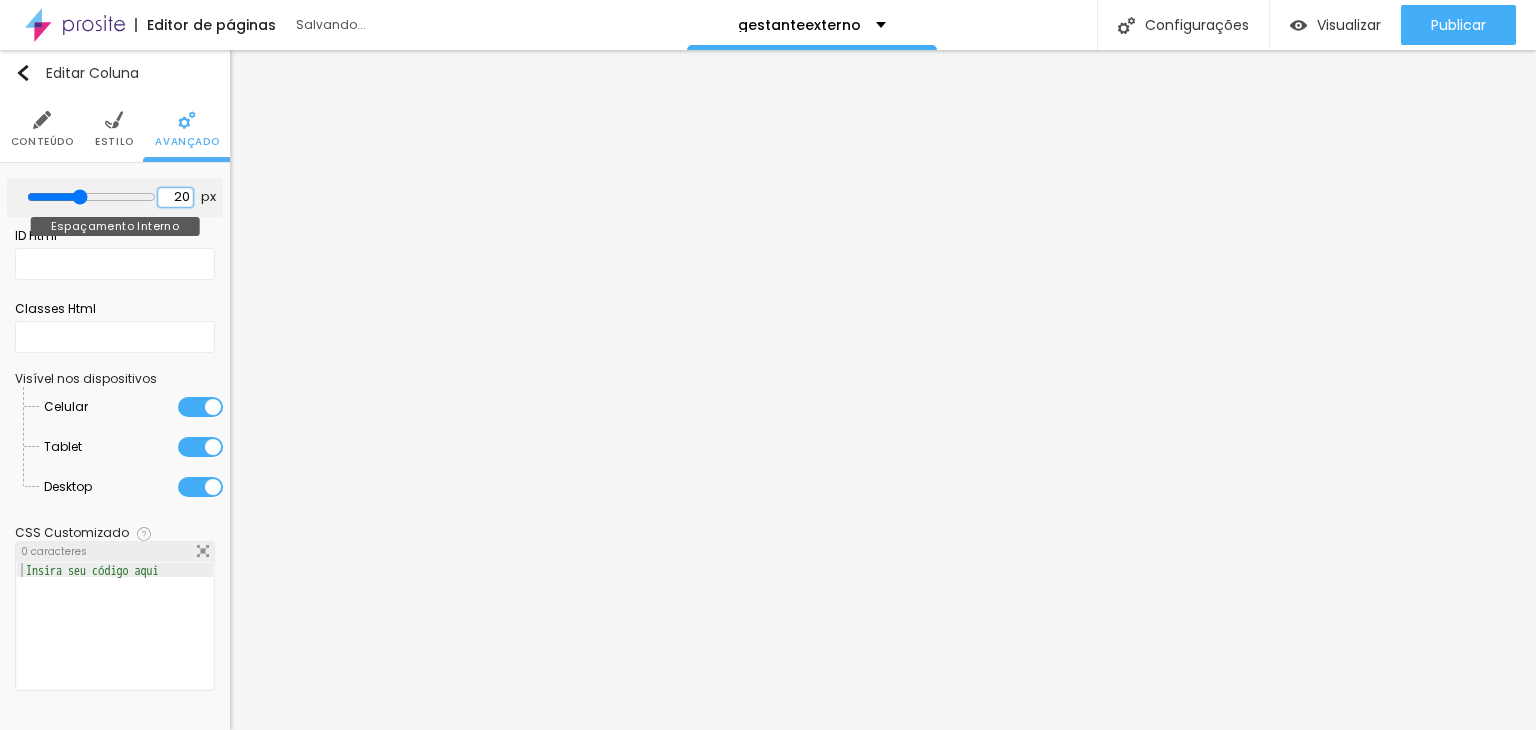 click on "20" at bounding box center (175, 197) 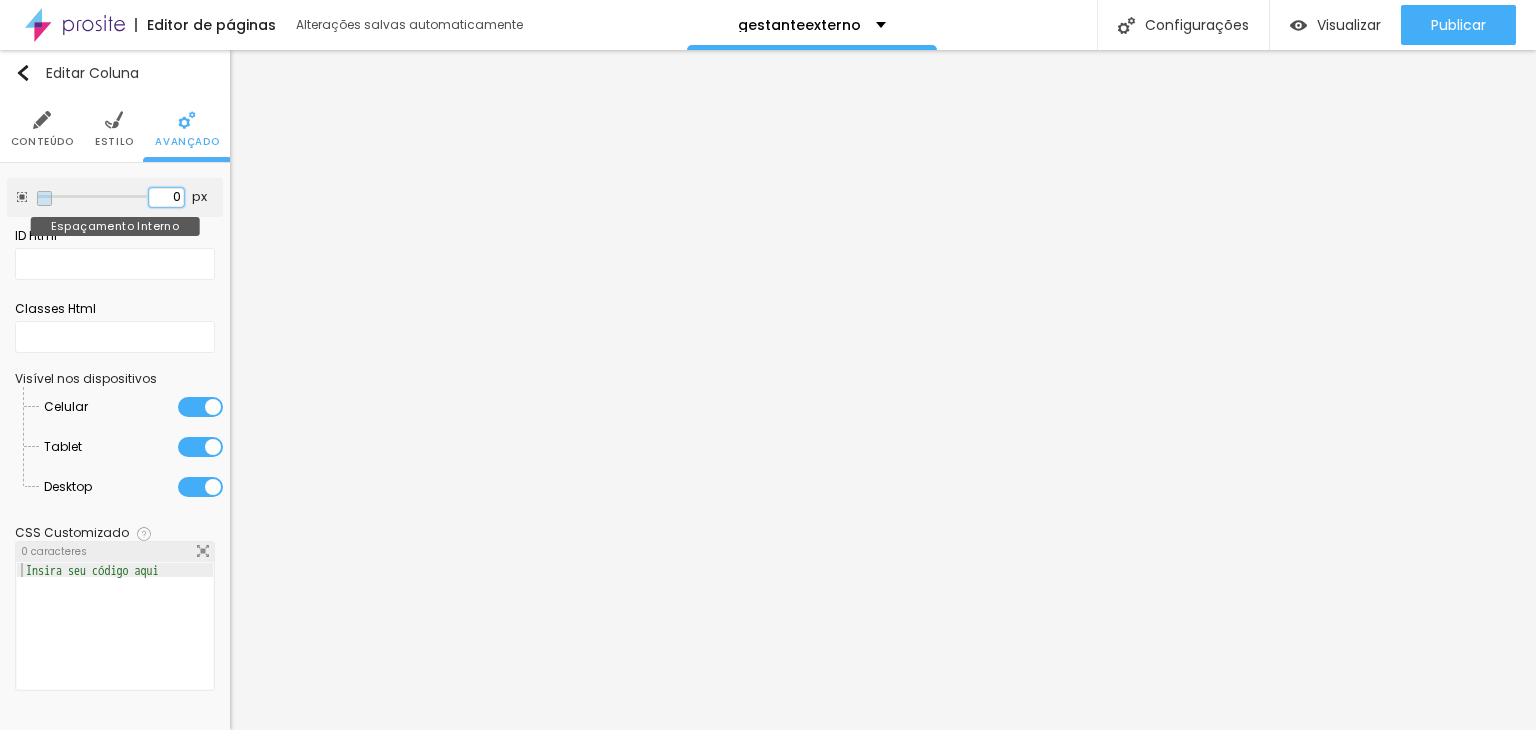 type on "0" 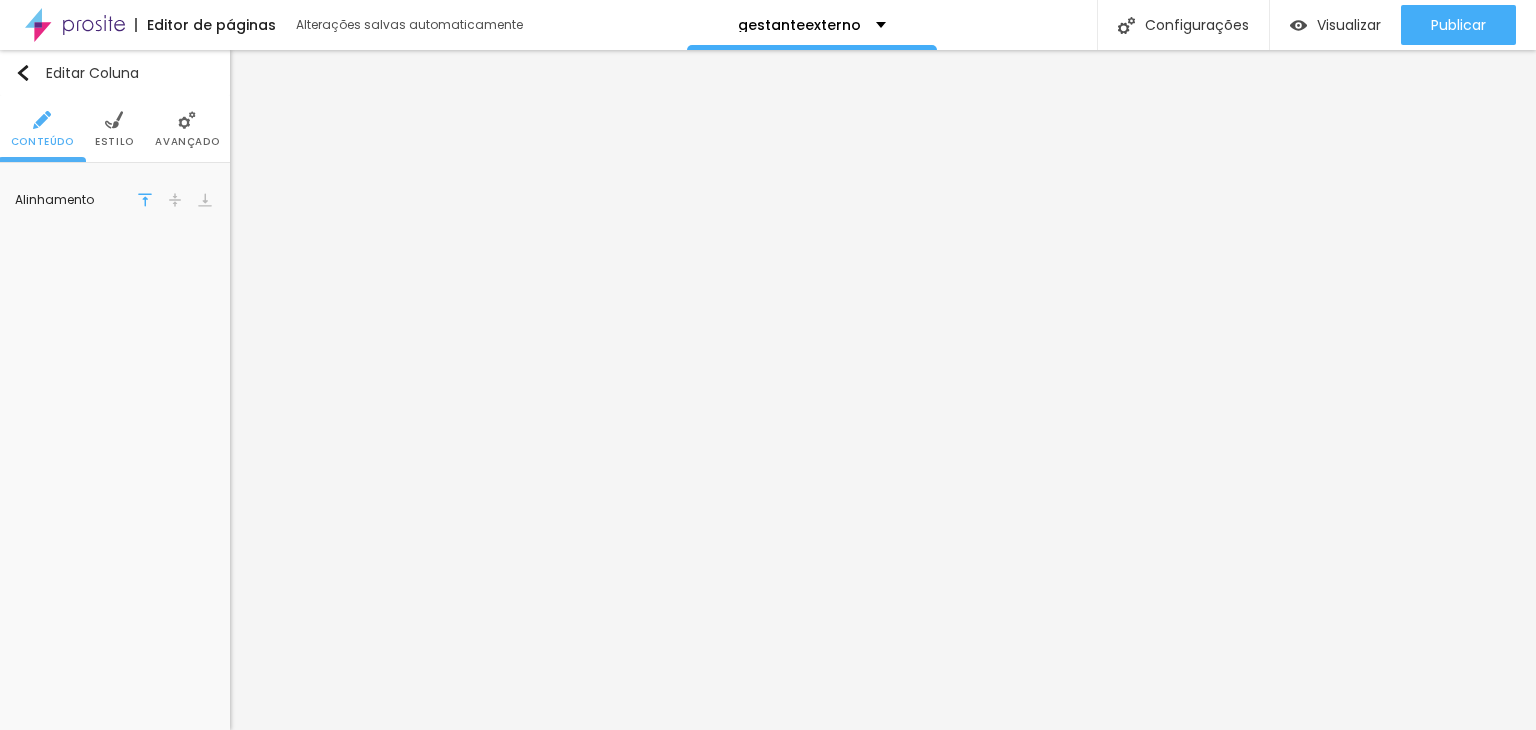 click at bounding box center [187, 120] 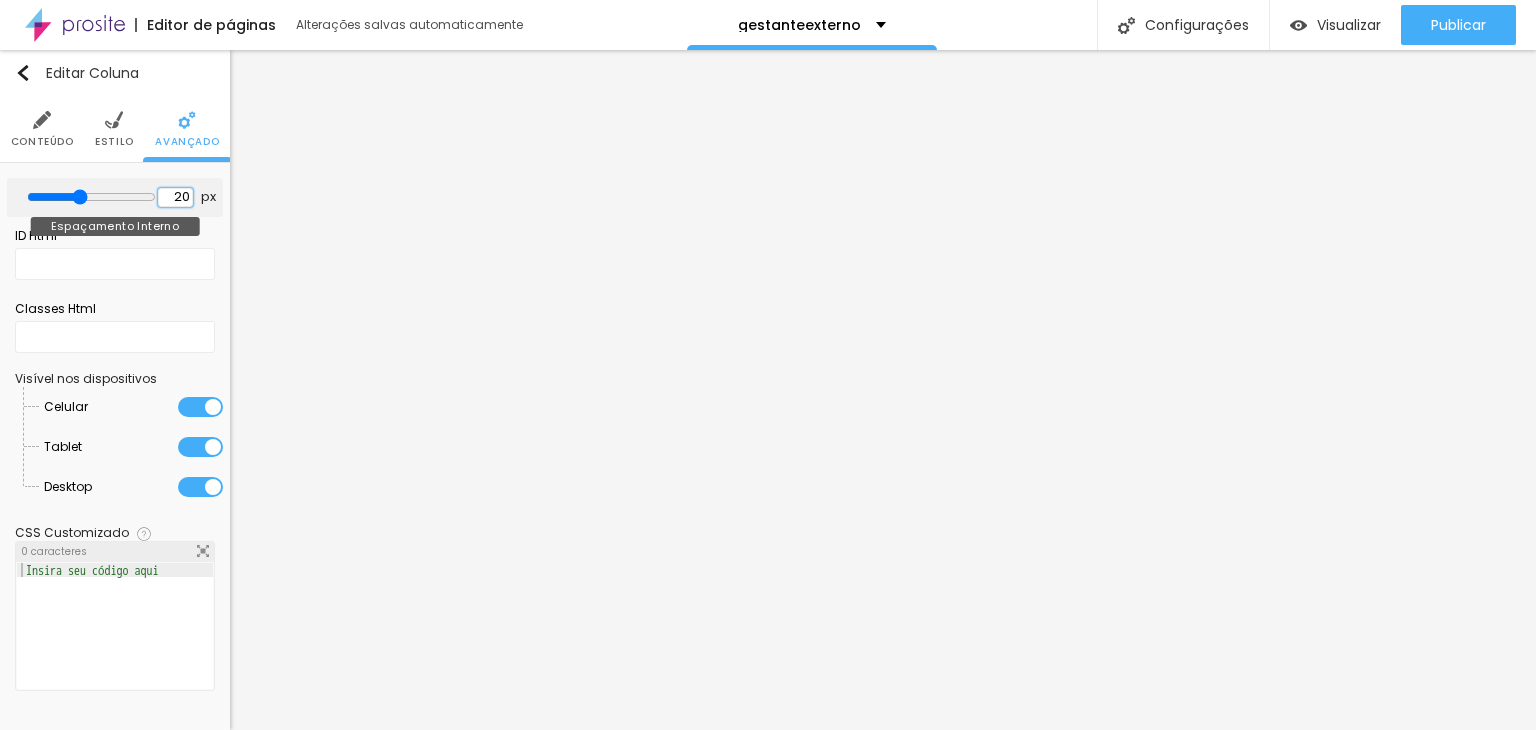 click on "20" at bounding box center [175, 197] 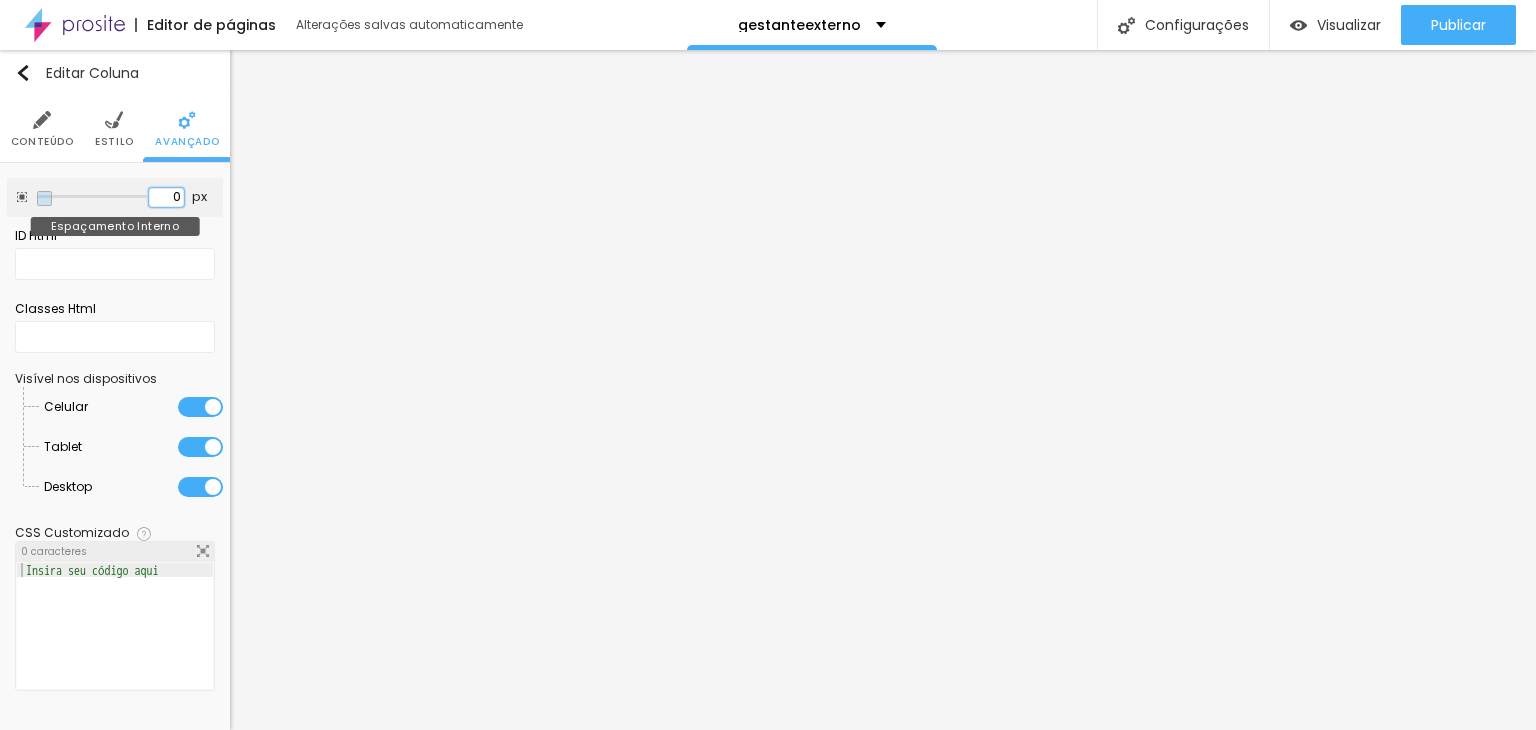 type on "0" 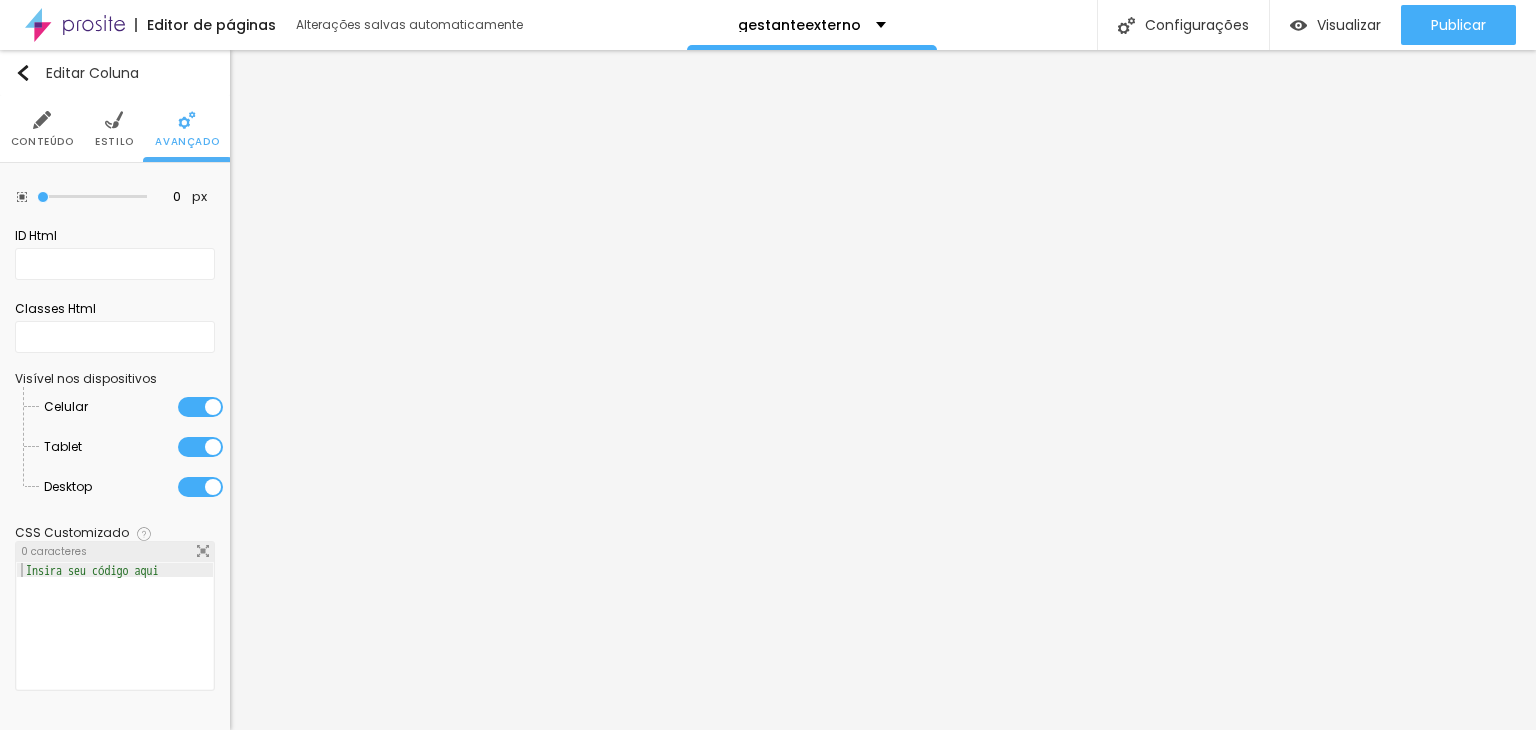 click on "Estilo" at bounding box center [114, 142] 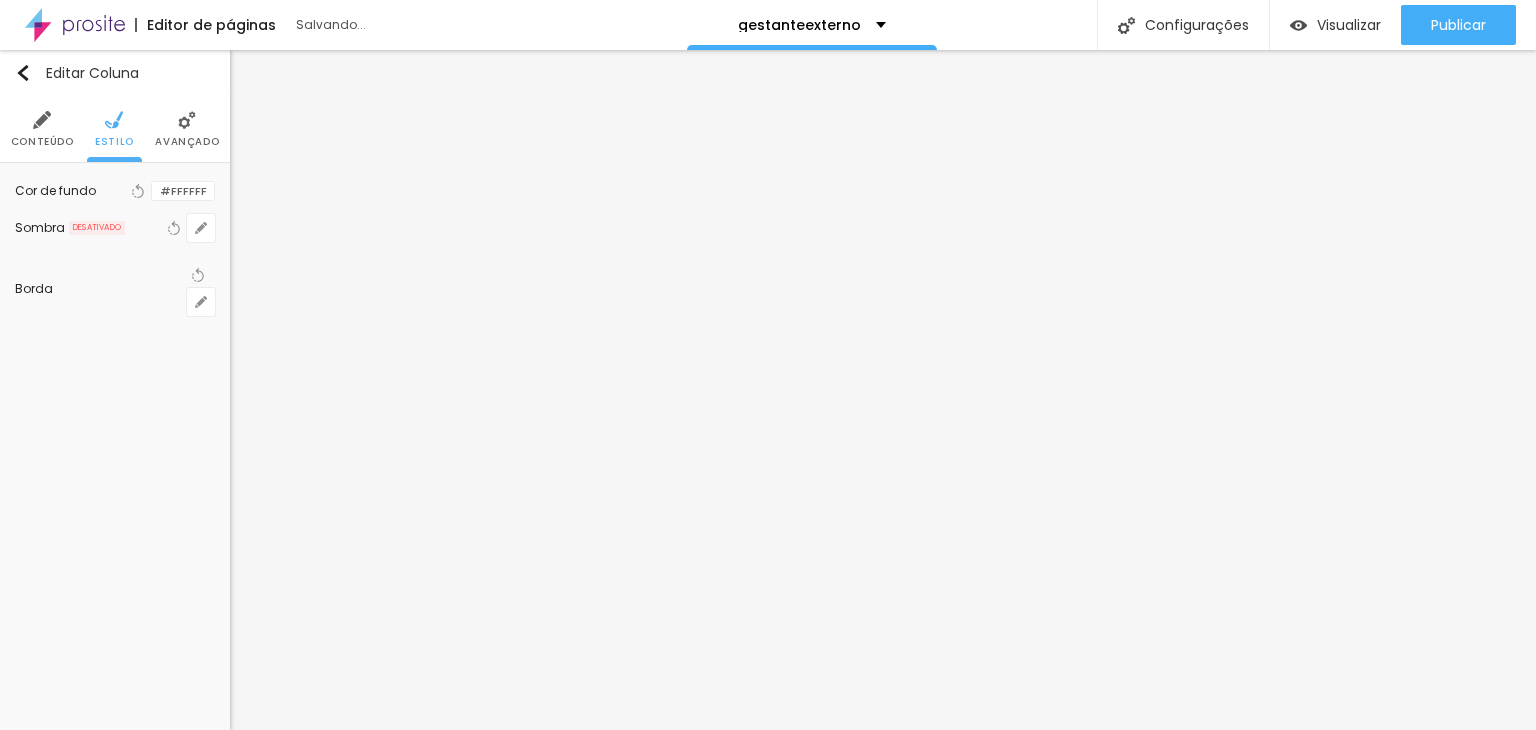 click on "Conteúdo" at bounding box center [42, 142] 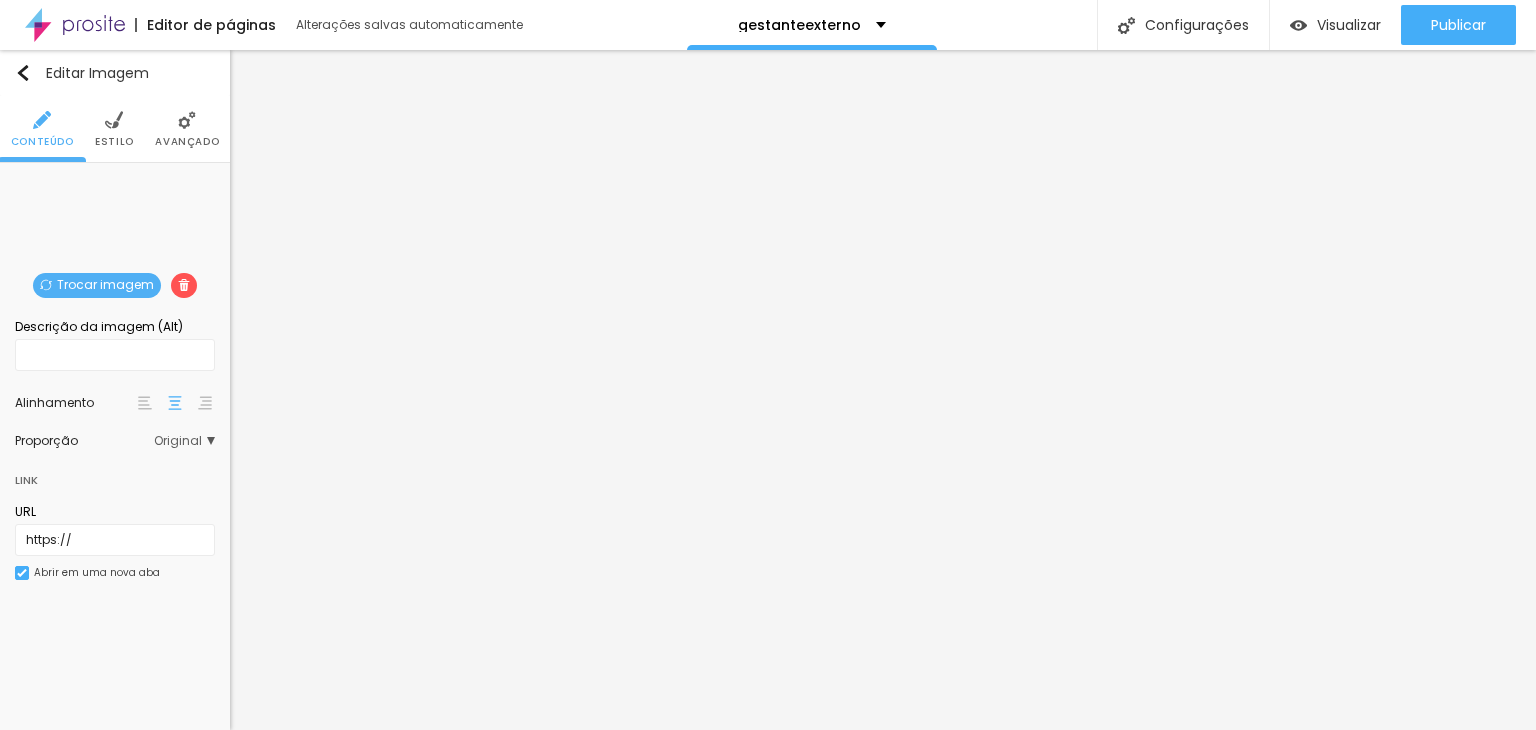 click on "Estilo" at bounding box center [114, 142] 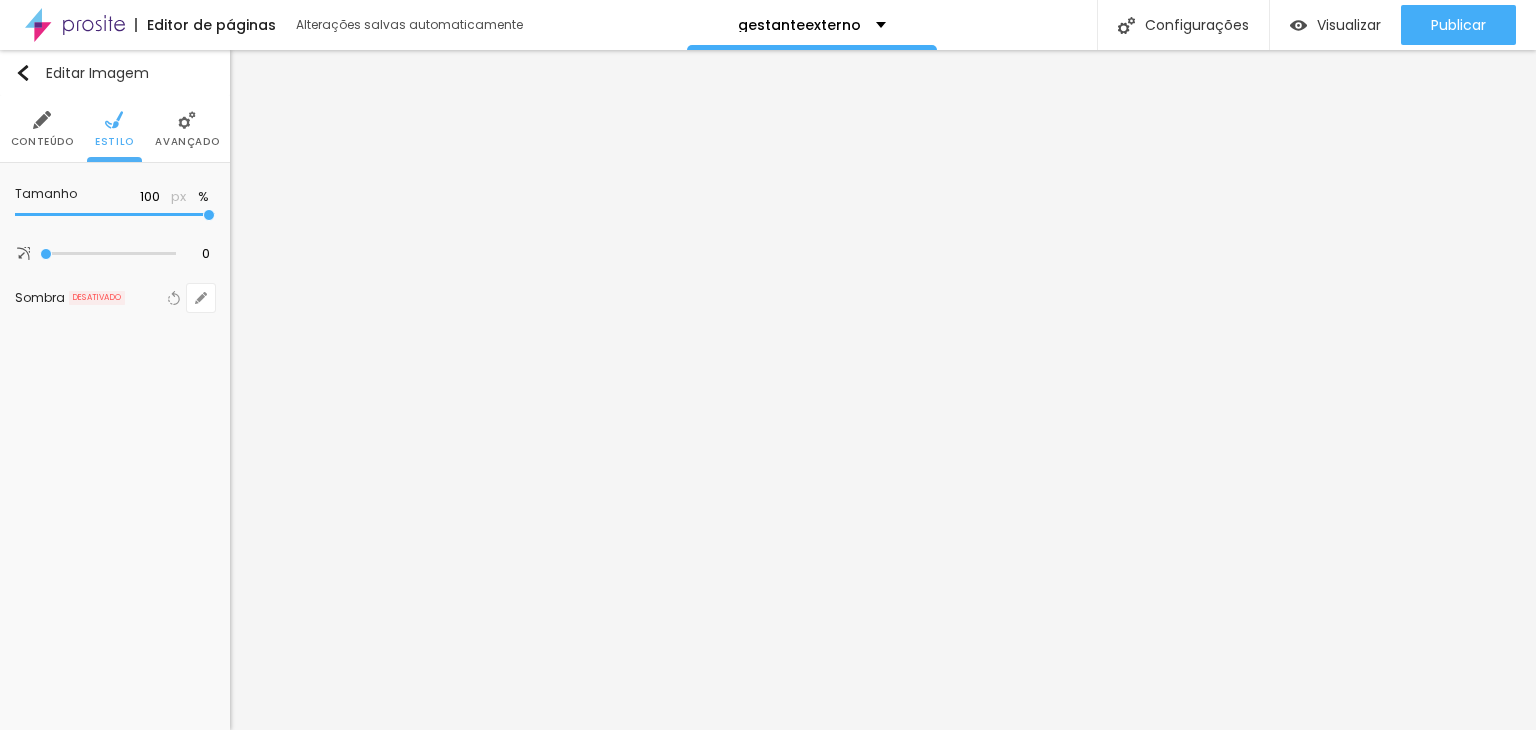 click on "Avançado" at bounding box center (187, 129) 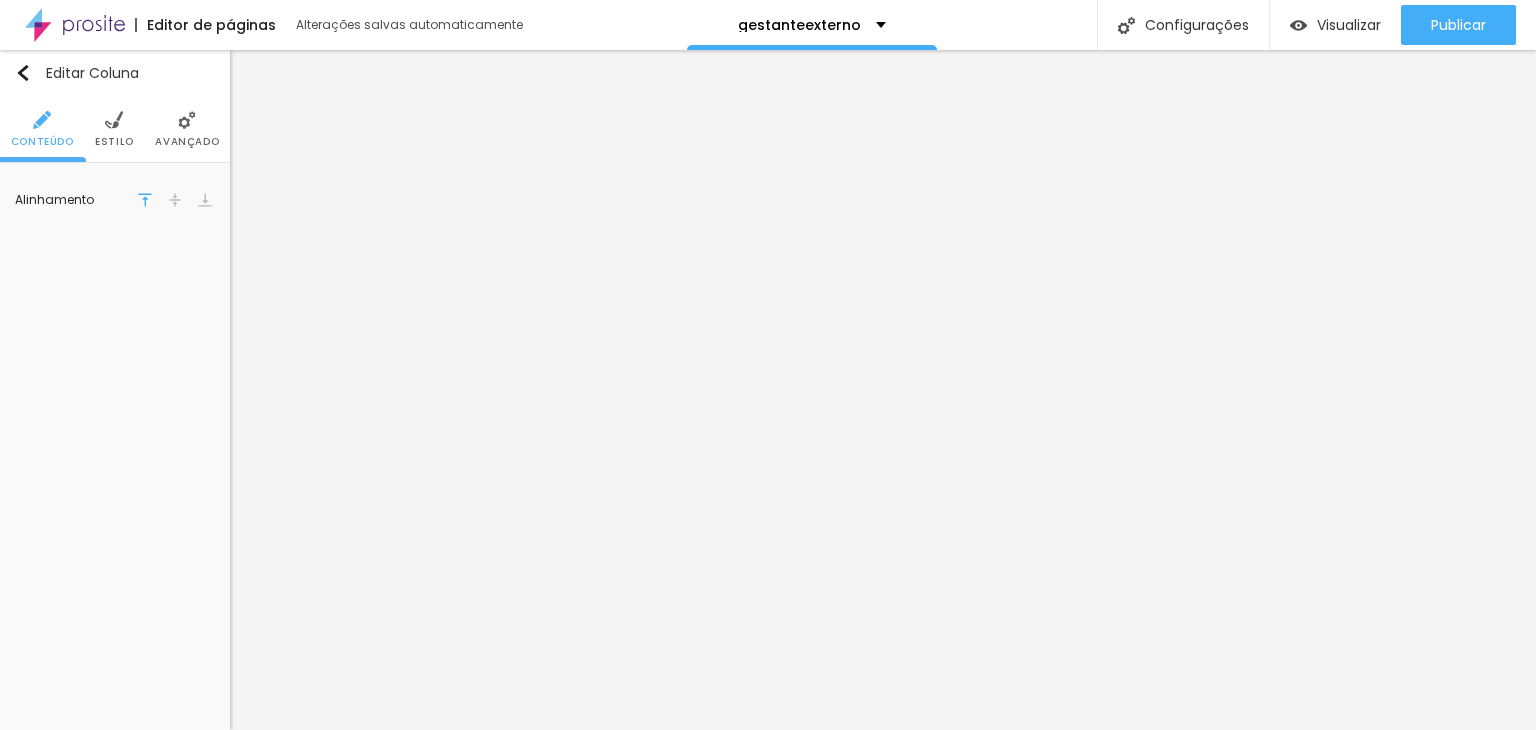 click on "Avançado" at bounding box center (187, 129) 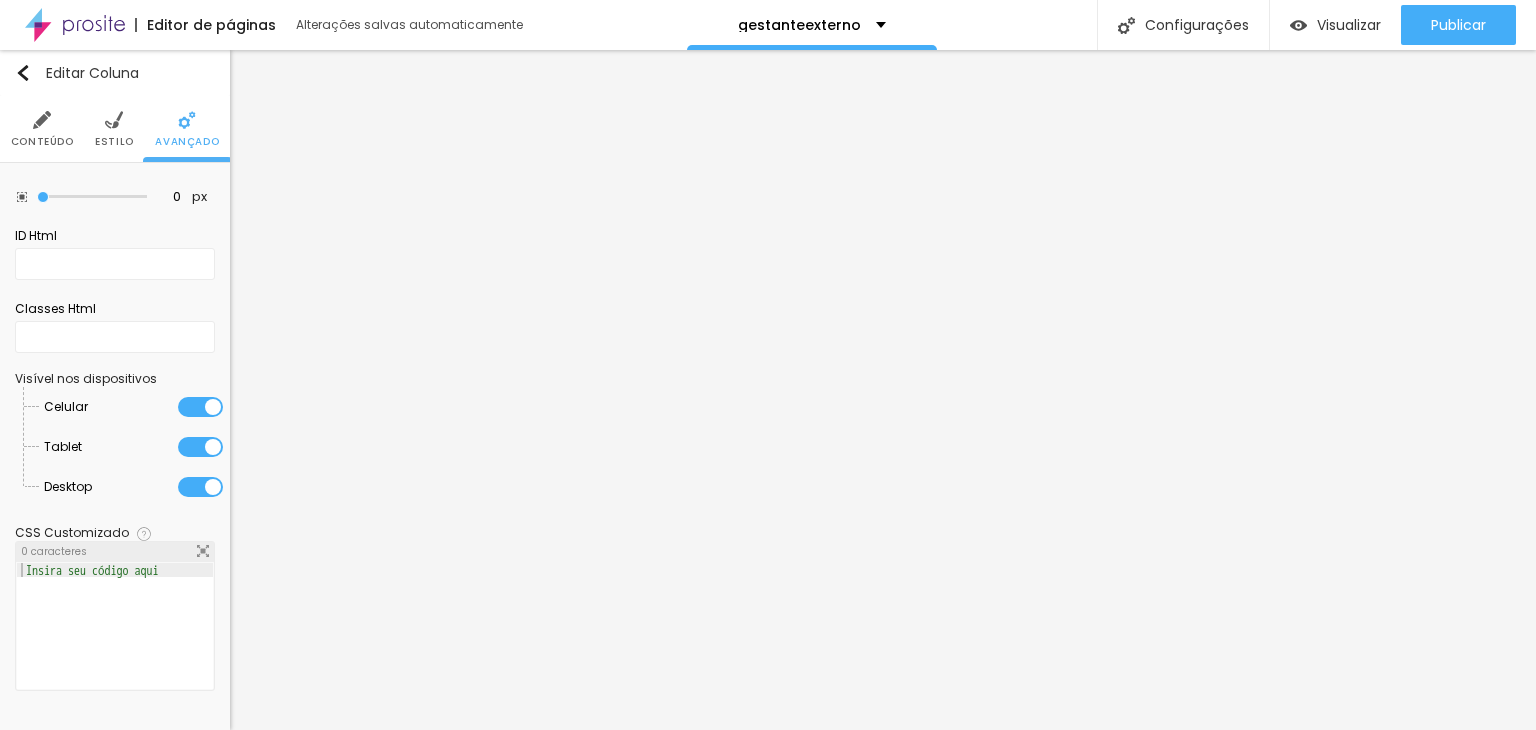 click on "Estilo" at bounding box center (114, 129) 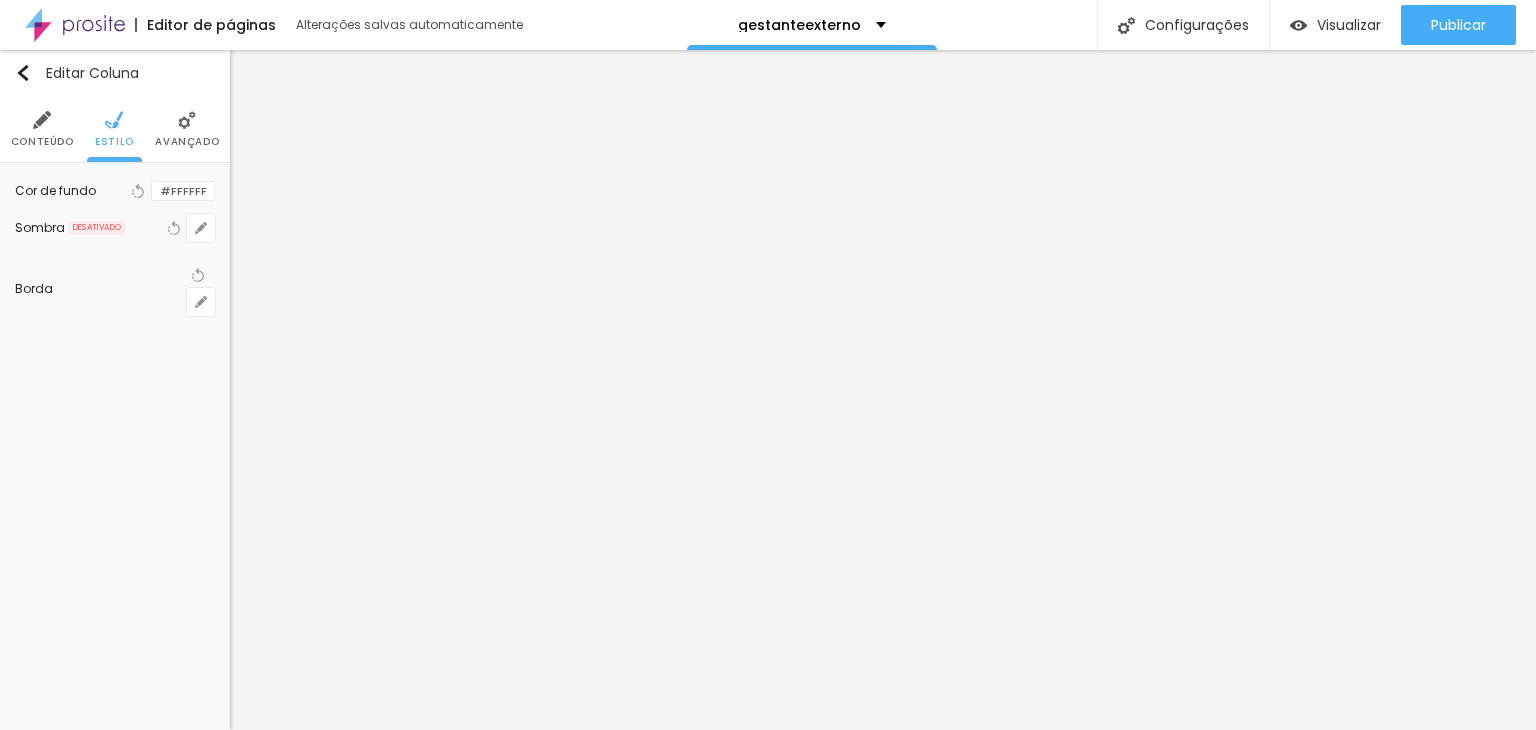 click on "Conteúdo" at bounding box center [42, 142] 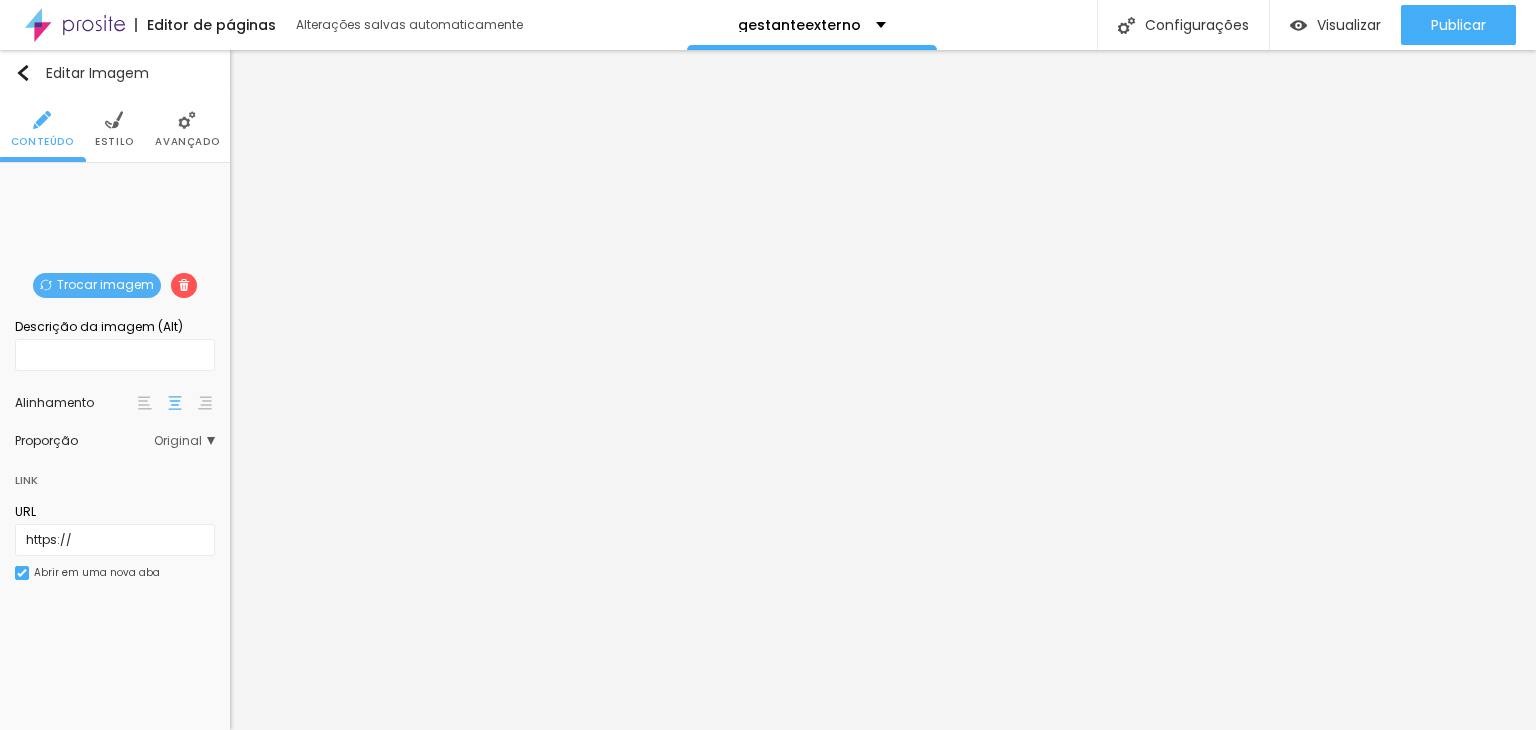 click at bounding box center (187, 120) 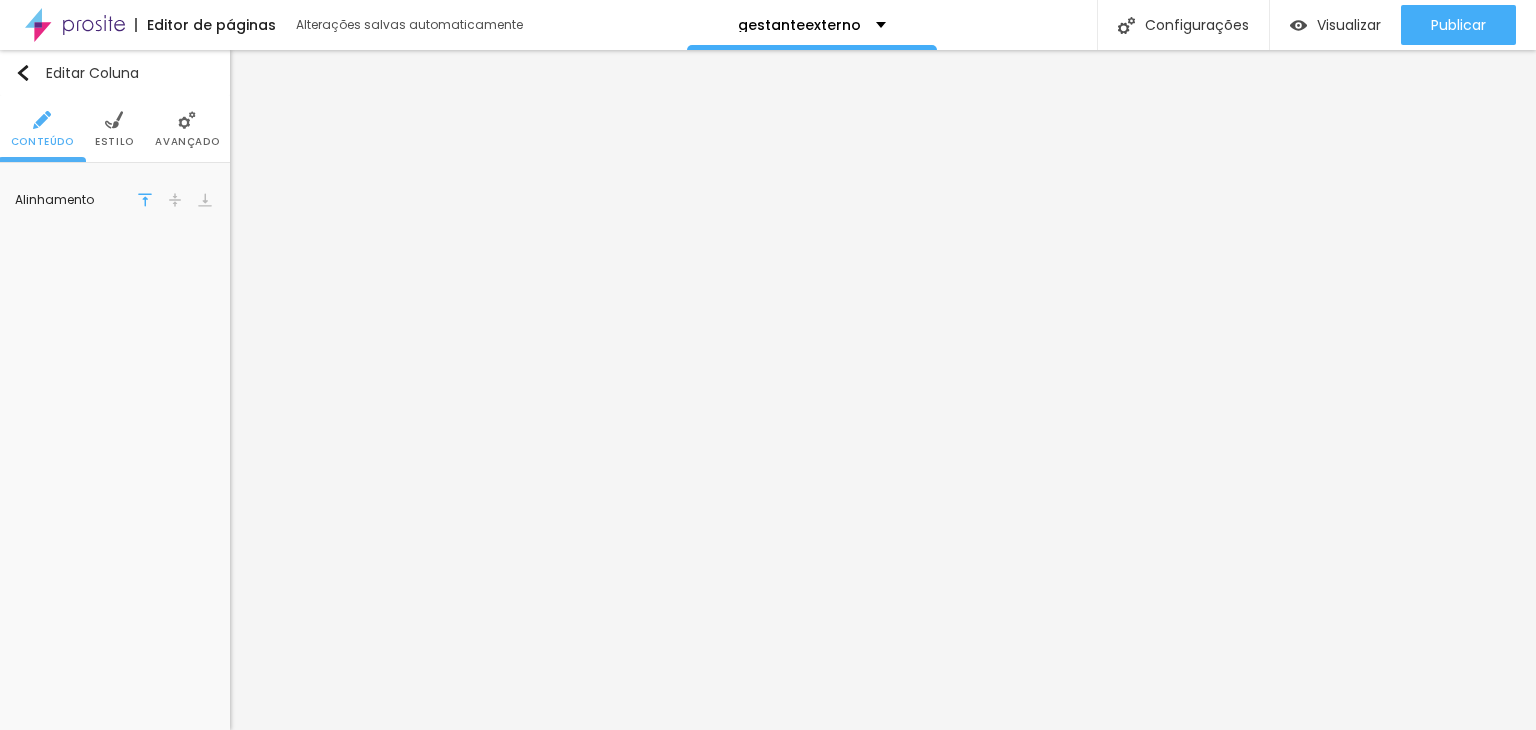 click at bounding box center (187, 120) 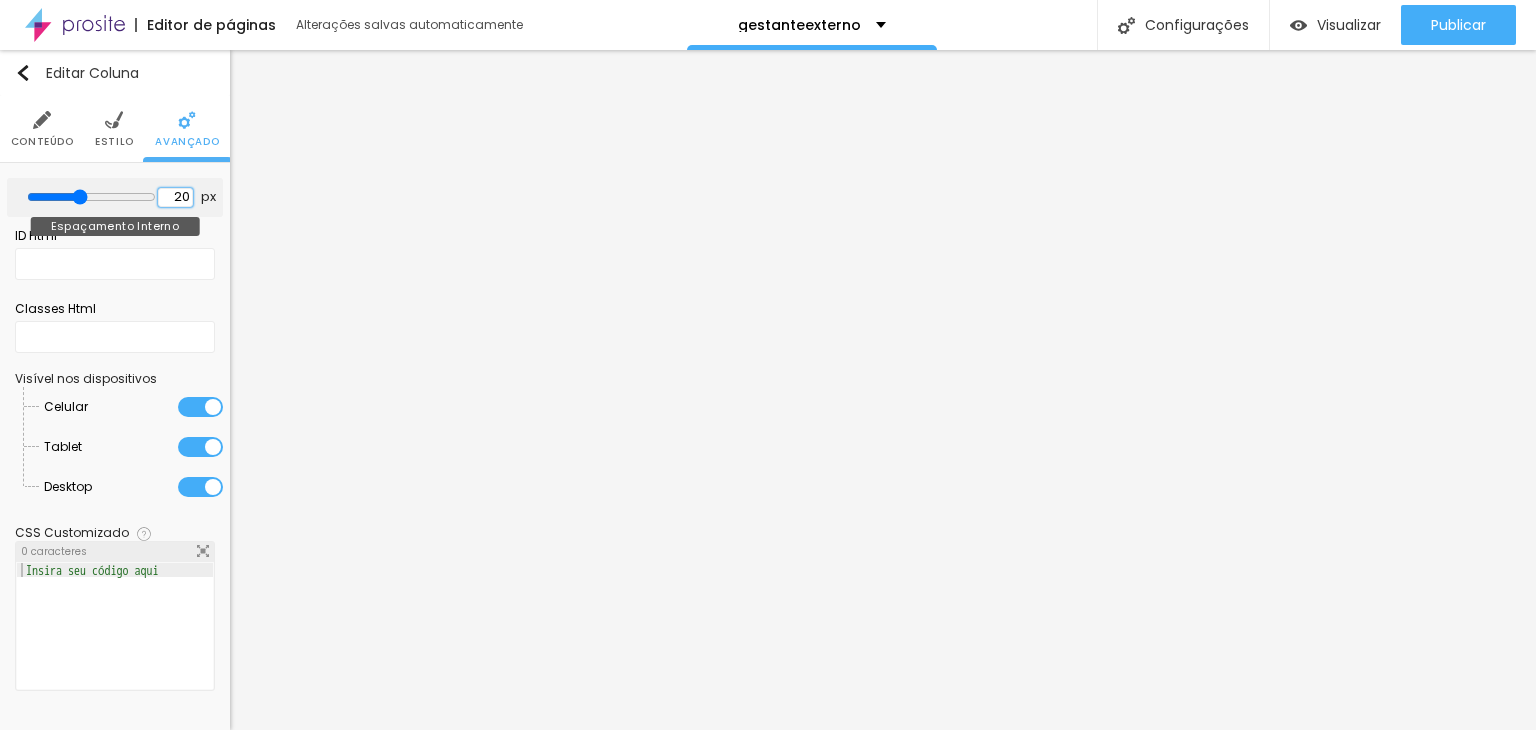 drag, startPoint x: 164, startPoint y: 197, endPoint x: 193, endPoint y: 194, distance: 29.15476 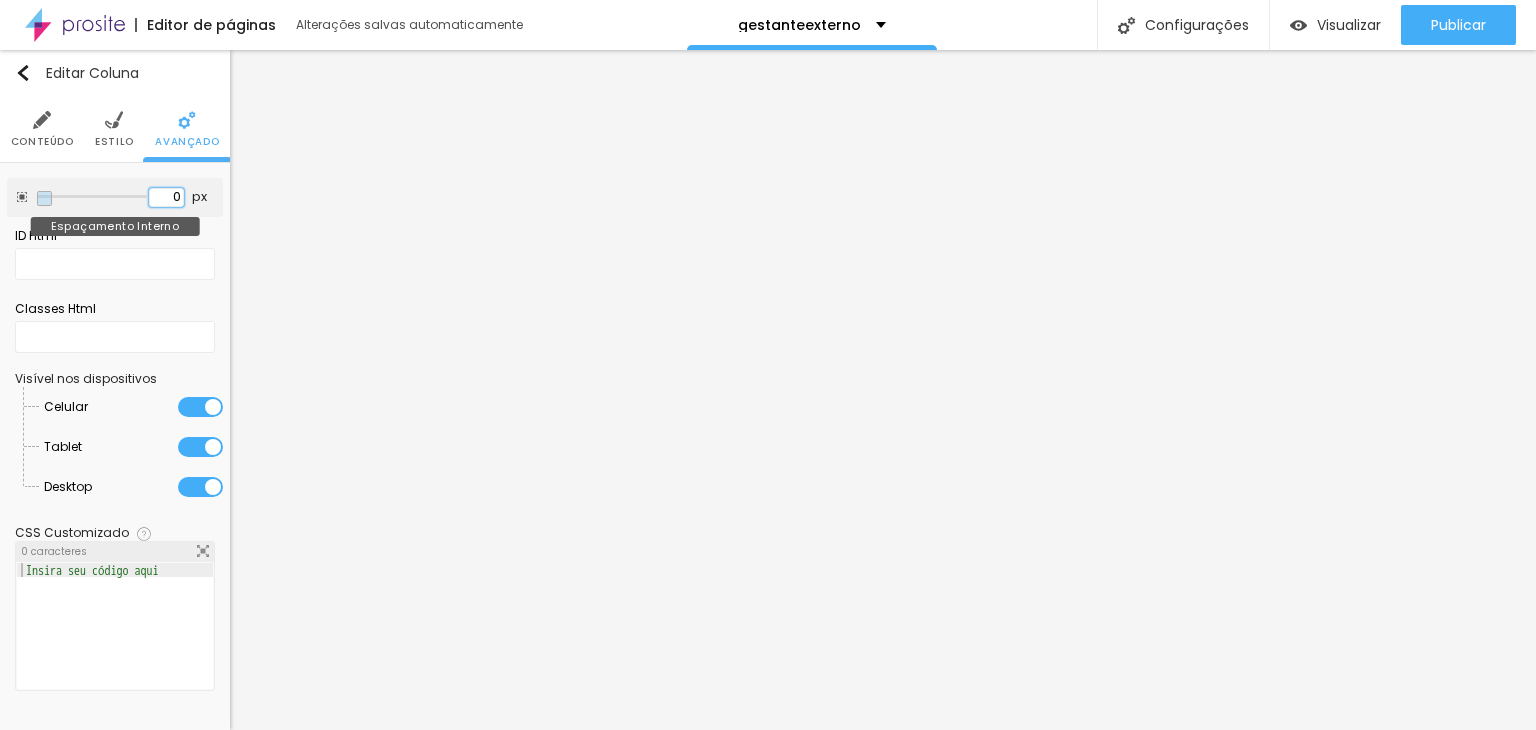 type on "0" 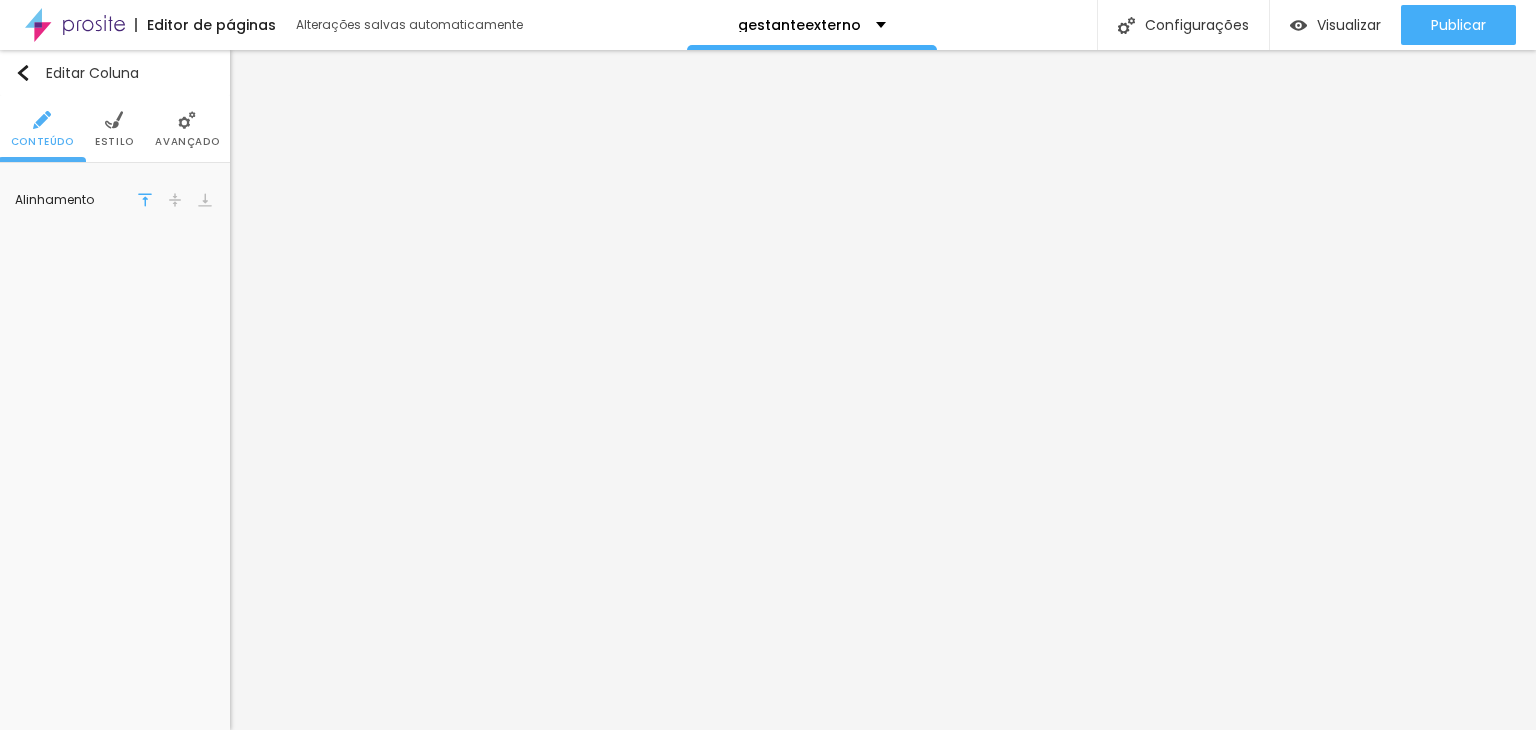 click on "Avançado" at bounding box center (187, 129) 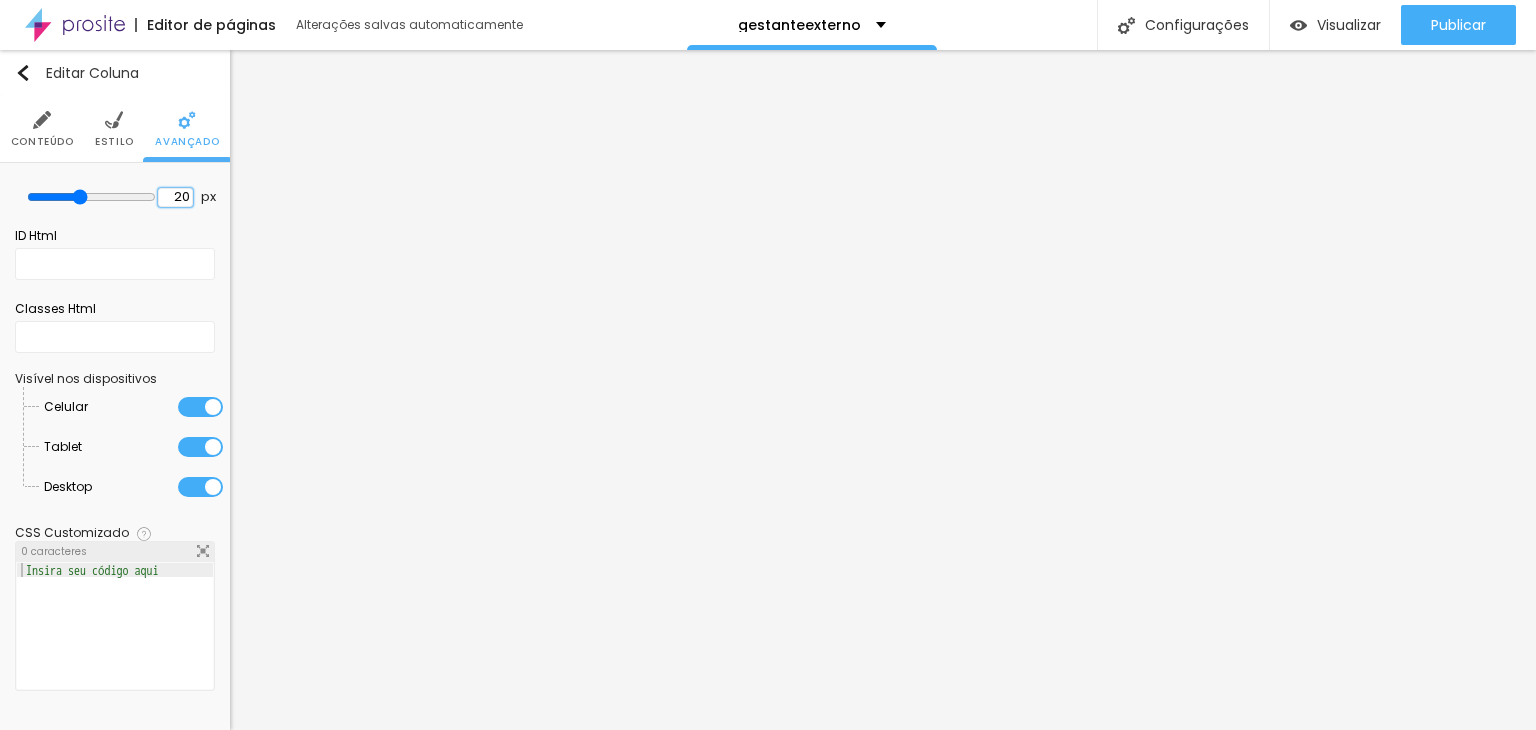 drag, startPoint x: 189, startPoint y: 192, endPoint x: 224, endPoint y: 192, distance: 35 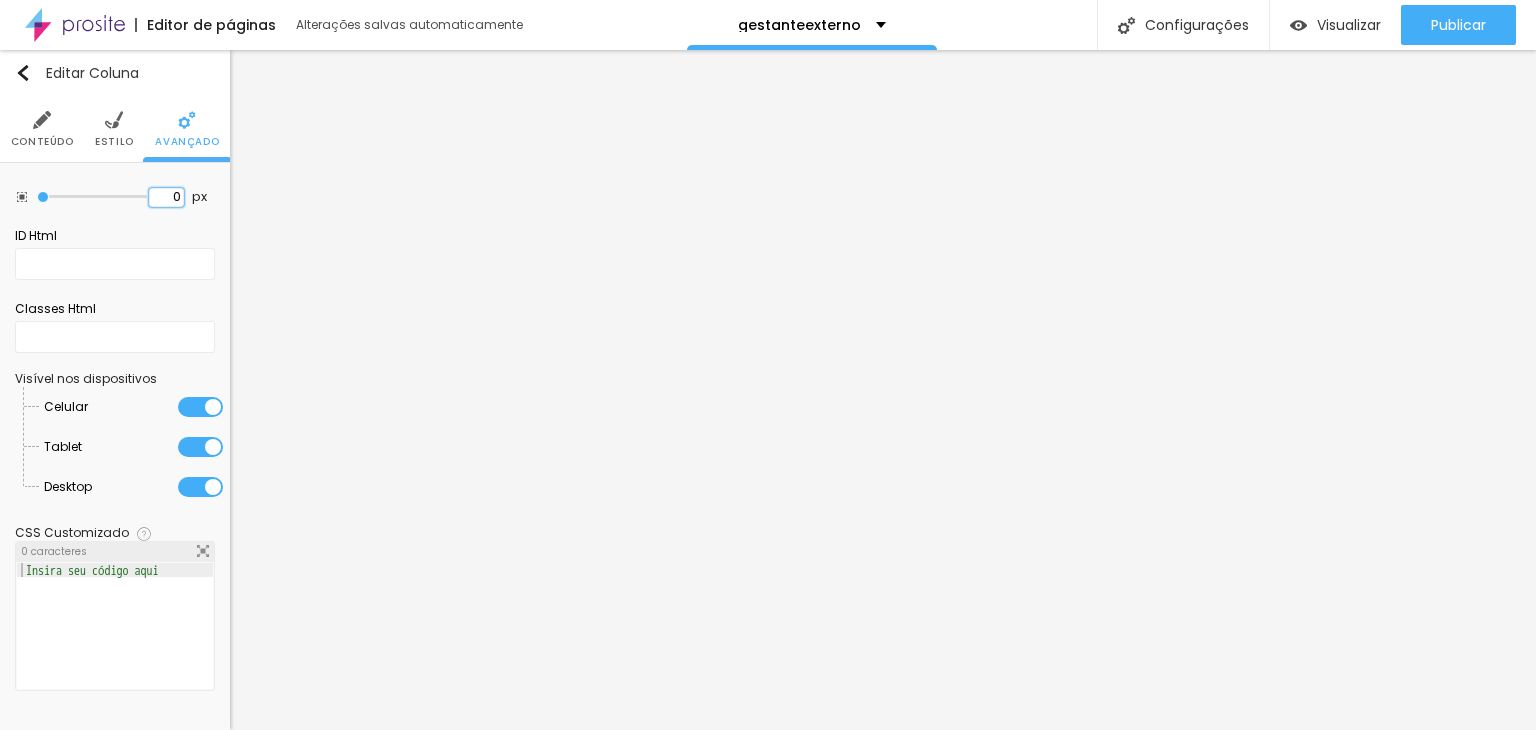 type on "0" 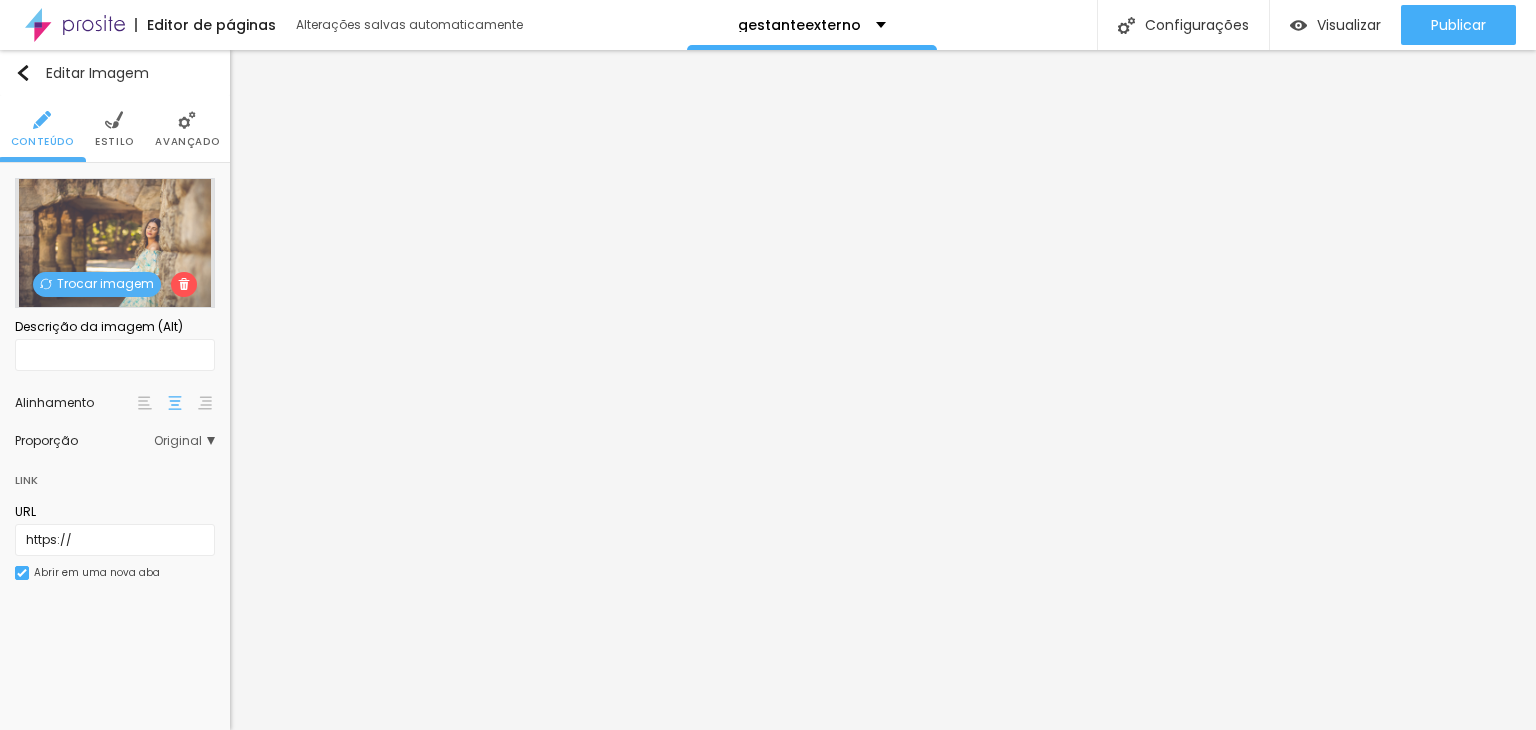 click on "Trocar imagem" at bounding box center [97, 284] 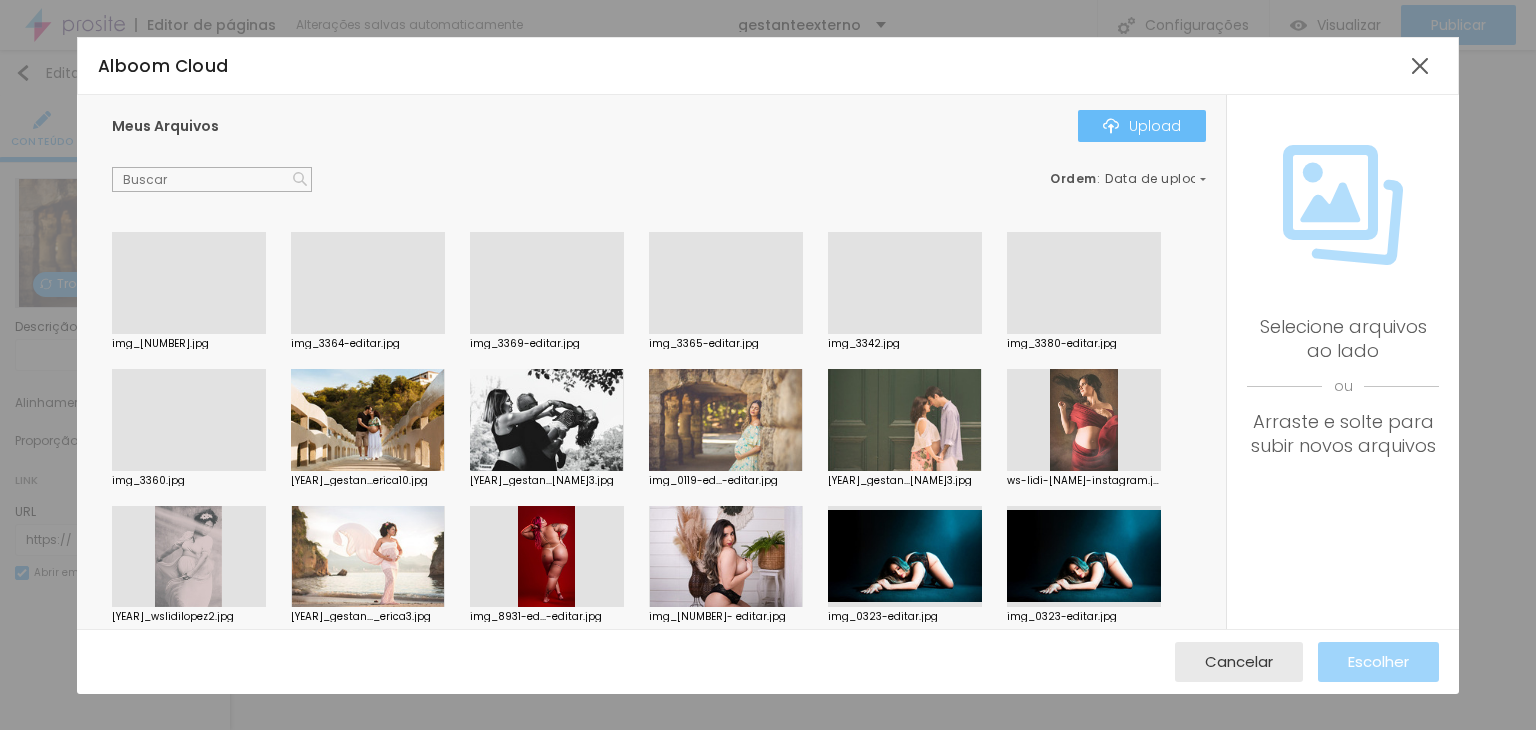 click on "Upload" at bounding box center [1142, 126] 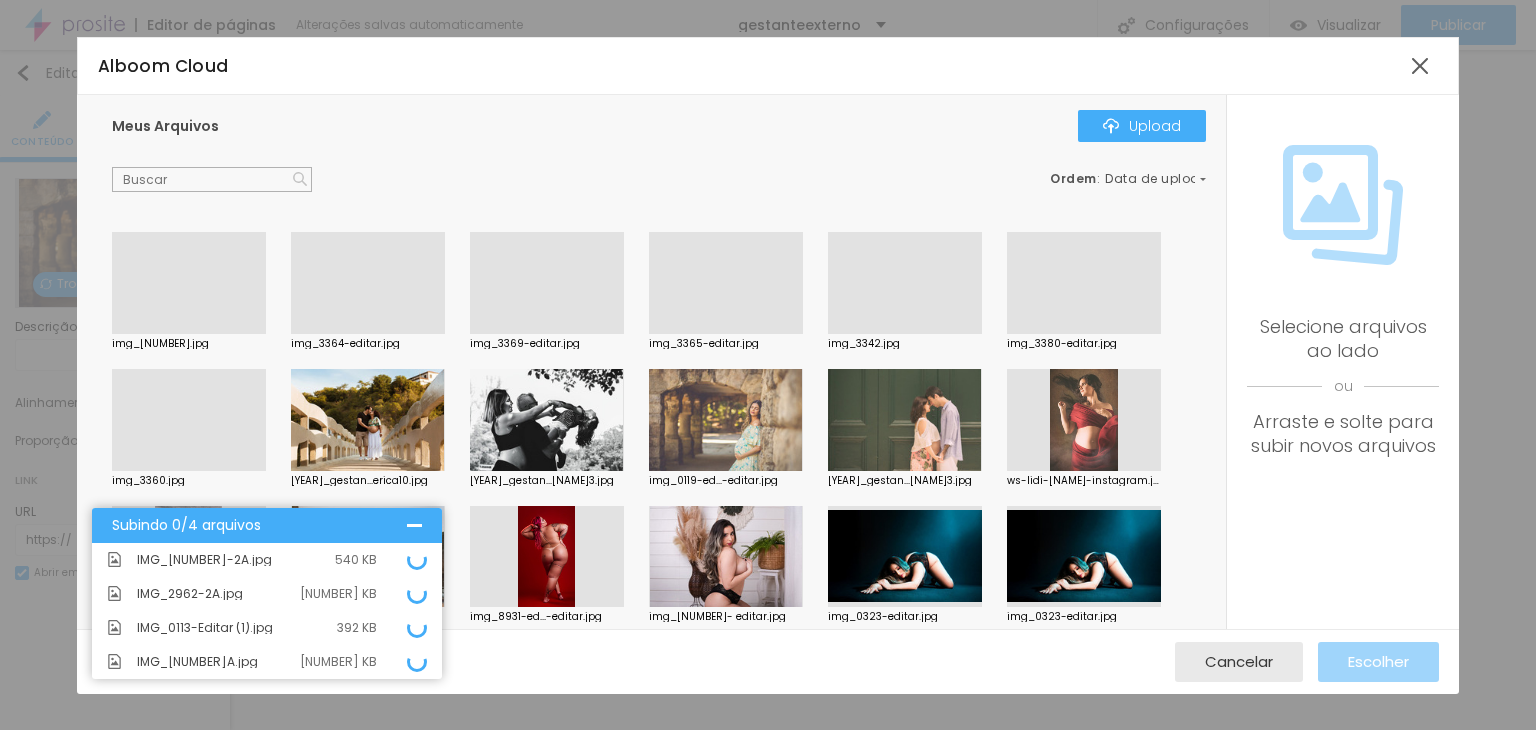 click on "Ordem :  Data de upload" at bounding box center [659, 180] 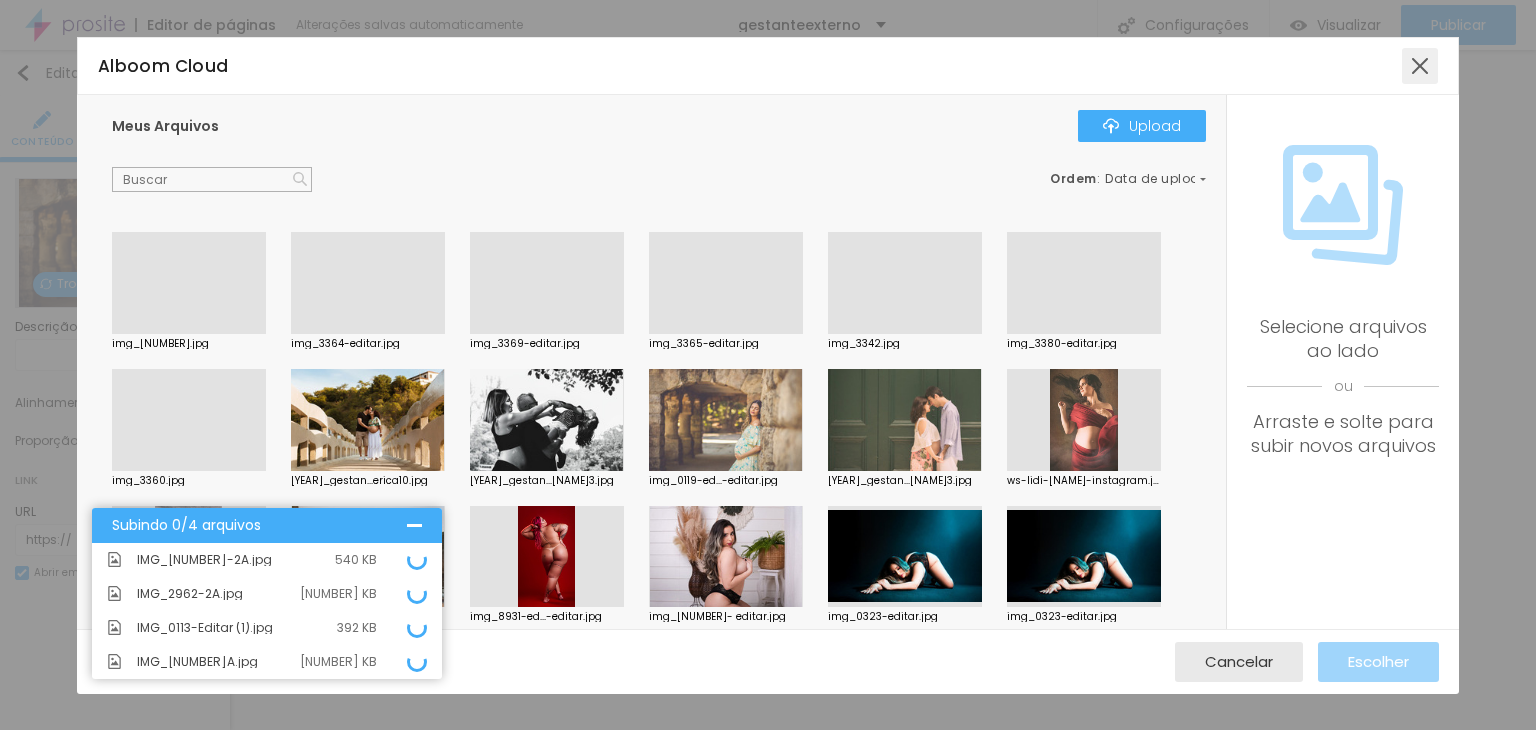 click at bounding box center [1420, 66] 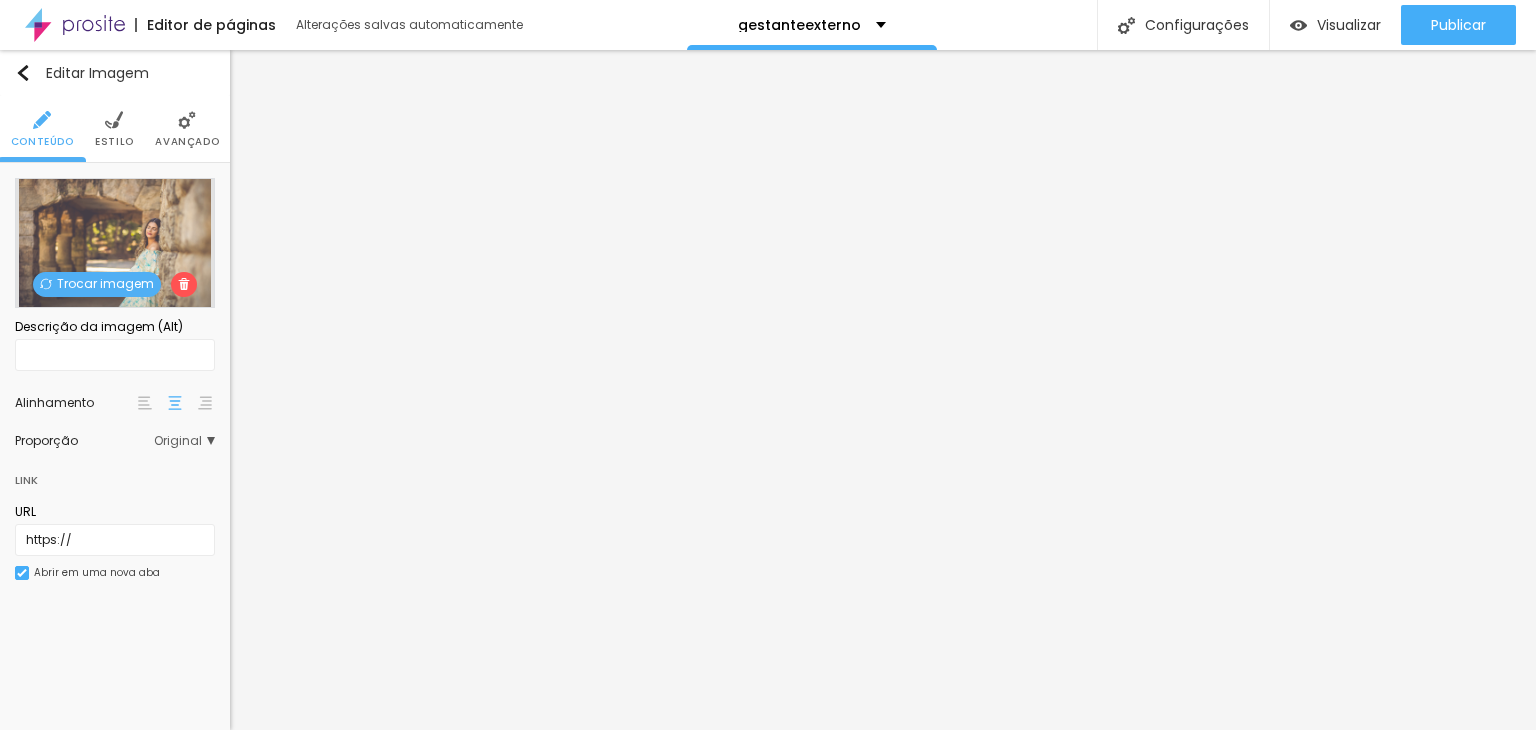 click on "Trocar imagem" at bounding box center [97, 284] 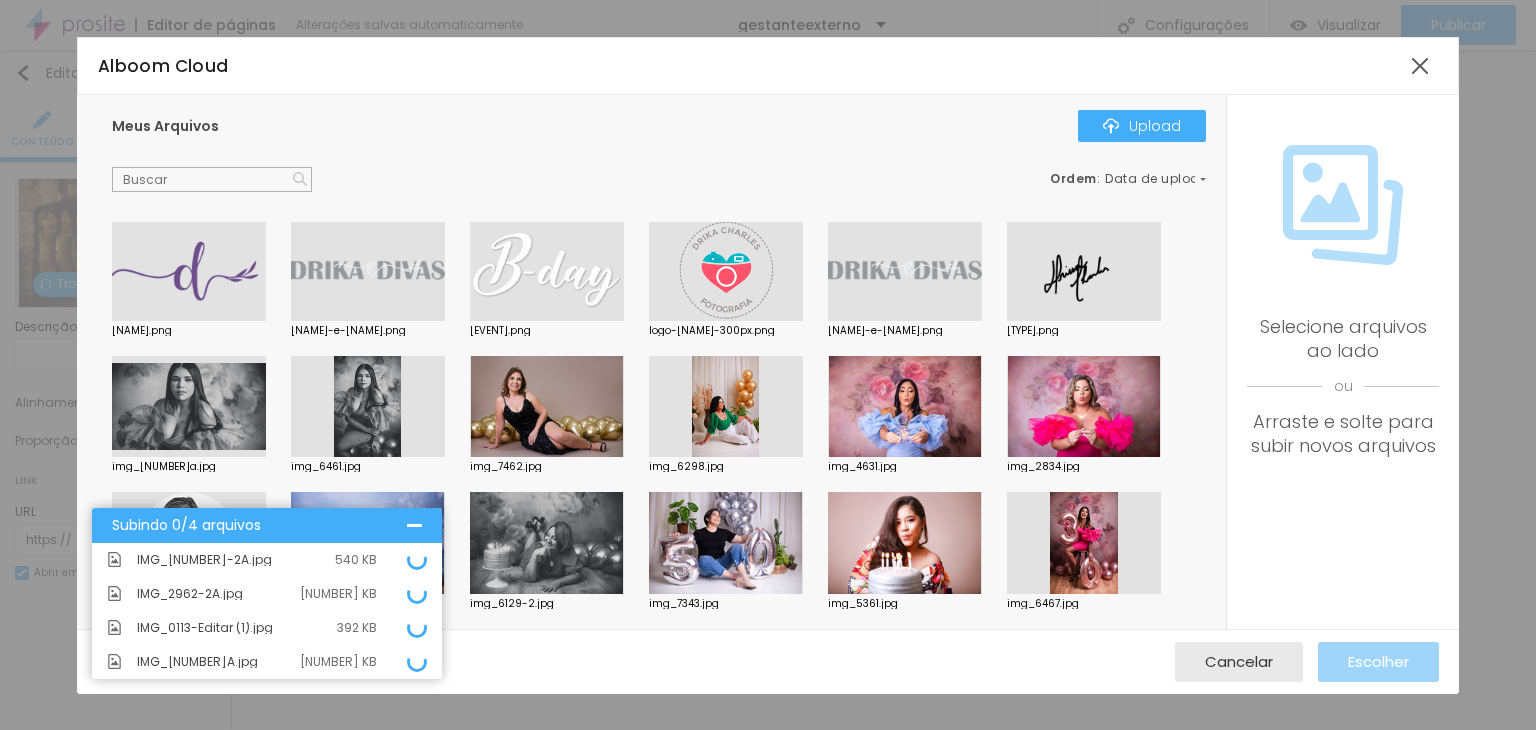 scroll, scrollTop: 0, scrollLeft: 0, axis: both 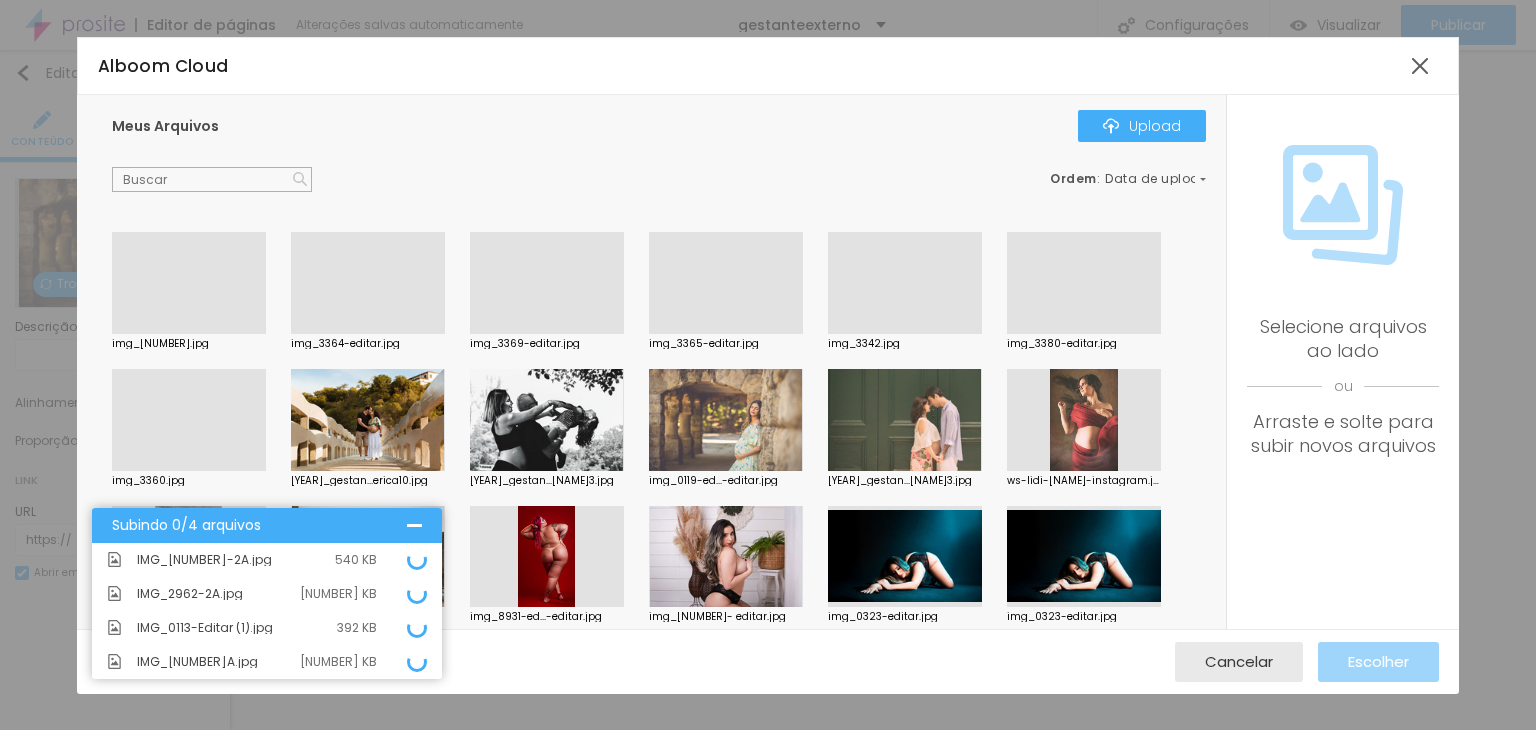 click at bounding box center [212, 180] 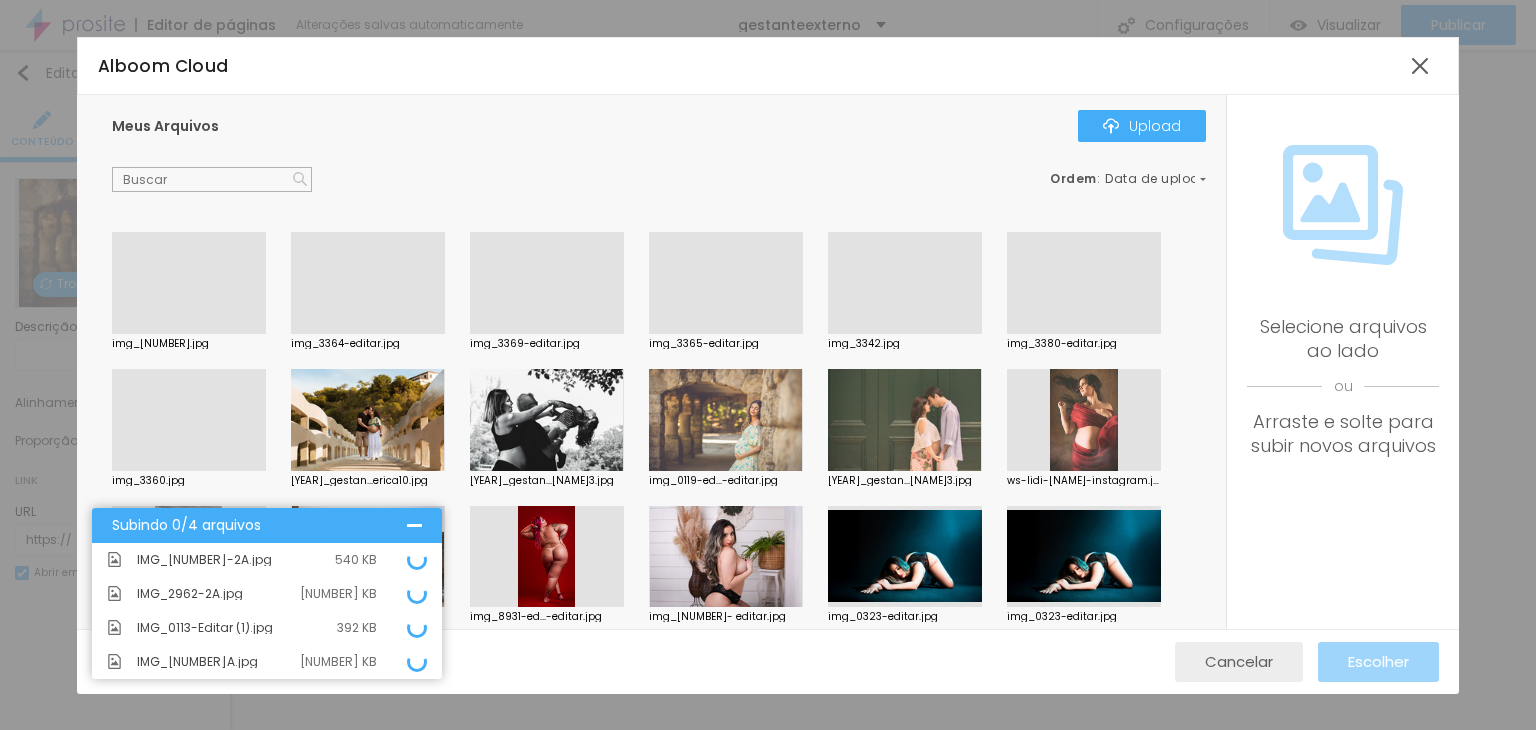 click on "Cancelar" at bounding box center (1239, 662) 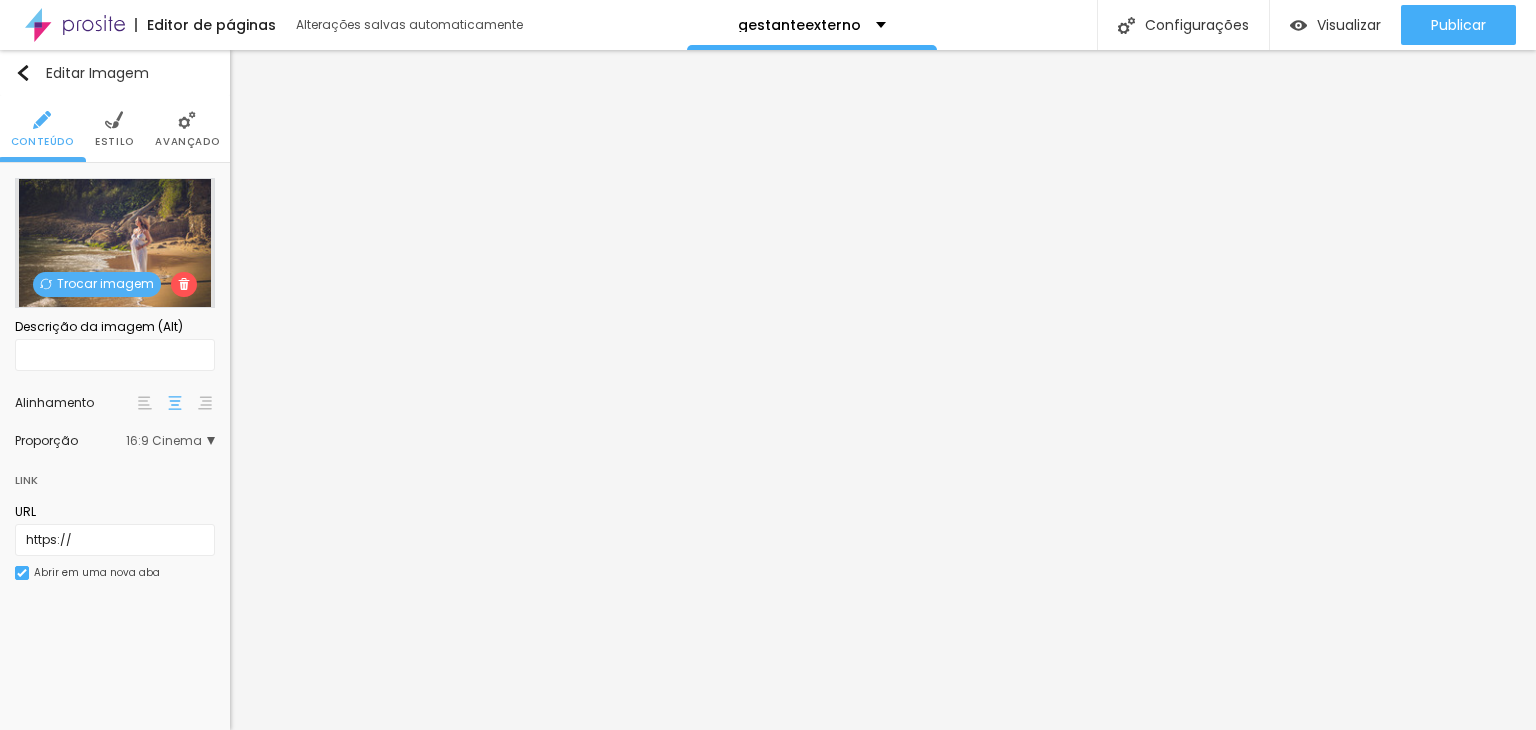 click on "Trocar imagem" at bounding box center (97, 284) 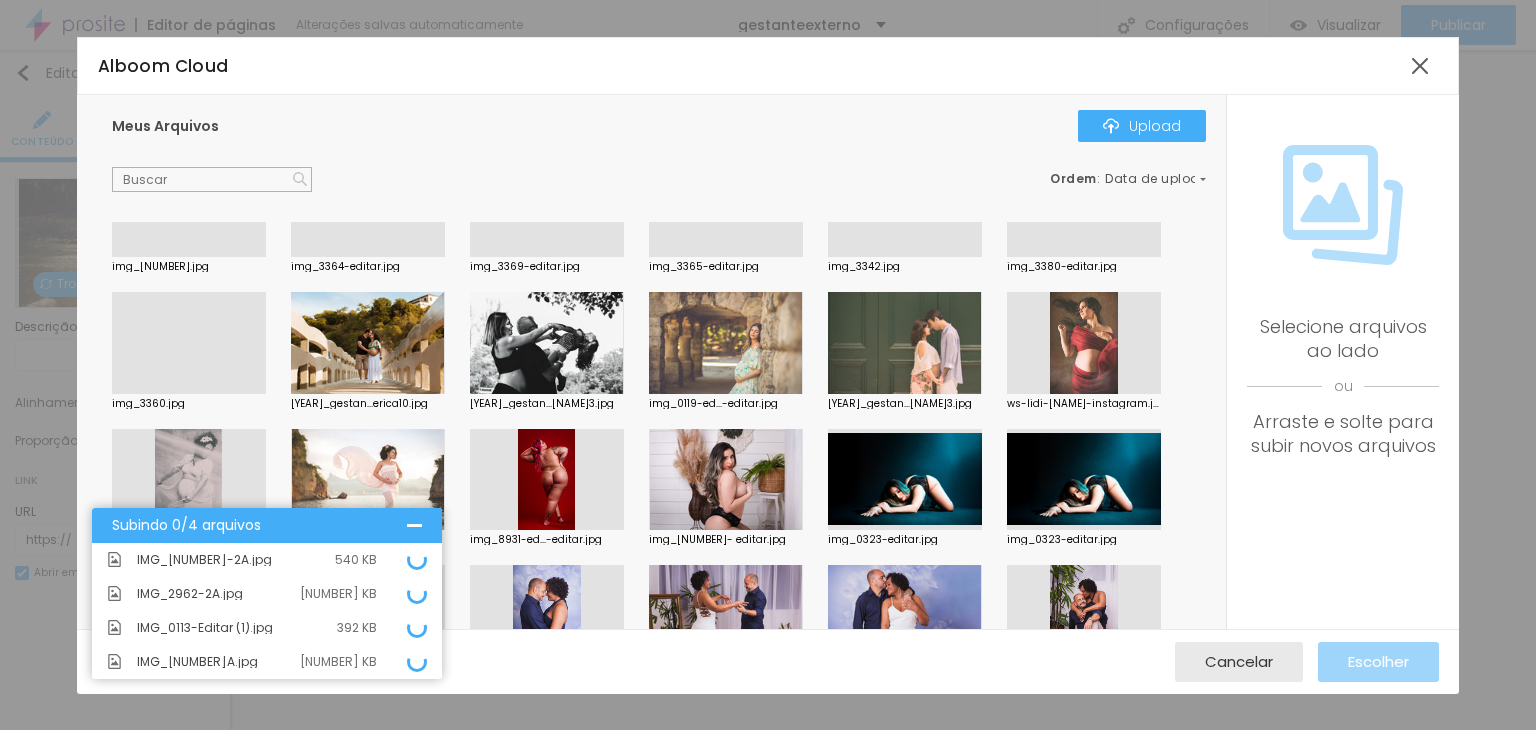 scroll, scrollTop: 112, scrollLeft: 0, axis: vertical 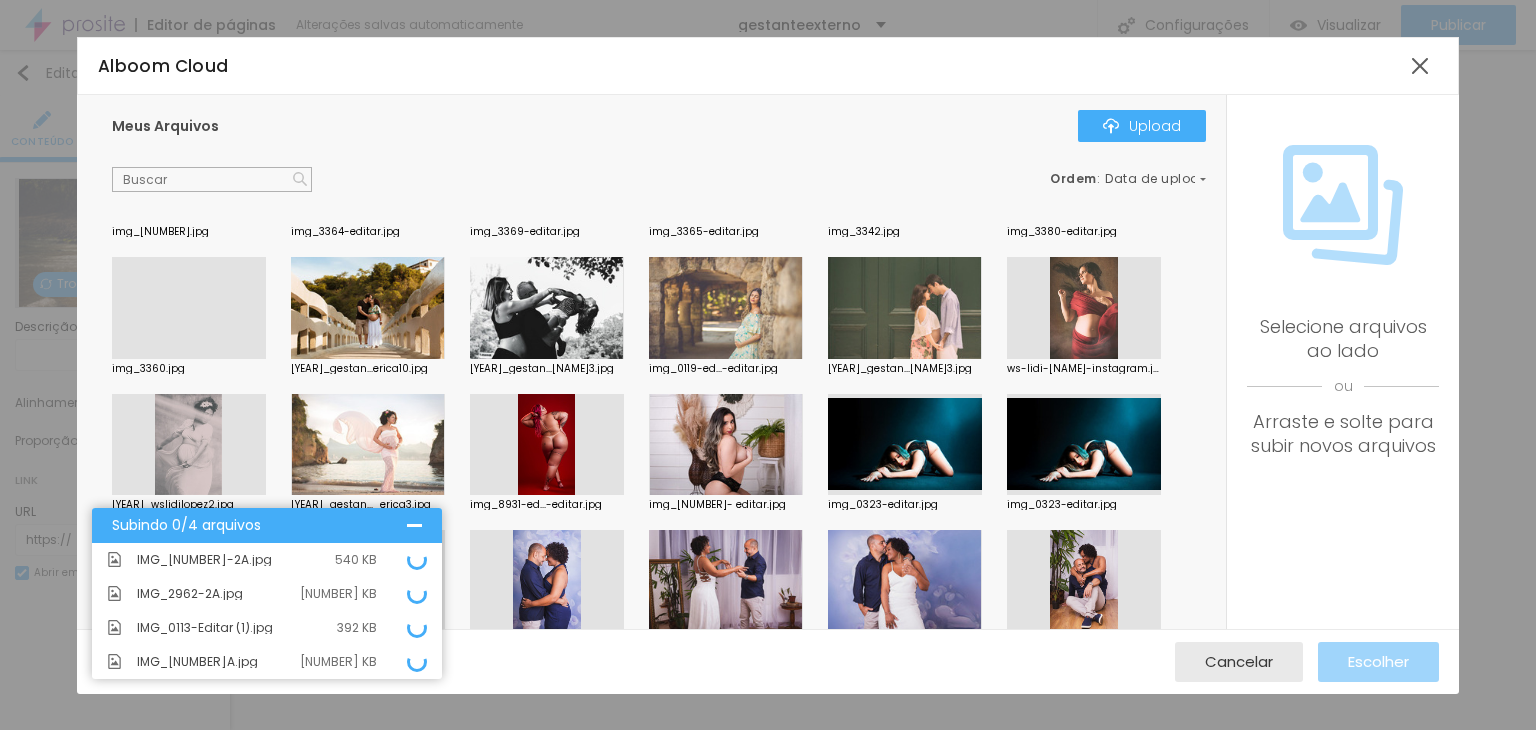 click at bounding box center (189, 445) 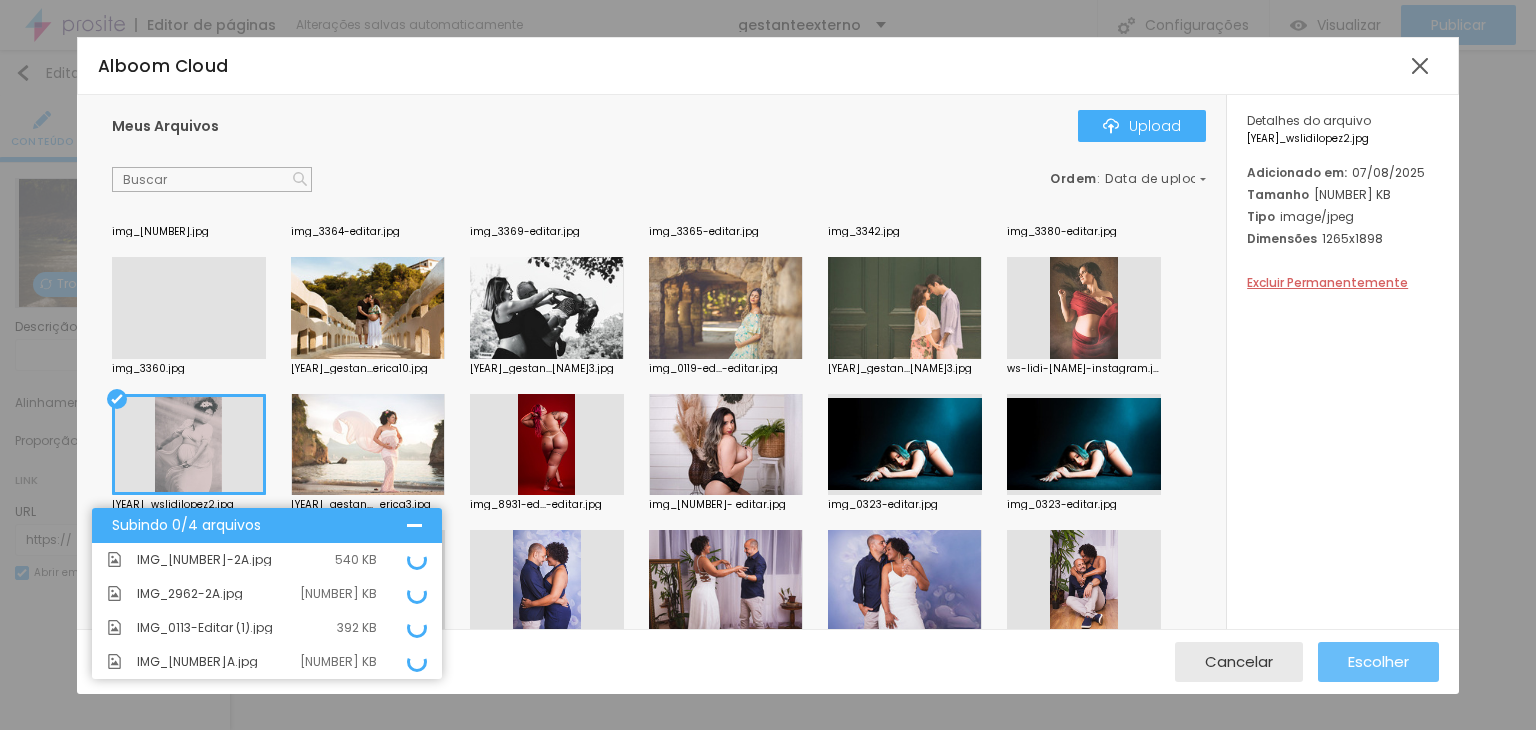 click on "Escolher" at bounding box center (1378, 661) 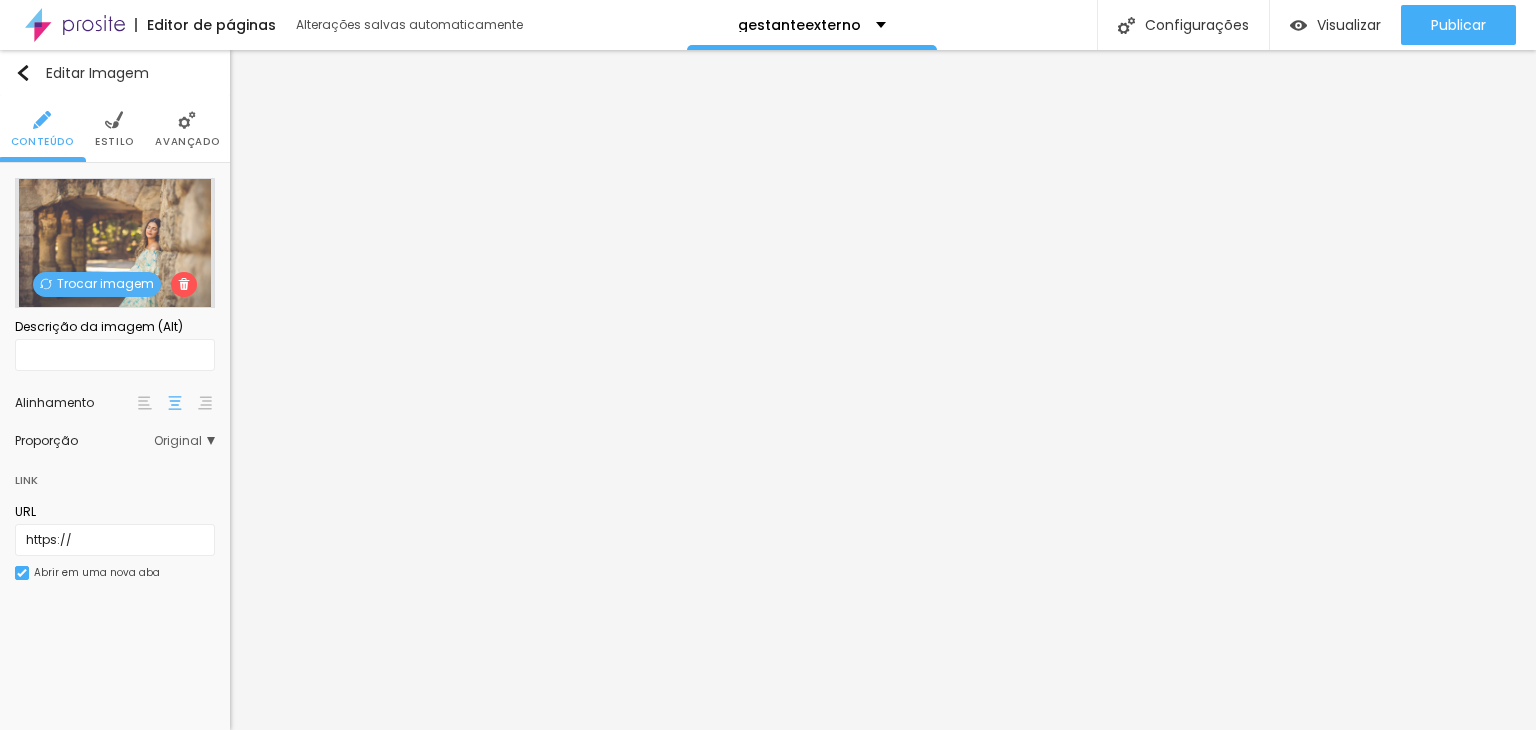 click on "Trocar imagem" at bounding box center [97, 284] 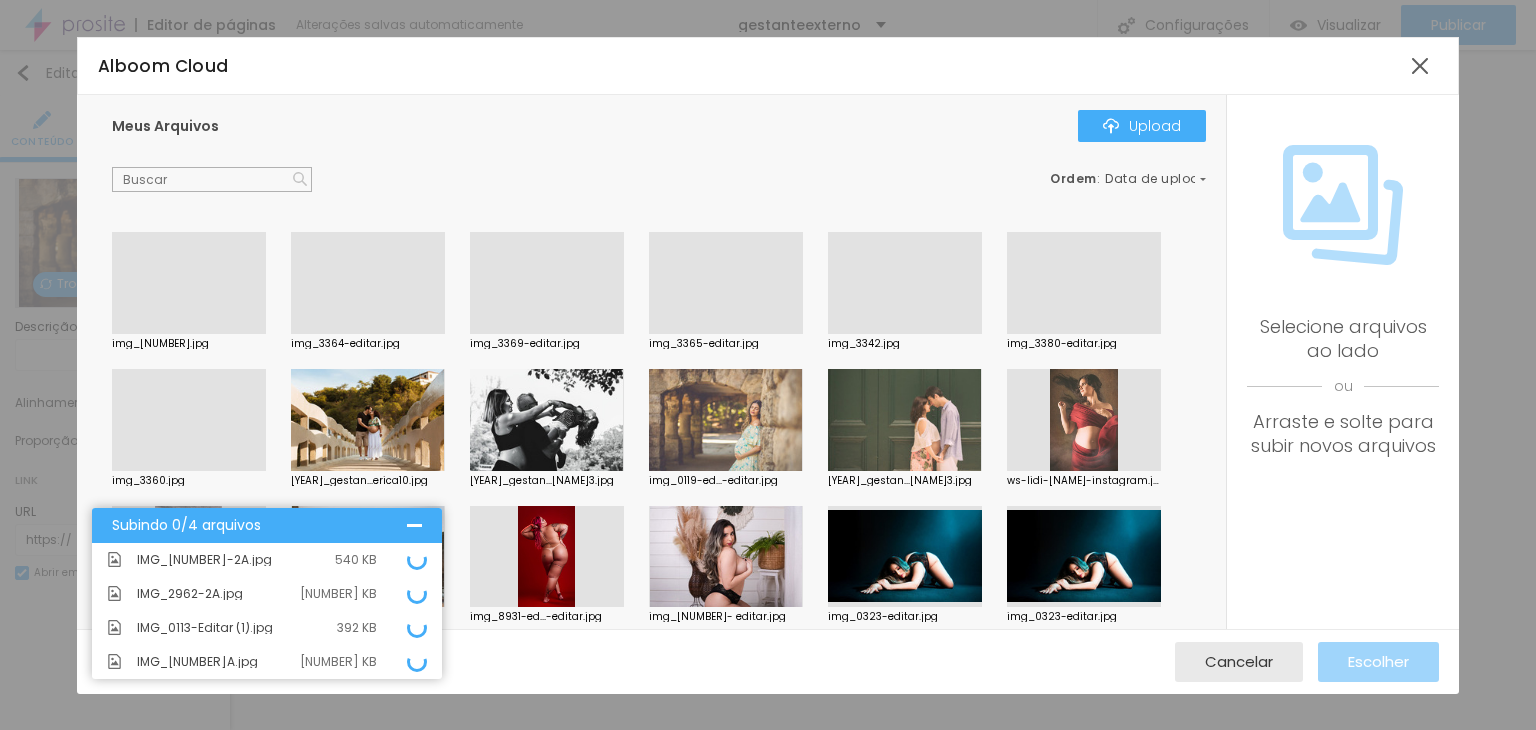 click at bounding box center [1084, 420] 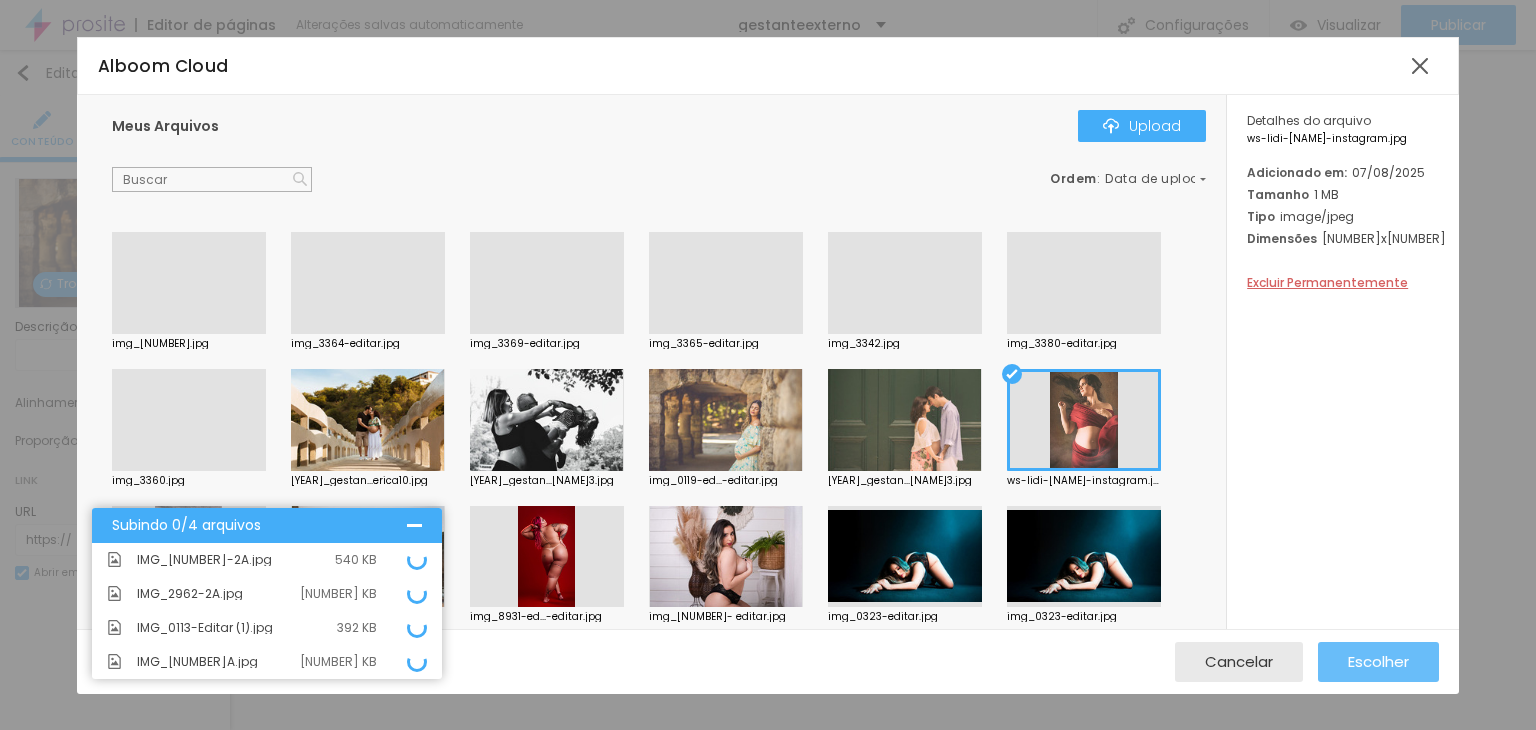 click on "Escolher" at bounding box center [1378, 661] 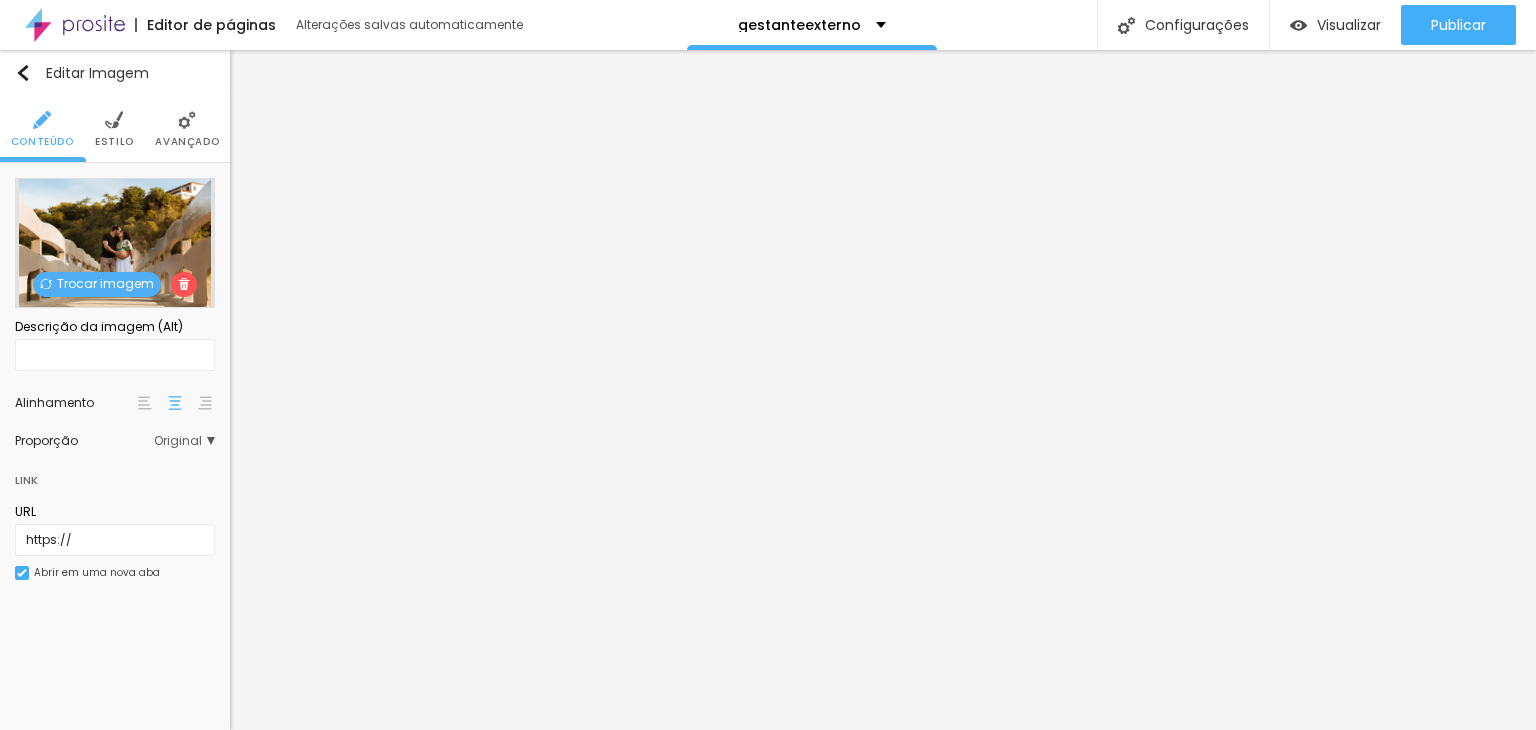 click on "Trocar imagem" at bounding box center (97, 284) 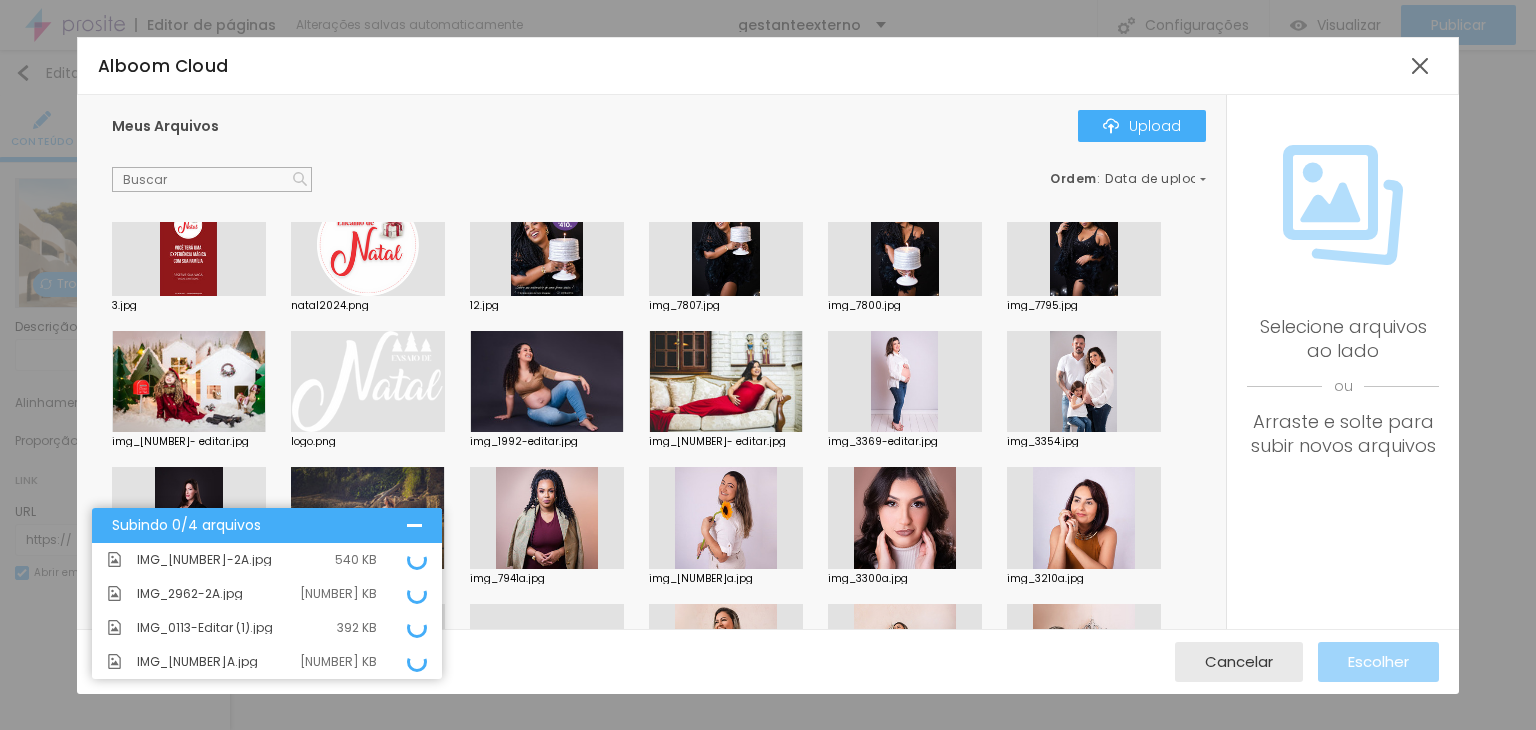 scroll, scrollTop: 1360, scrollLeft: 0, axis: vertical 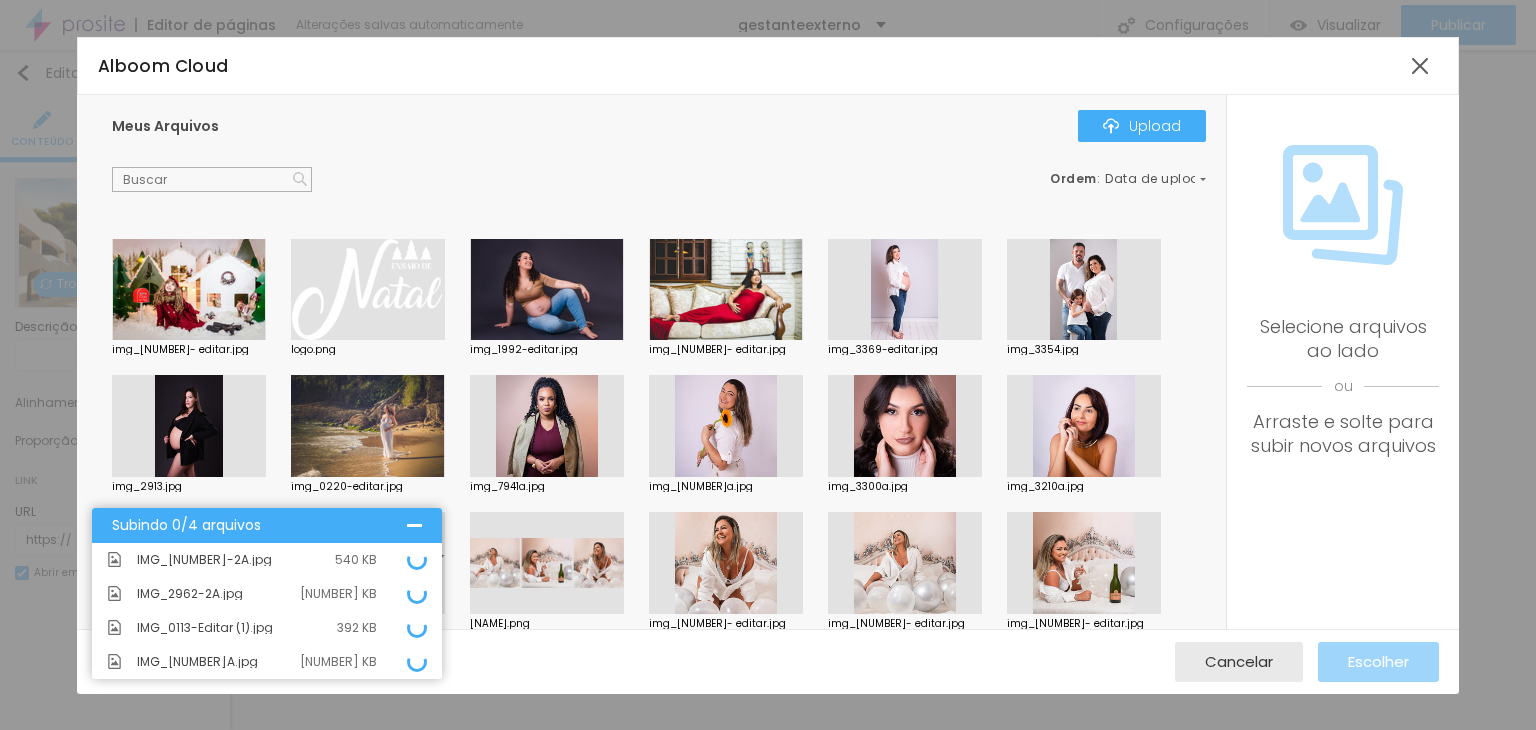 click at bounding box center [189, 426] 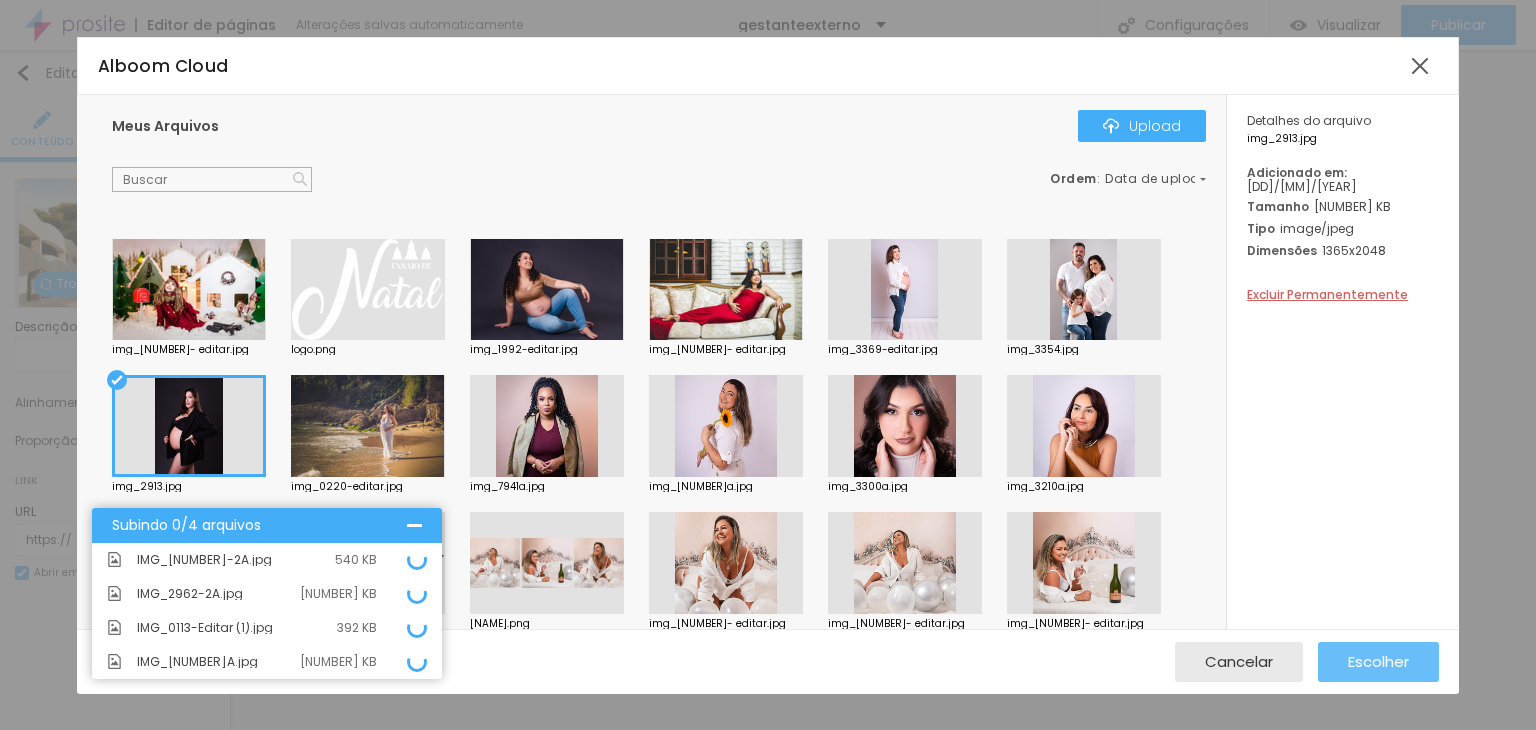 click on "Escolher" at bounding box center [1378, 661] 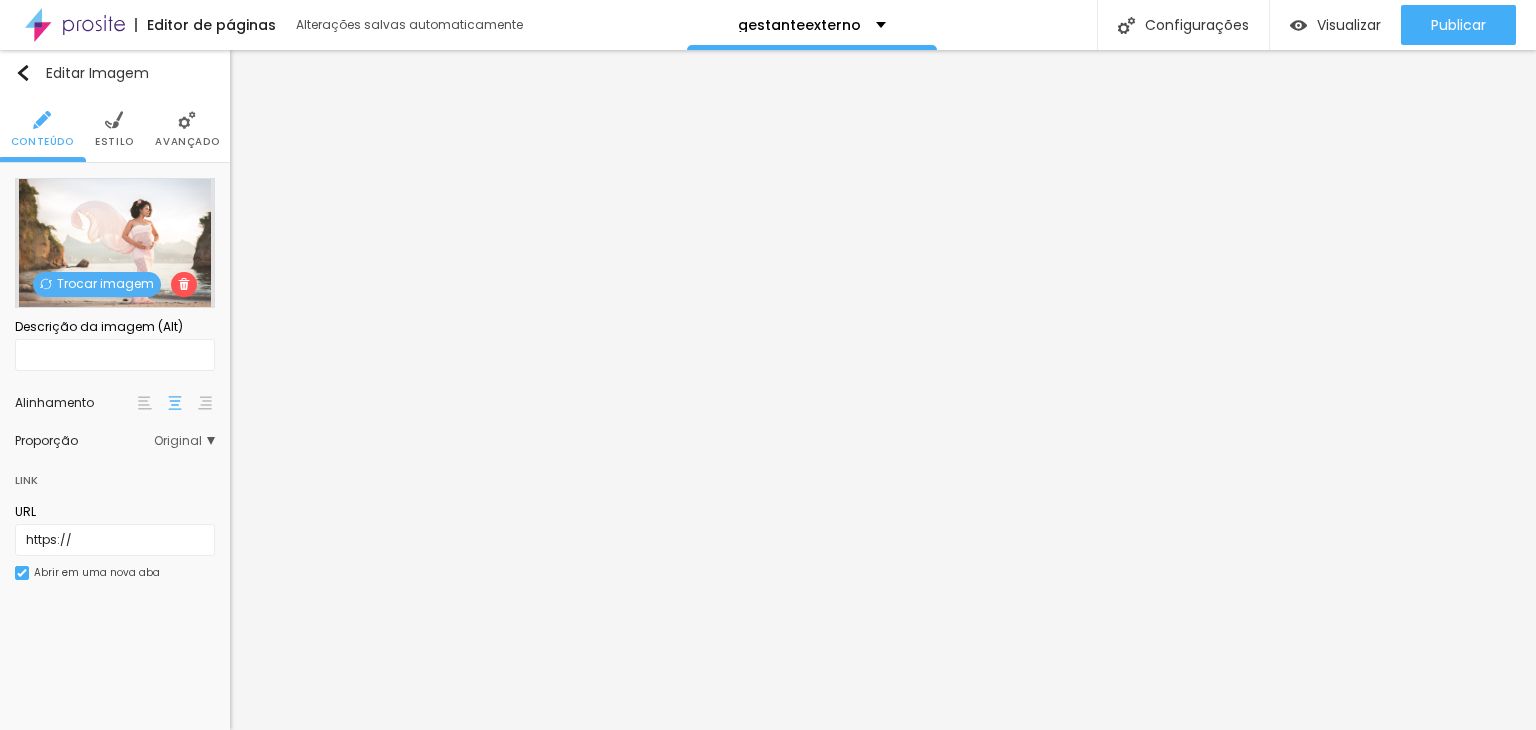 click on "Trocar imagem" at bounding box center (97, 284) 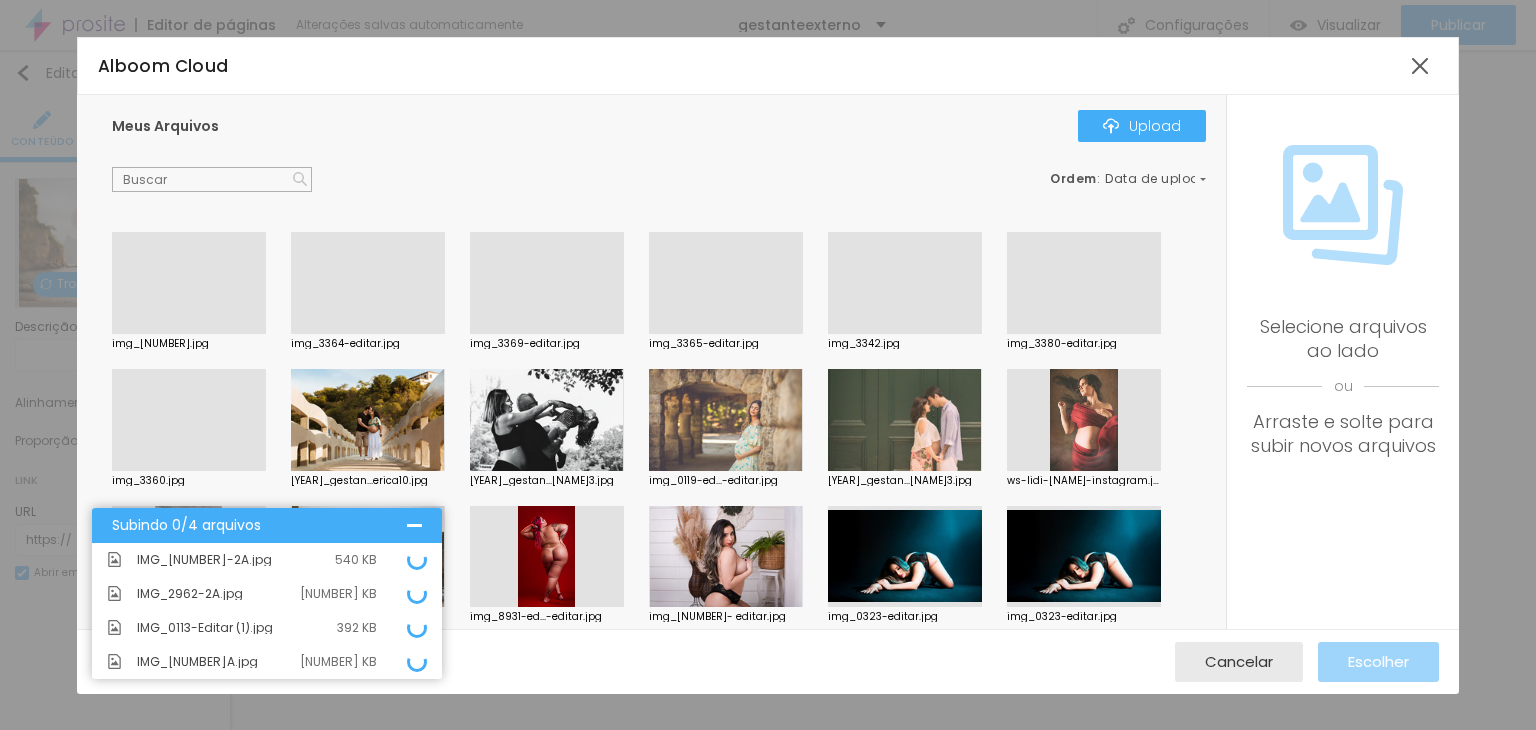 click on "Meus Arquivos Upload Ordem :  Data de upload img_3339.jpg img_3364- editar.jpg img_3369- editar.jpg img_3365- editar.jpg img_3342.jpg img_3380- editar.jpg img_3360.jpg [YEAR]_gestan...erica10.jpg [YEAR]_gestan...dayane3.jpg img_0119-ed...- editar.jpg [YEAR]_gestan...chelle3.jpg ws-lidi-instagram.jpg [YEAR]_wslidilopez2.jpg [YEAR]_gestan..._erica3.jpg img_8931-ed...- editar.jpg img_0391- editar.jpg img_0323- editar.jpg img_0323- editar.jpg img_4380.jpg img_4362.jpg img_4355.jpg img_4463.jpg img_4432.jpg img_4392.jpg img_4410.jpg lotes.png lotes.png img_7430a.jpg img_7452.jpg img_7423.jpg img_7583.jpg img_7581.jpg img_7577.jpg img_7563.jpg img_7535.jpg img_7531.jpg img_7456.jpg img_7453.jpg img_7452.jpg img_7451.jpg img_7444.jpg img_7441.jpg img_7439.jpg img_7438.jpg img_7433.jpg img_7429.jpg img_7426.jpg img_7456.jpg lotes.png [EVENT]1.png [EVENT]-1.jpg [EVENT]-3.jpg [EVENT]-2.jpg img_8296.jpg 3.jpg [EVENT]2024.png 12.jpg img_7807.jpg img_7800.jpg img_7795.jpg img_1797- editar.jpg logo.png img_1992- editar.jpg img_1592- editar.jpg boss.png" at bounding box center [651, 362] 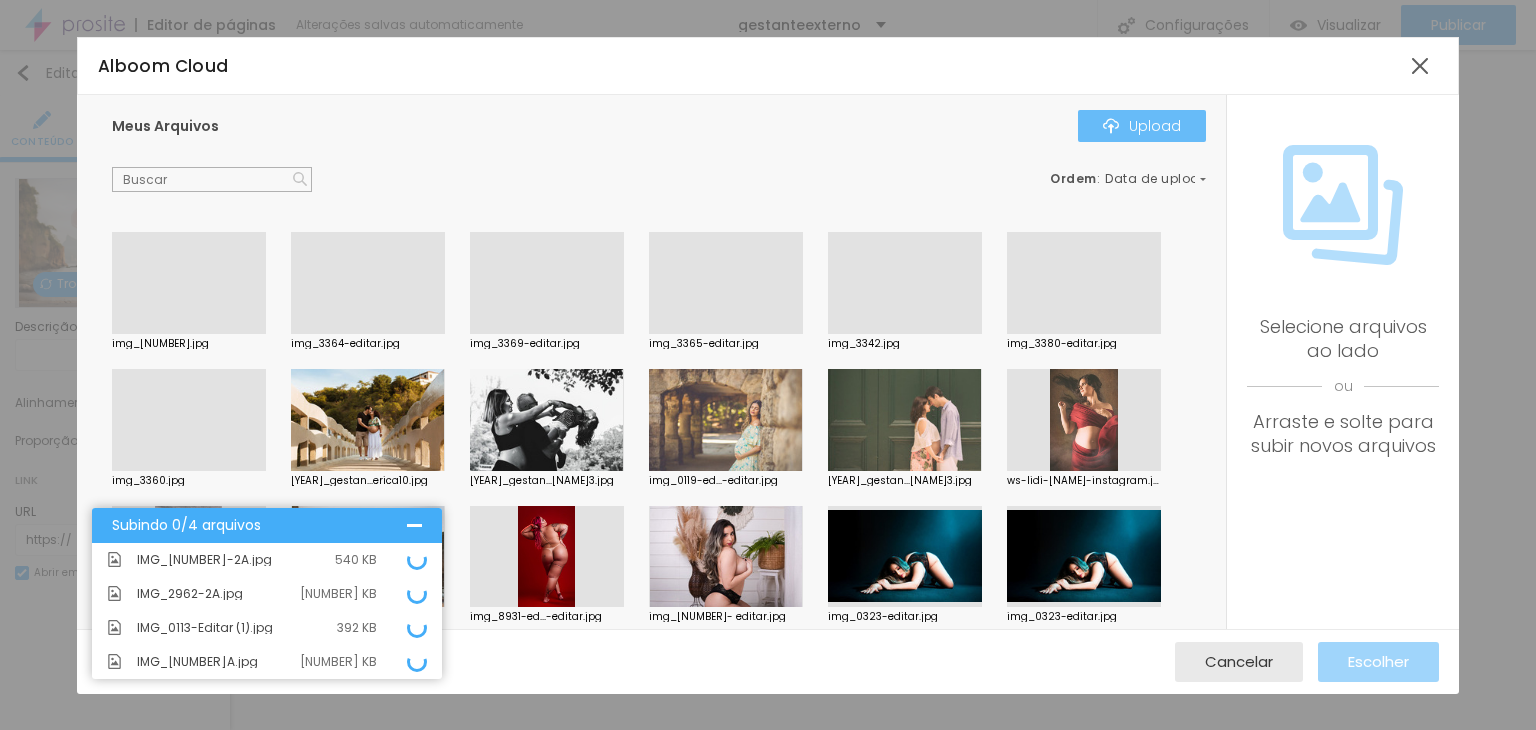 click on "Upload" at bounding box center [1142, 126] 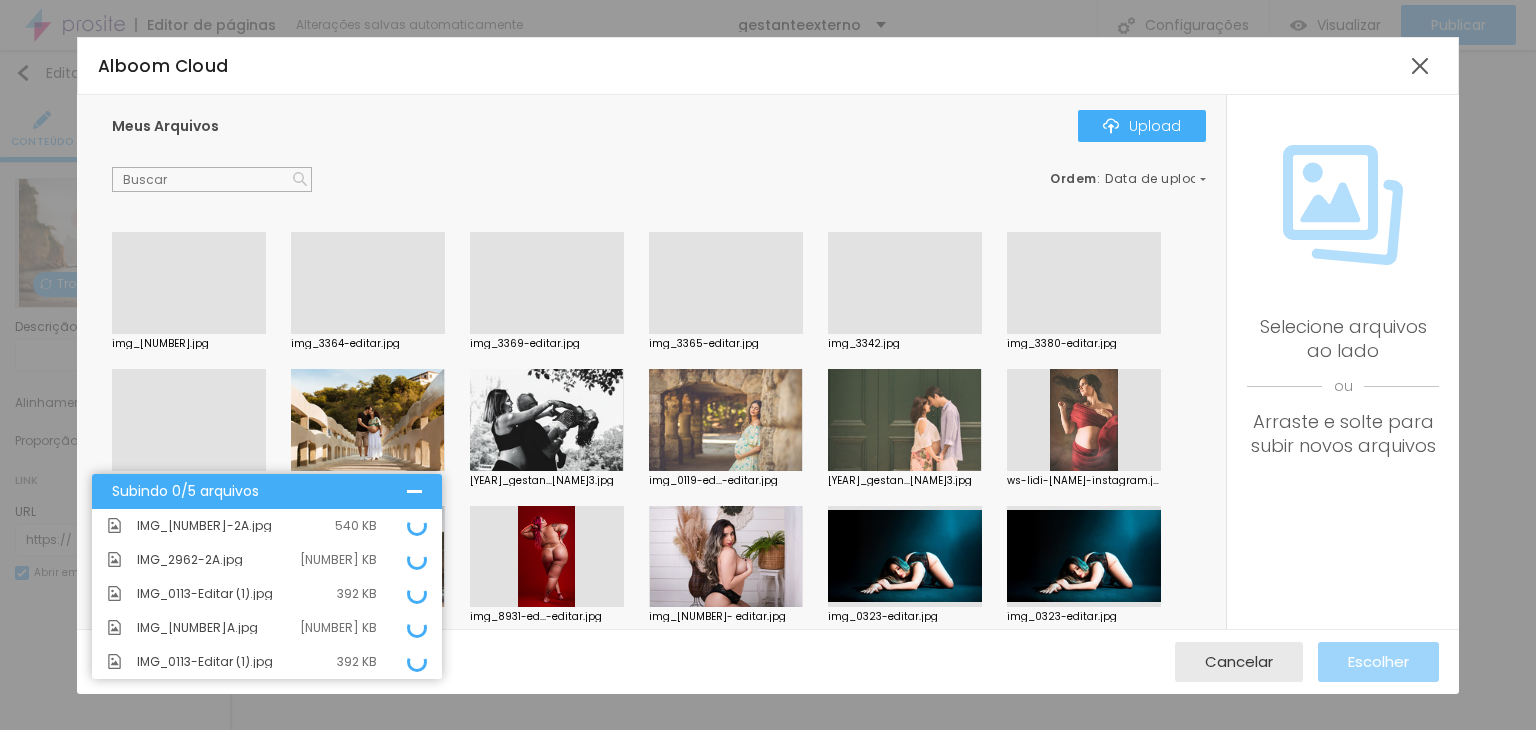 scroll, scrollTop: 355, scrollLeft: 0, axis: vertical 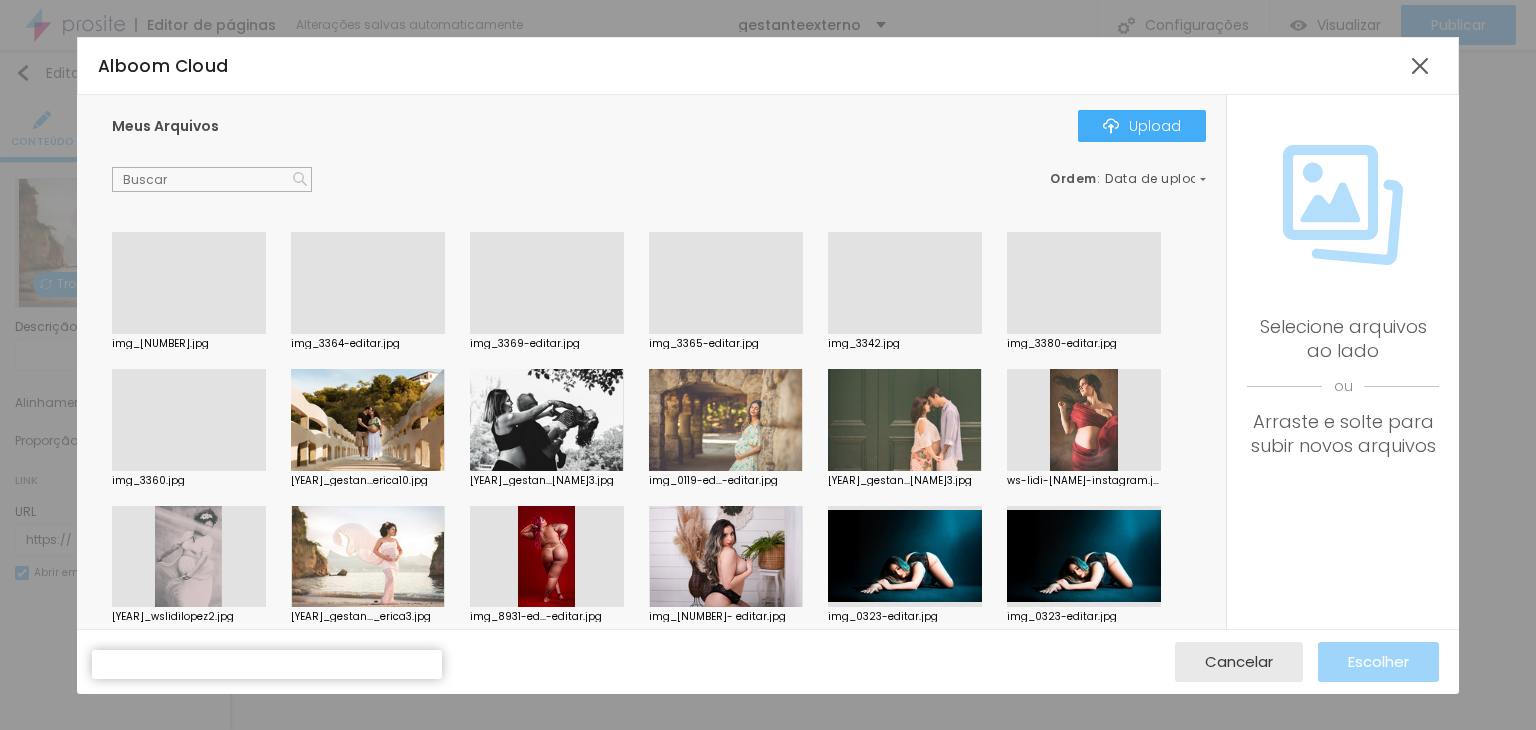 click at bounding box center (189, 557) 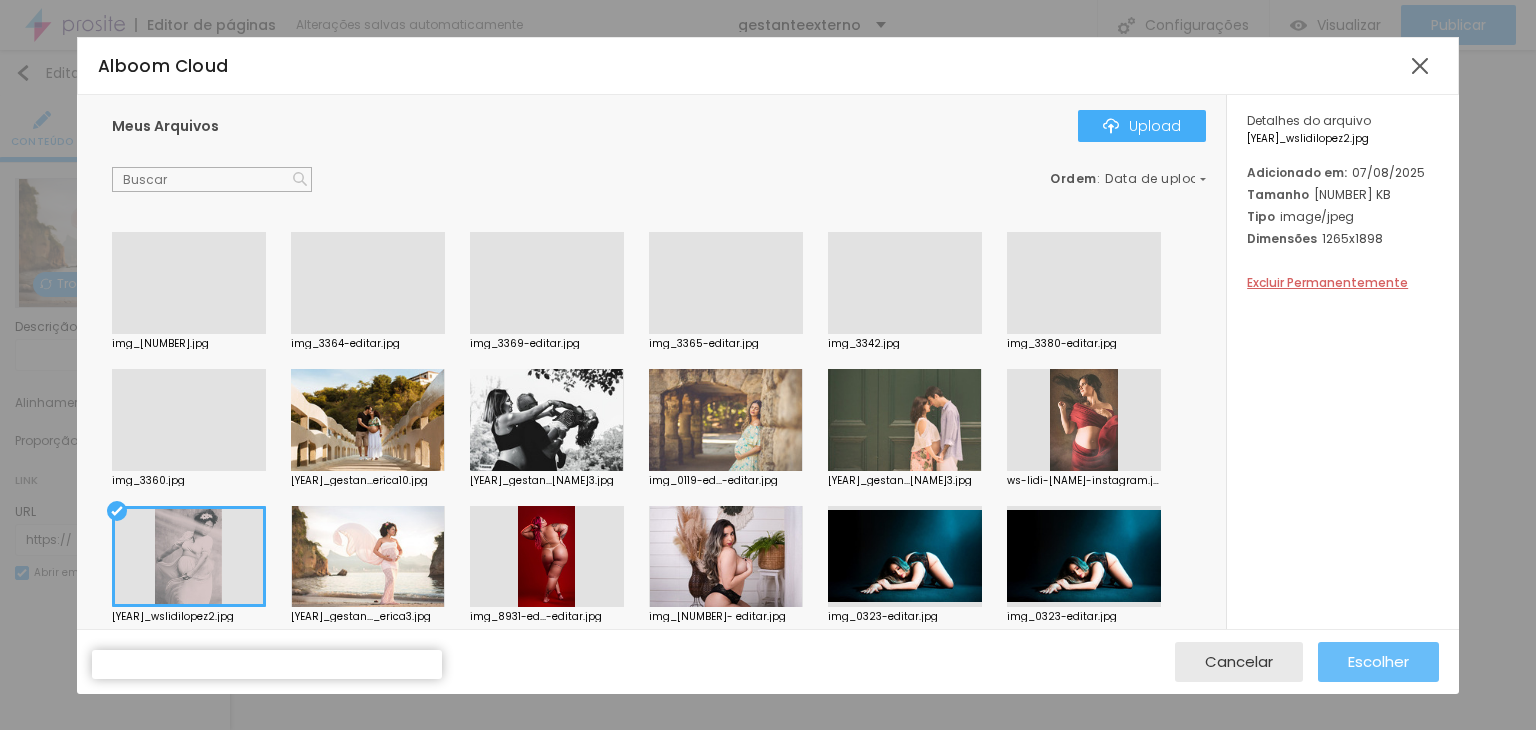 click on "Escolher" at bounding box center [1378, 661] 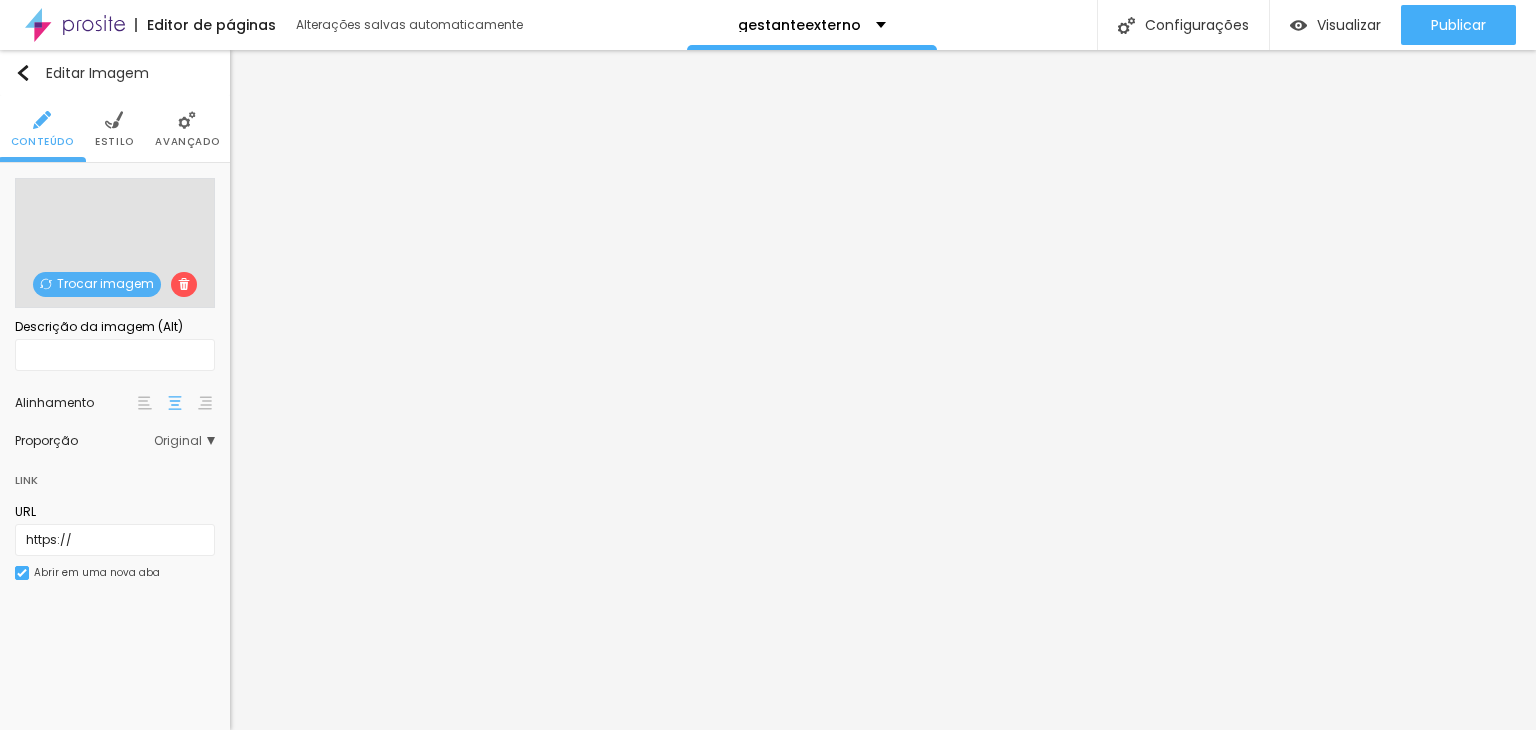 click on "Trocar imagem" at bounding box center (97, 284) 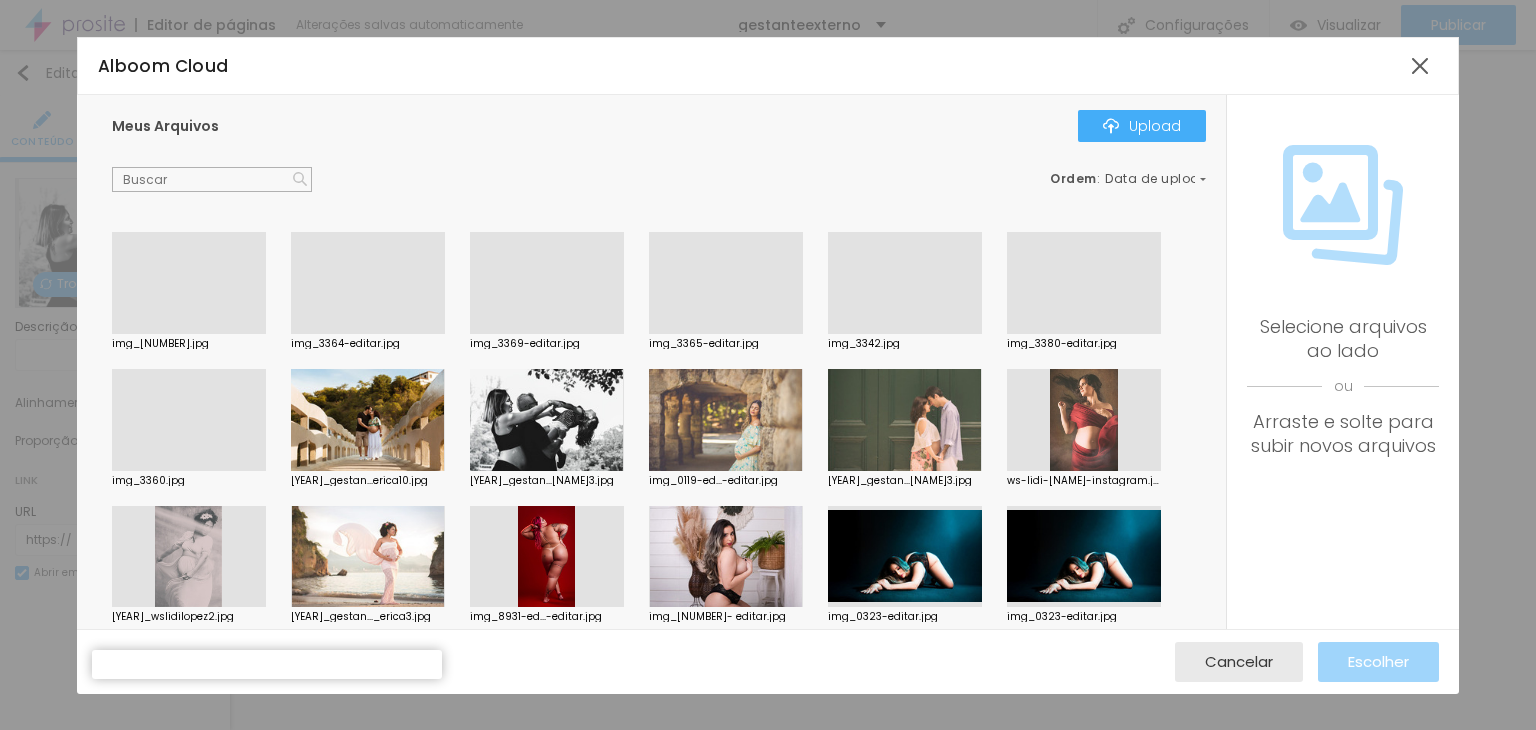 click at bounding box center (99, 671) 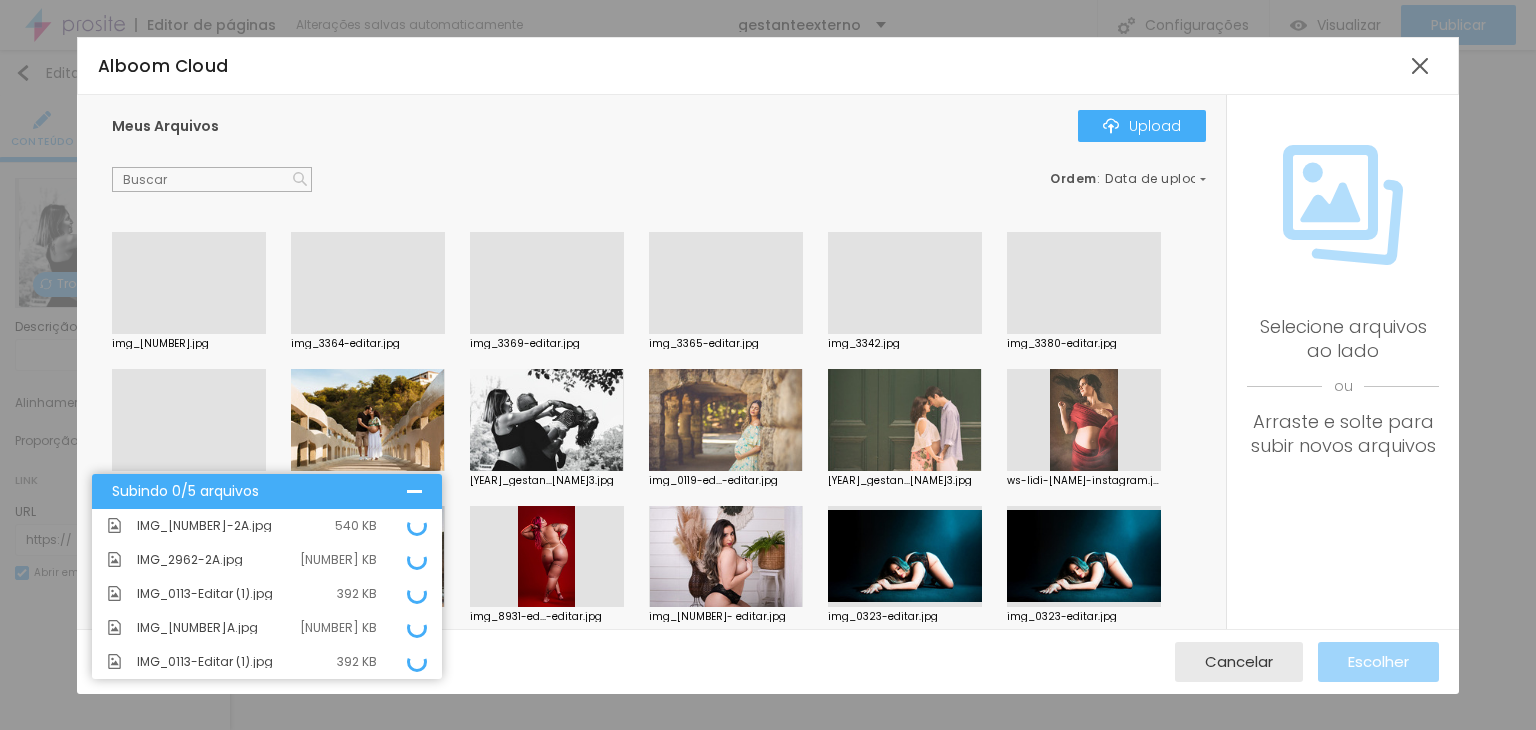 click on "540 KB" at bounding box center [356, 526] 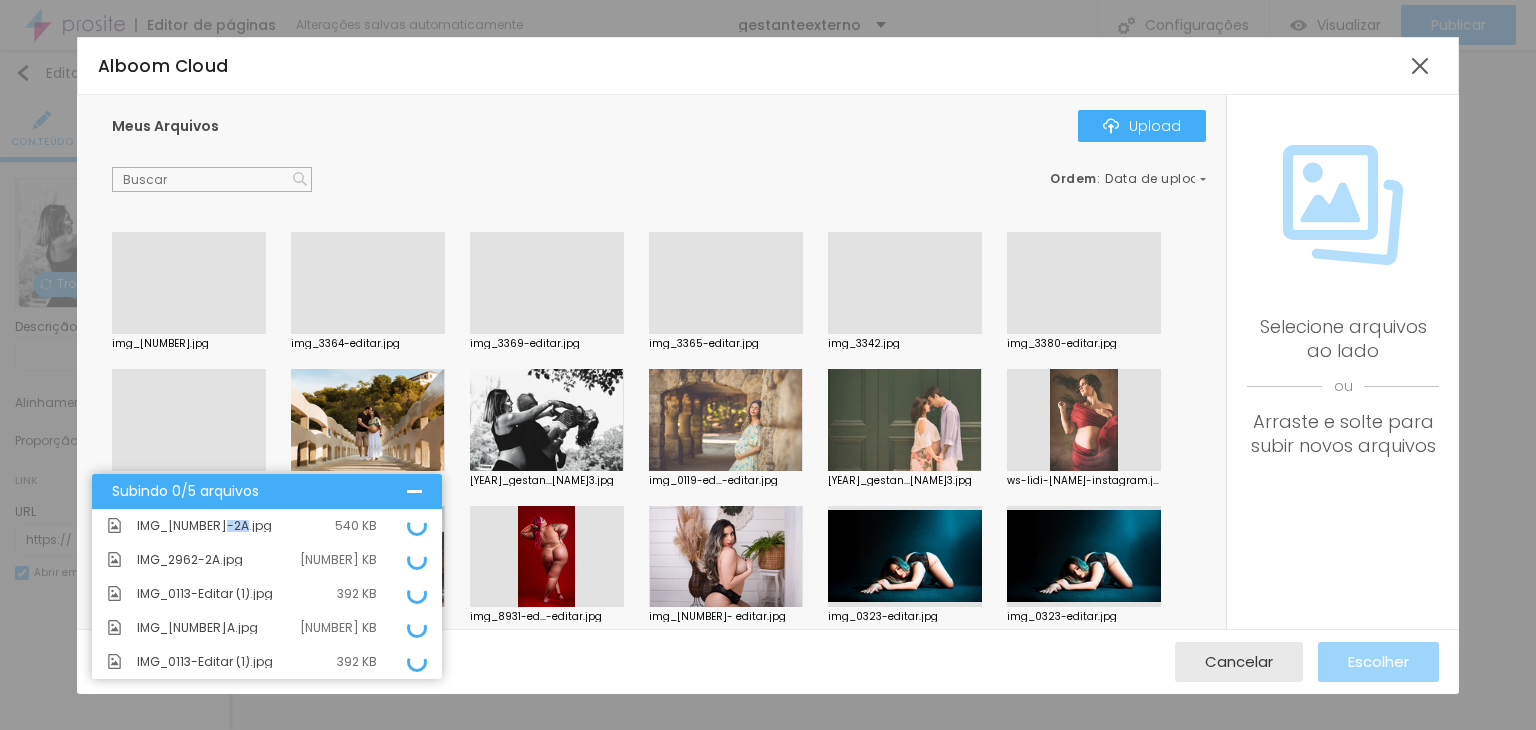 click on "IMG_3025-2A.jpg 540 KB" at bounding box center [267, 526] 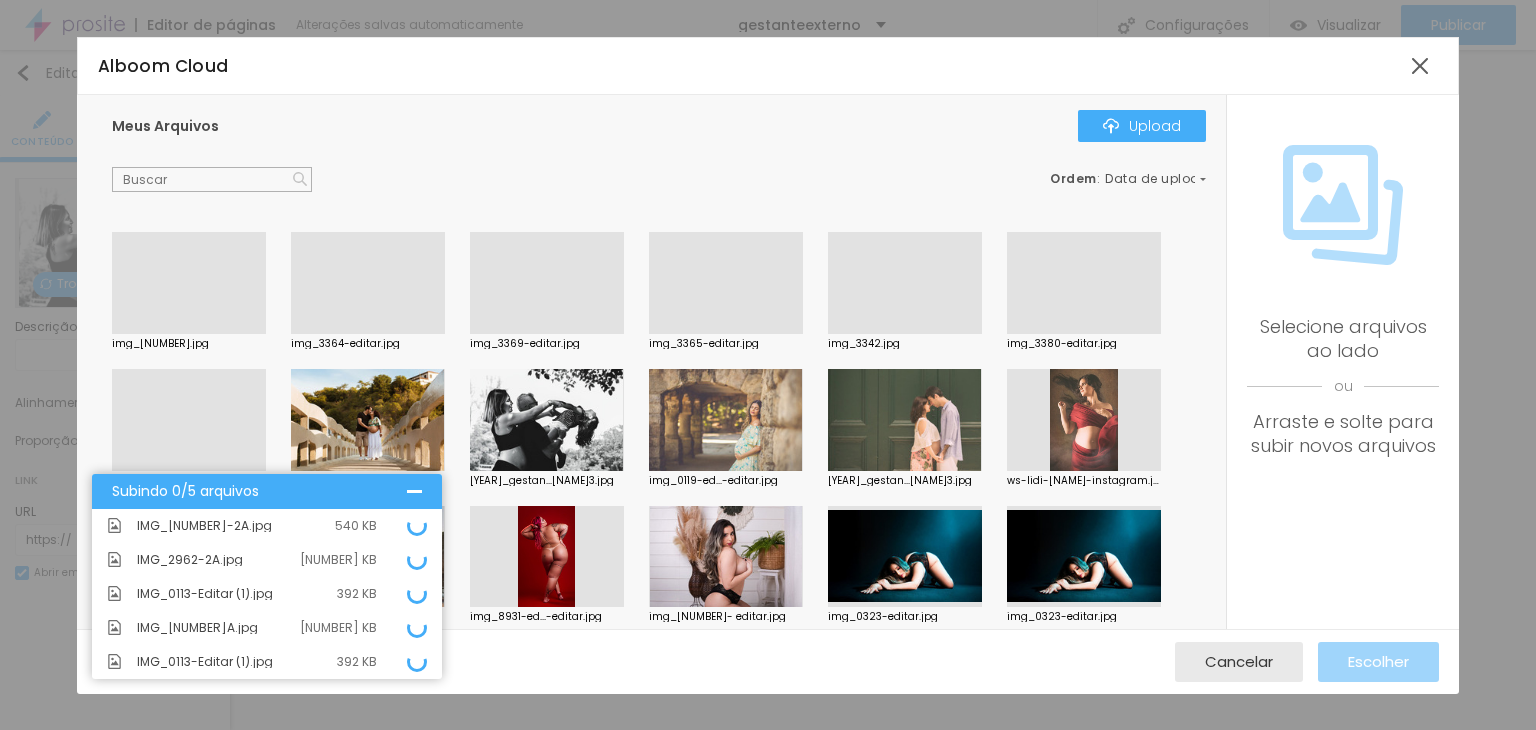 drag, startPoint x: 221, startPoint y: 525, endPoint x: 196, endPoint y: 521, distance: 25.317978 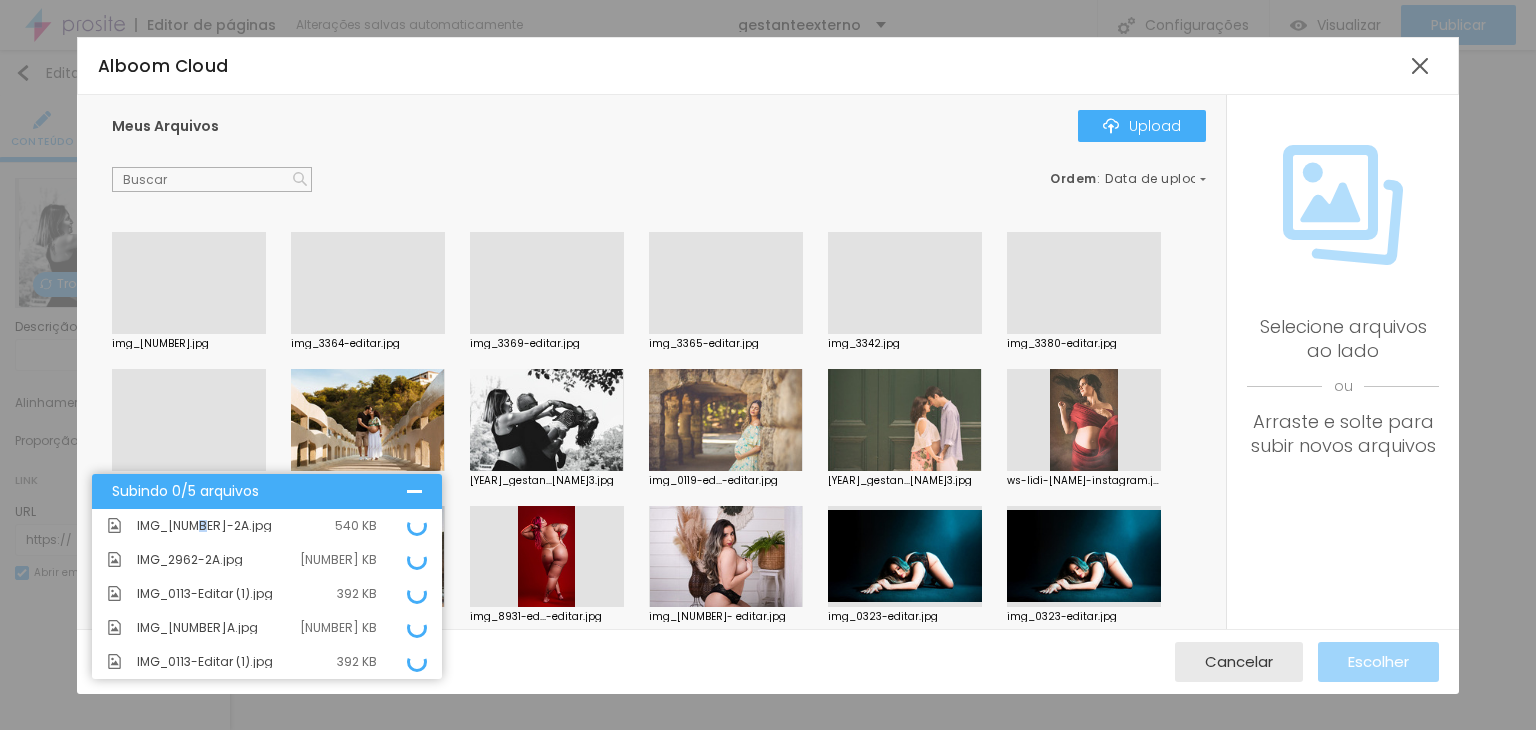 click on "IMG_[NUMBER]-2A.jpg" at bounding box center (204, 526) 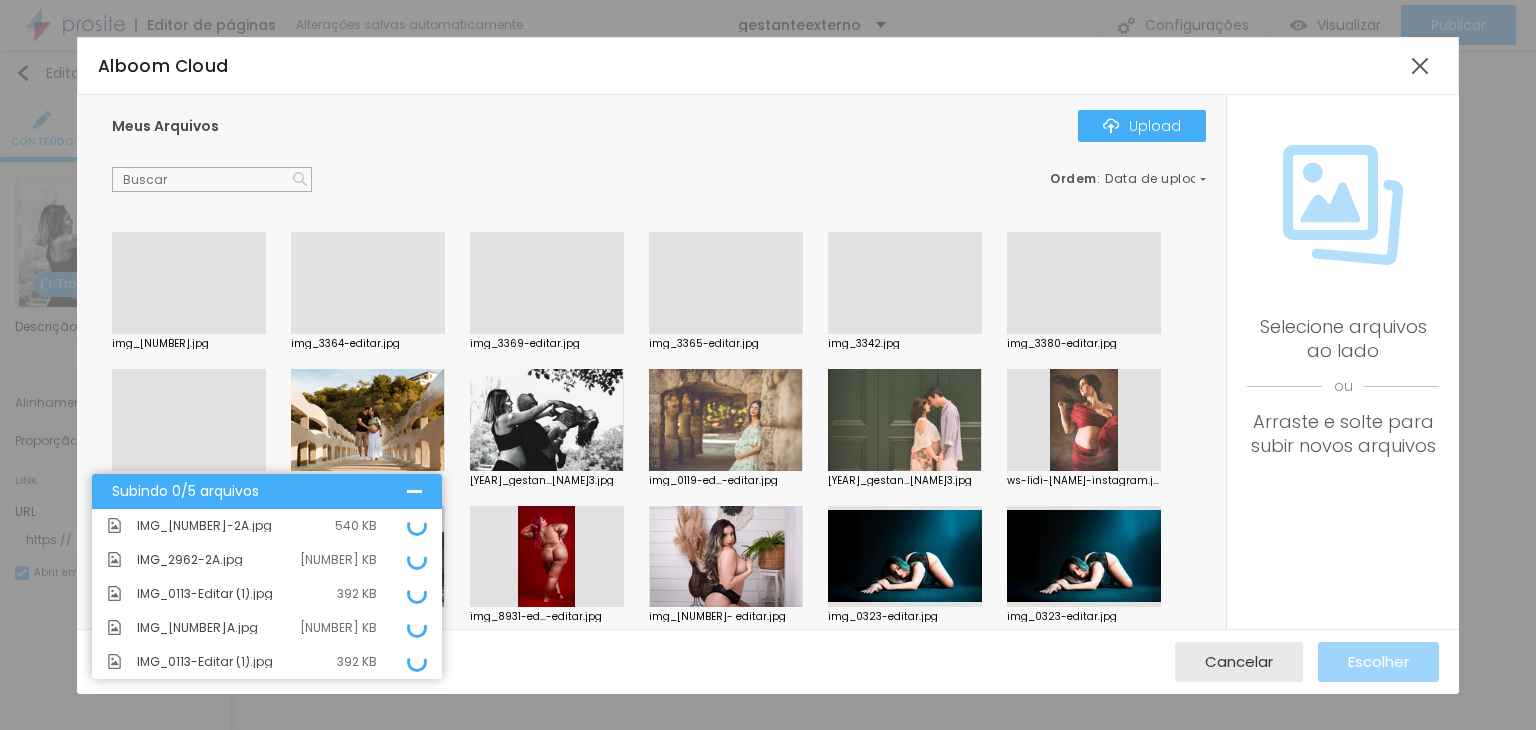 click at bounding box center [212, 180] 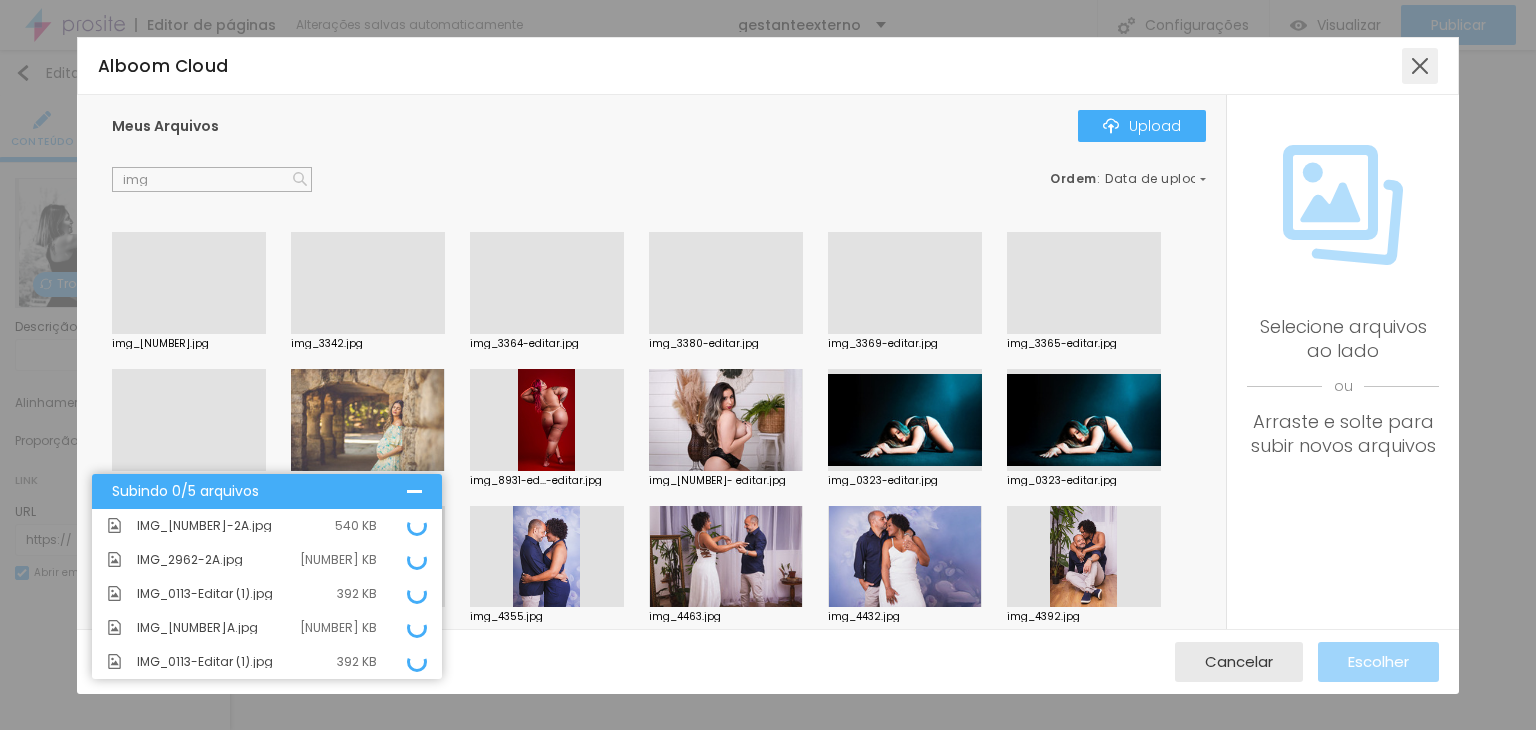 type on "img" 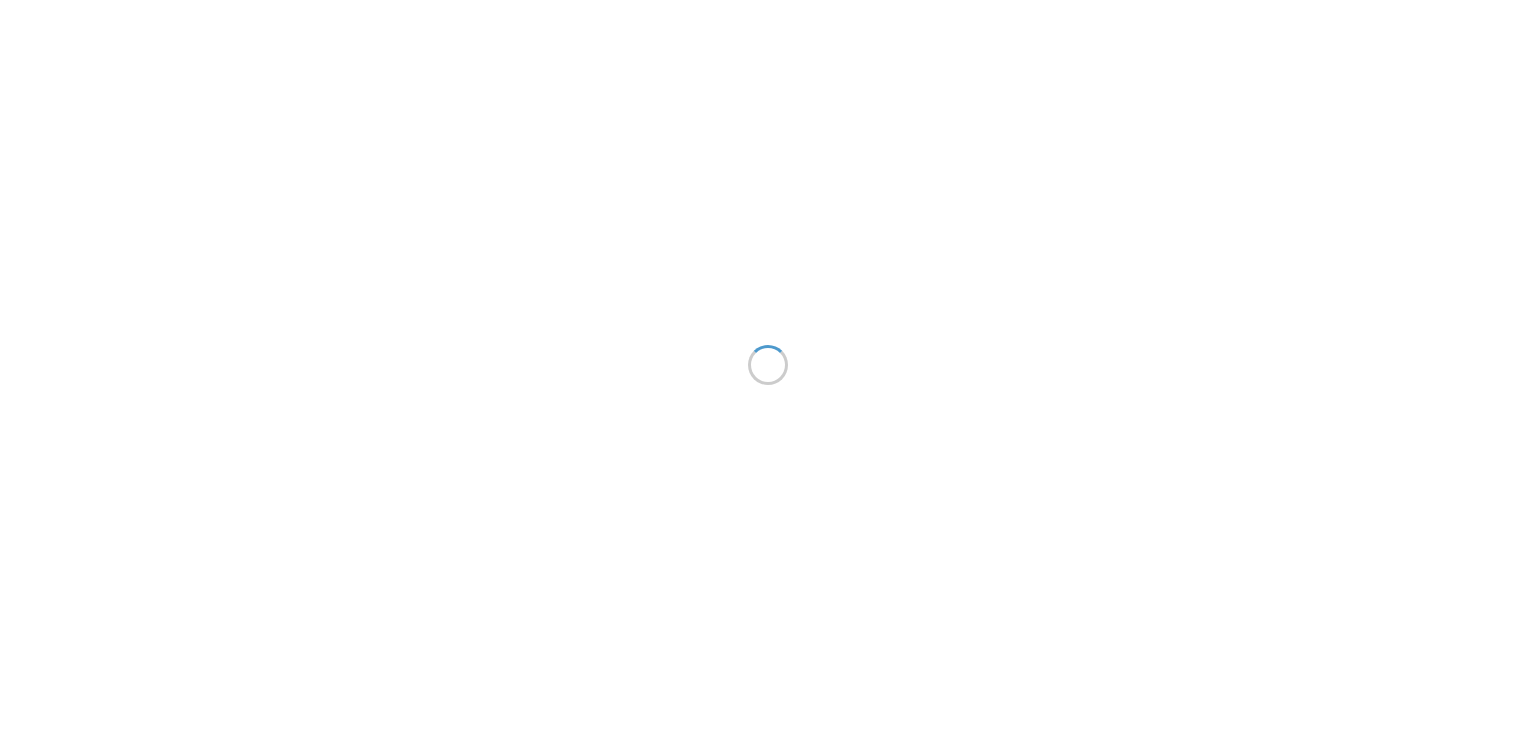 scroll, scrollTop: 0, scrollLeft: 0, axis: both 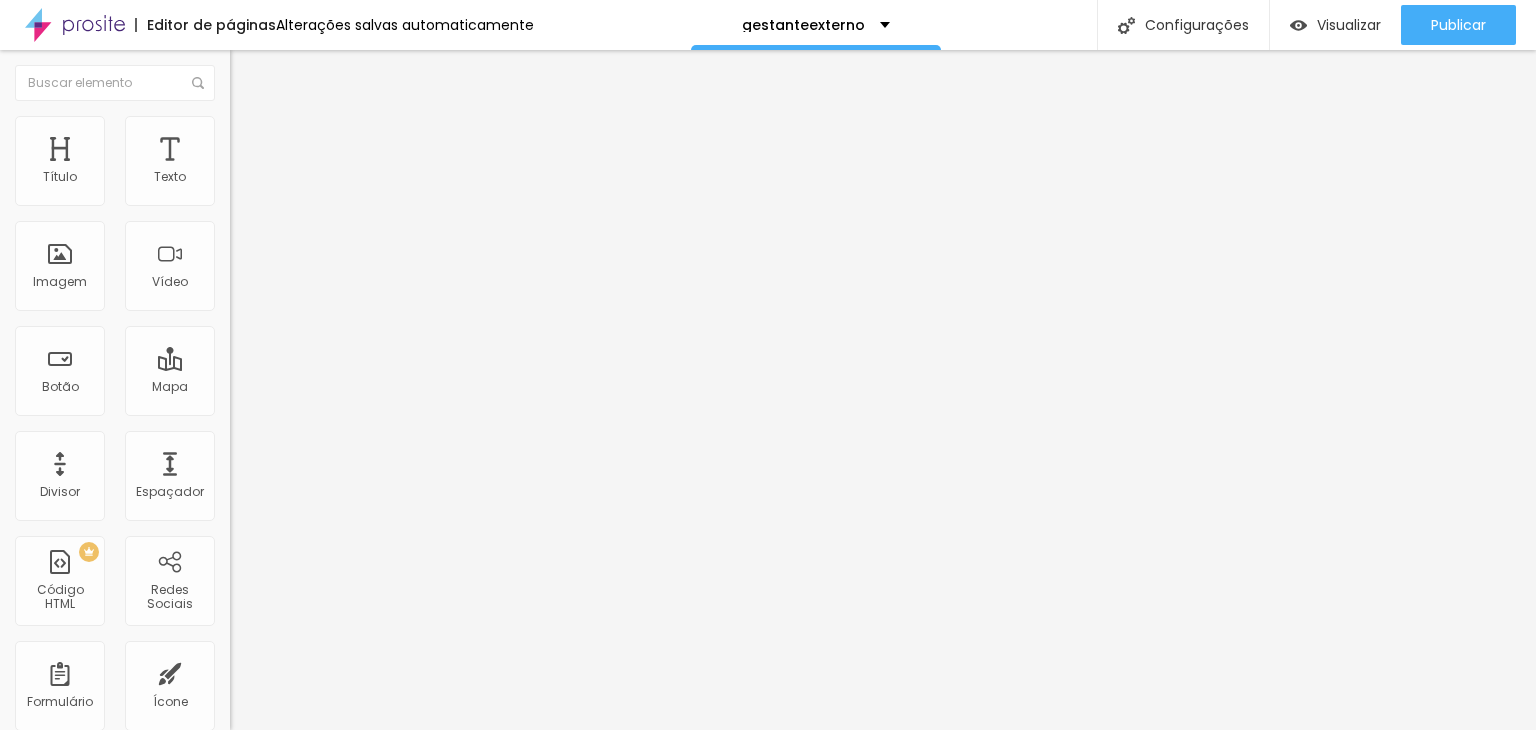 click on "Trocar imagem" at bounding box center (284, 163) 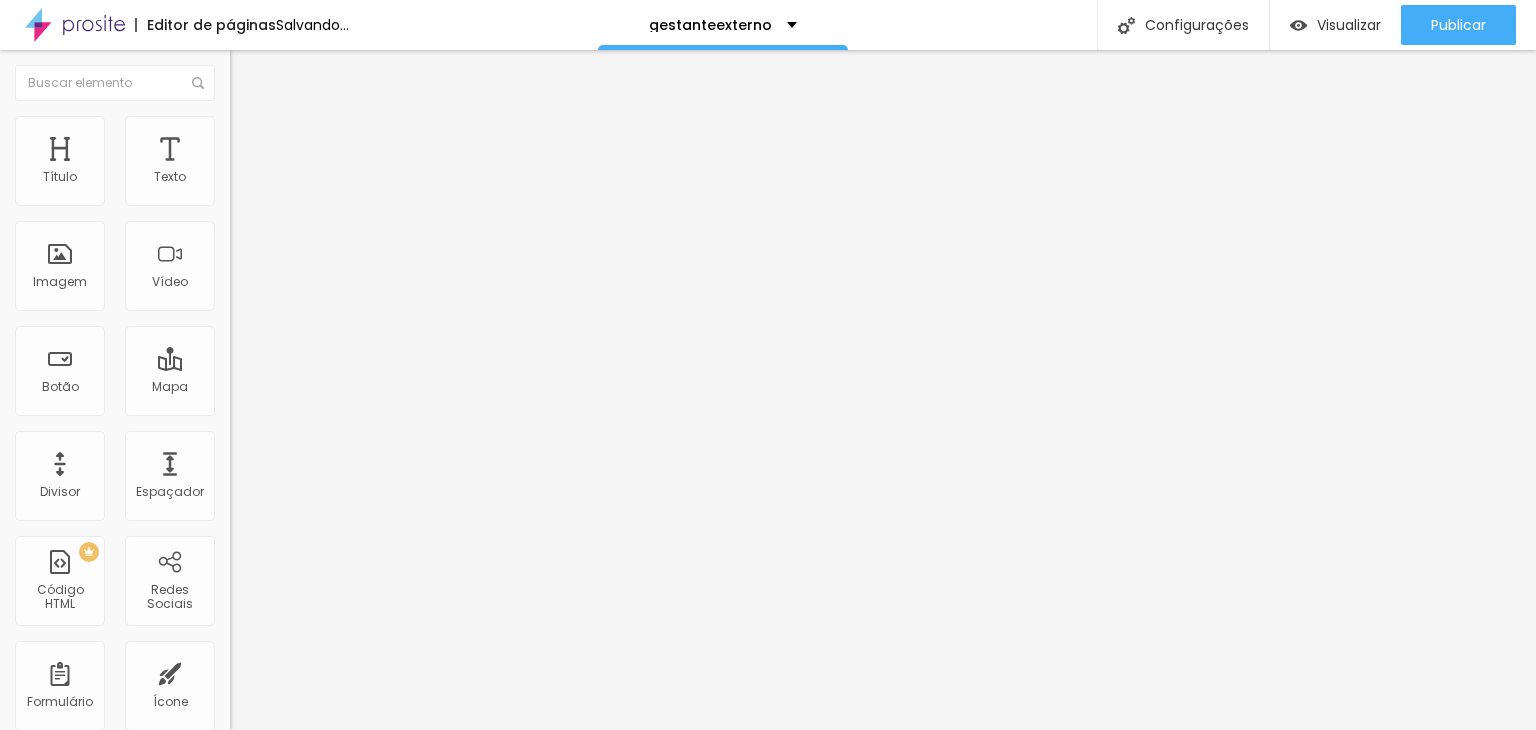 click at bounding box center [768, 965] 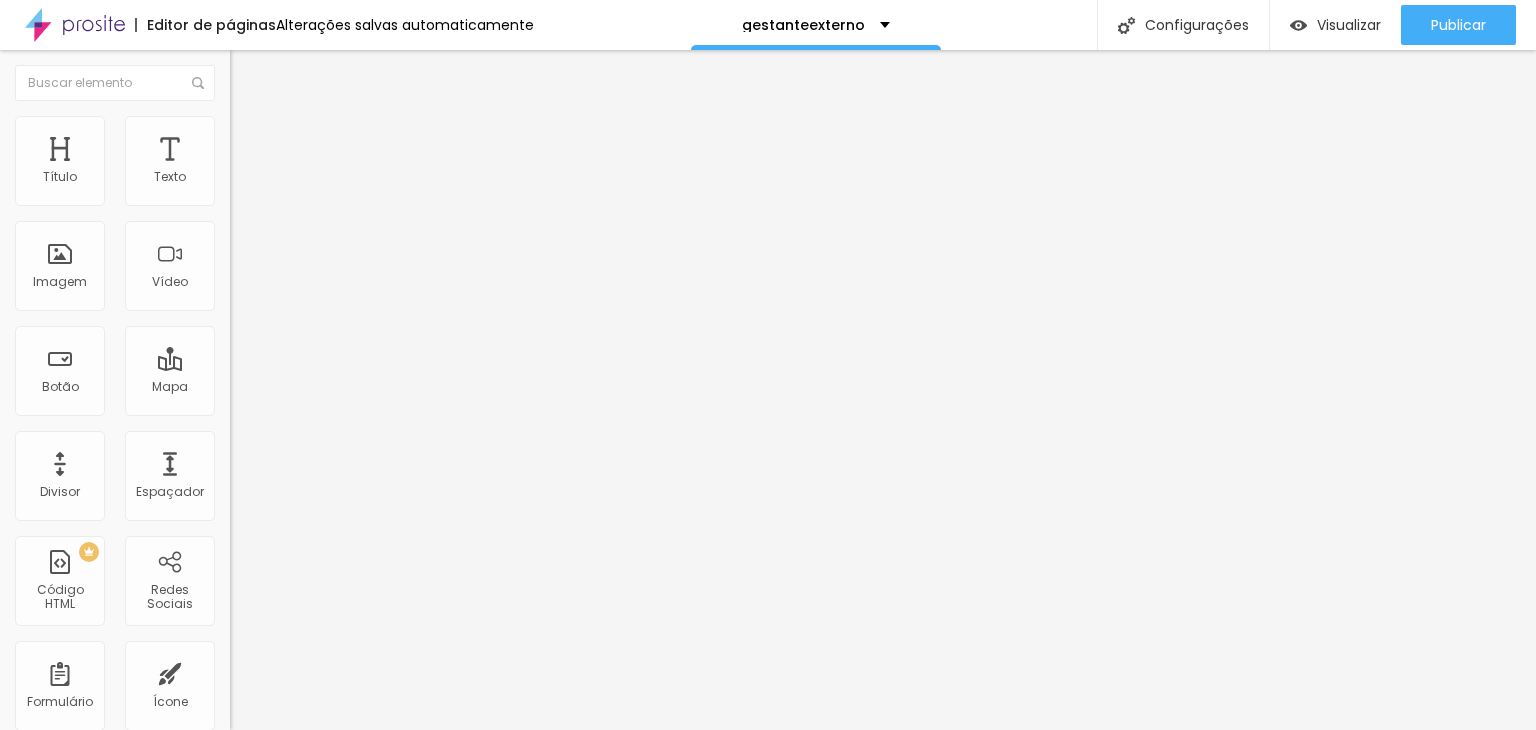 click on "Escolher" at bounding box center [107, 1354] 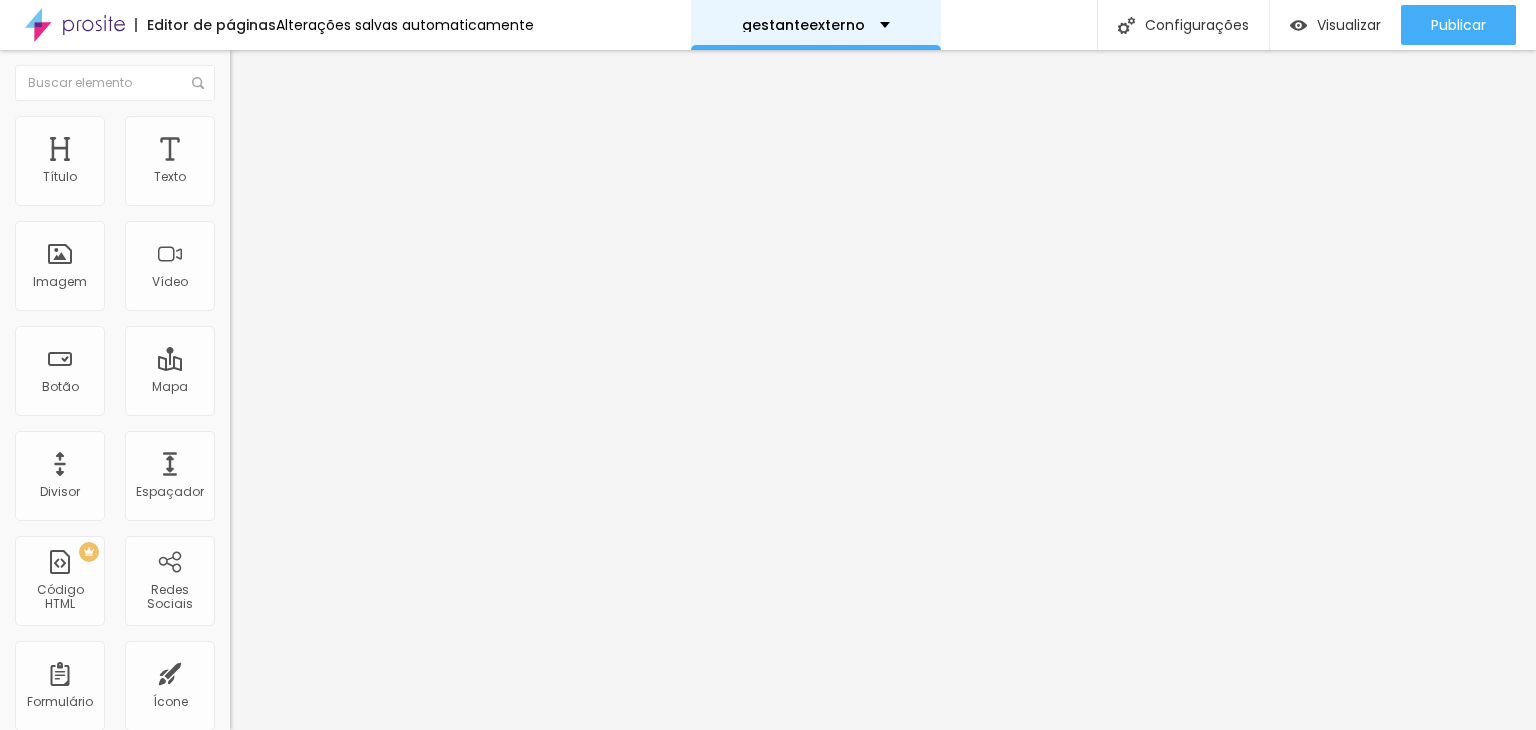 click on "gestanteexterno" at bounding box center [816, 25] 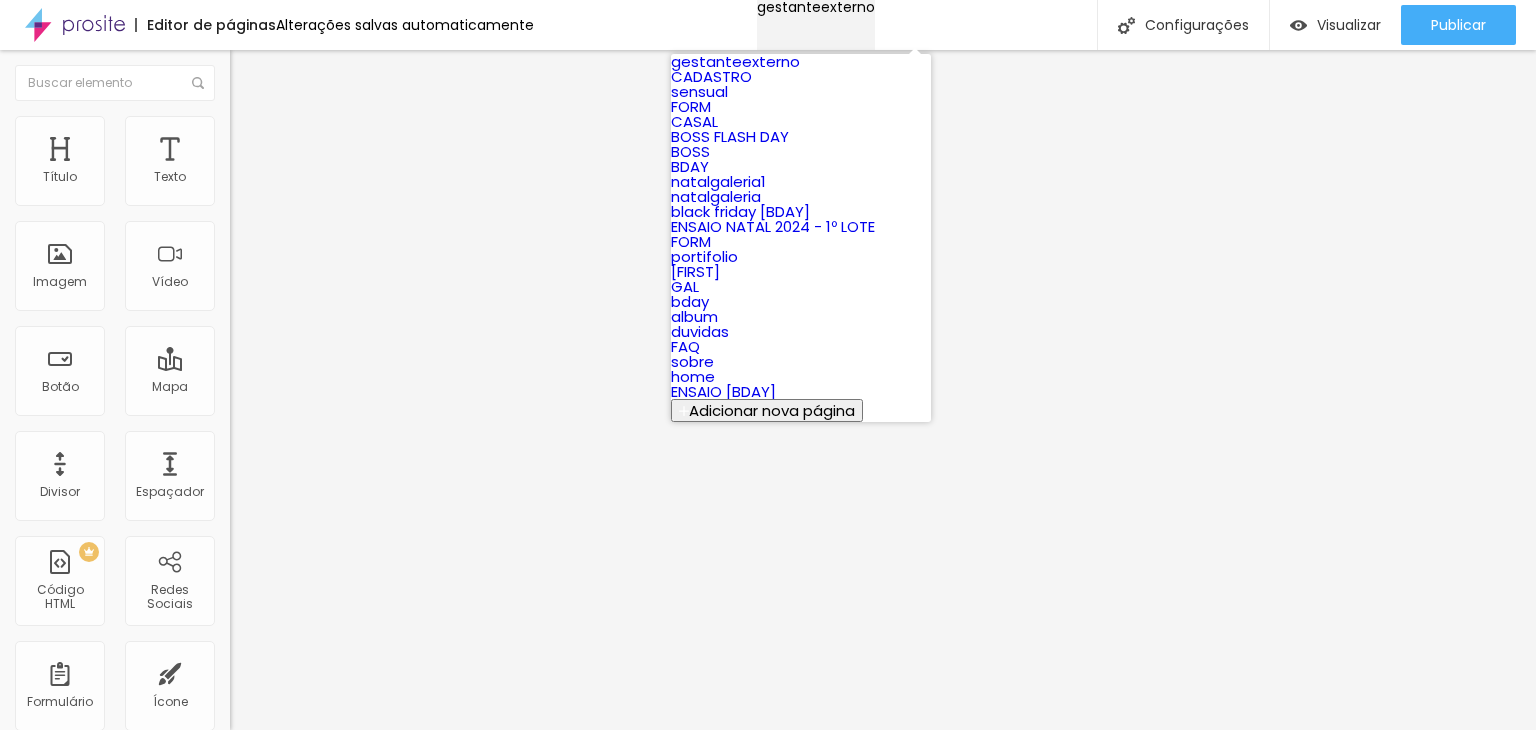 click on "gestanteexterno" at bounding box center (816, 7) 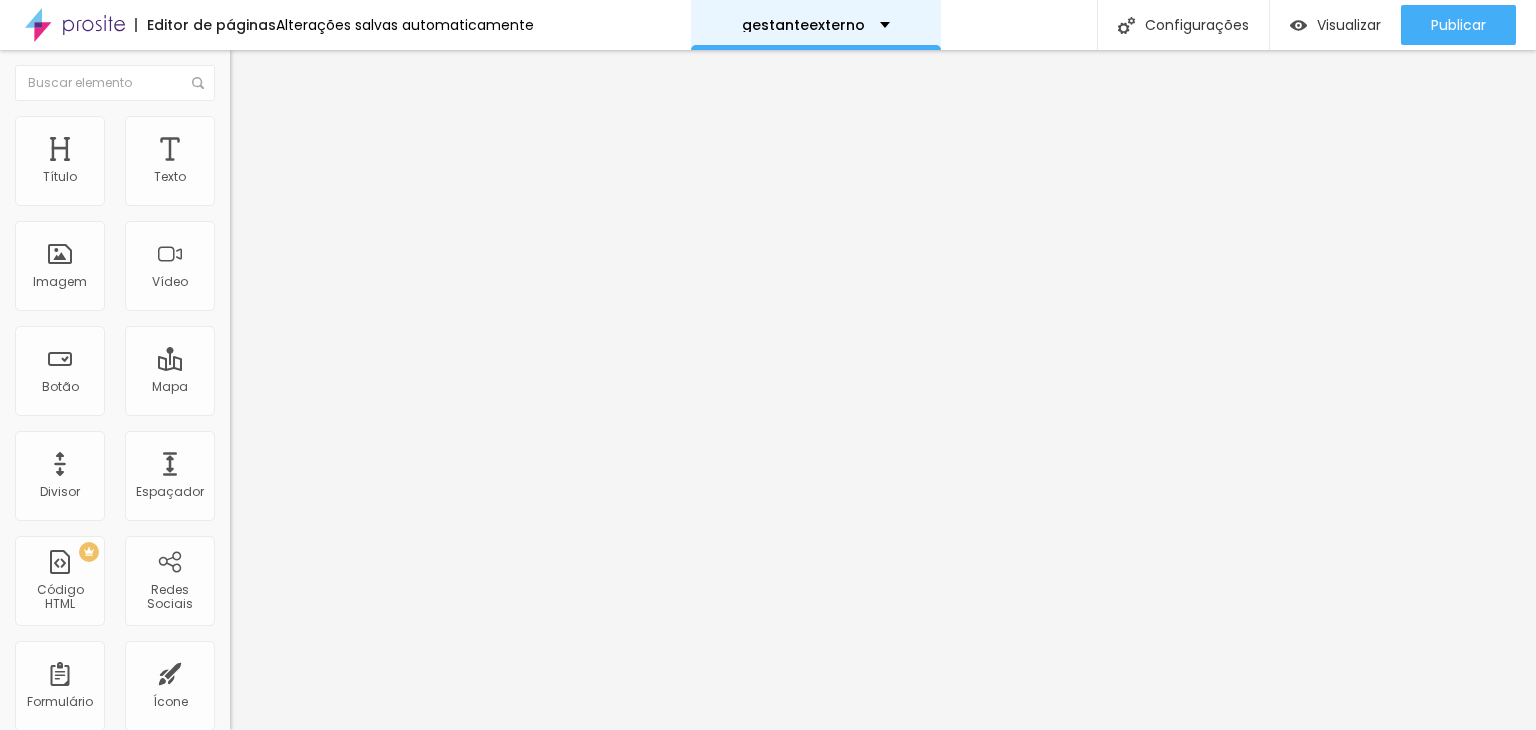 click on "gestanteexterno" at bounding box center [816, 25] 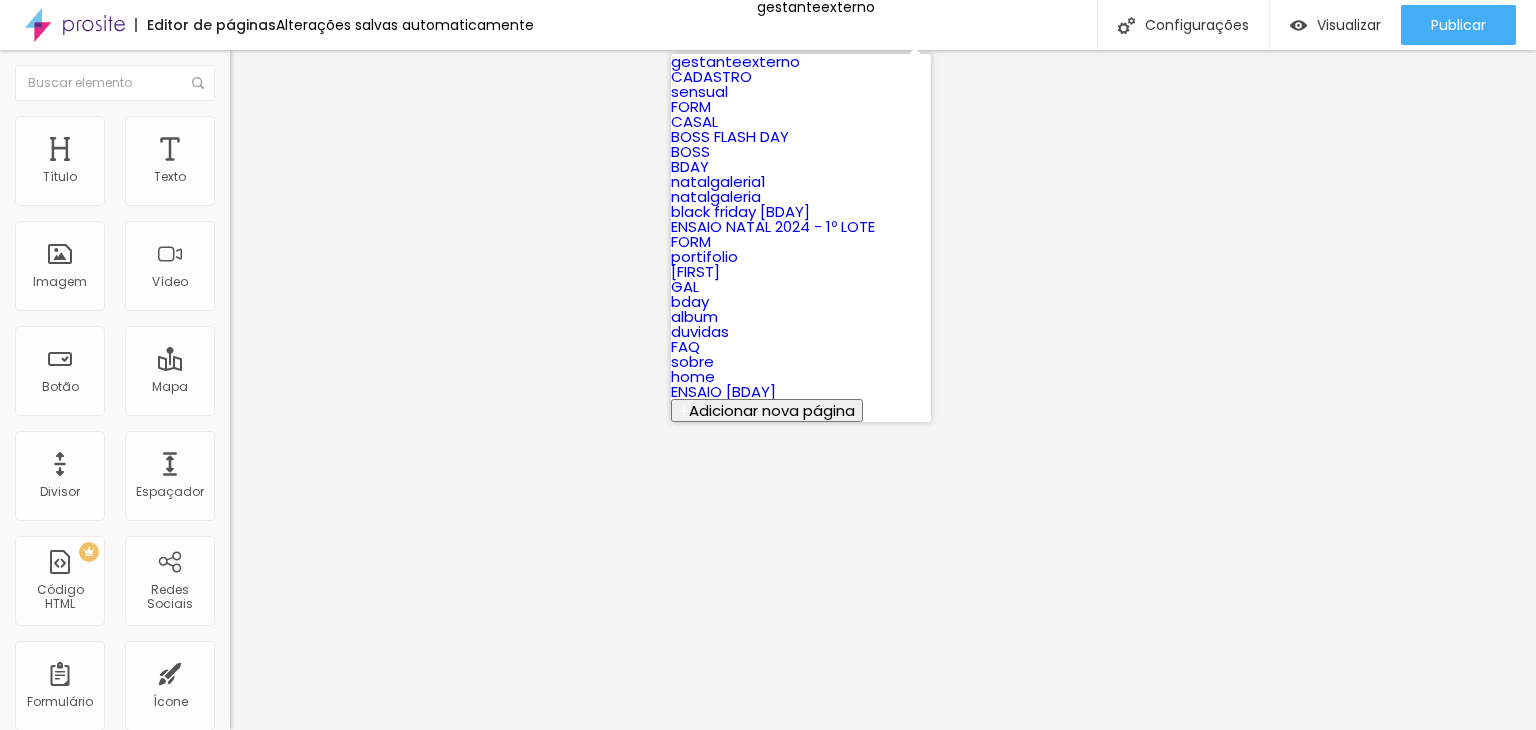 click on "Adicionar nova página" at bounding box center [772, 410] 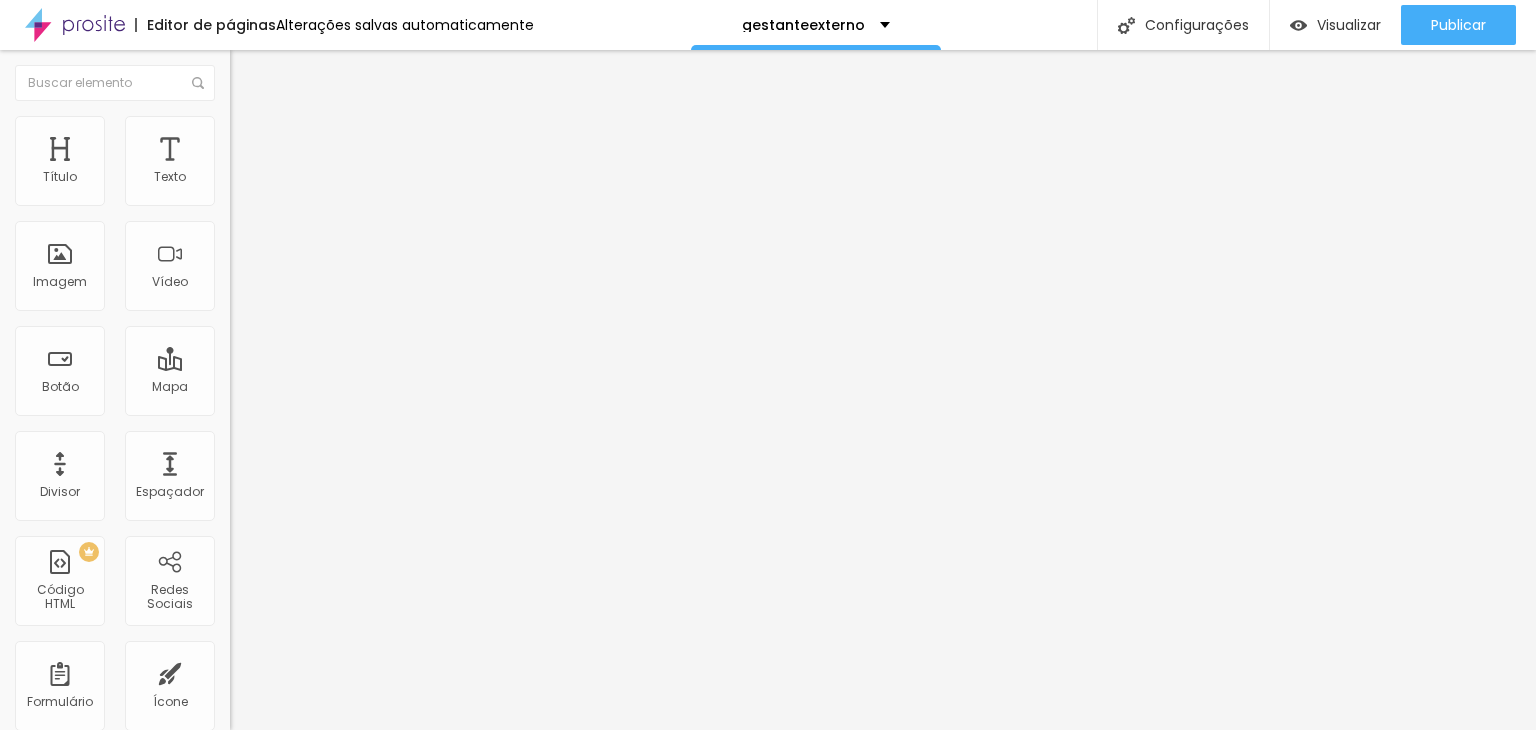 click at bounding box center (407, 770) 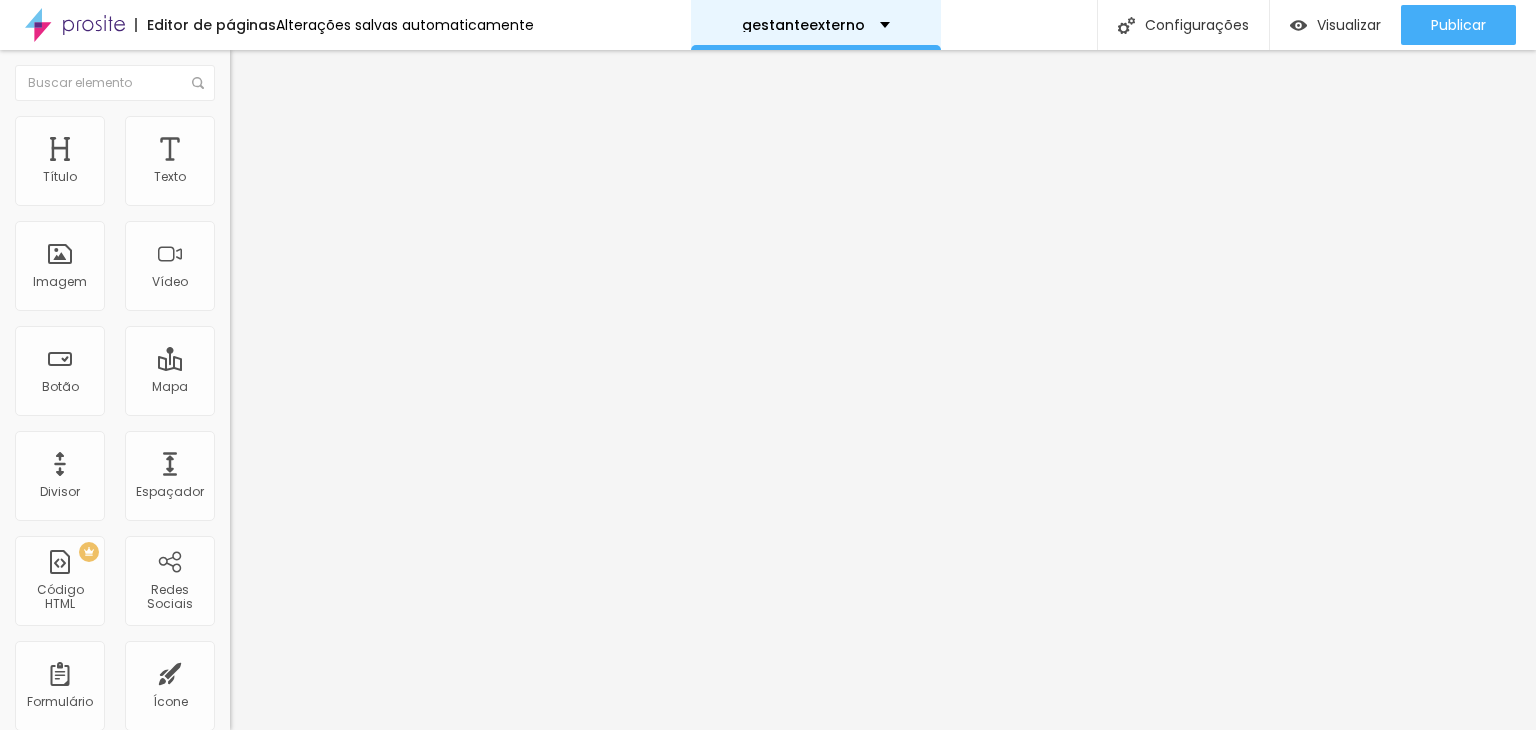 click on "gestanteexterno" at bounding box center [816, 25] 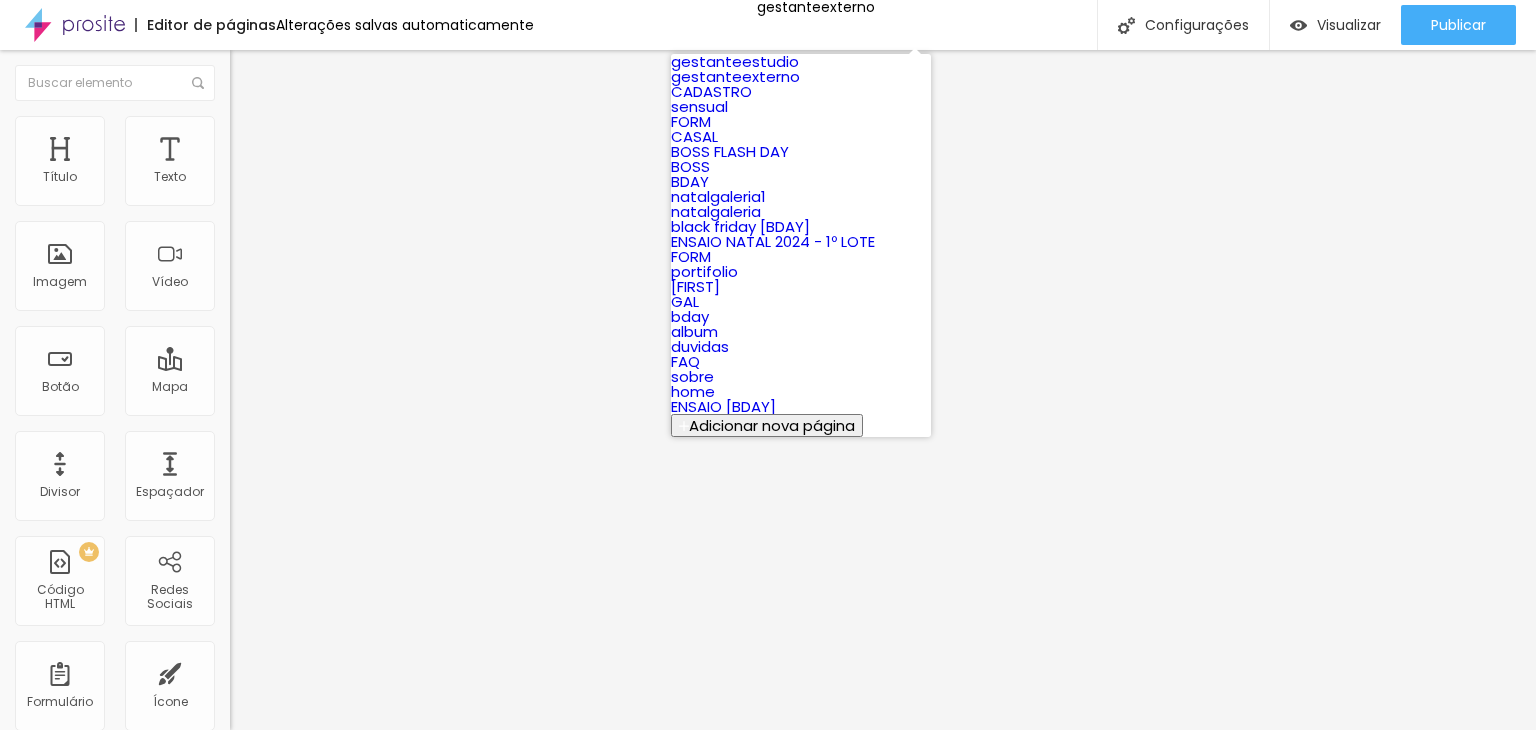 click on "gestanteestudio" at bounding box center [735, 61] 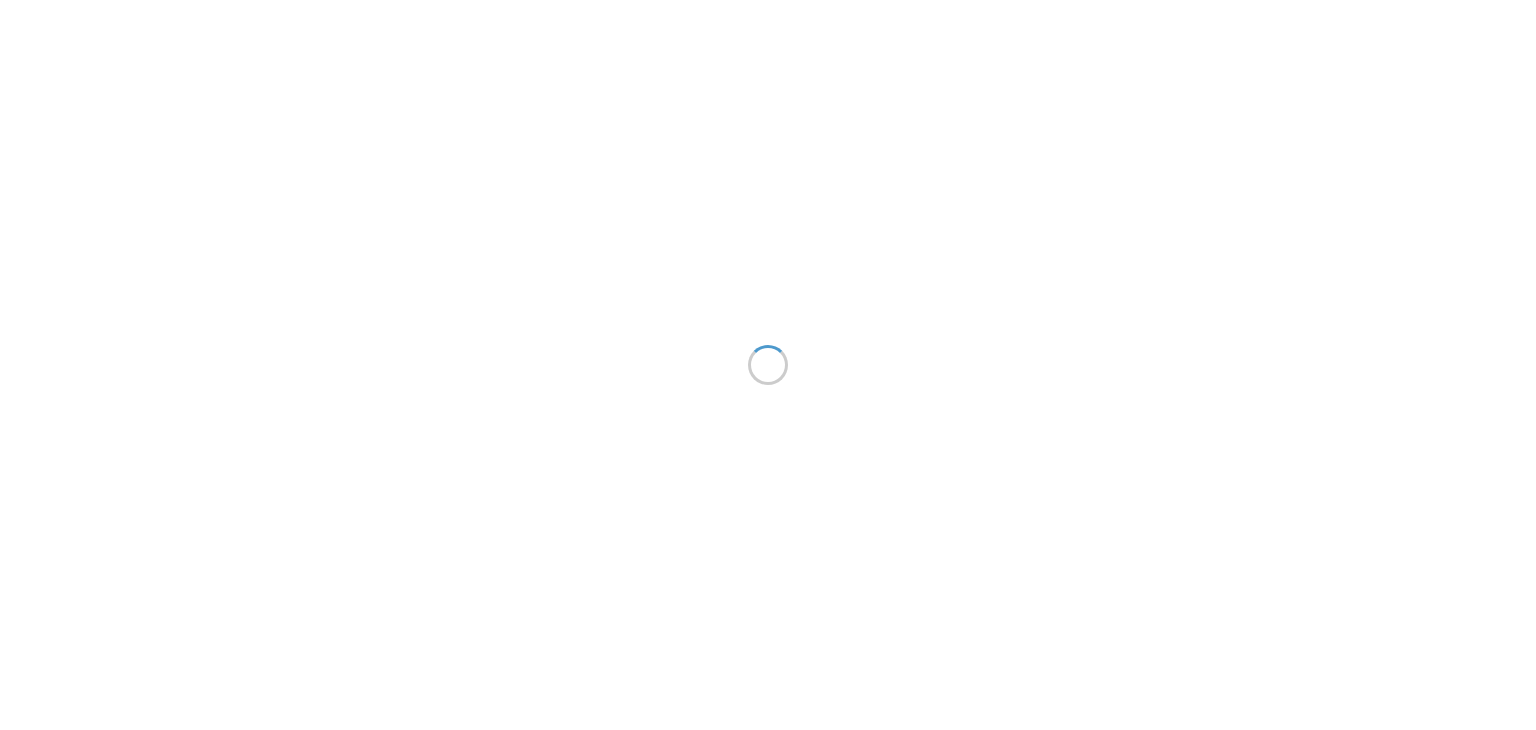 scroll, scrollTop: 0, scrollLeft: 0, axis: both 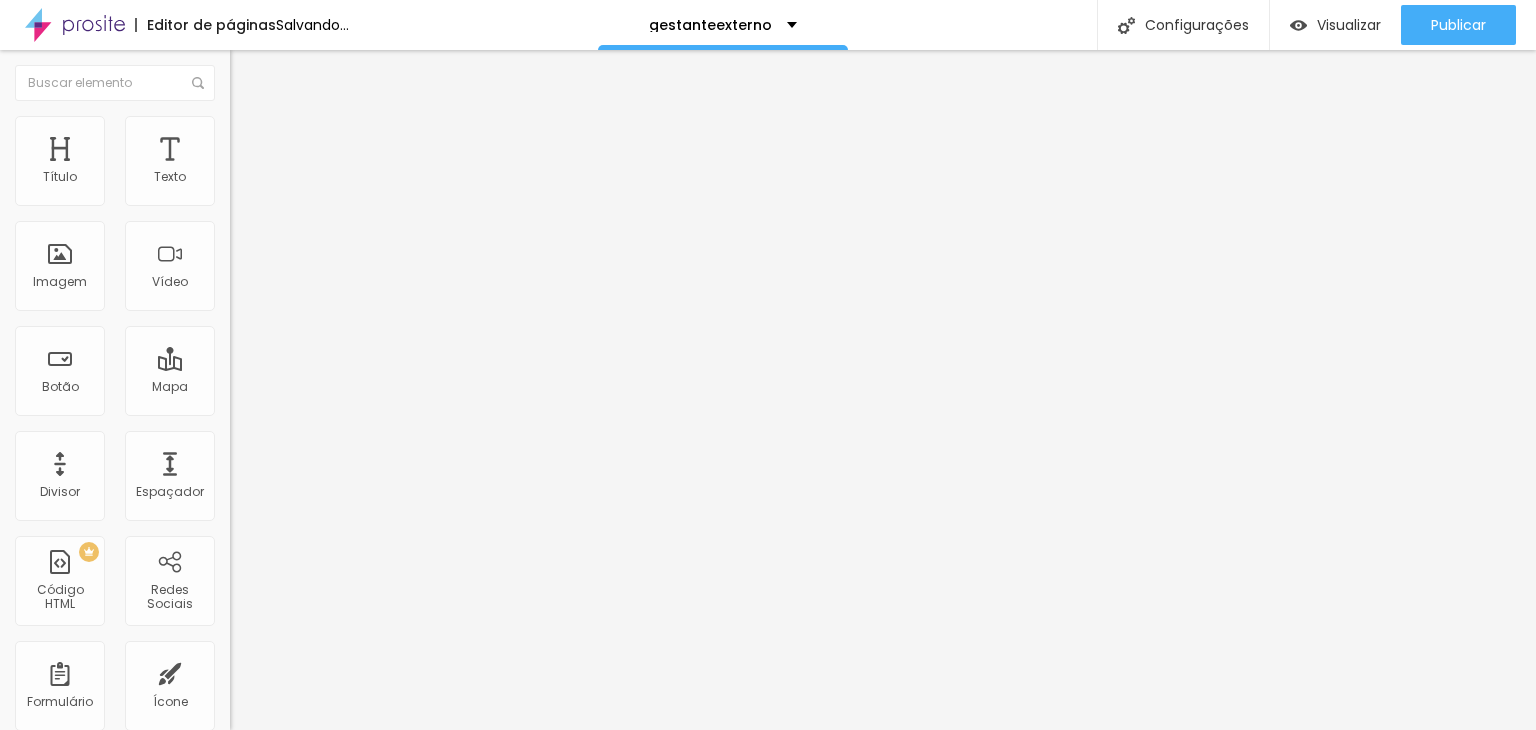 click on "Adicionar imagem" at bounding box center (294, 163) 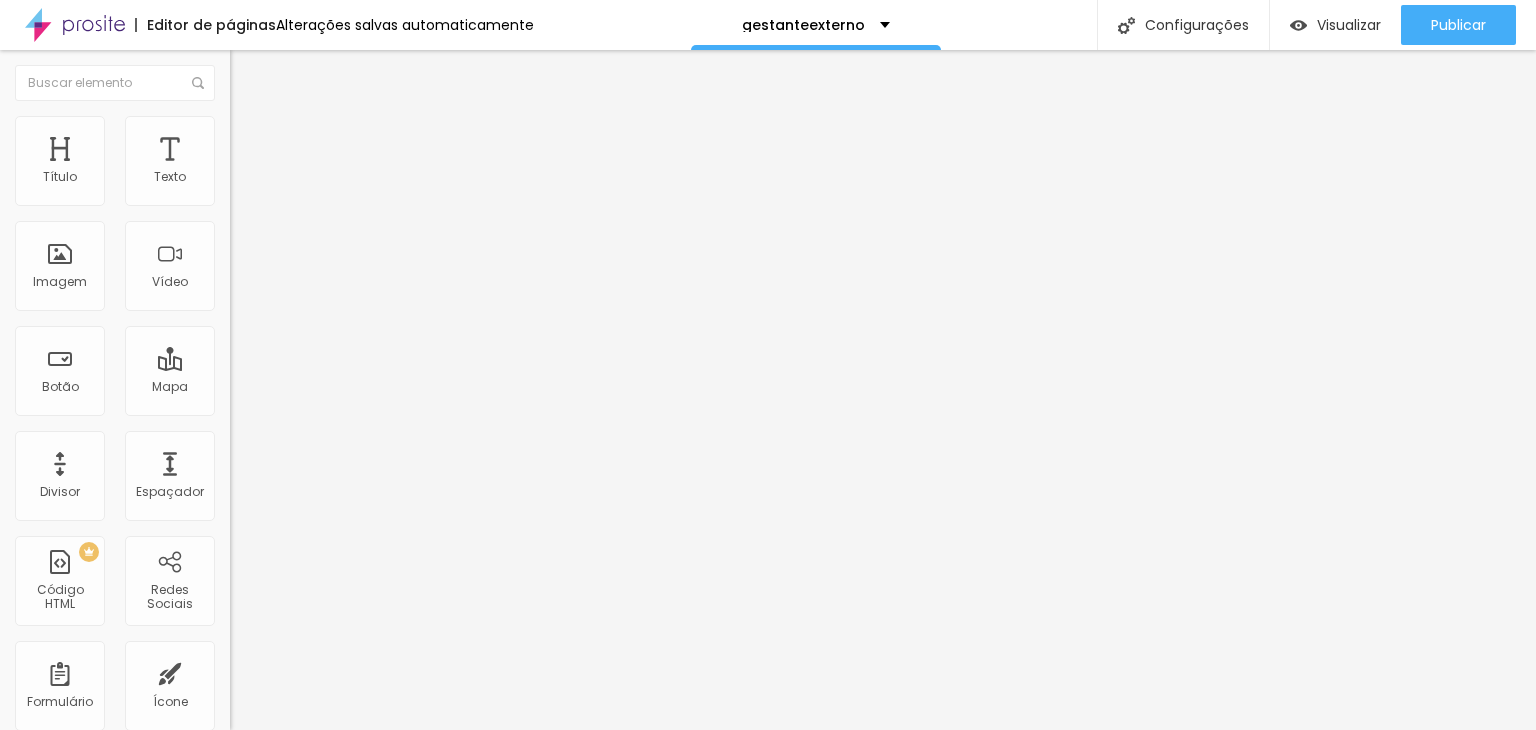 scroll, scrollTop: 1143, scrollLeft: 0, axis: vertical 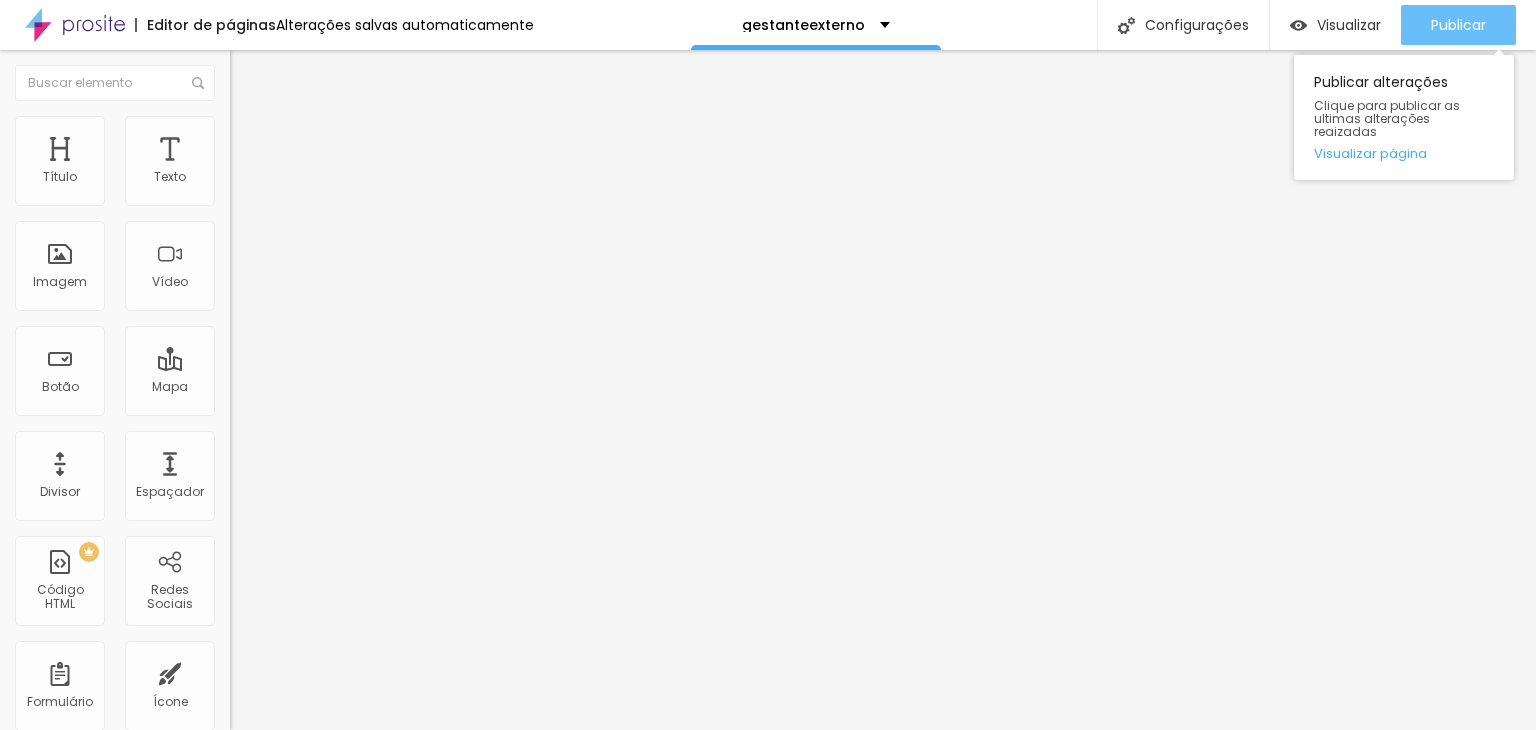 click on "Publicar" at bounding box center [1458, 25] 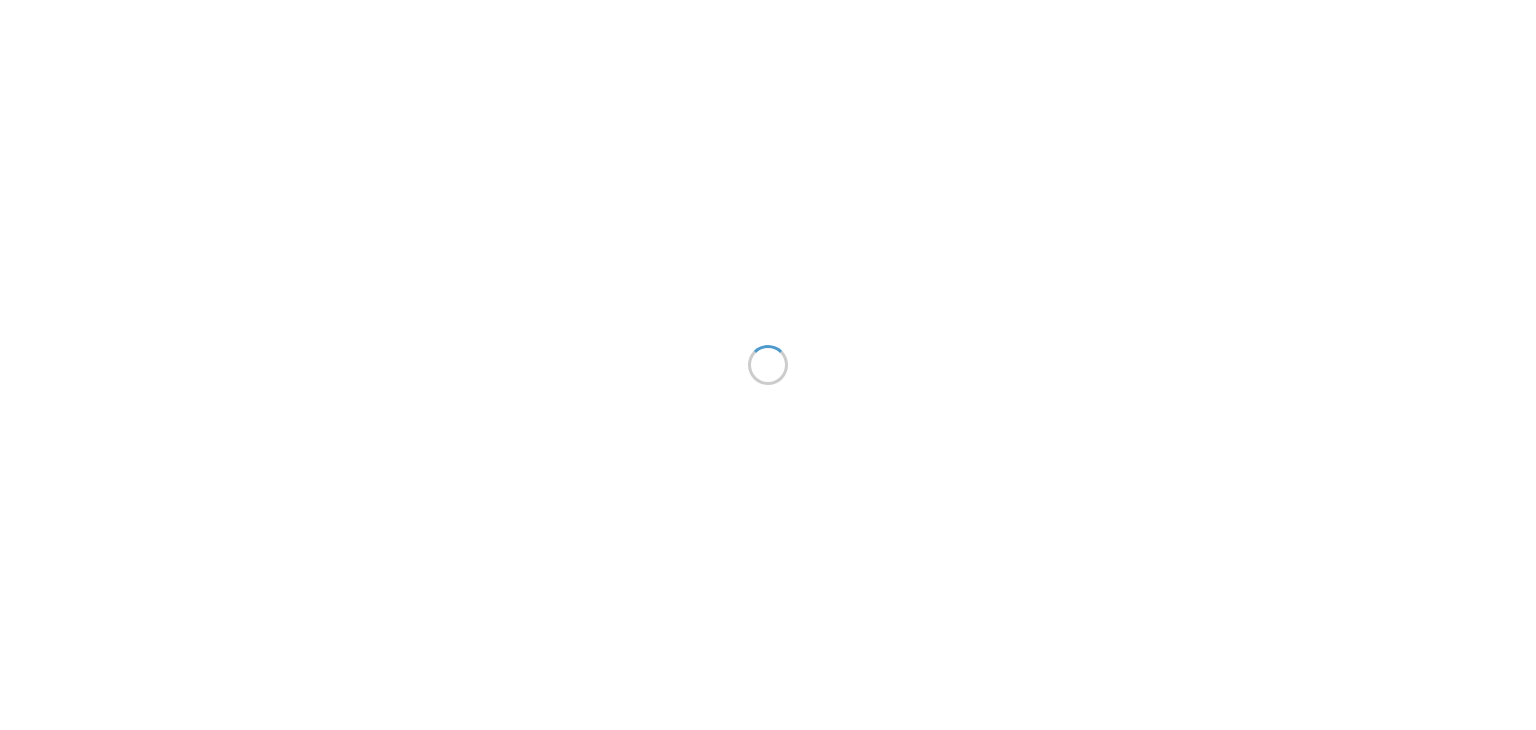 scroll, scrollTop: 0, scrollLeft: 0, axis: both 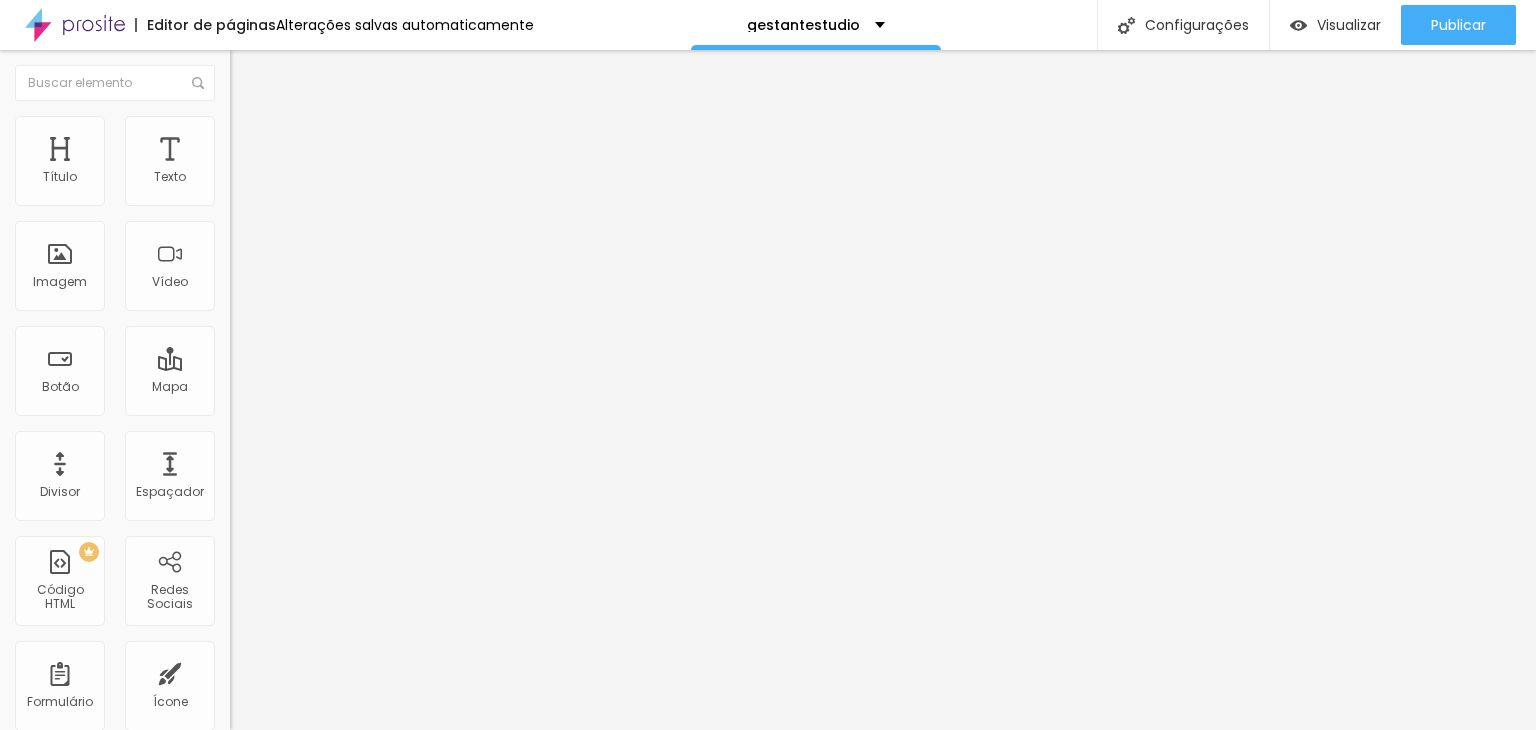 click on "Trocar imagem" at bounding box center (284, 163) 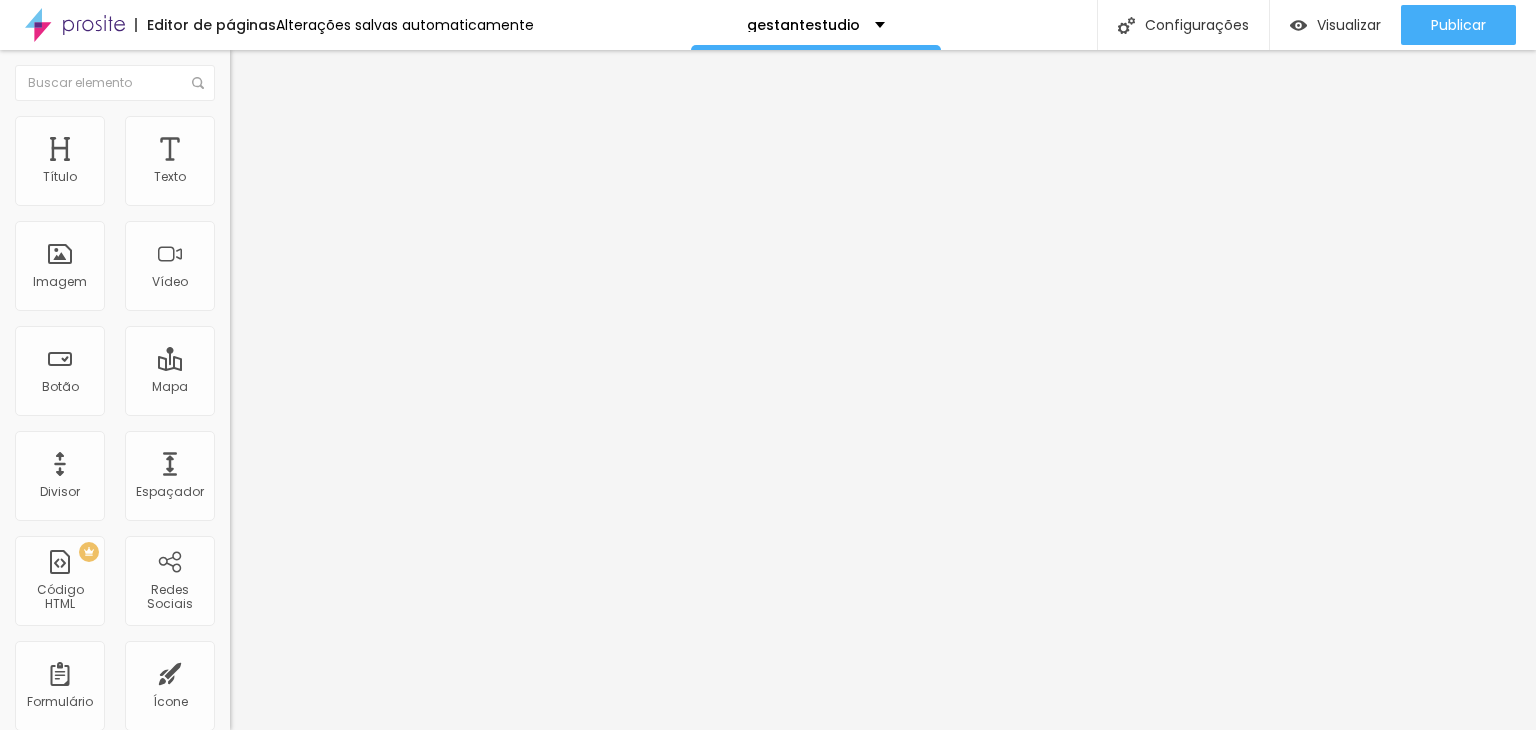 type on "95" 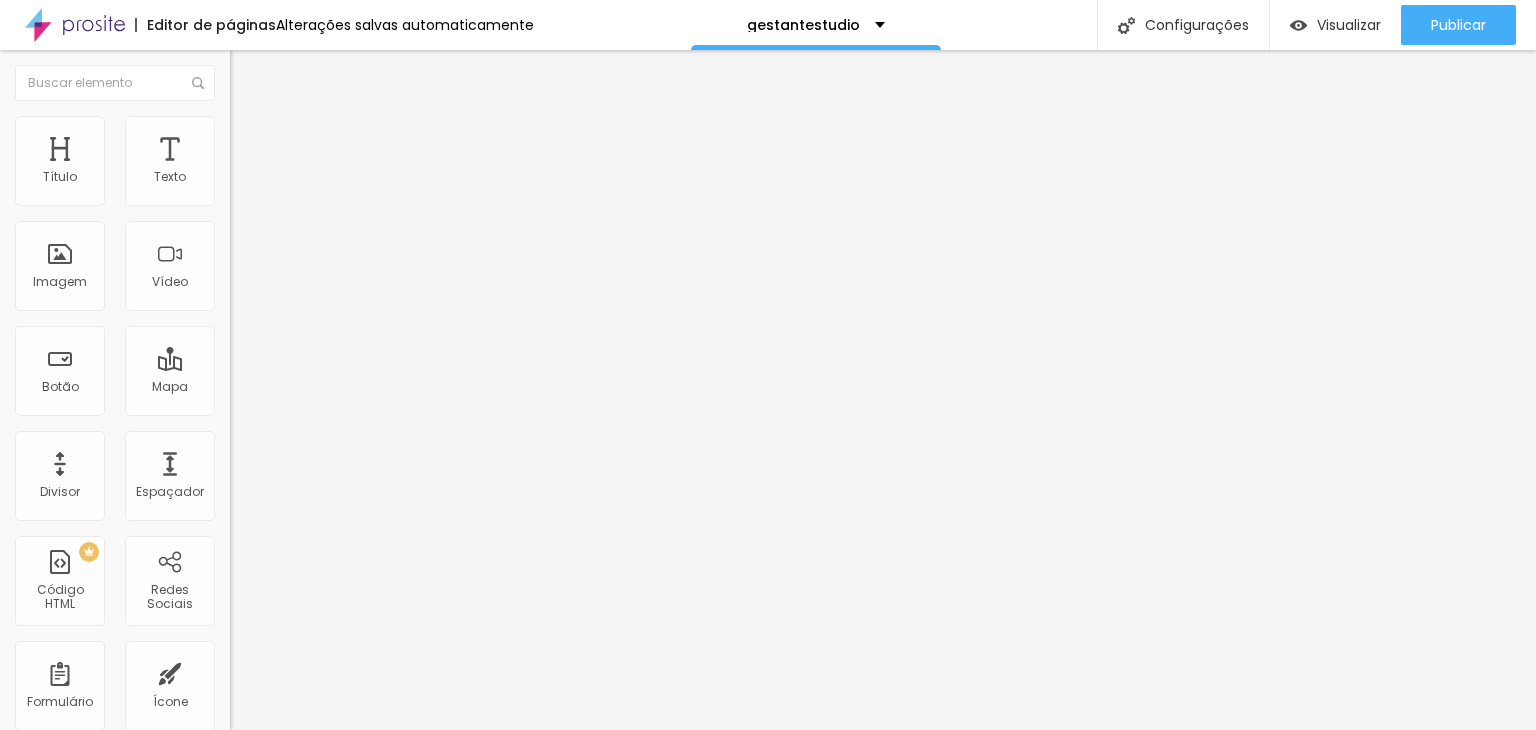 type on "90" 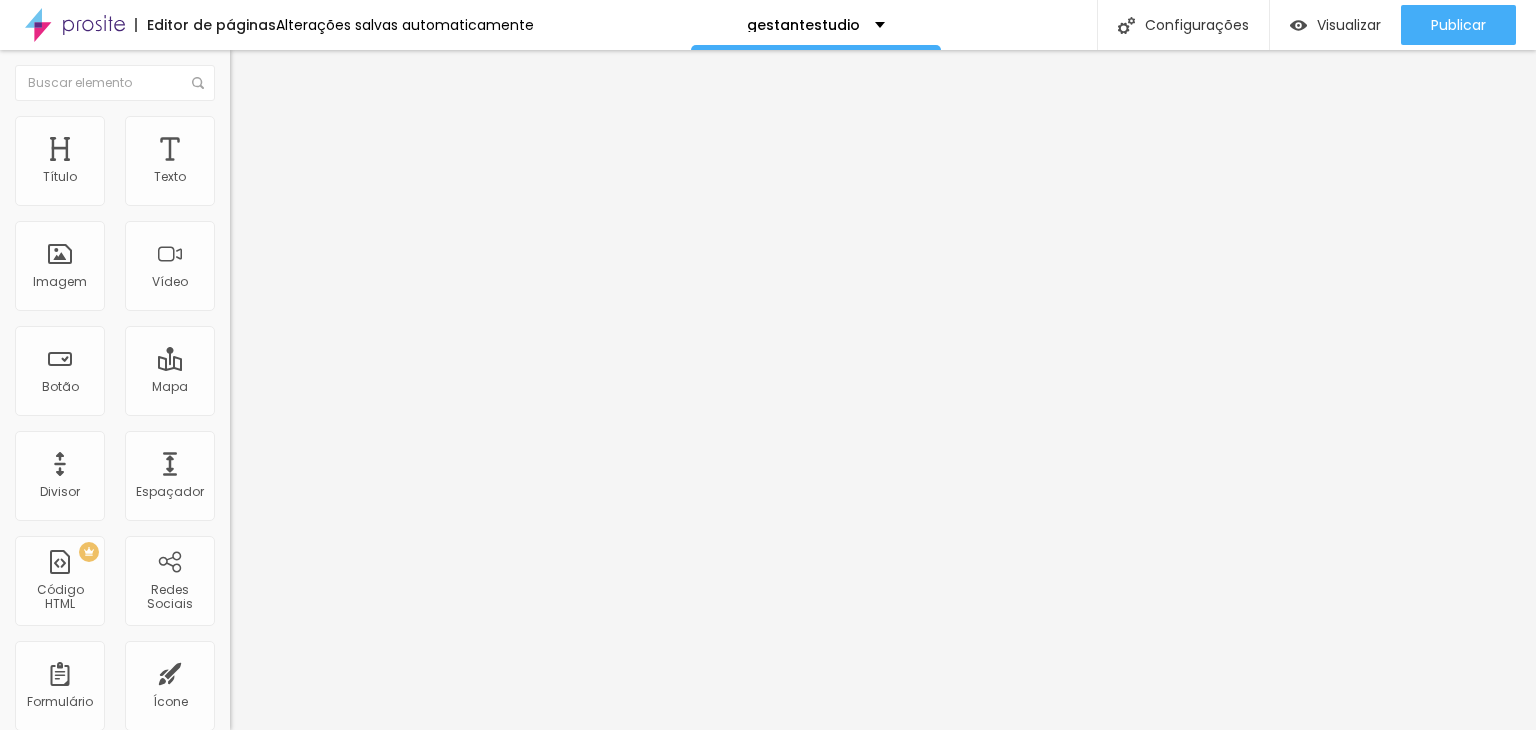 type on "90" 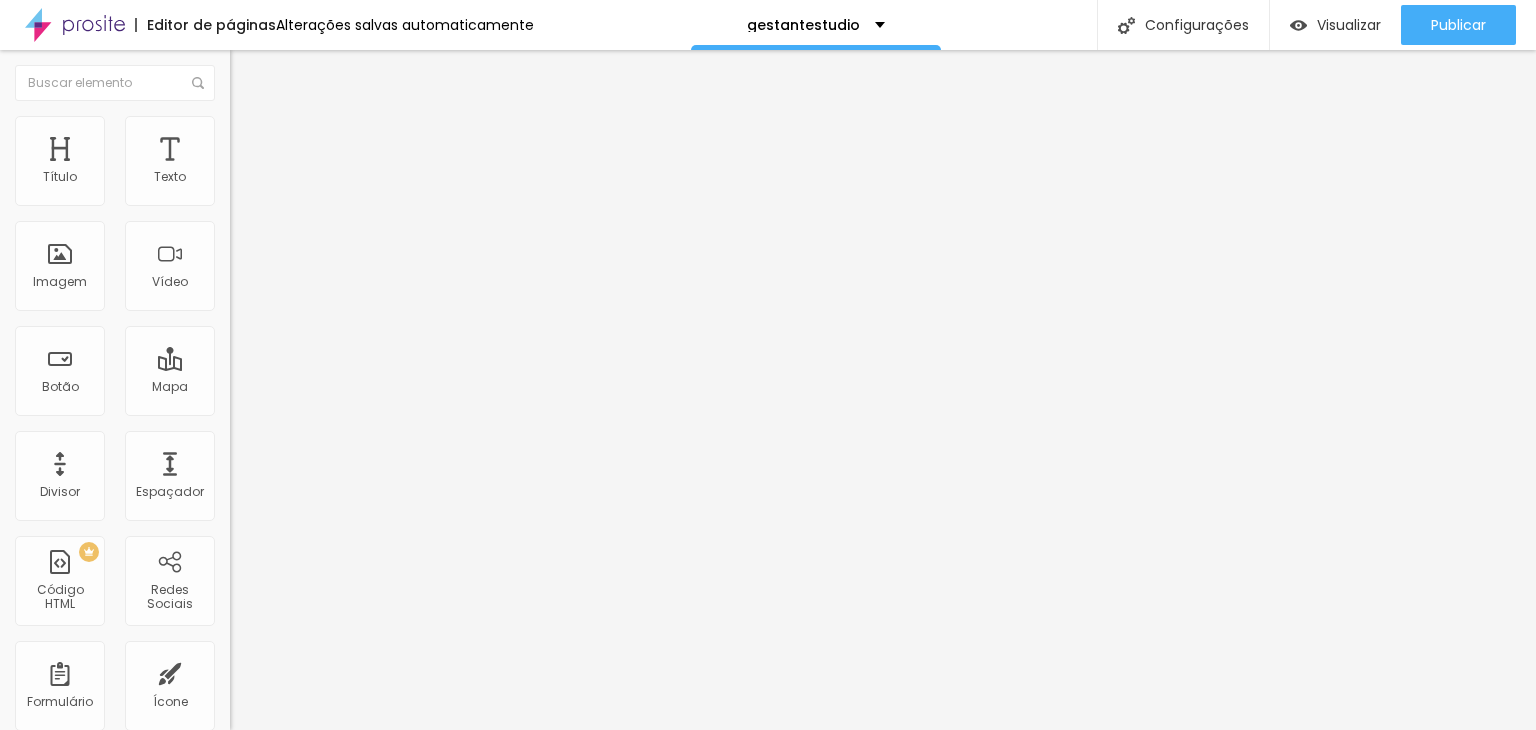 type on "95" 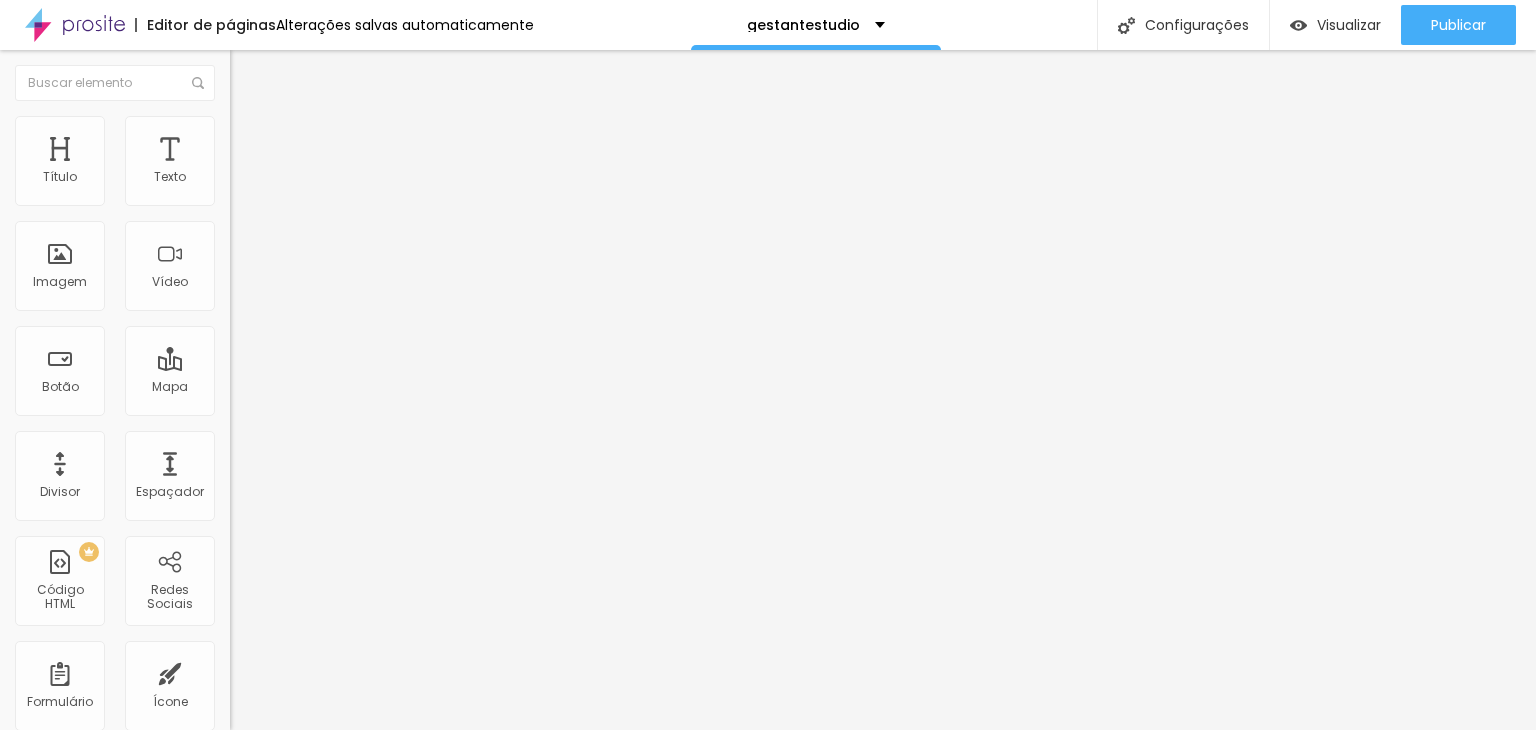 click at bounding box center [294, 197] 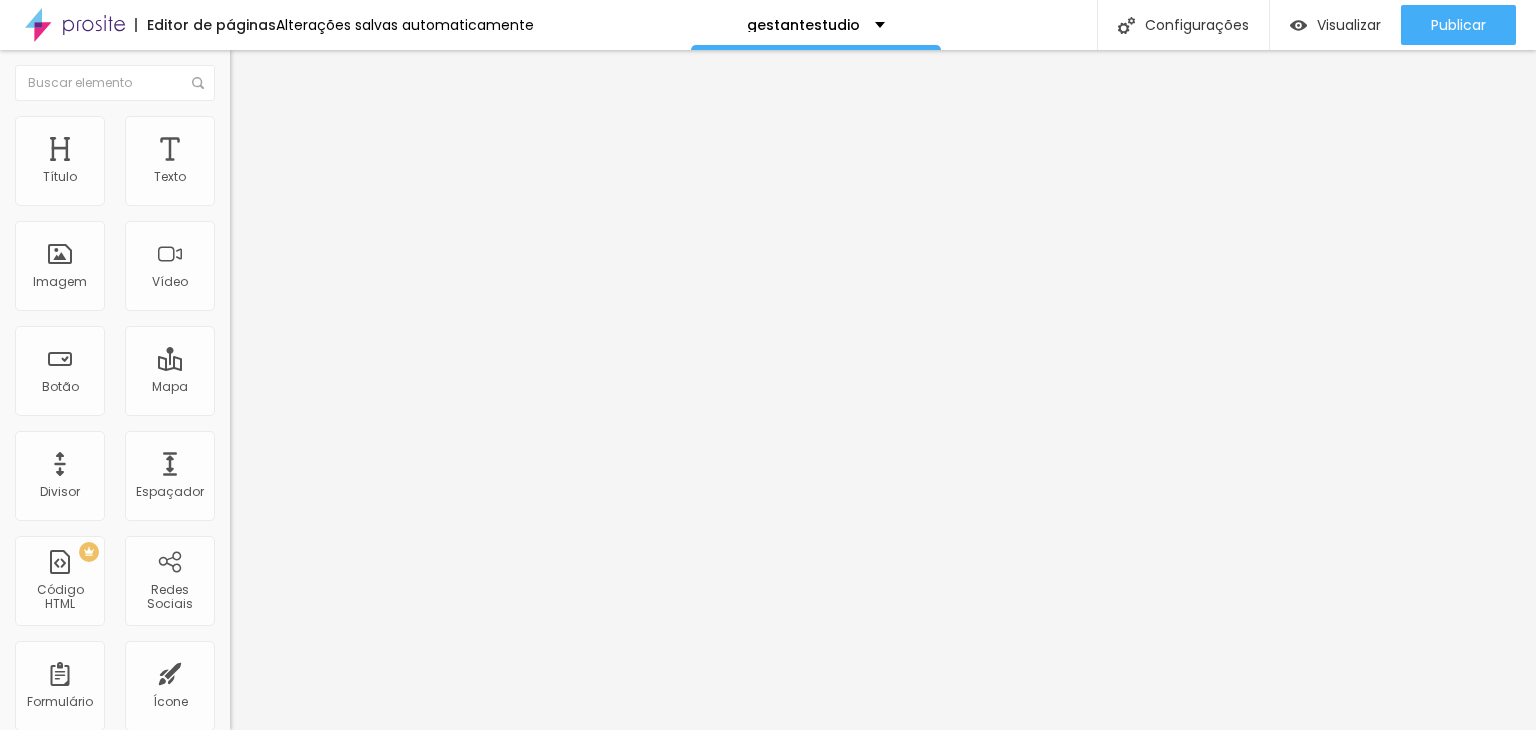 type on "90" 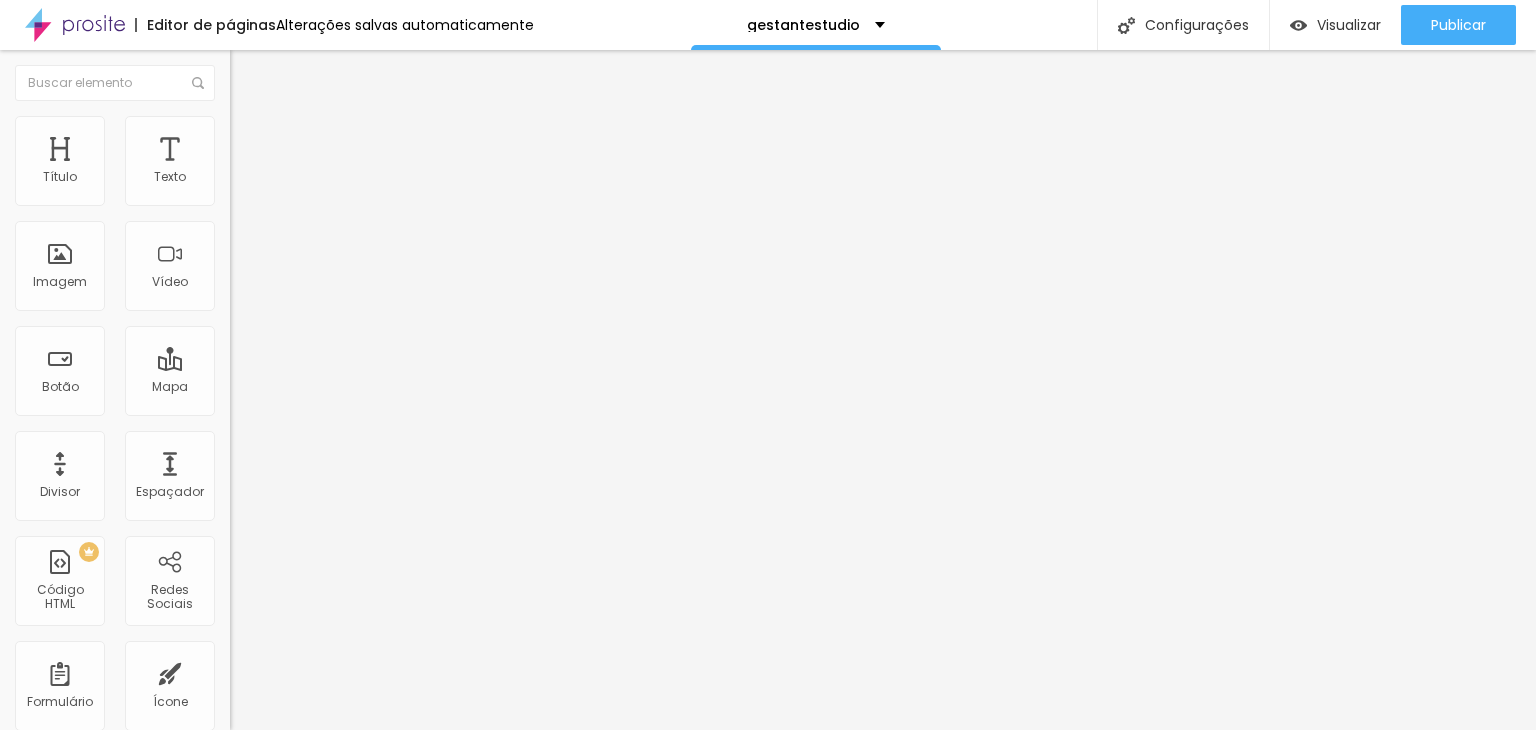 type on "90" 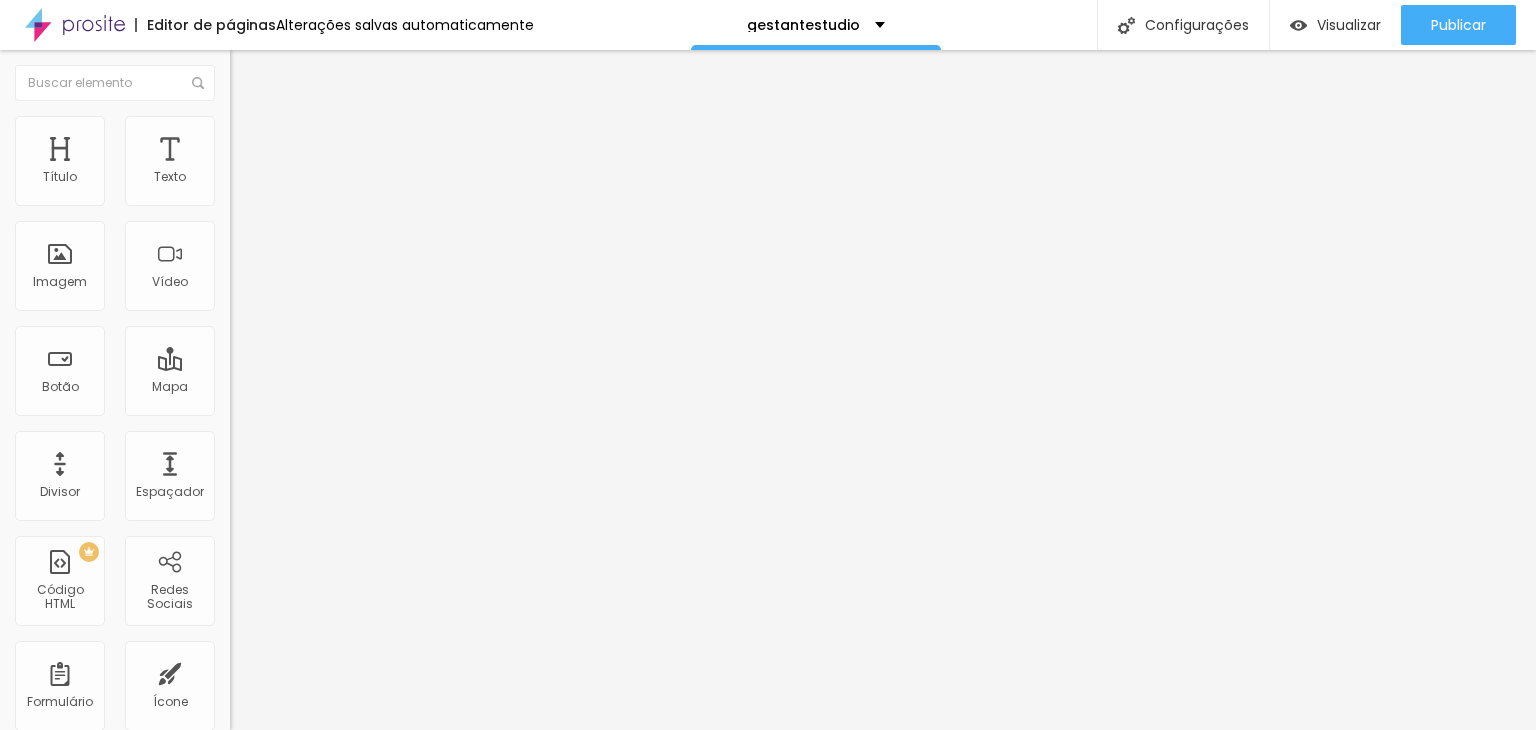 type on "9" 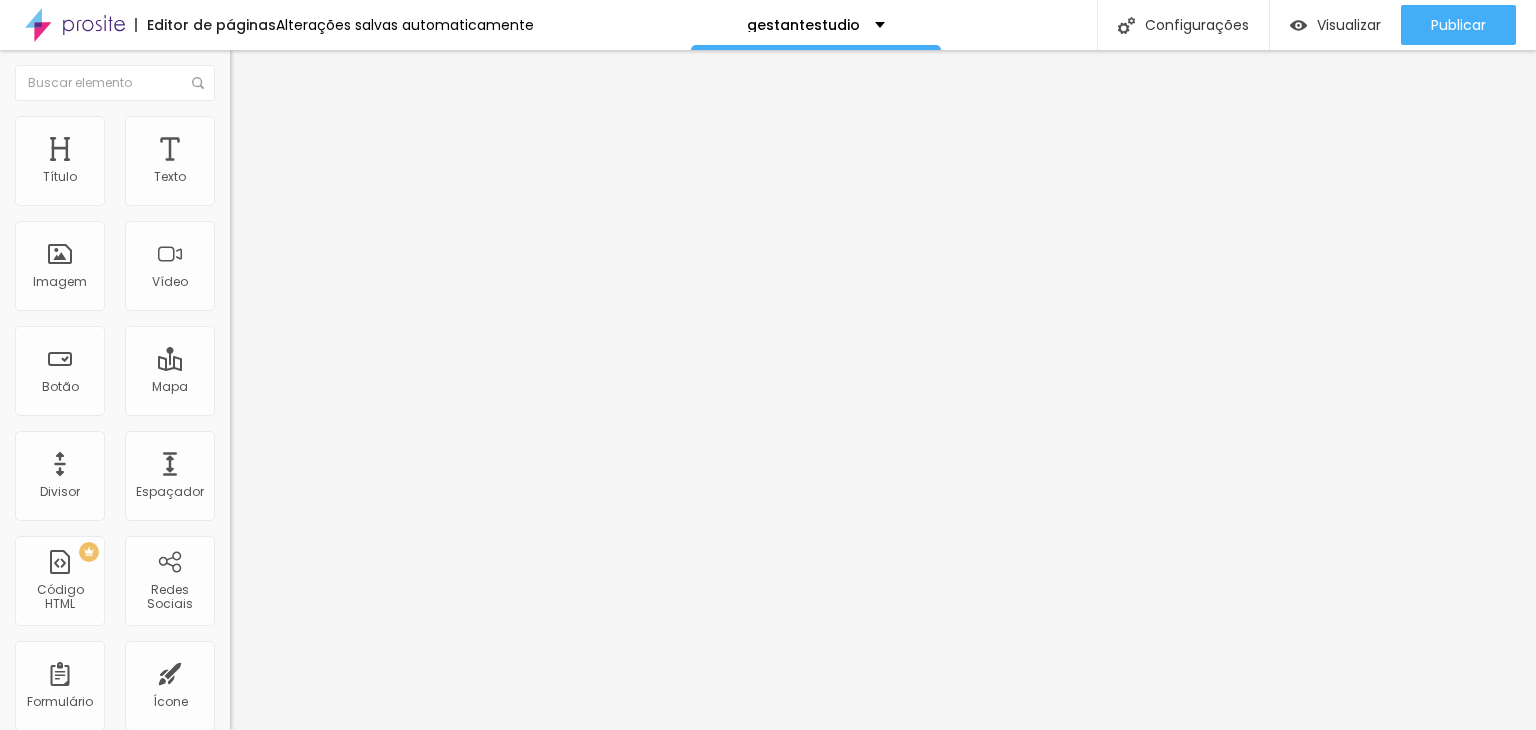 type on "10" 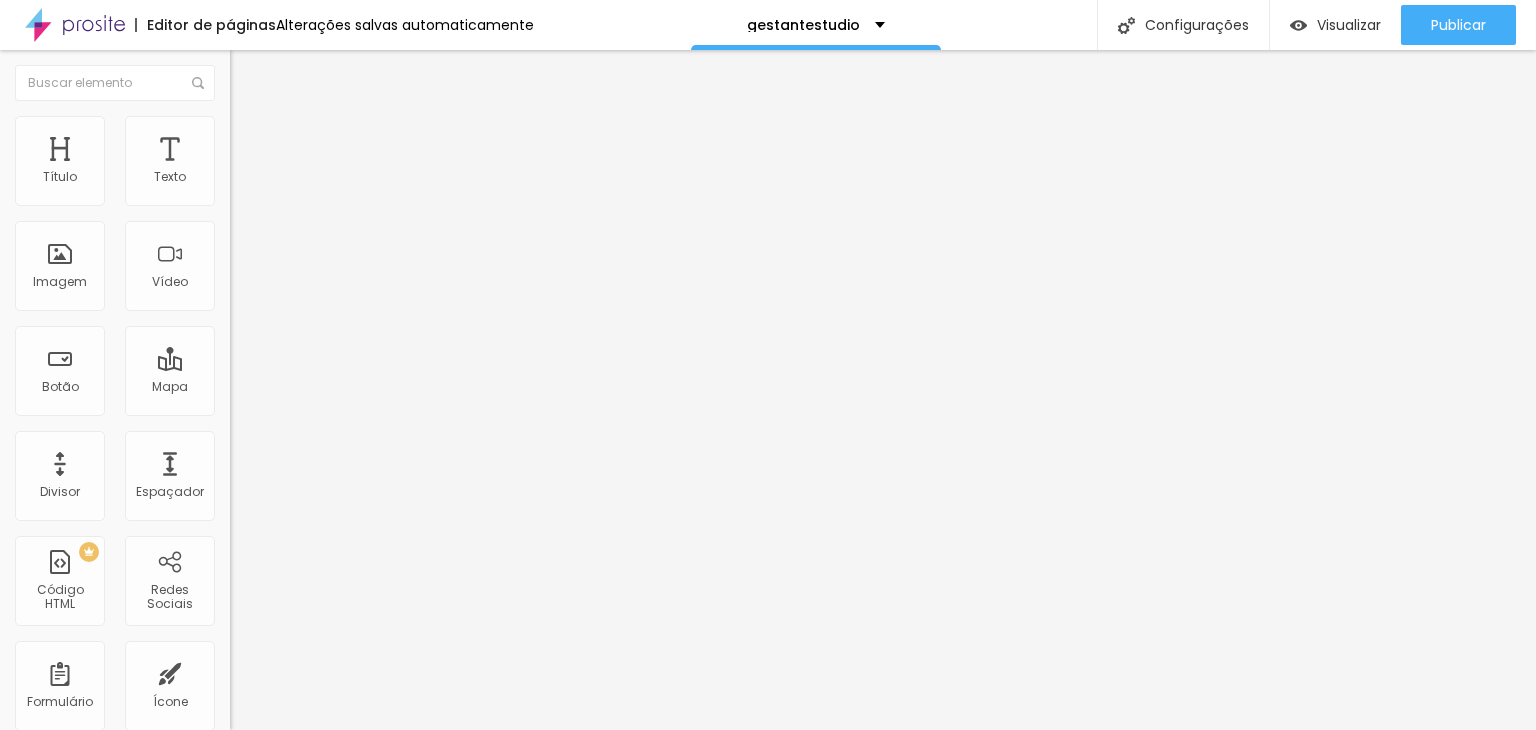 type on "93" 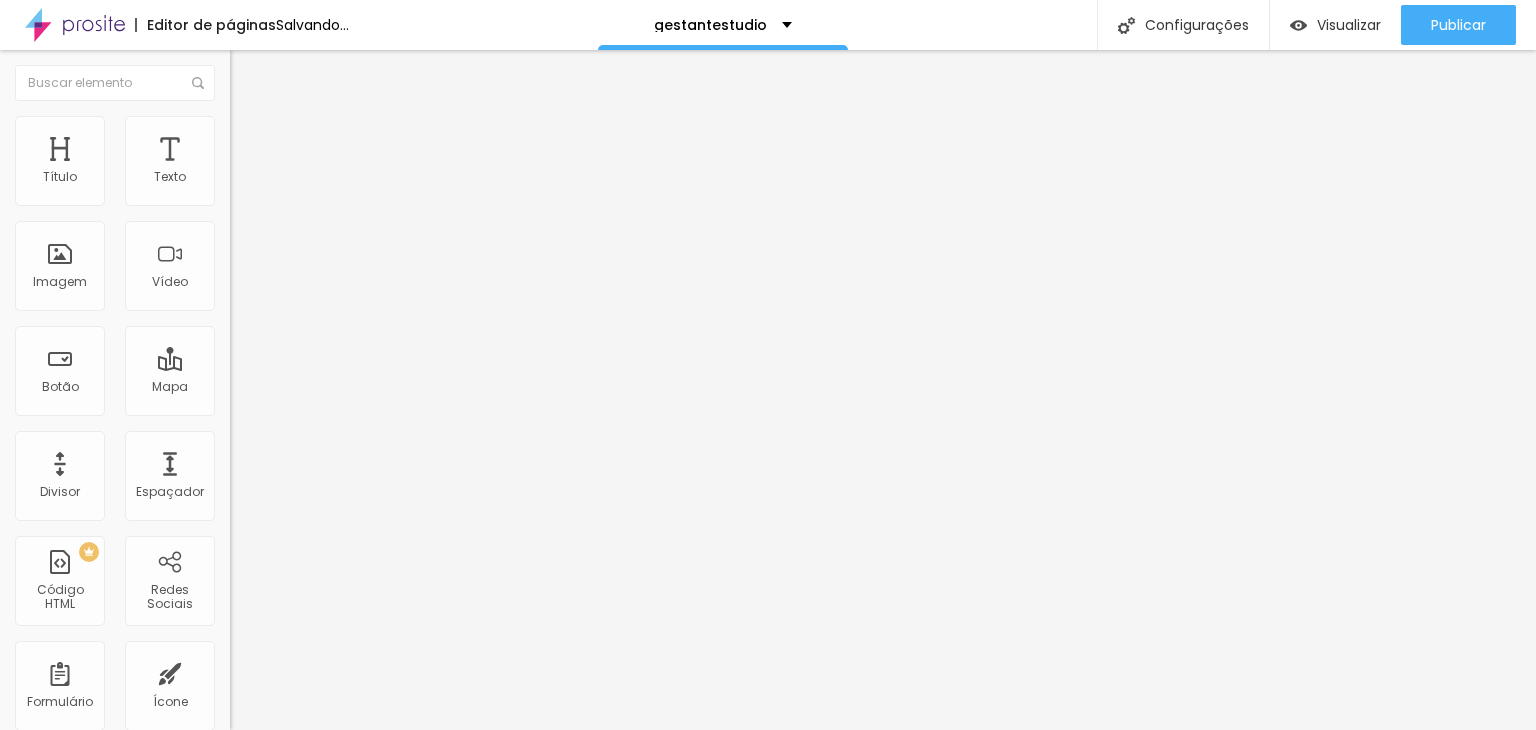 type on "95" 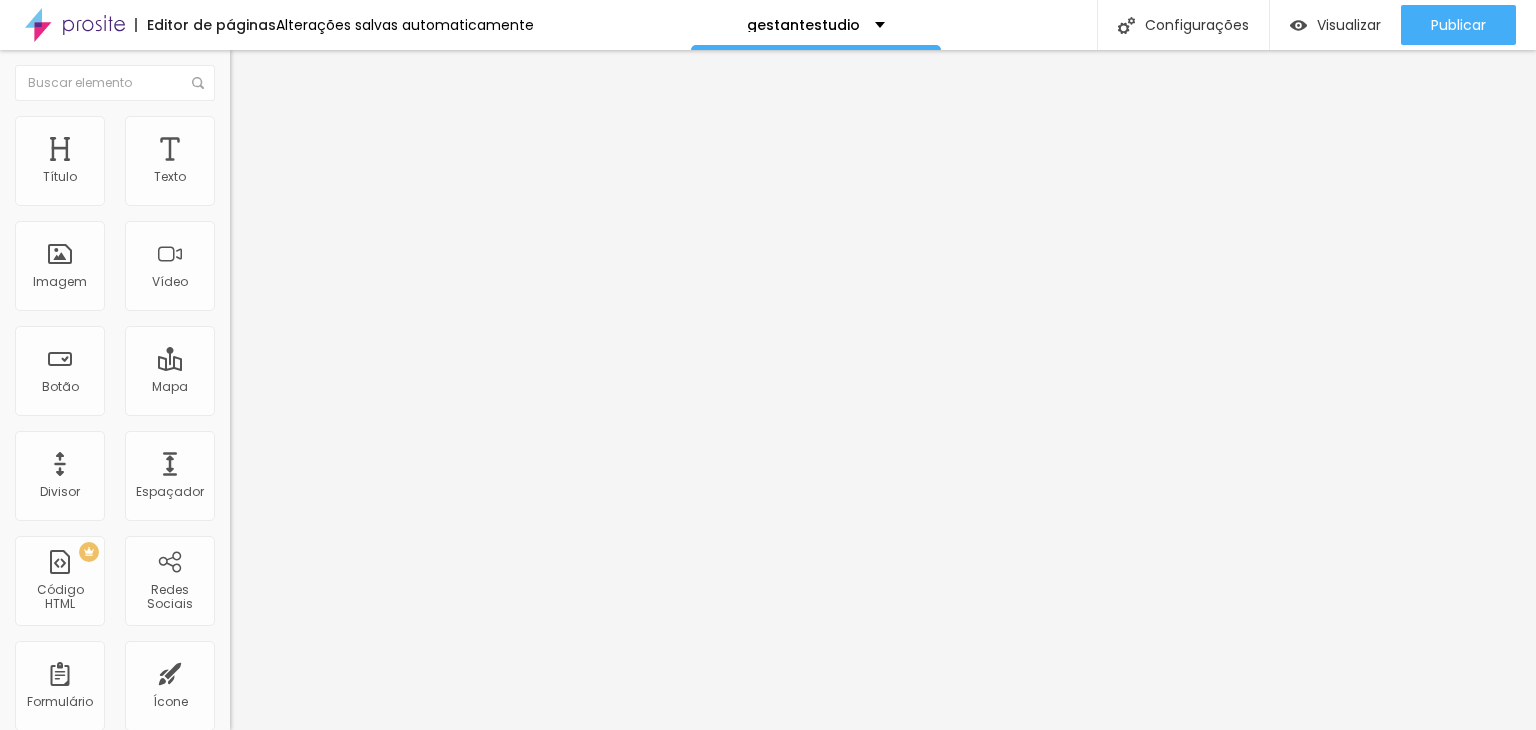 type on "9" 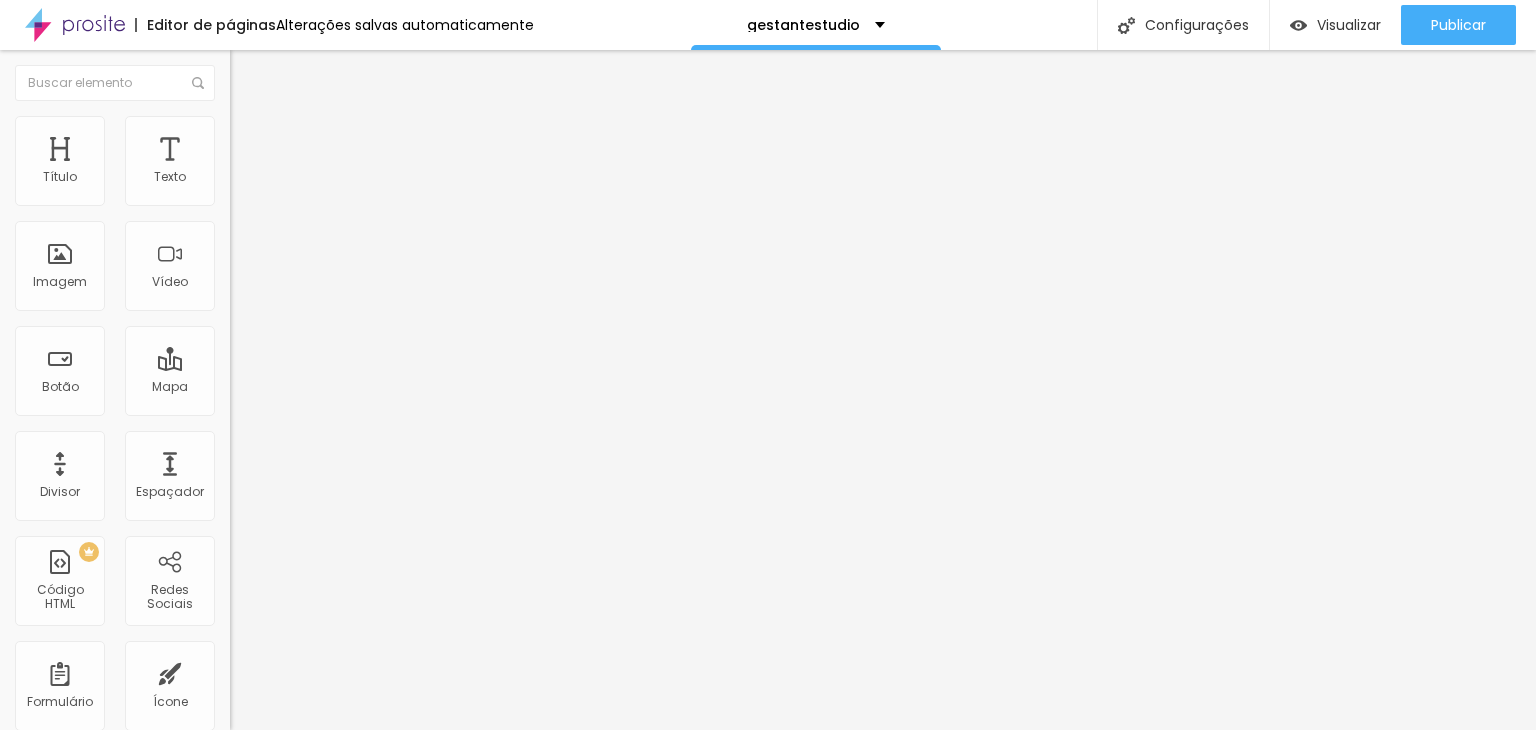 type on "10" 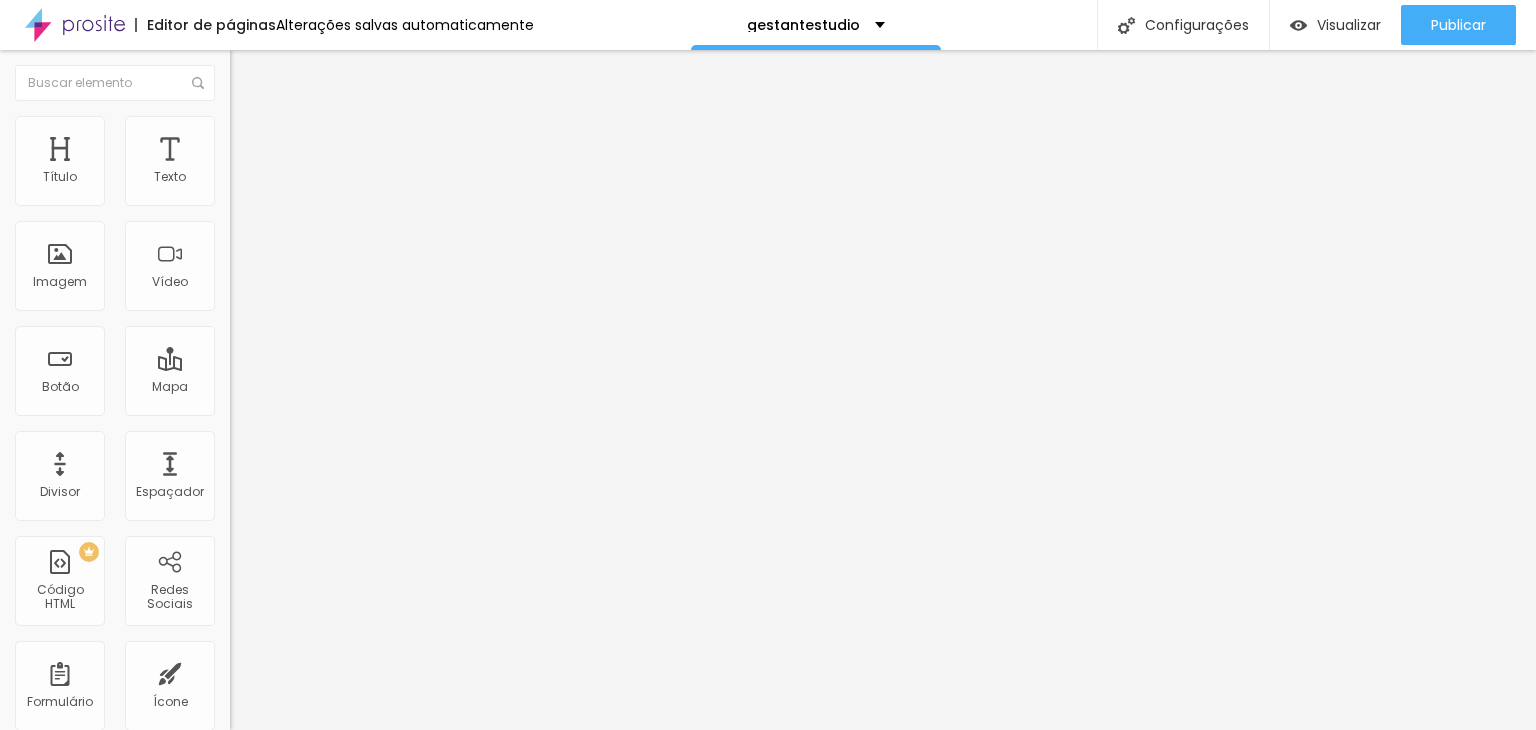 type on "94" 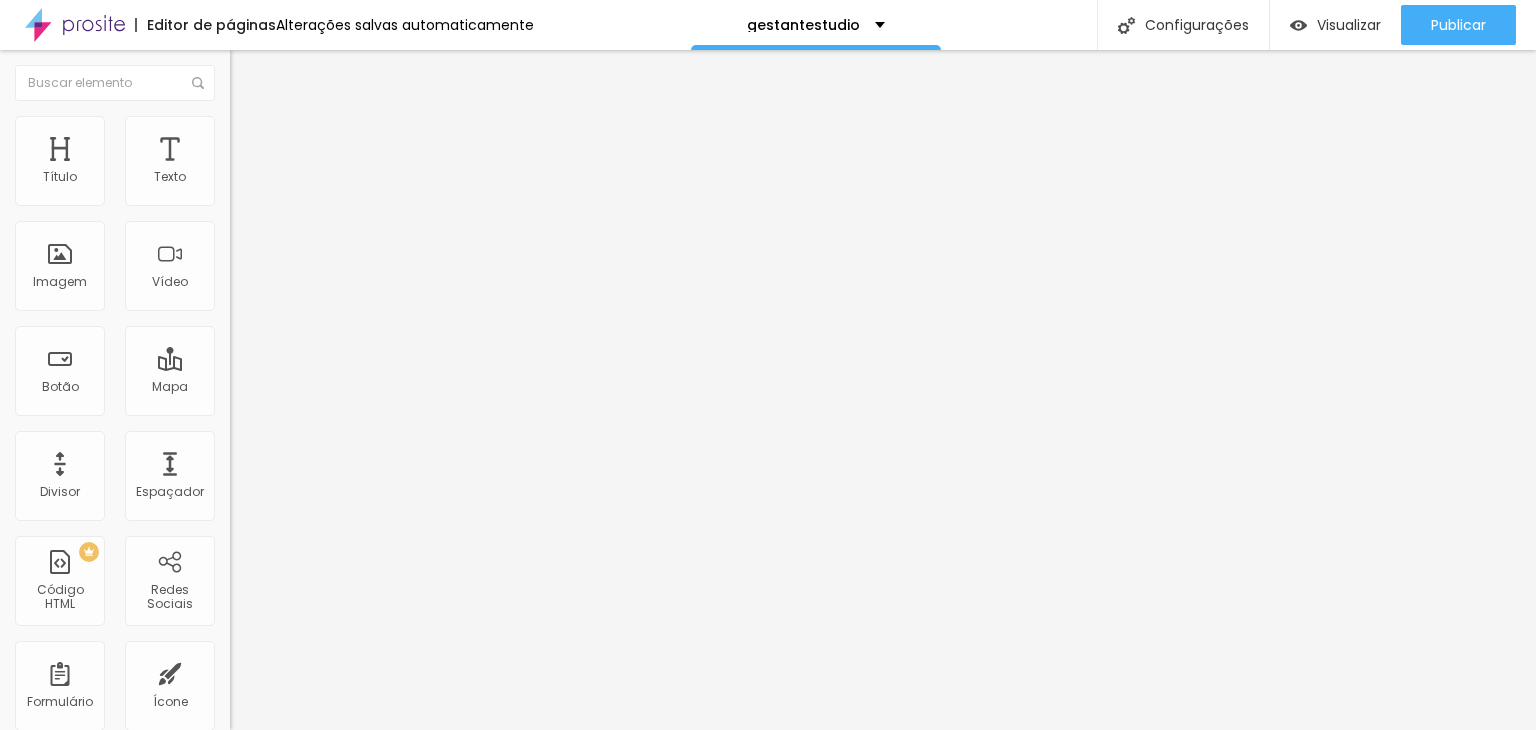type on "95" 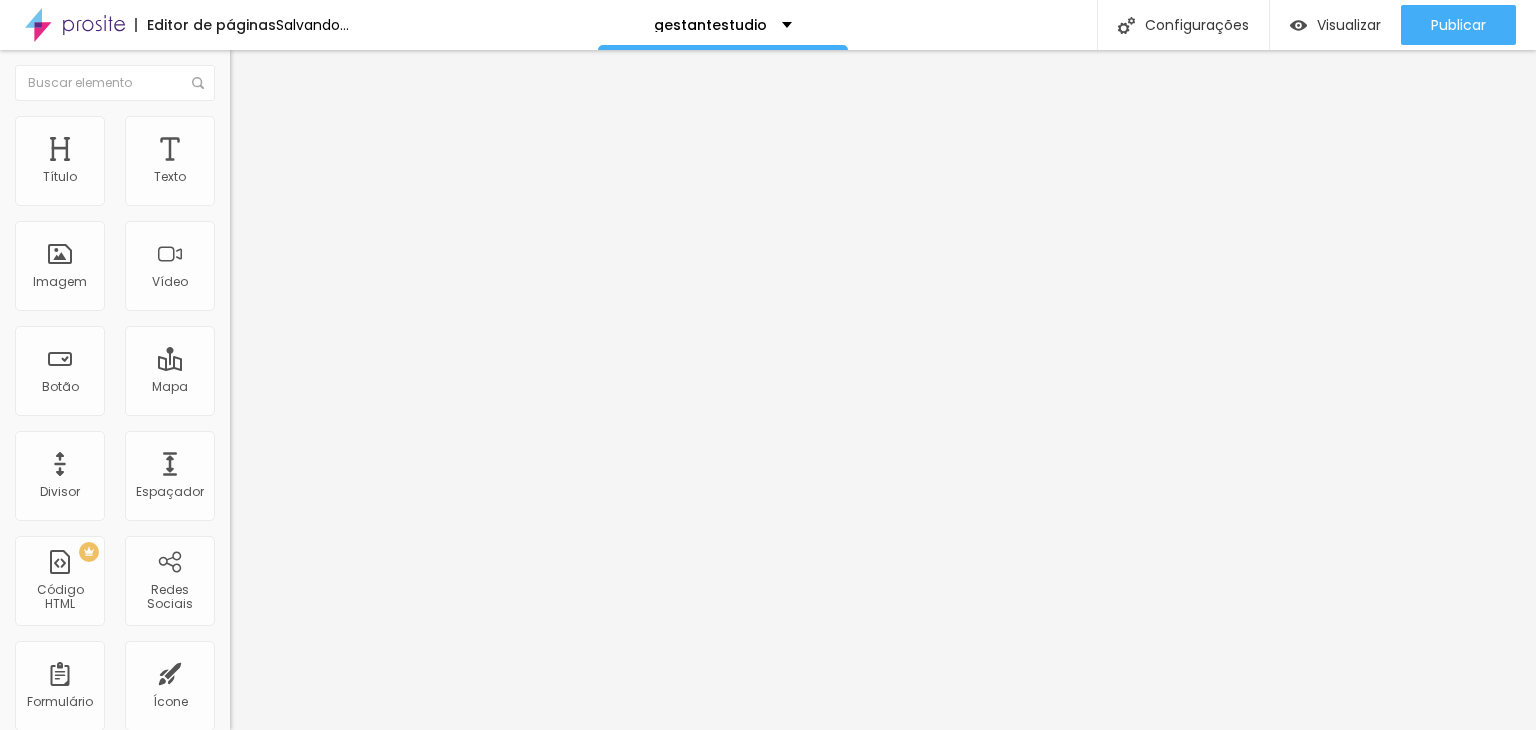 type on "9" 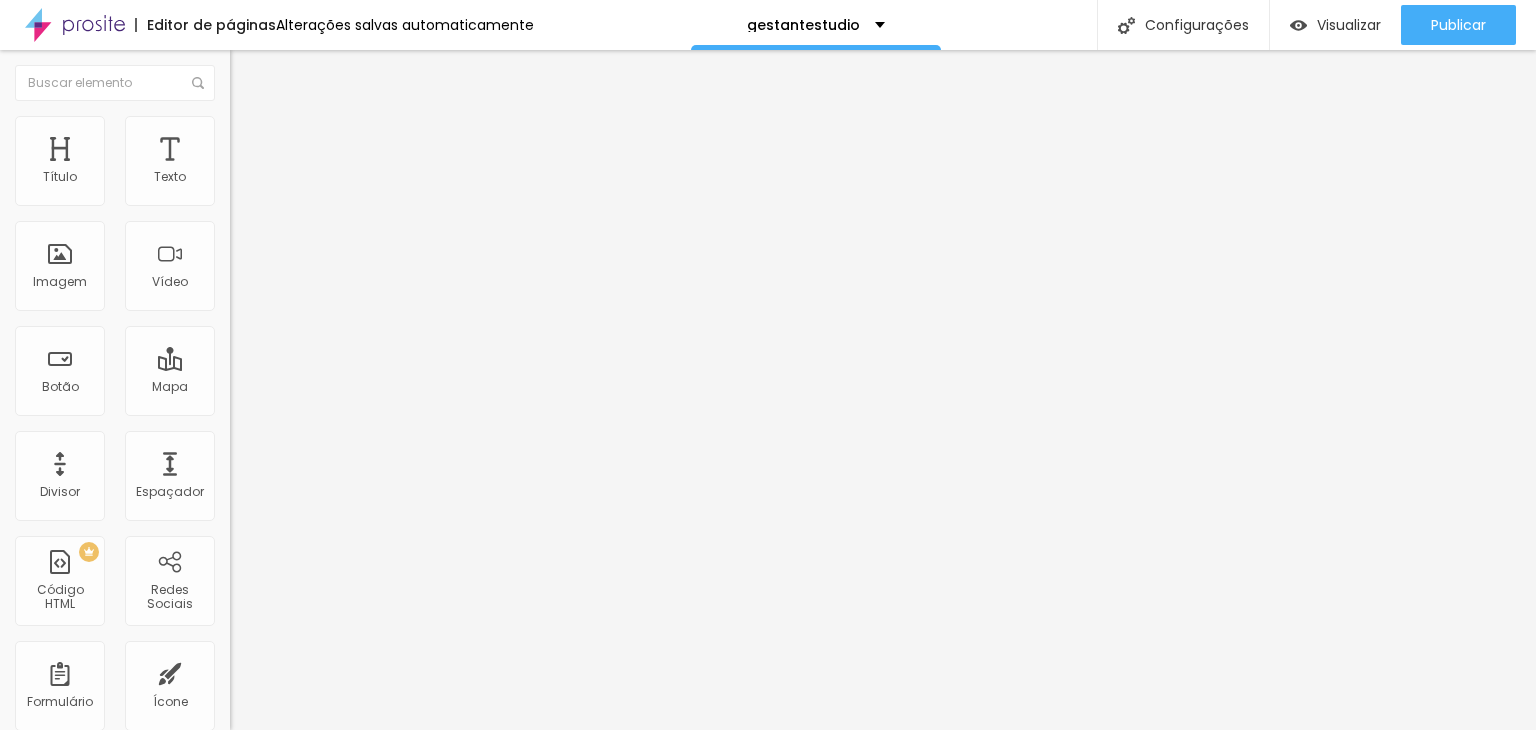 type on "93" 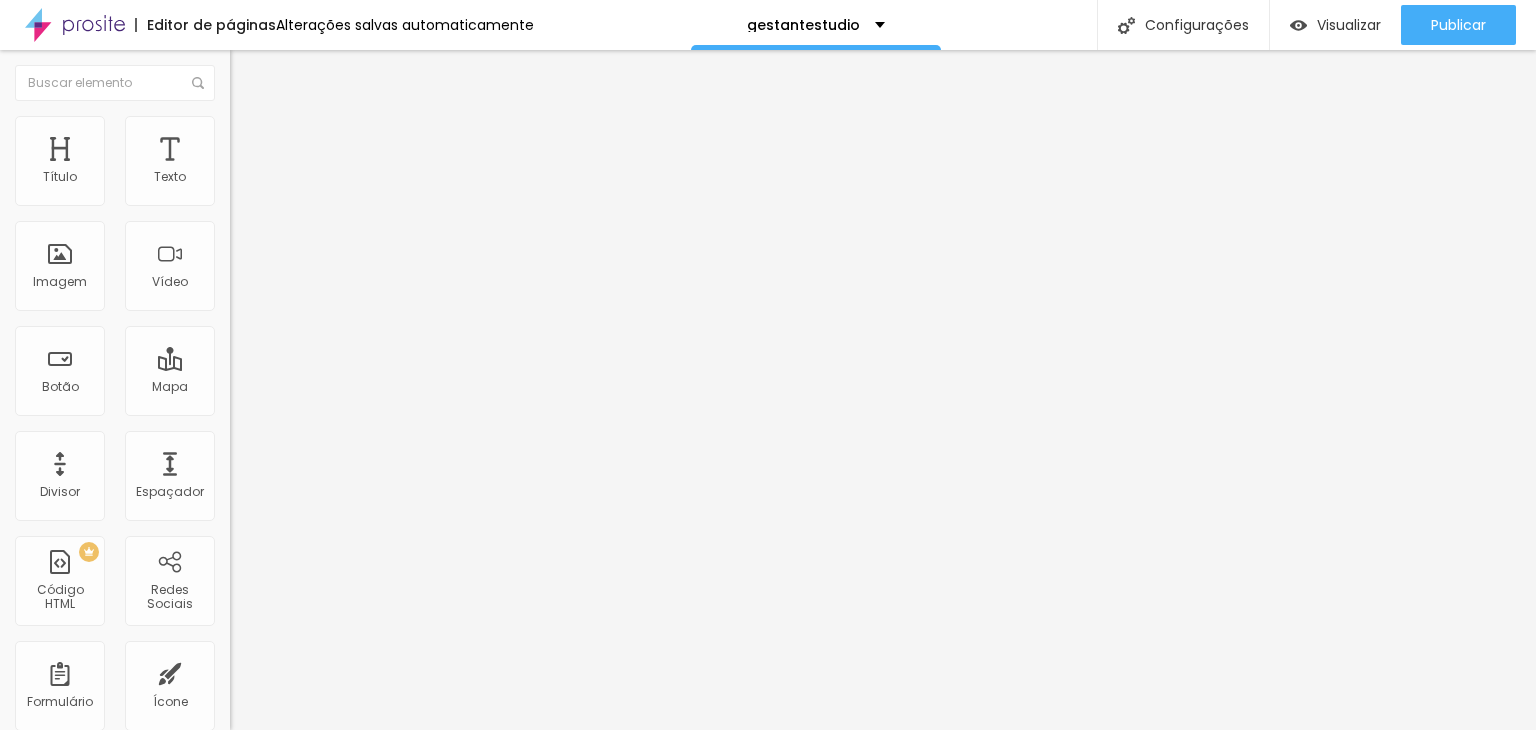 type on "95" 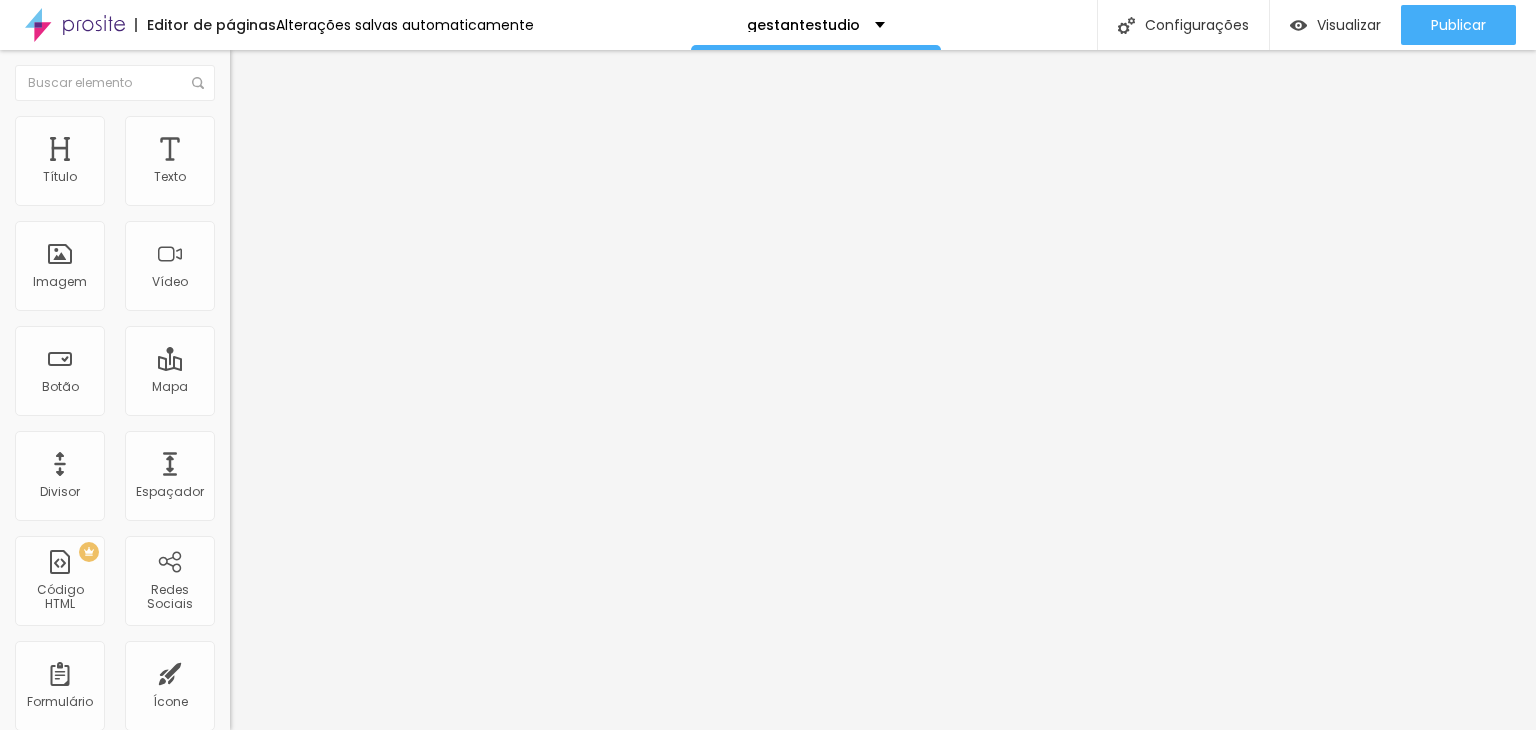 type on "93" 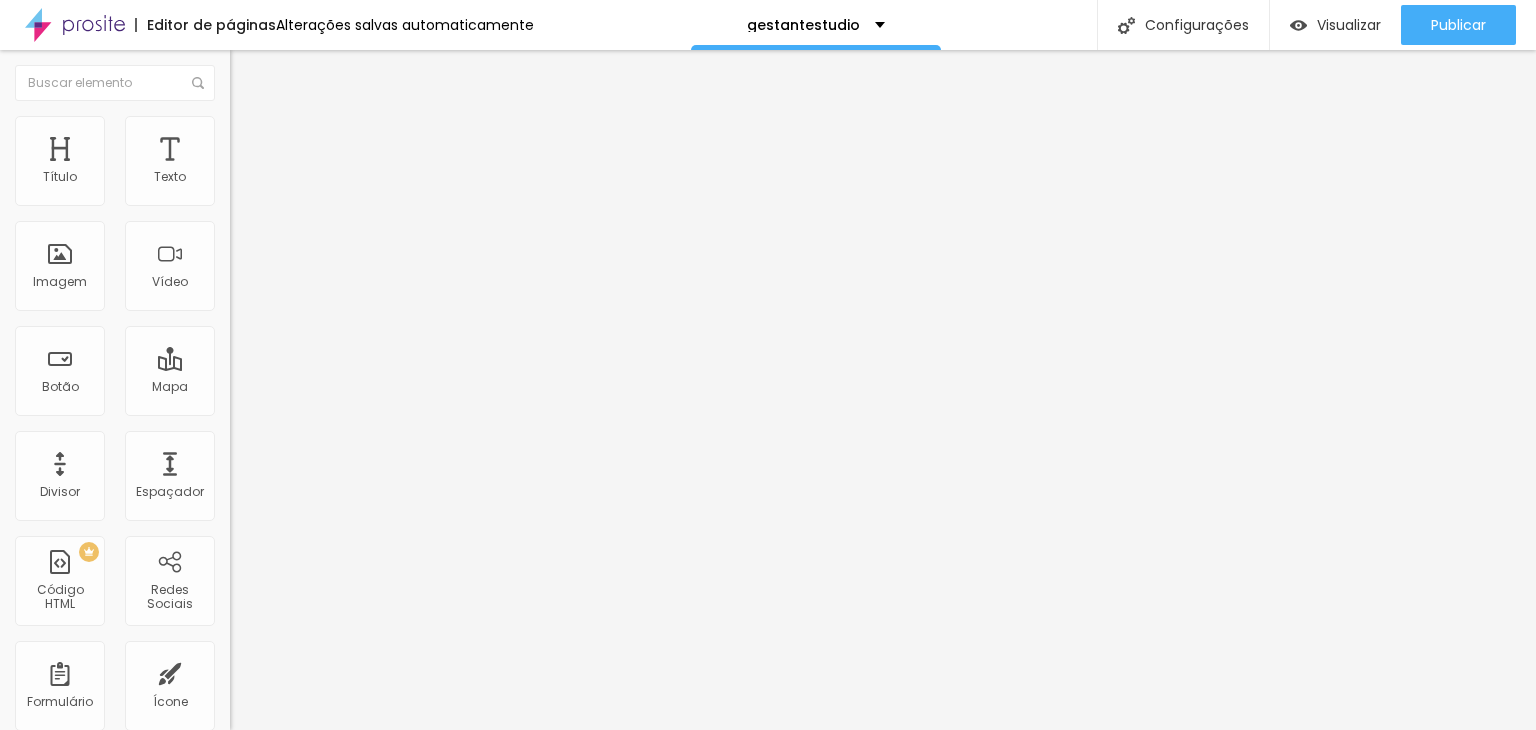 drag, startPoint x: 165, startPoint y: 197, endPoint x: 132, endPoint y: 207, distance: 34.48188 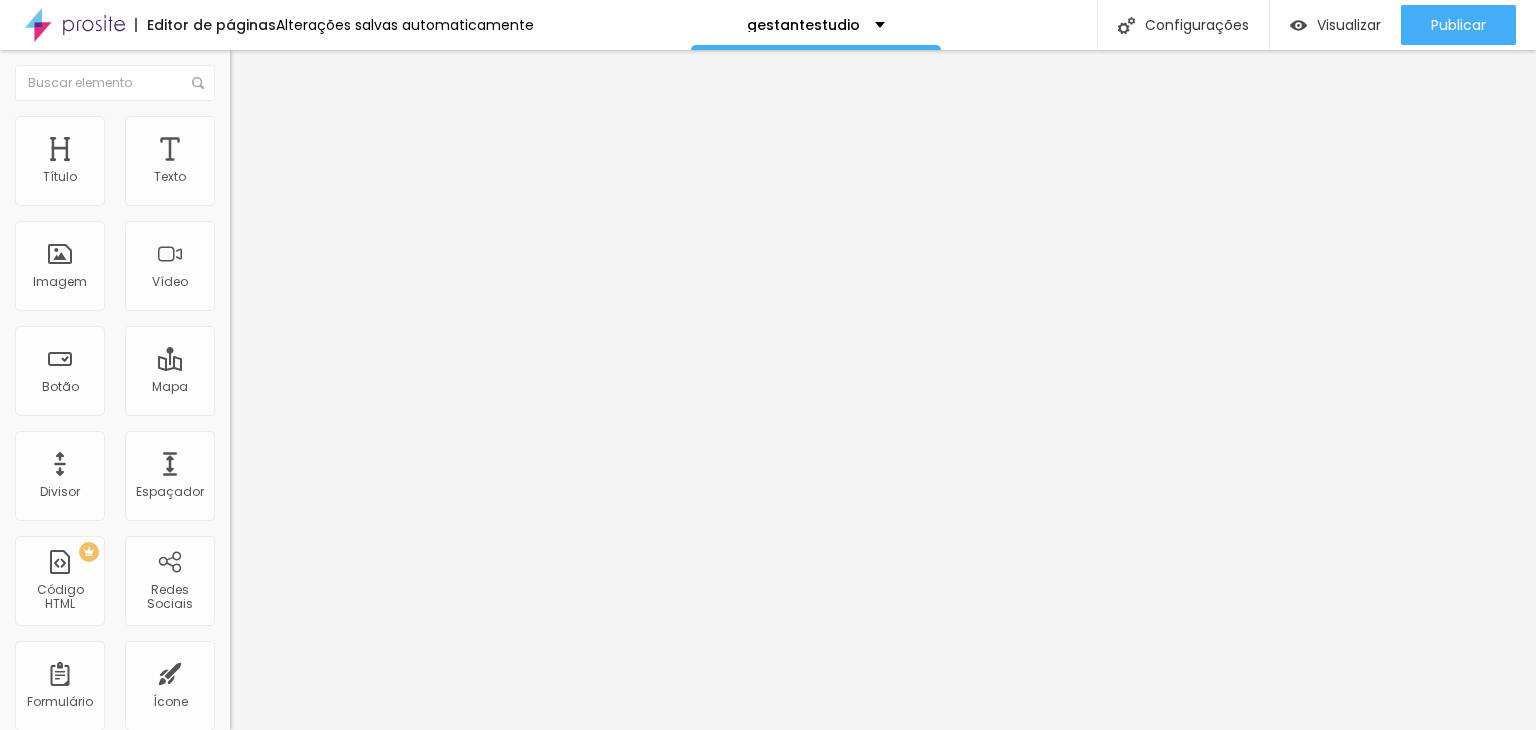 drag, startPoint x: 142, startPoint y: 200, endPoint x: 189, endPoint y: 187, distance: 48.76474 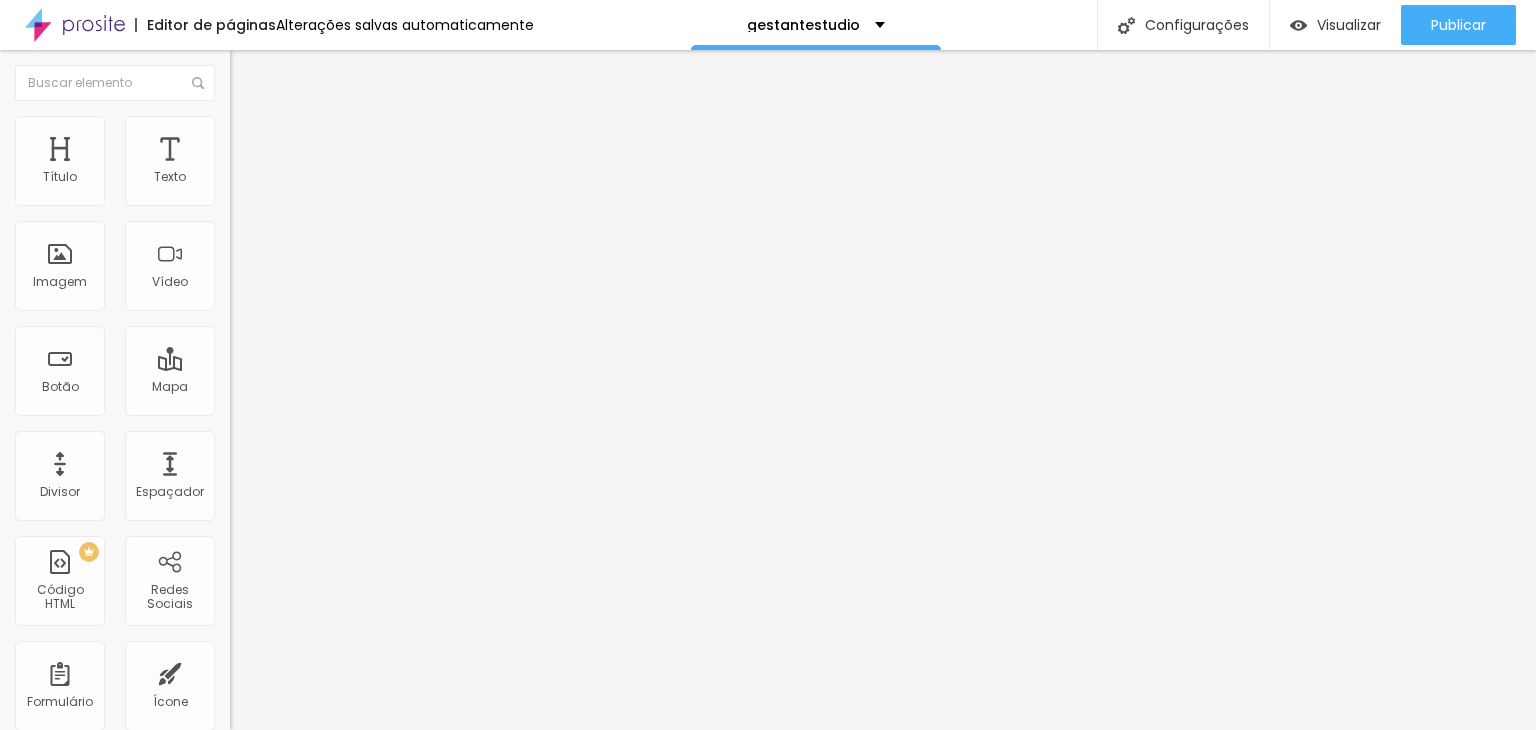 click on "100 px %" at bounding box center [345, 178] 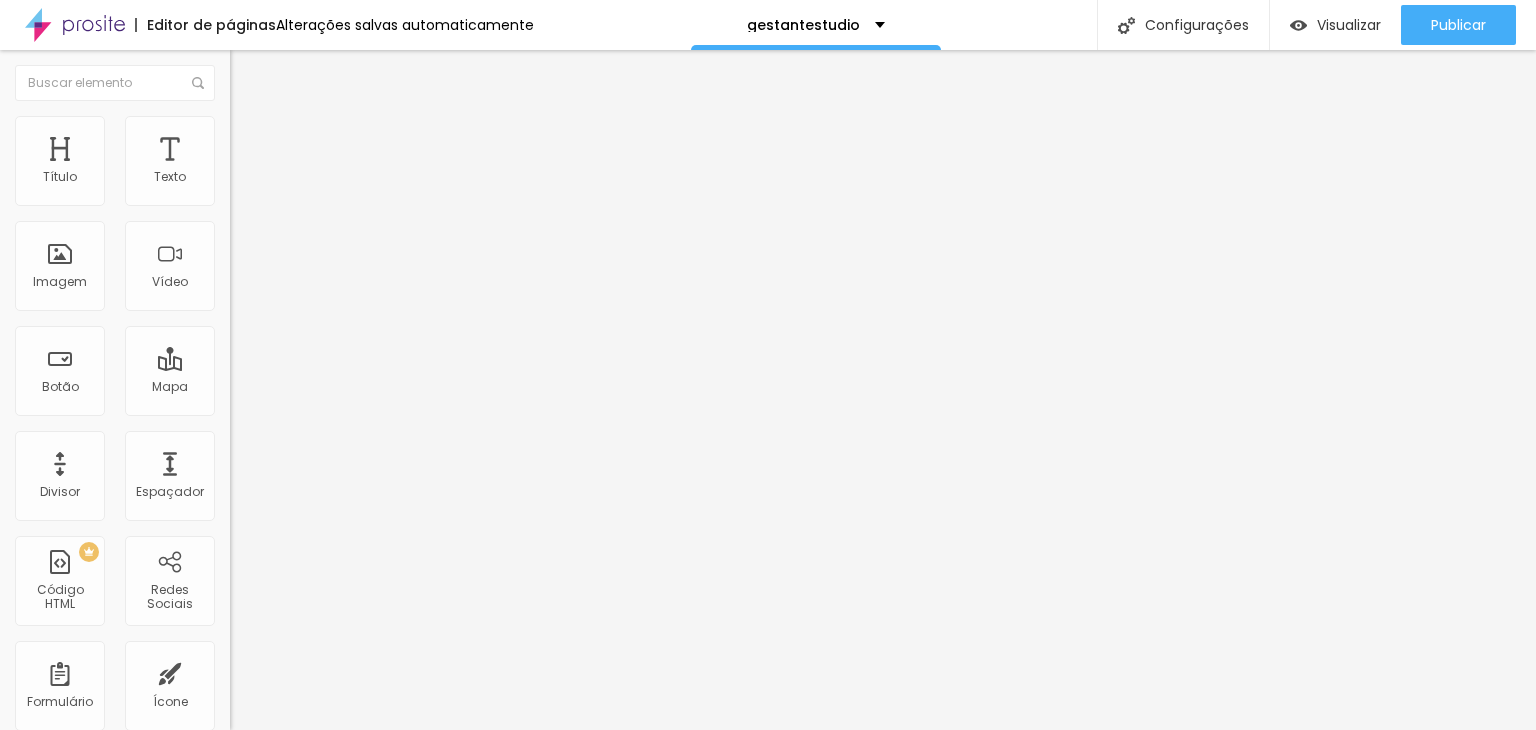 type on "9" 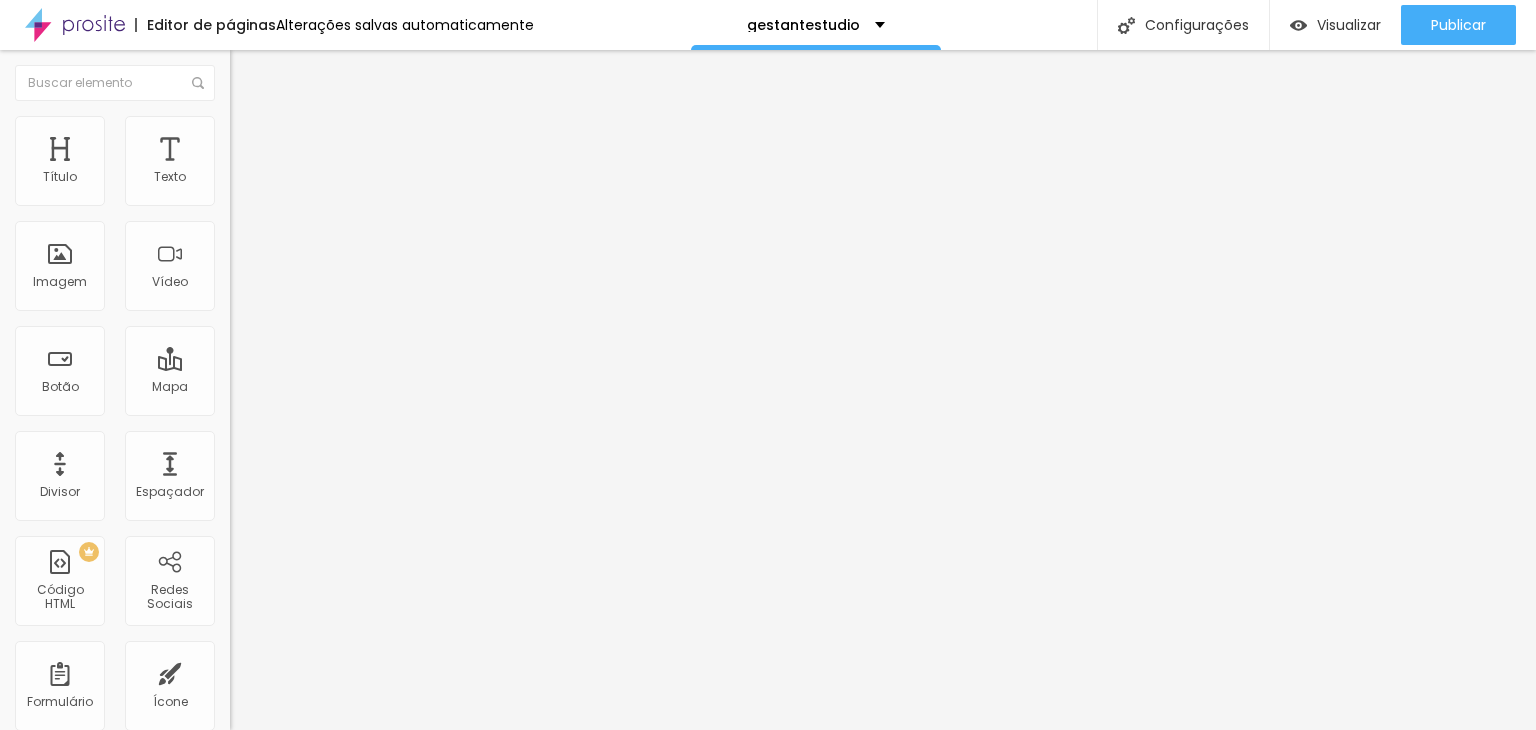 type on "95" 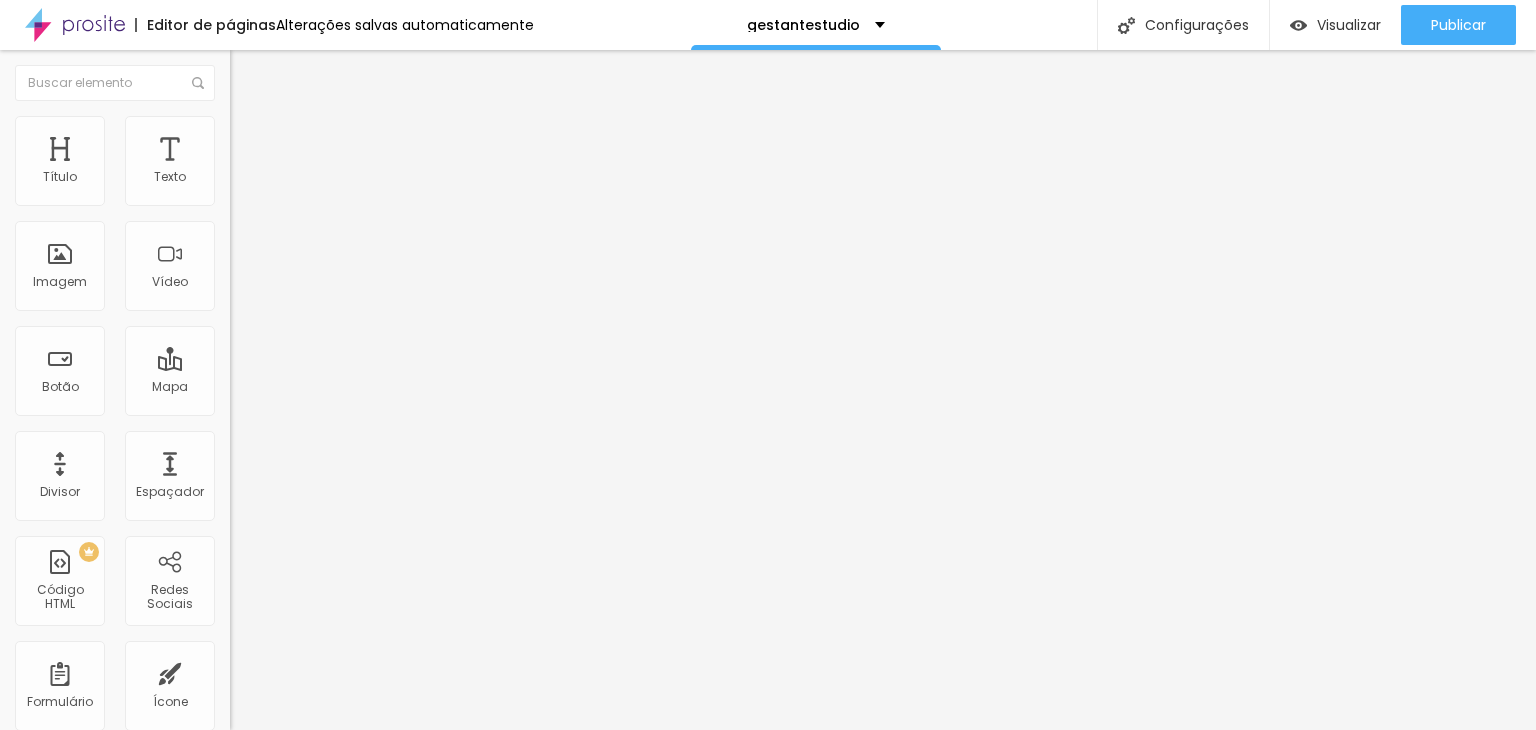 type on "93" 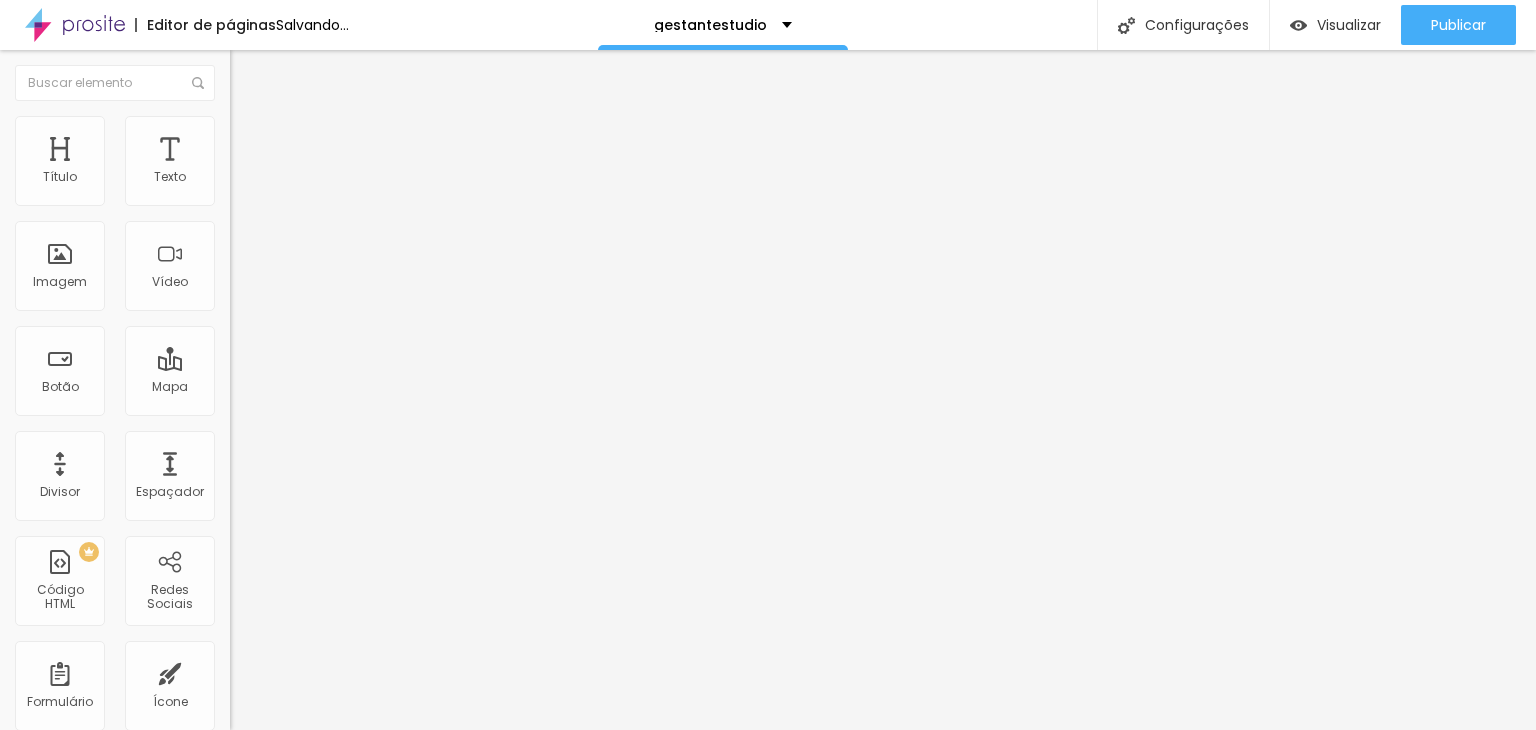 type on "95" 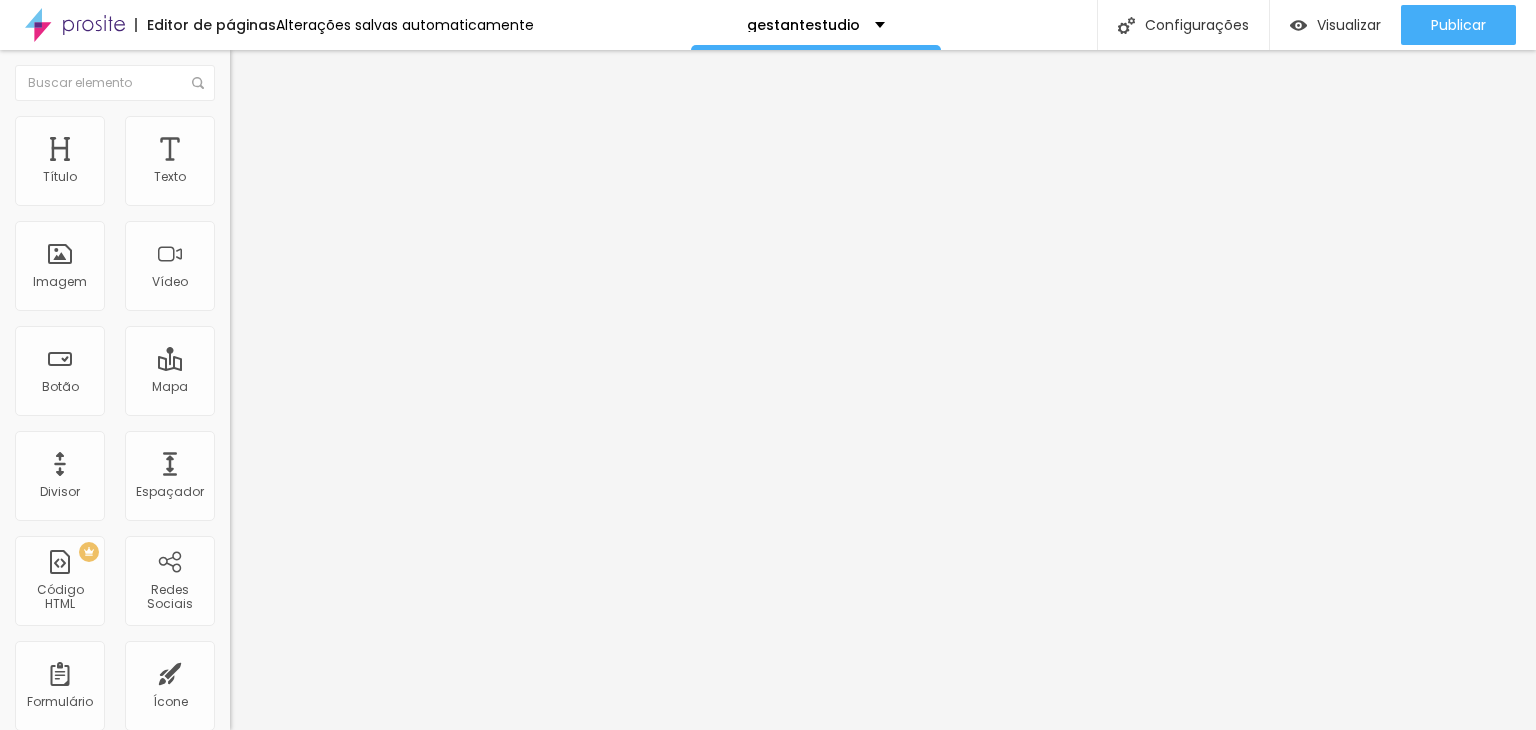 click at bounding box center (768, 893) 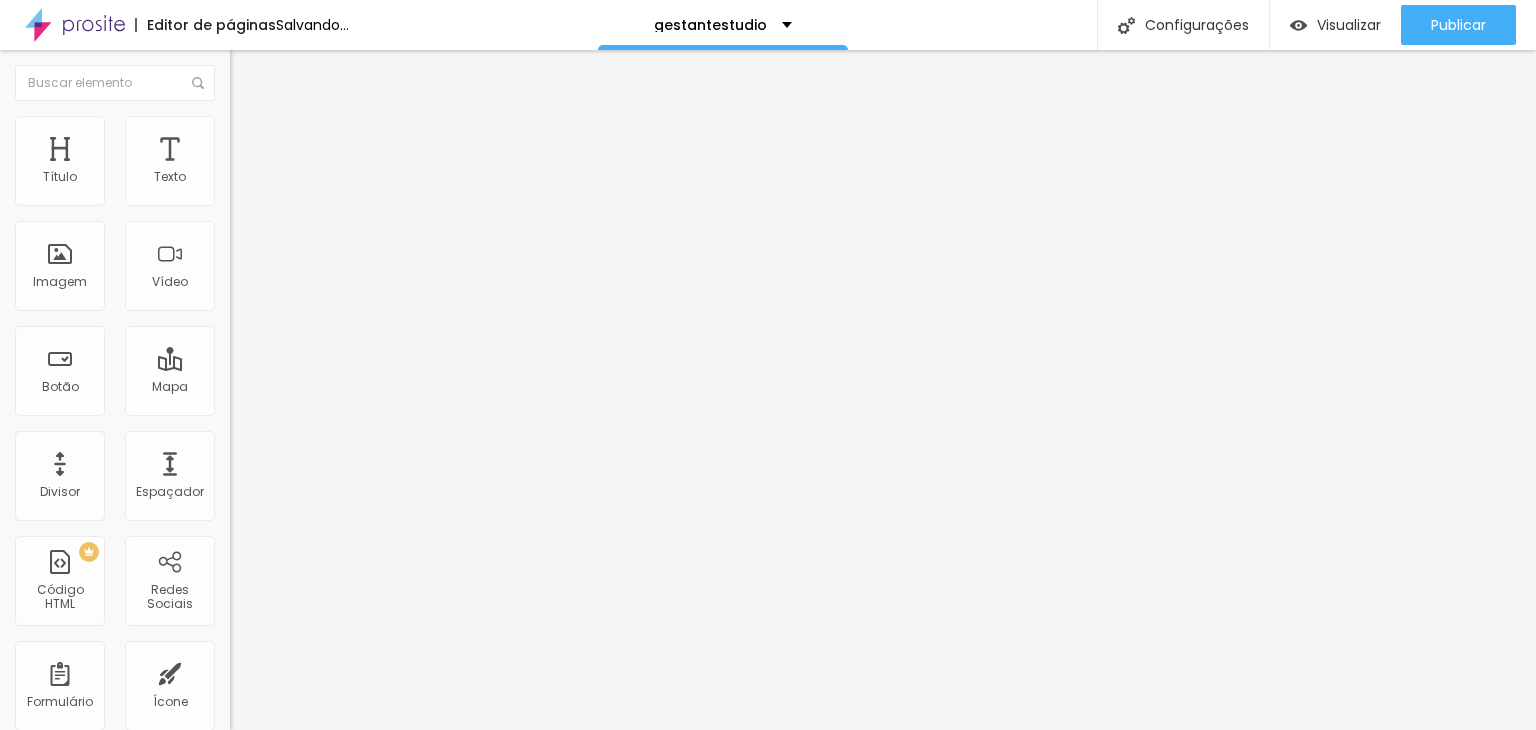 click on "Trocar imagem" at bounding box center [284, 163] 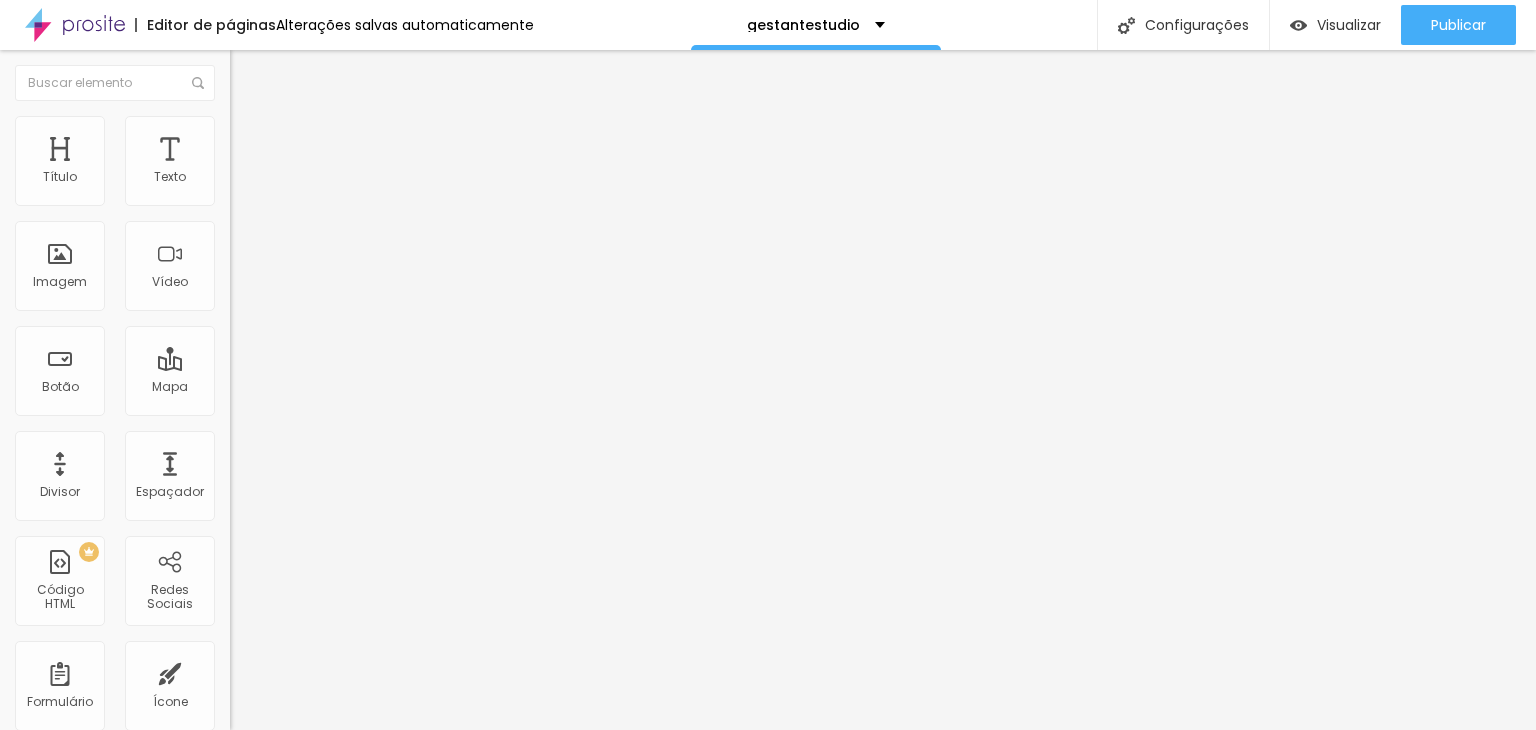 click at bounding box center (768, 893) 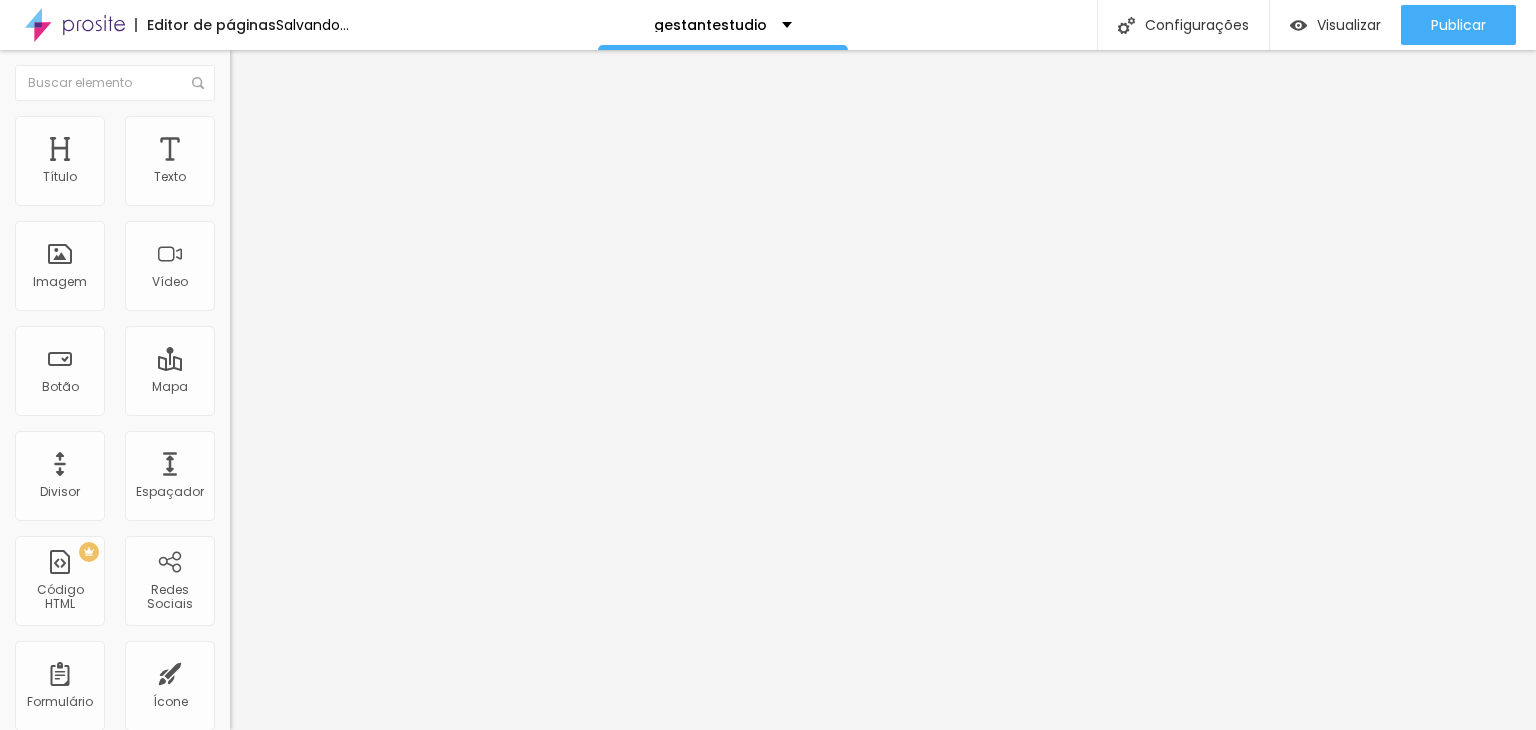 type on "95" 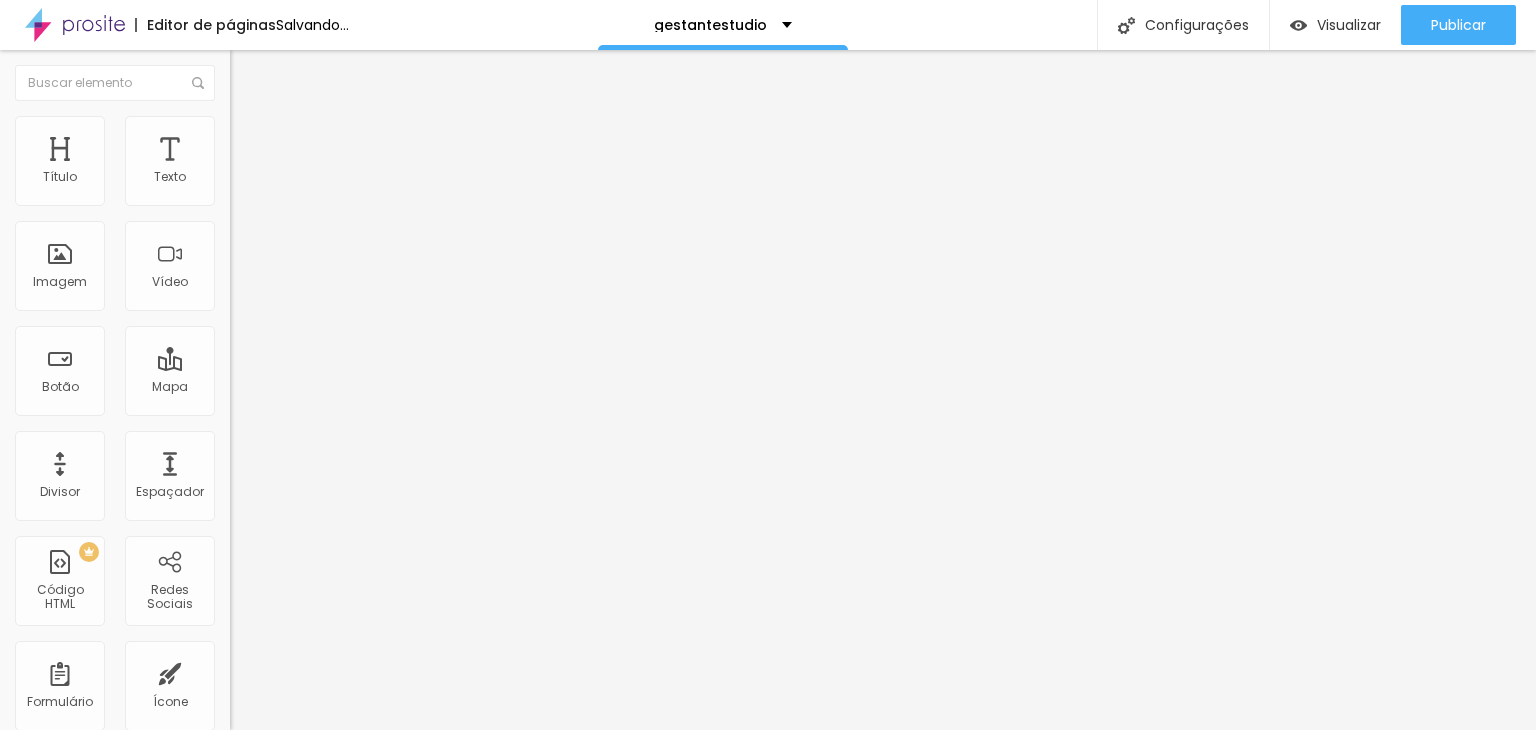 type on "90" 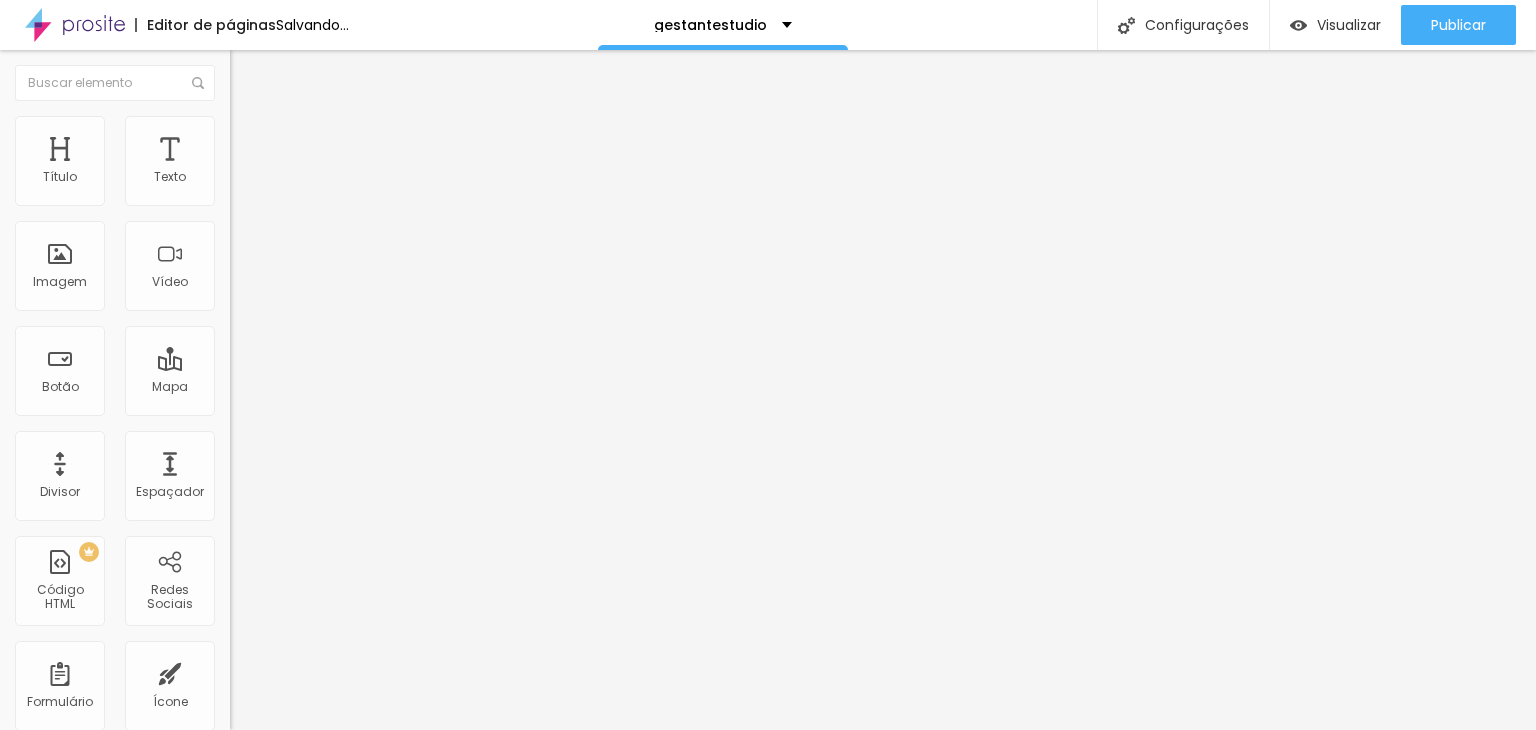 type on "90" 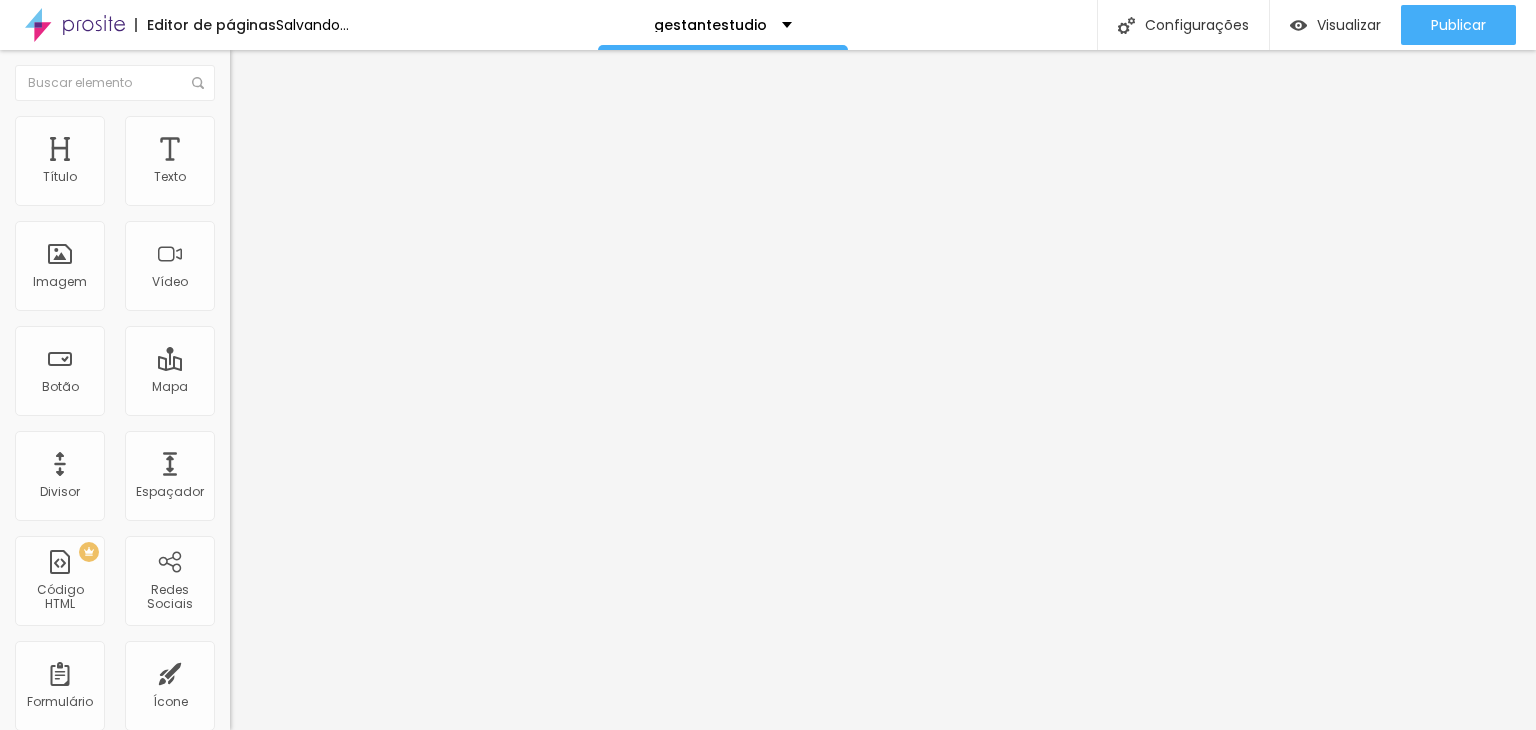 type on "75" 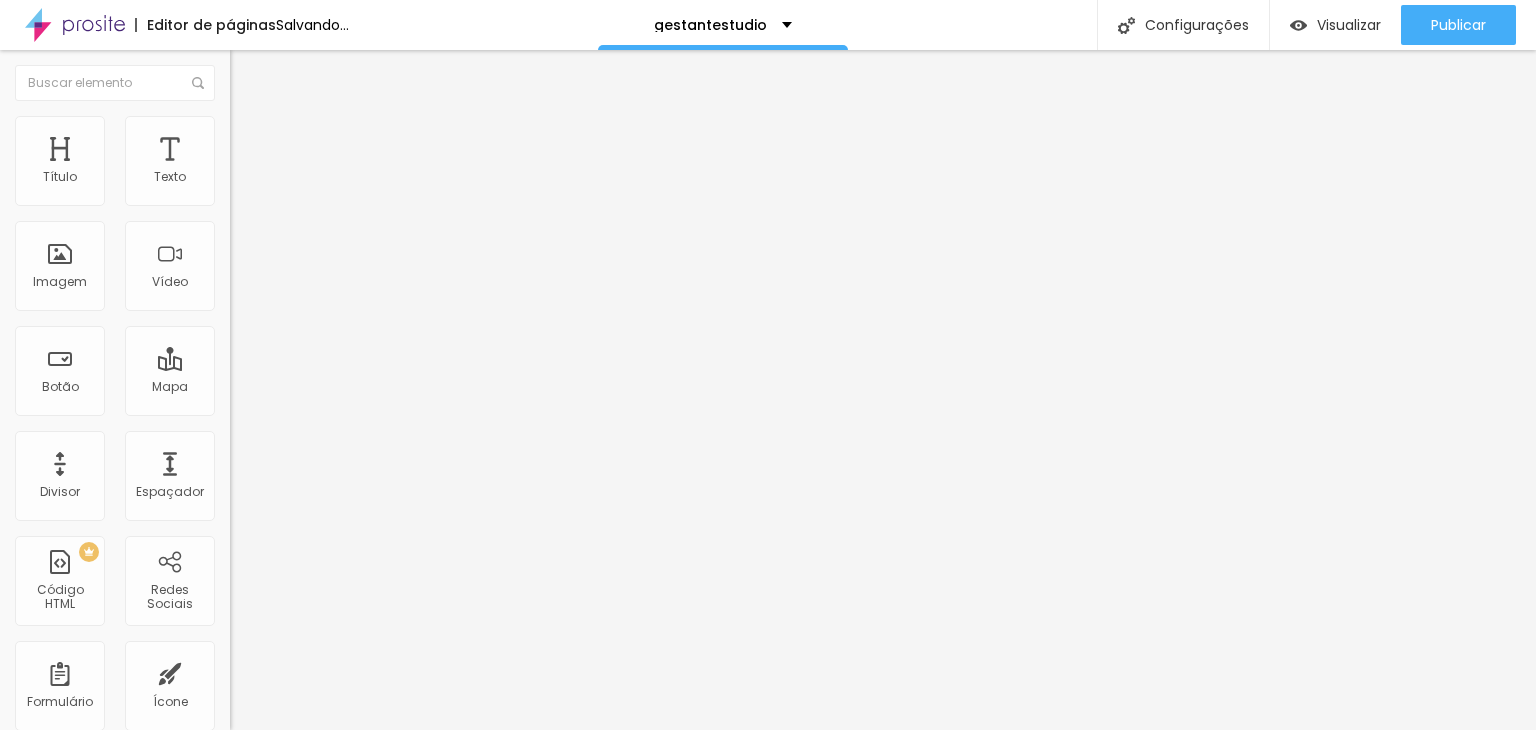 type on "70" 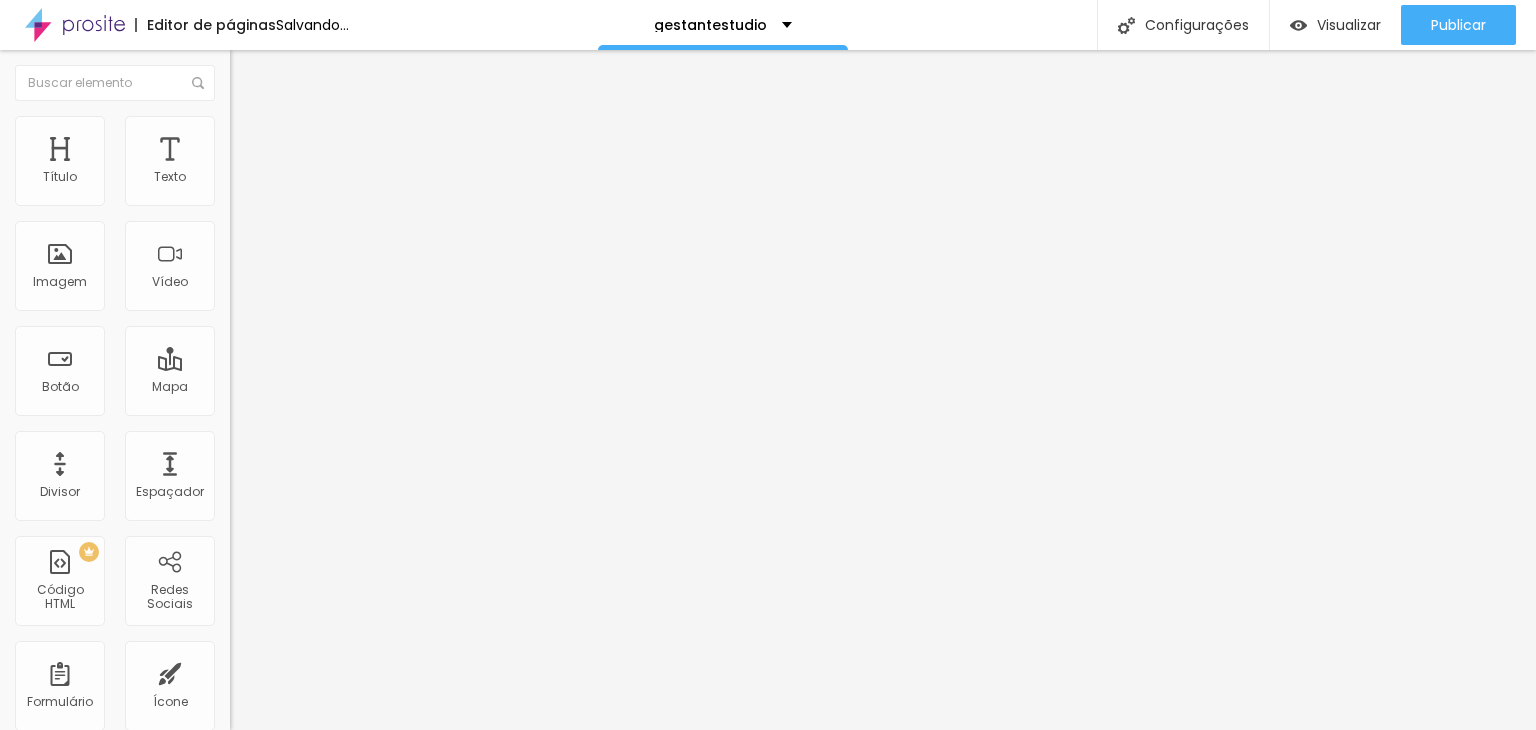 type on "70" 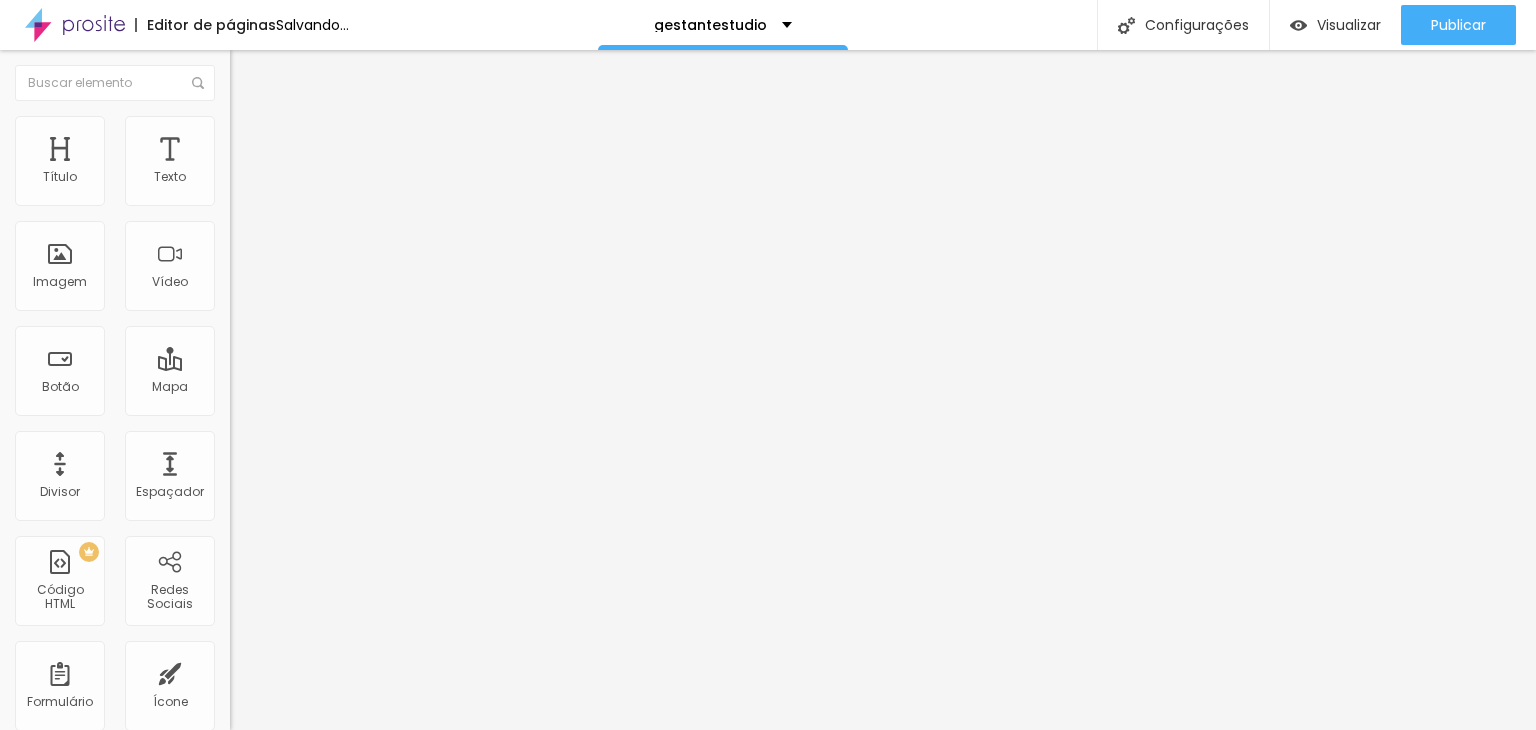 type on "65" 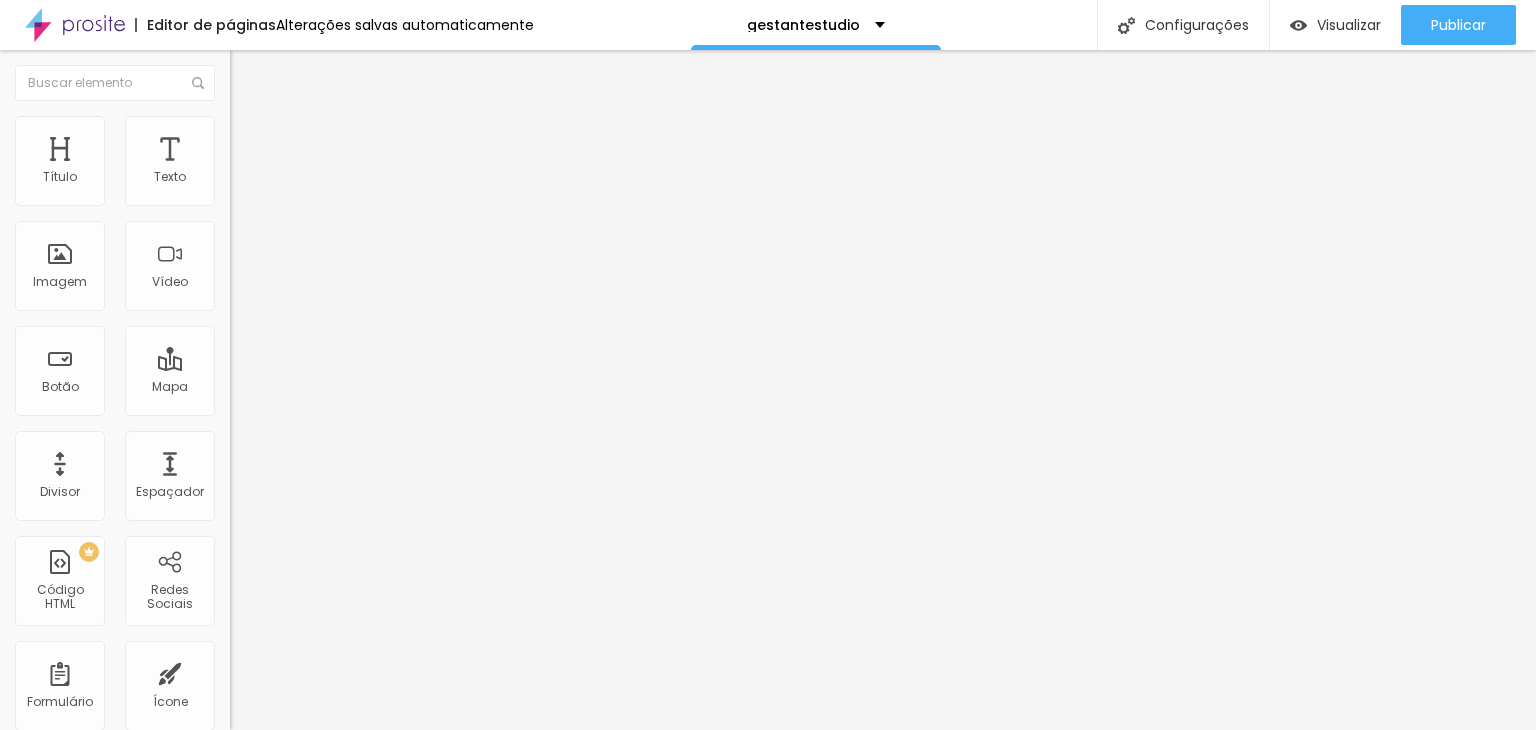 type on "55" 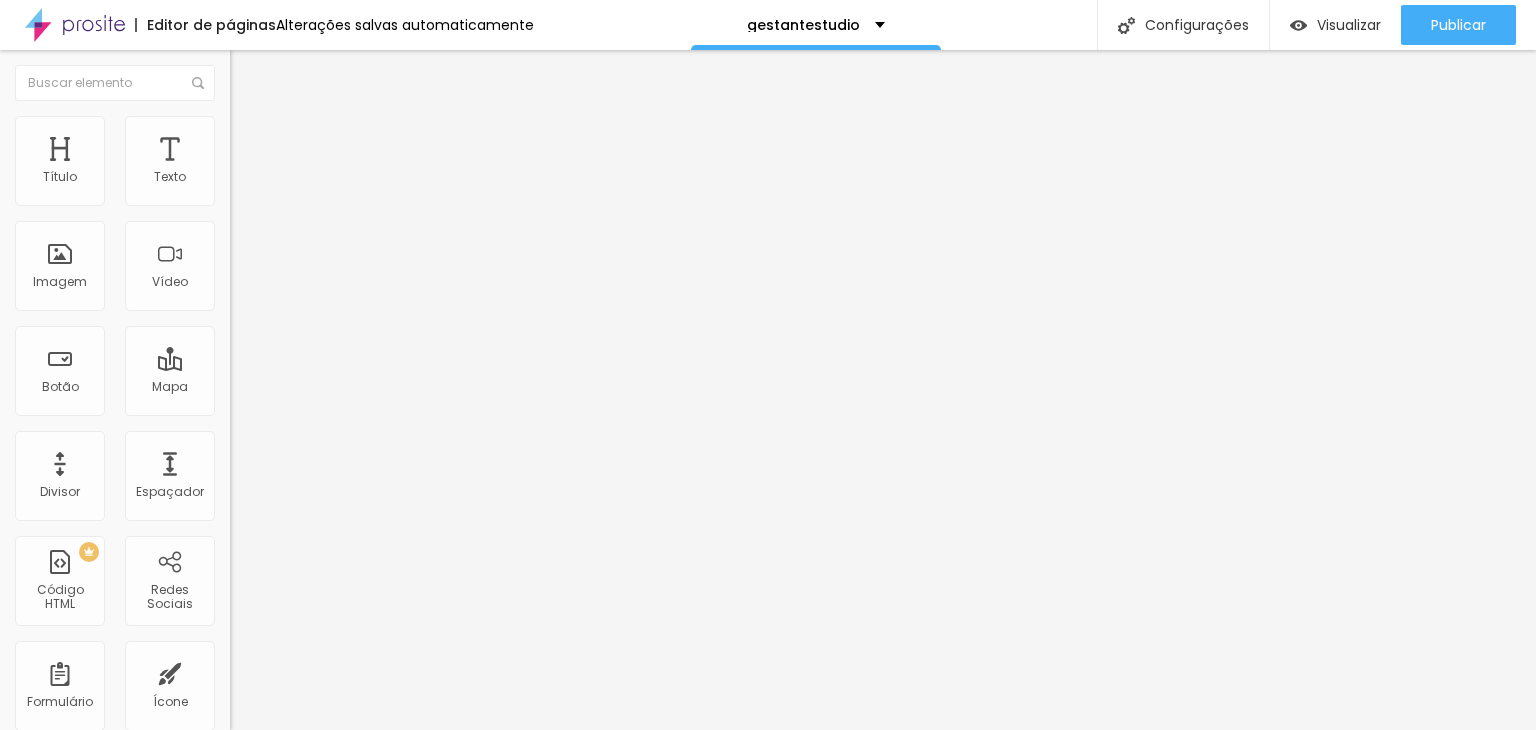 drag, startPoint x: 205, startPoint y: 219, endPoint x: 108, endPoint y: 221, distance: 97.020615 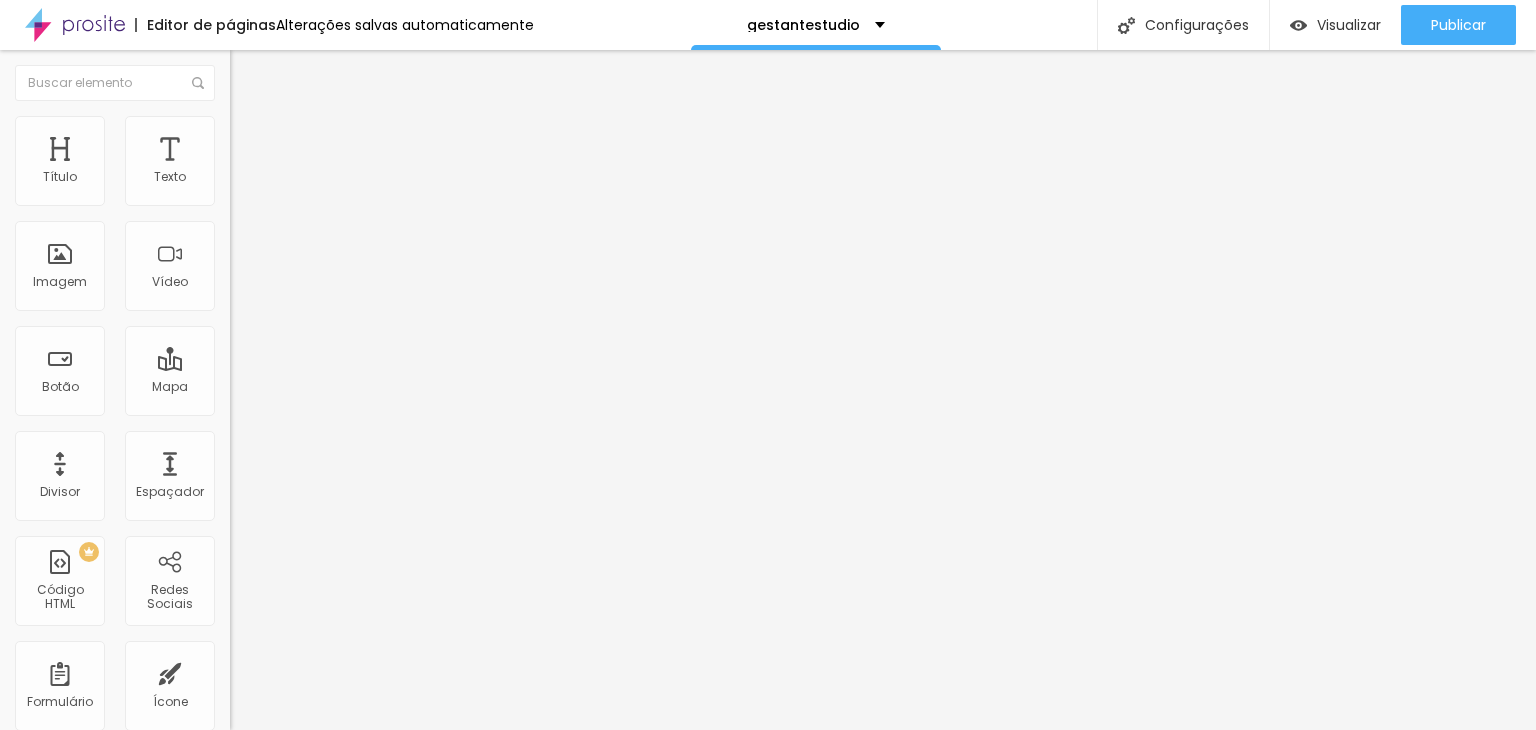 type on "50" 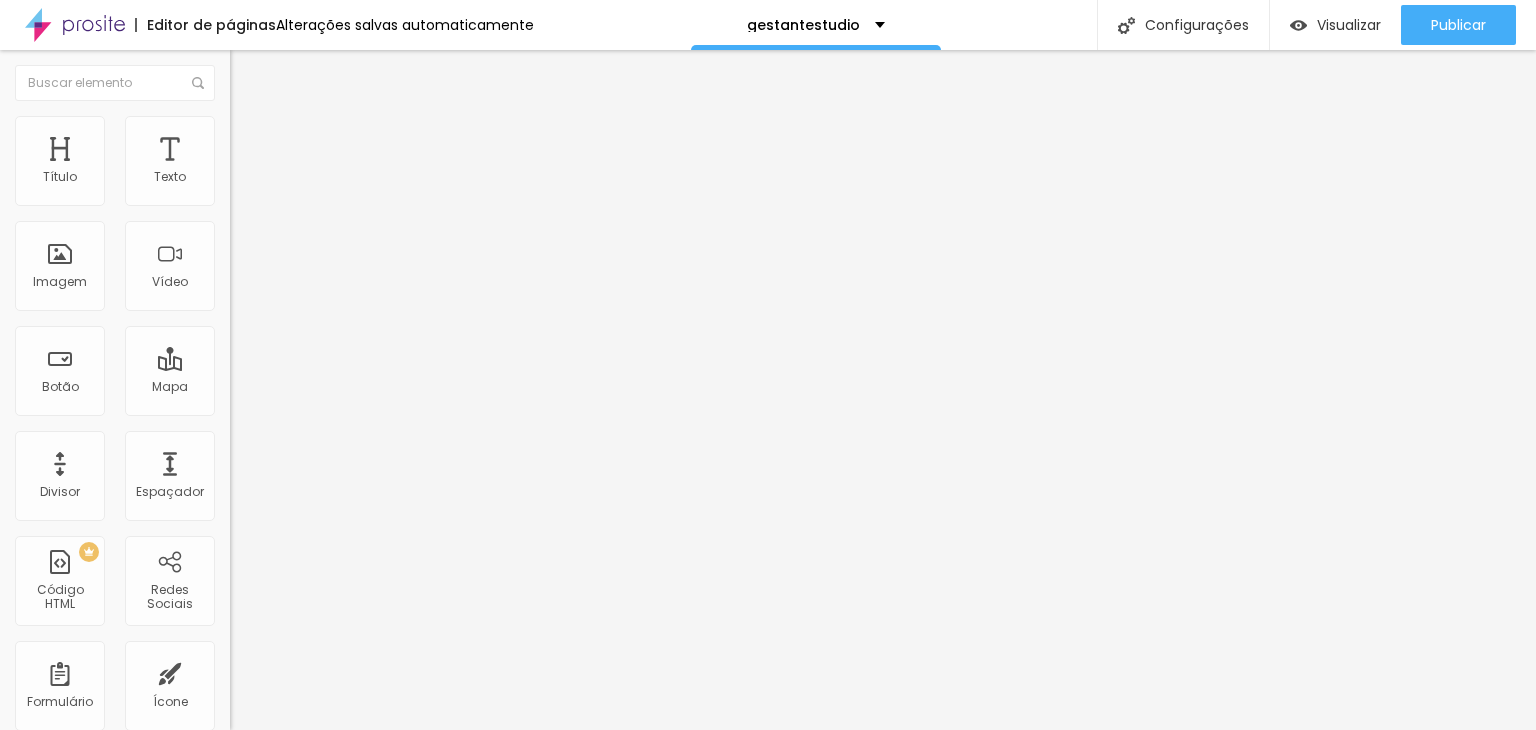 click on "Estilo" at bounding box center (345, 126) 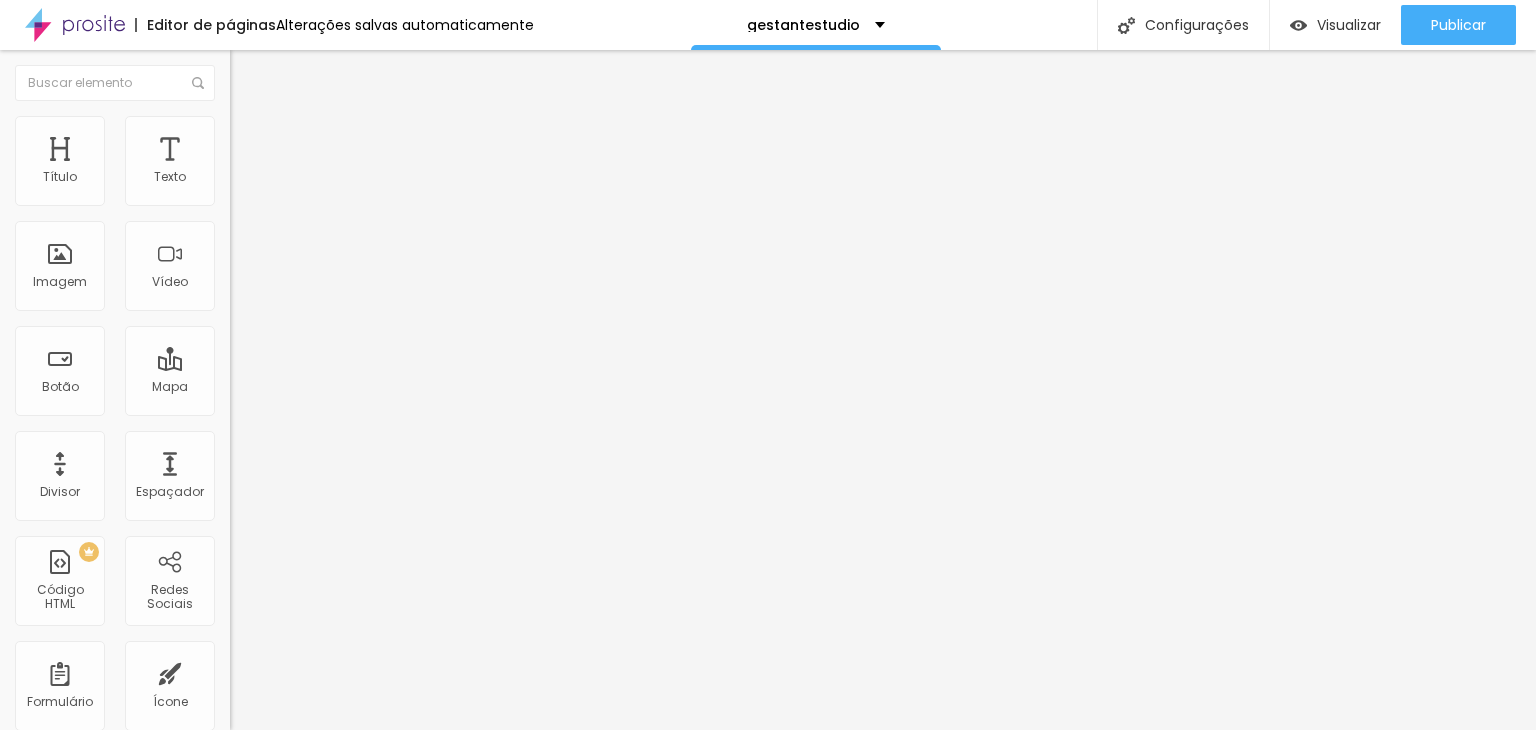 click on "Avançado" at bounding box center (281, 149) 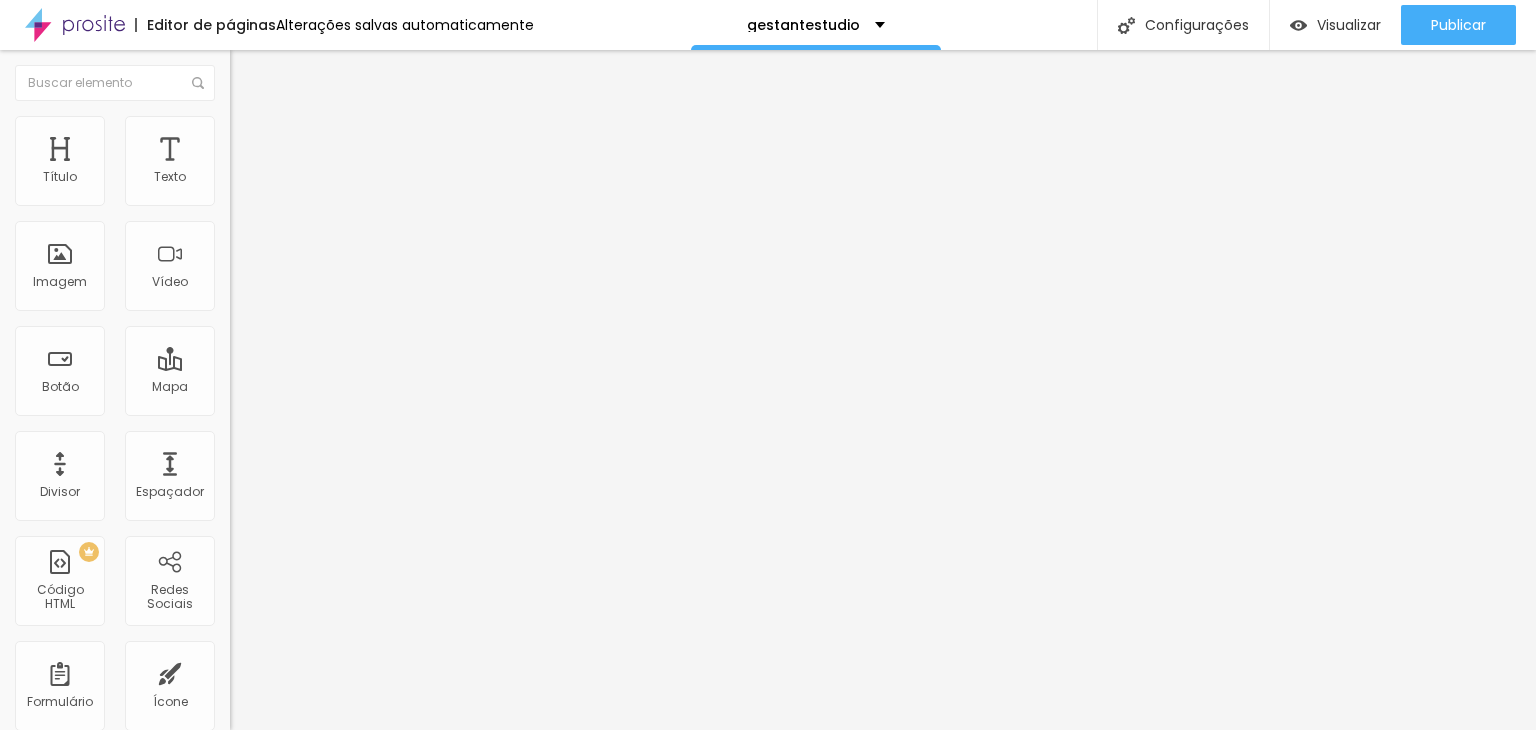 click on "Conteúdo" at bounding box center (345, 106) 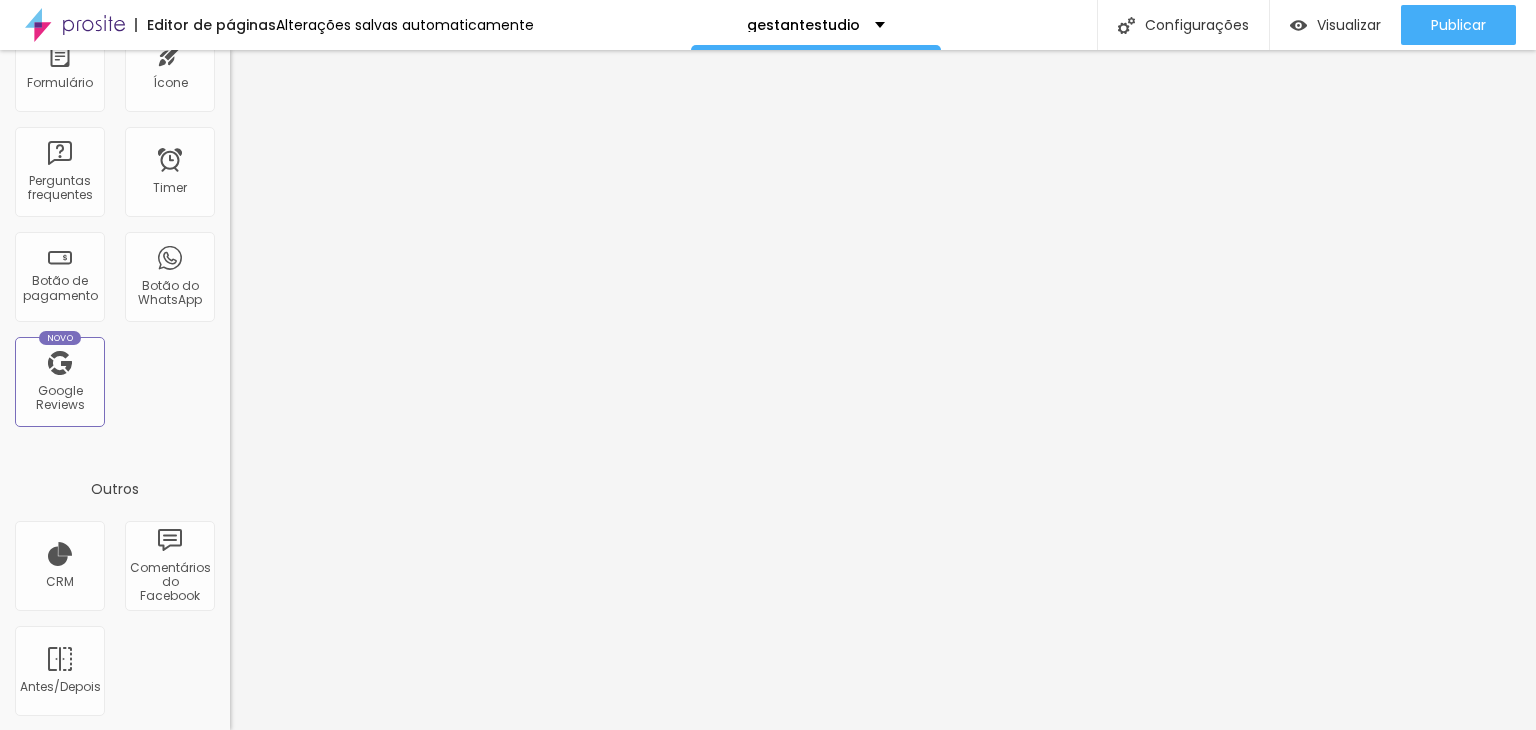 scroll, scrollTop: 0, scrollLeft: 0, axis: both 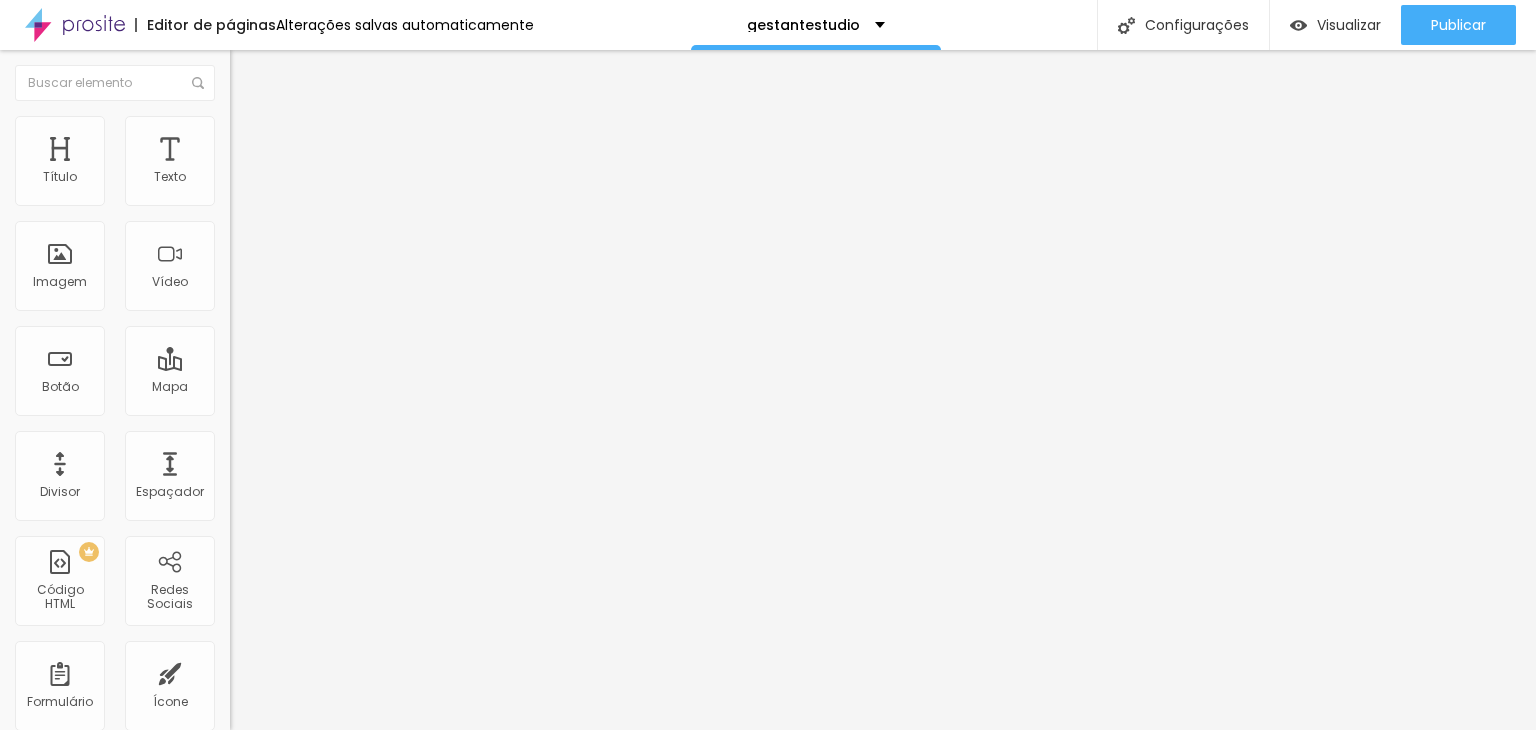 click on "Trocar imagem" at bounding box center [284, 163] 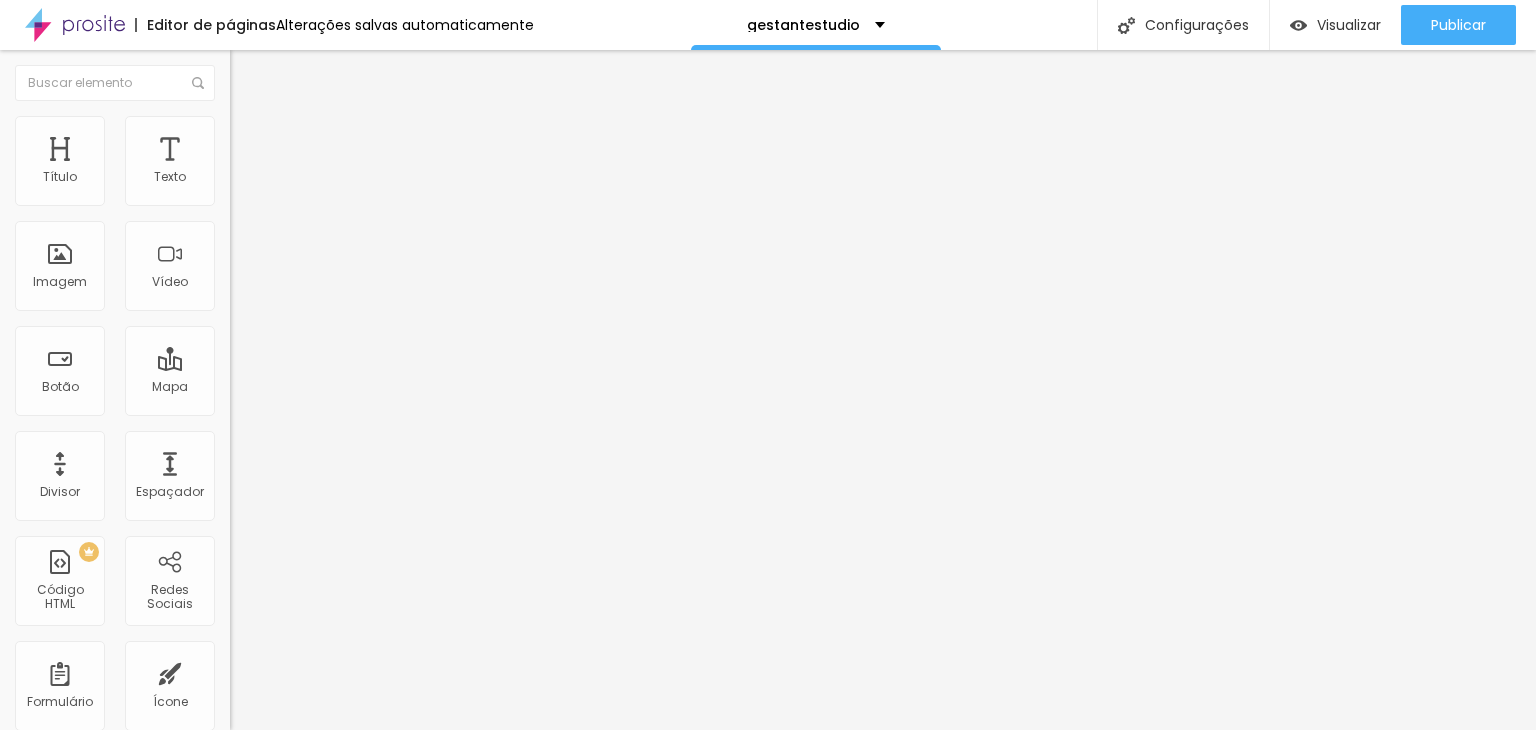 type on "55" 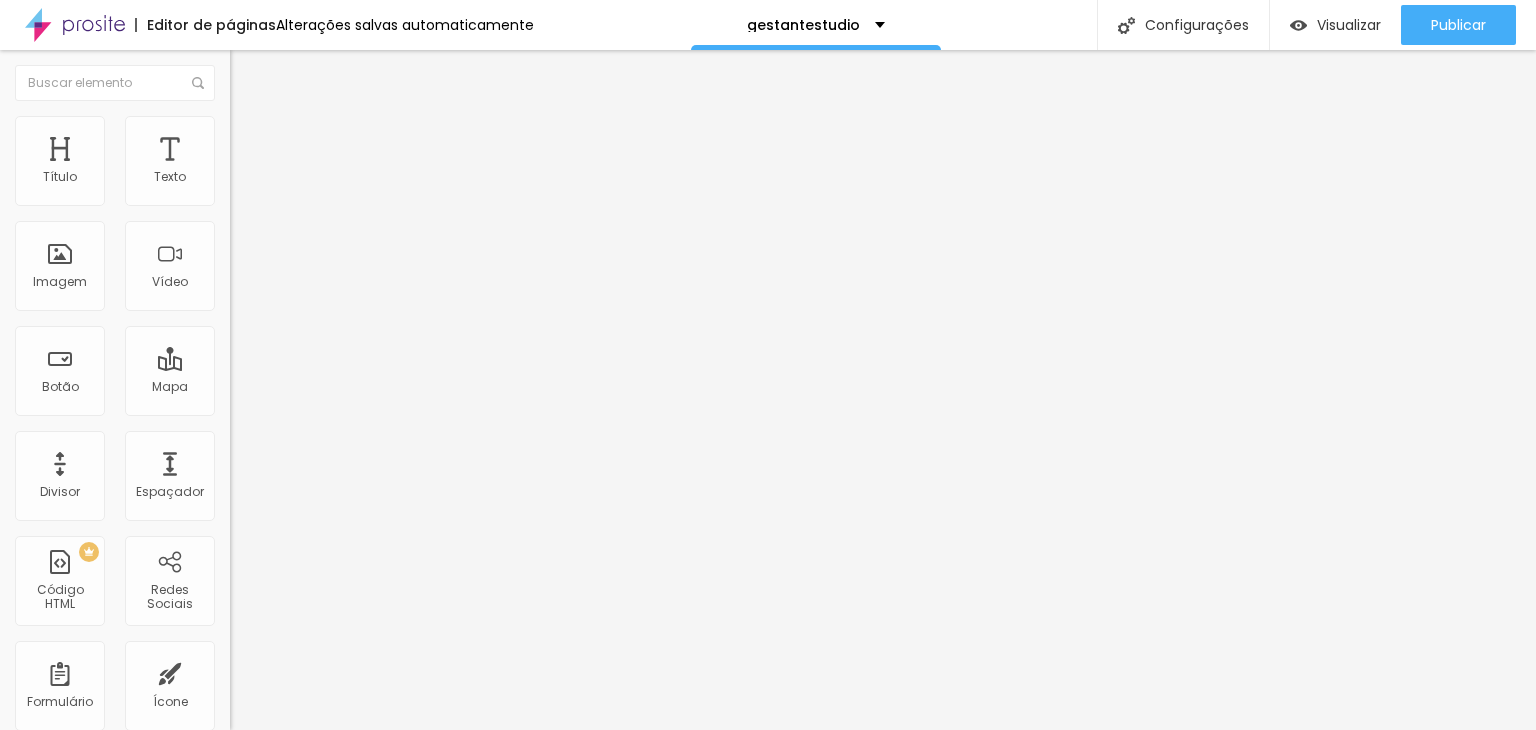 type on "55" 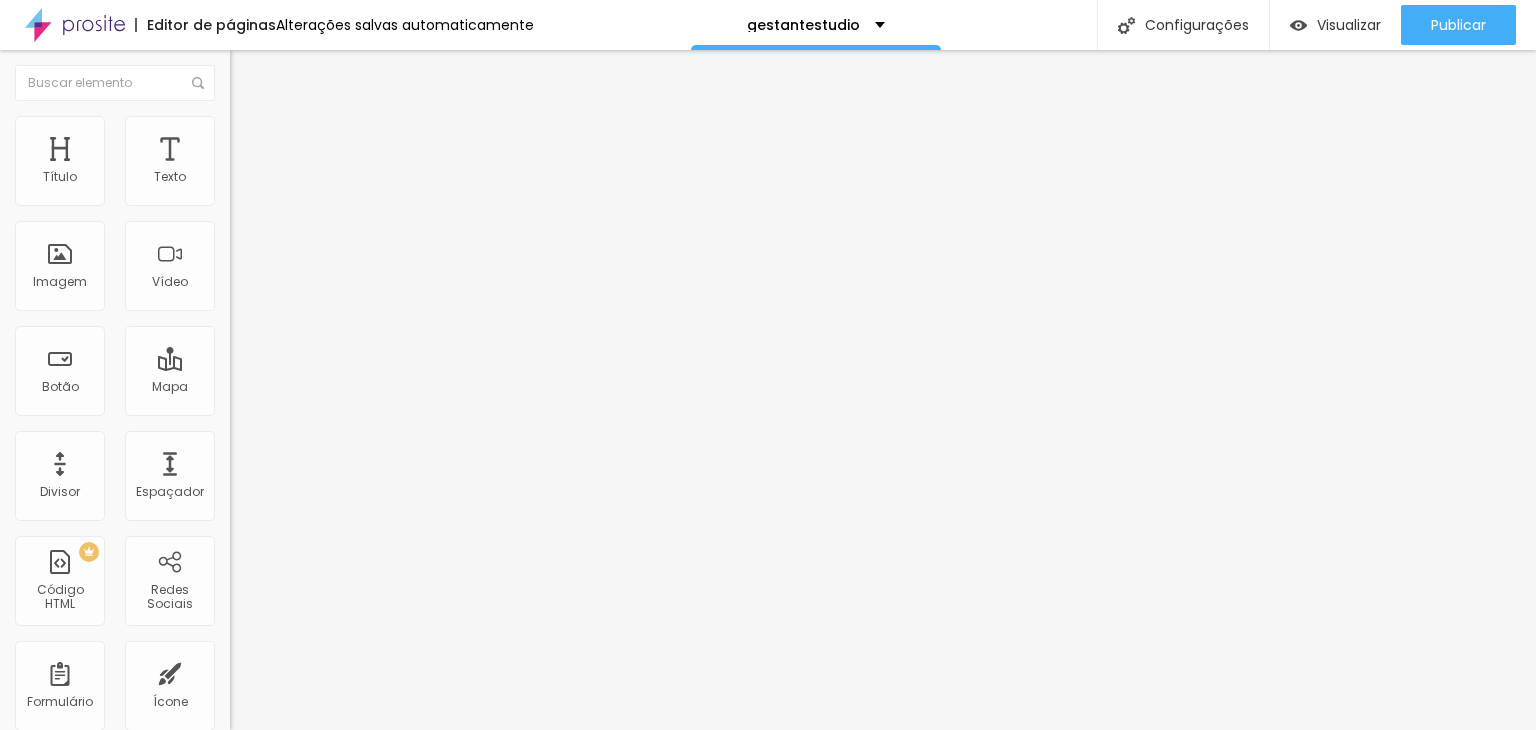 click on "Estilo" at bounding box center (263, 129) 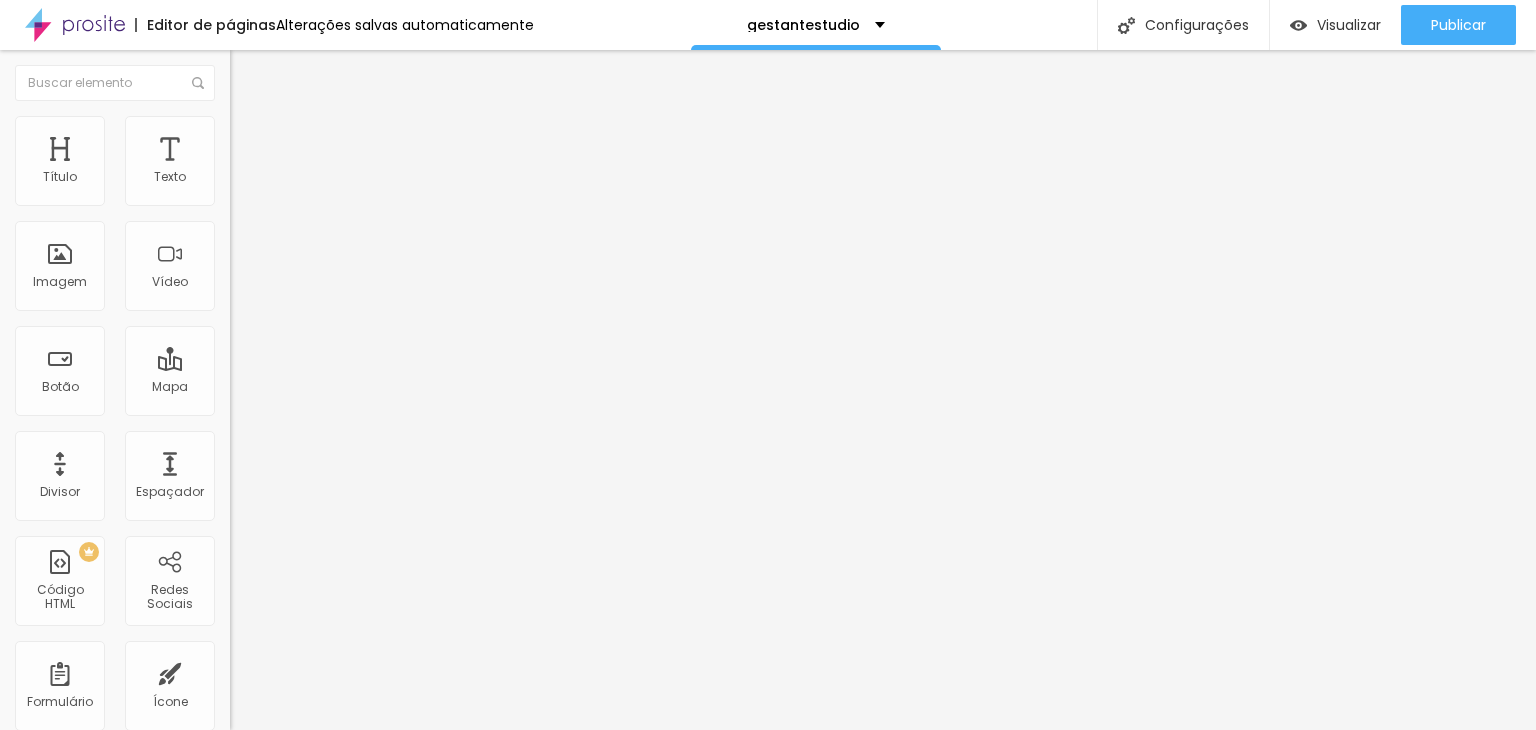 type on "90" 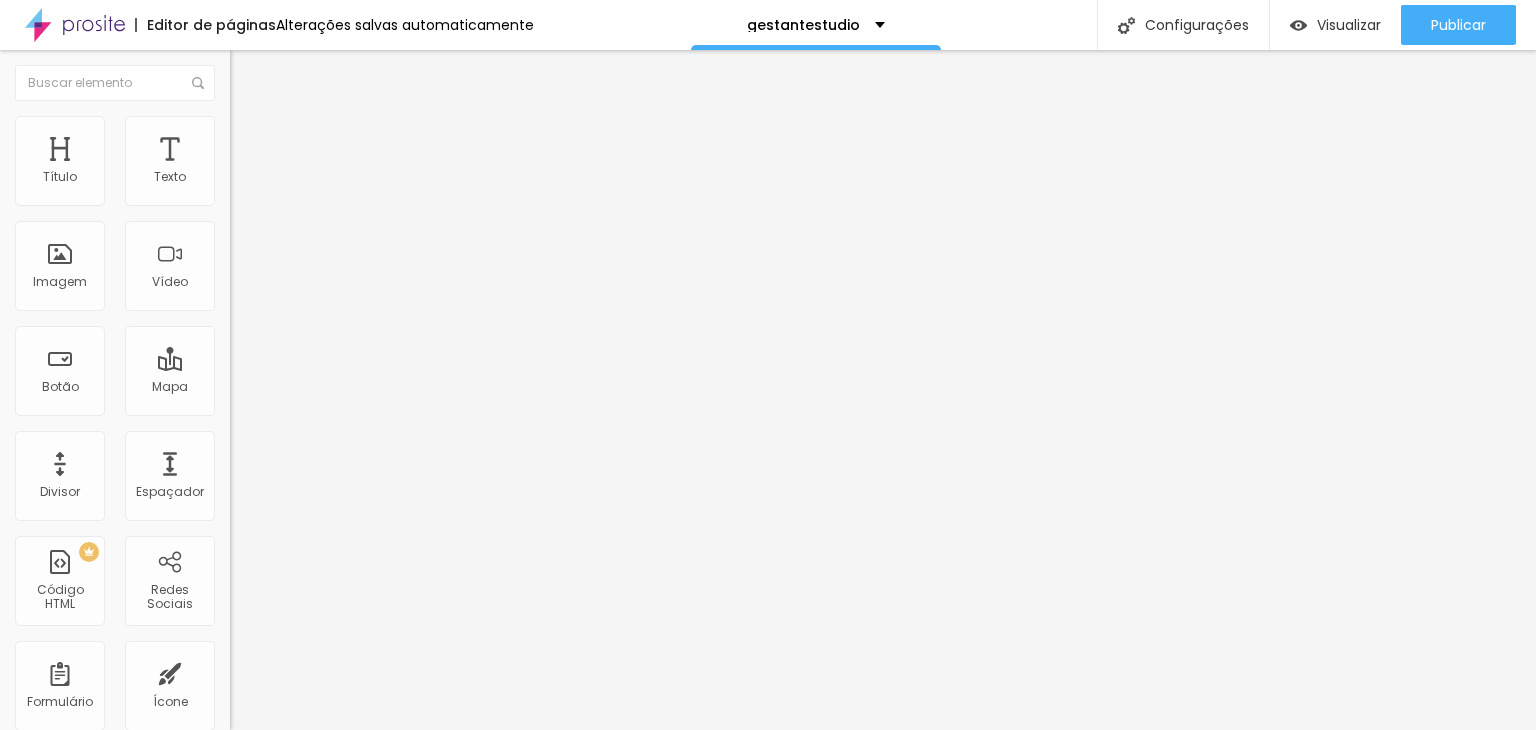 type on "55" 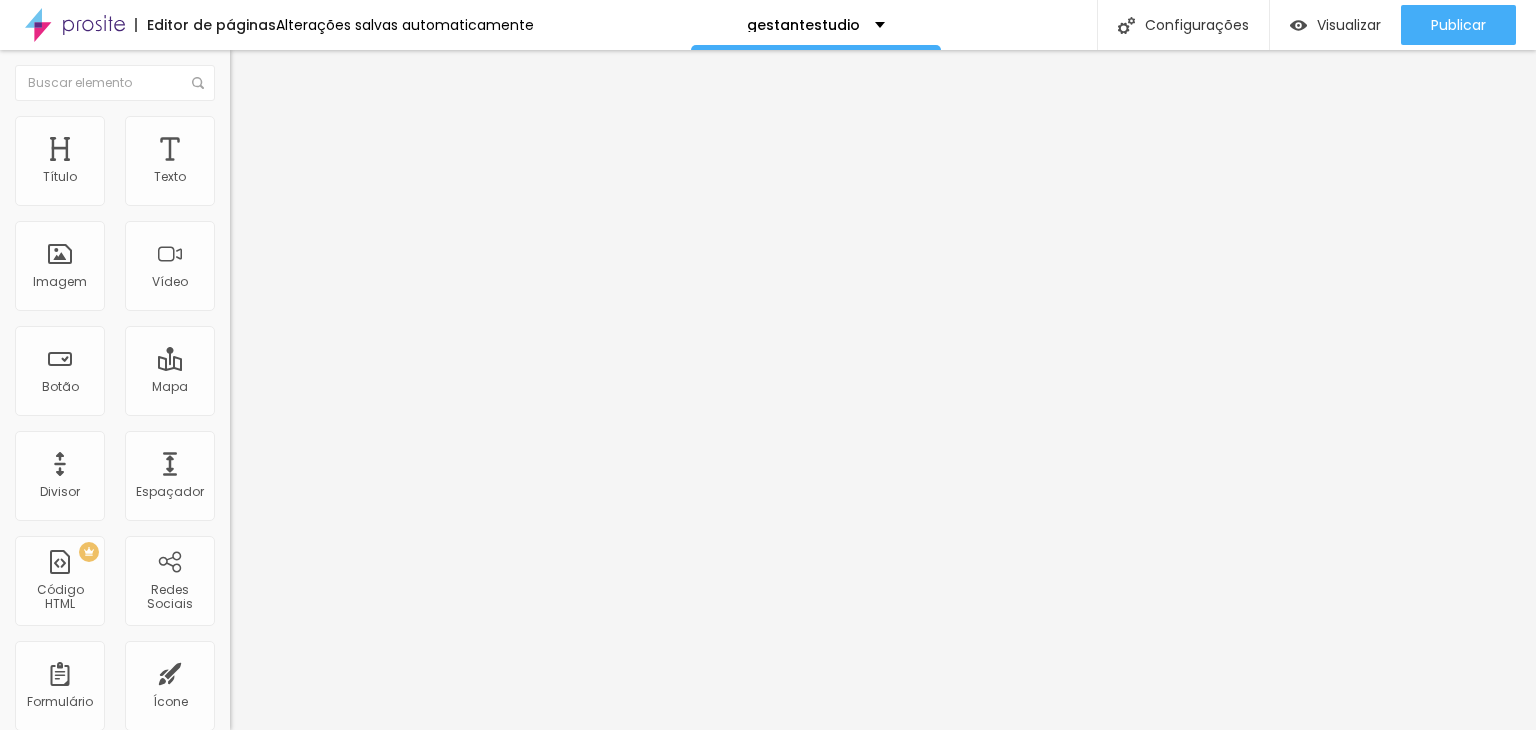 click at bounding box center [237, 278] 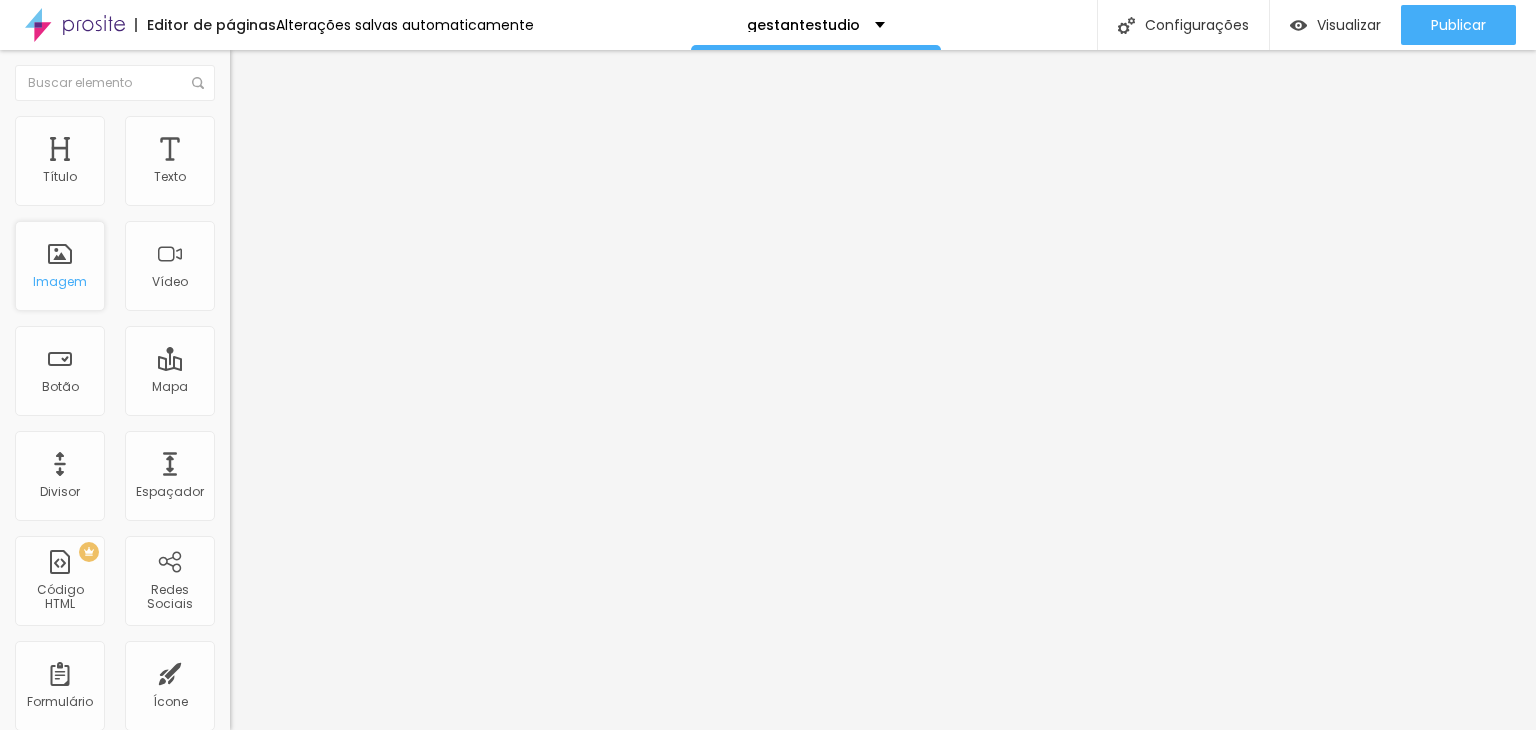 click on "Imagem" at bounding box center [60, 266] 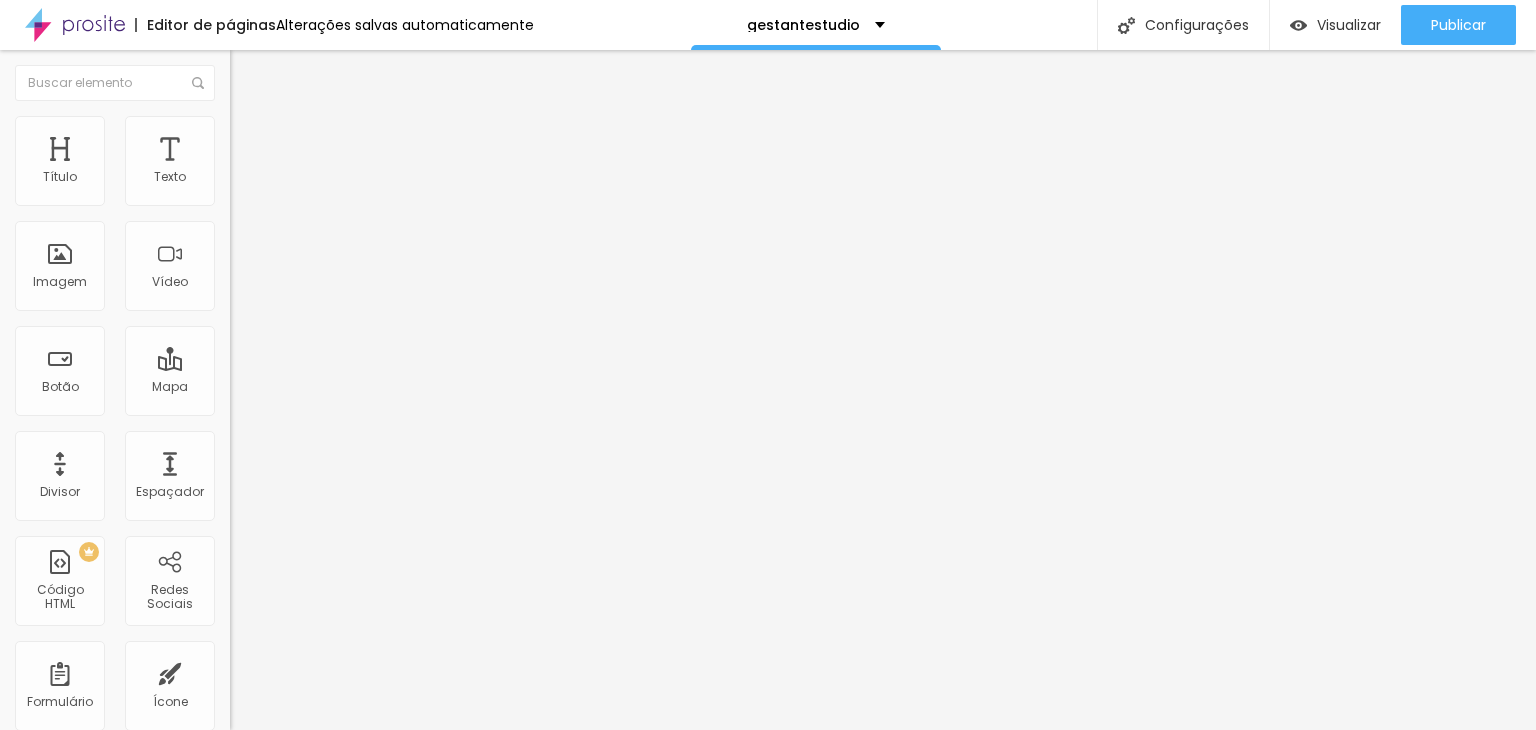 click on "Adicionar imagem" at bounding box center [294, 163] 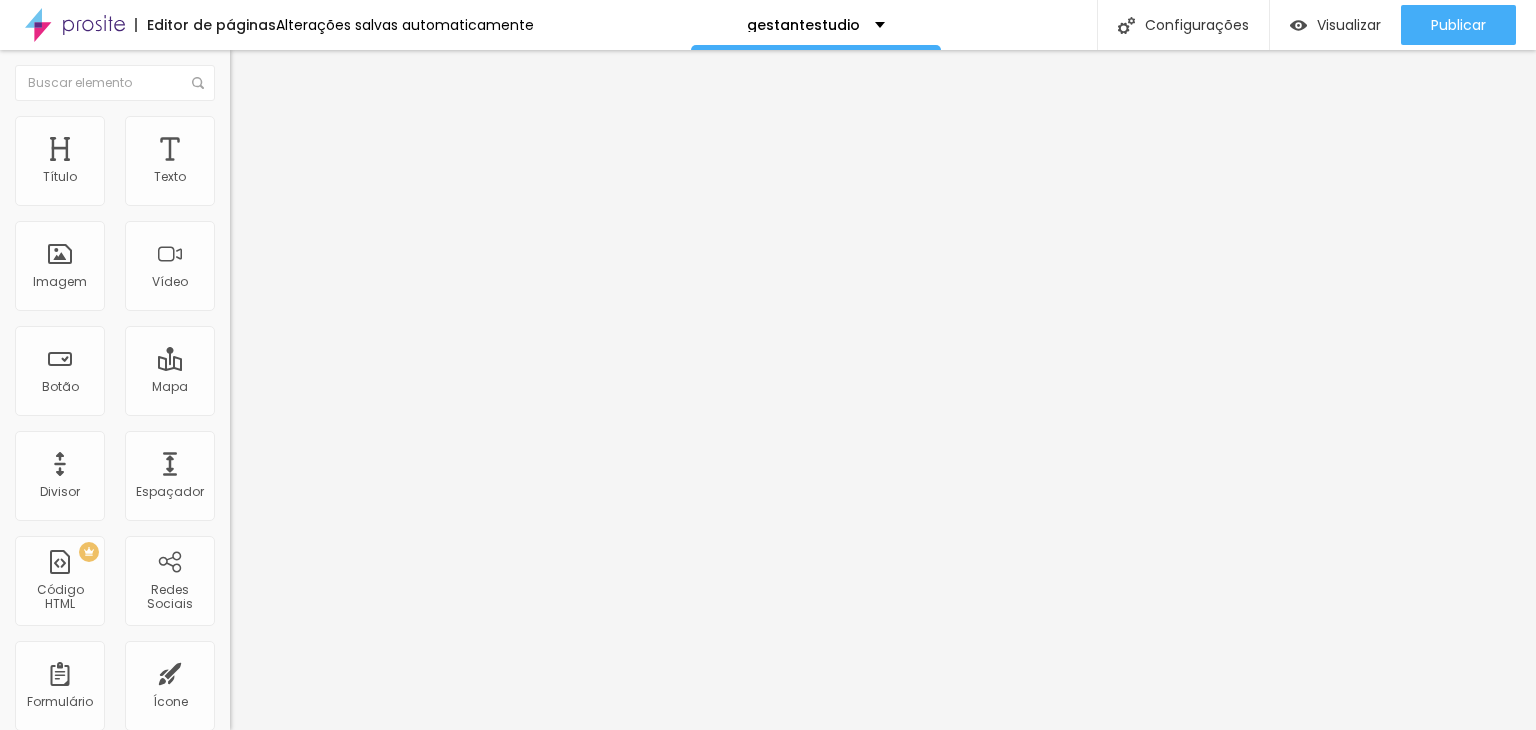 type on "45" 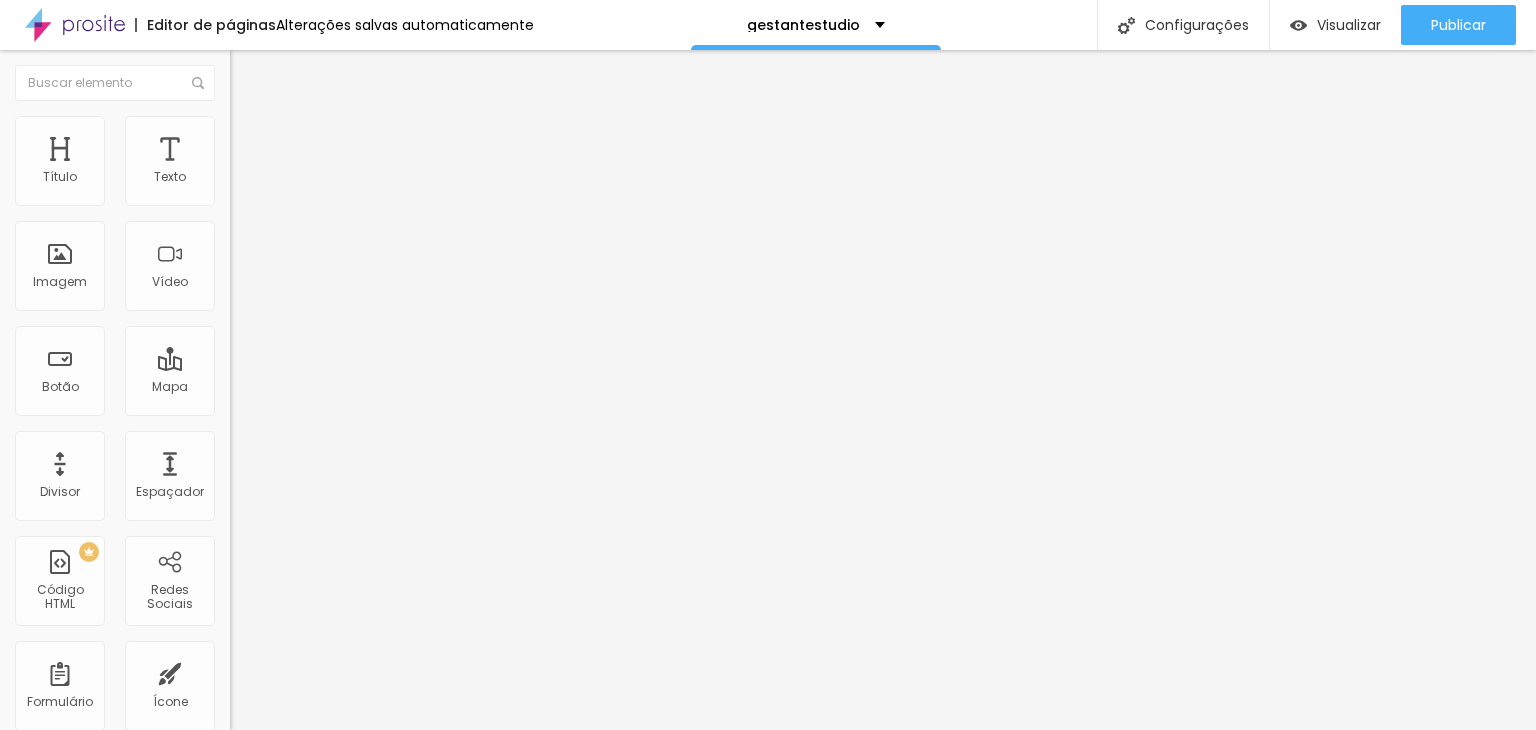 type on "45" 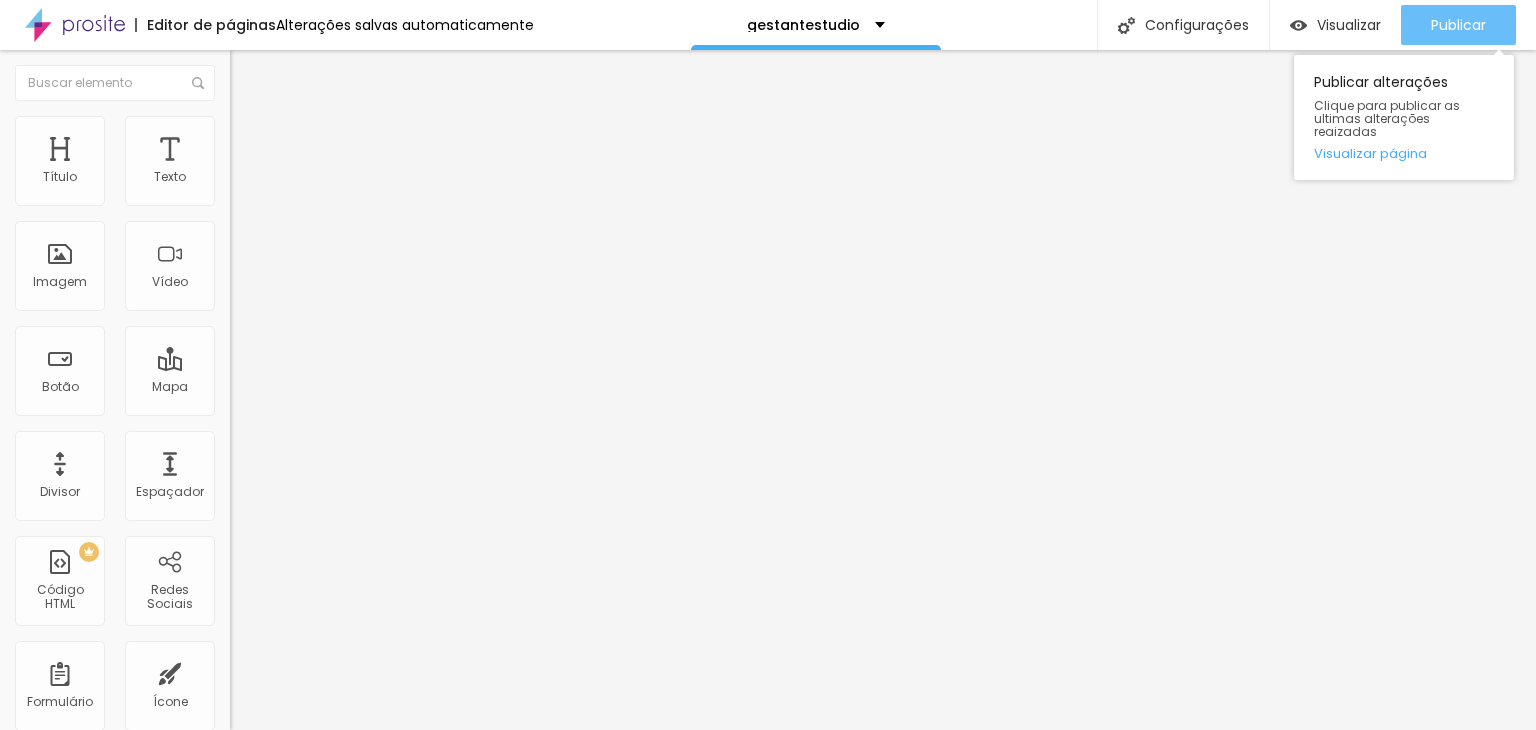 click on "Publicar" at bounding box center [1458, 25] 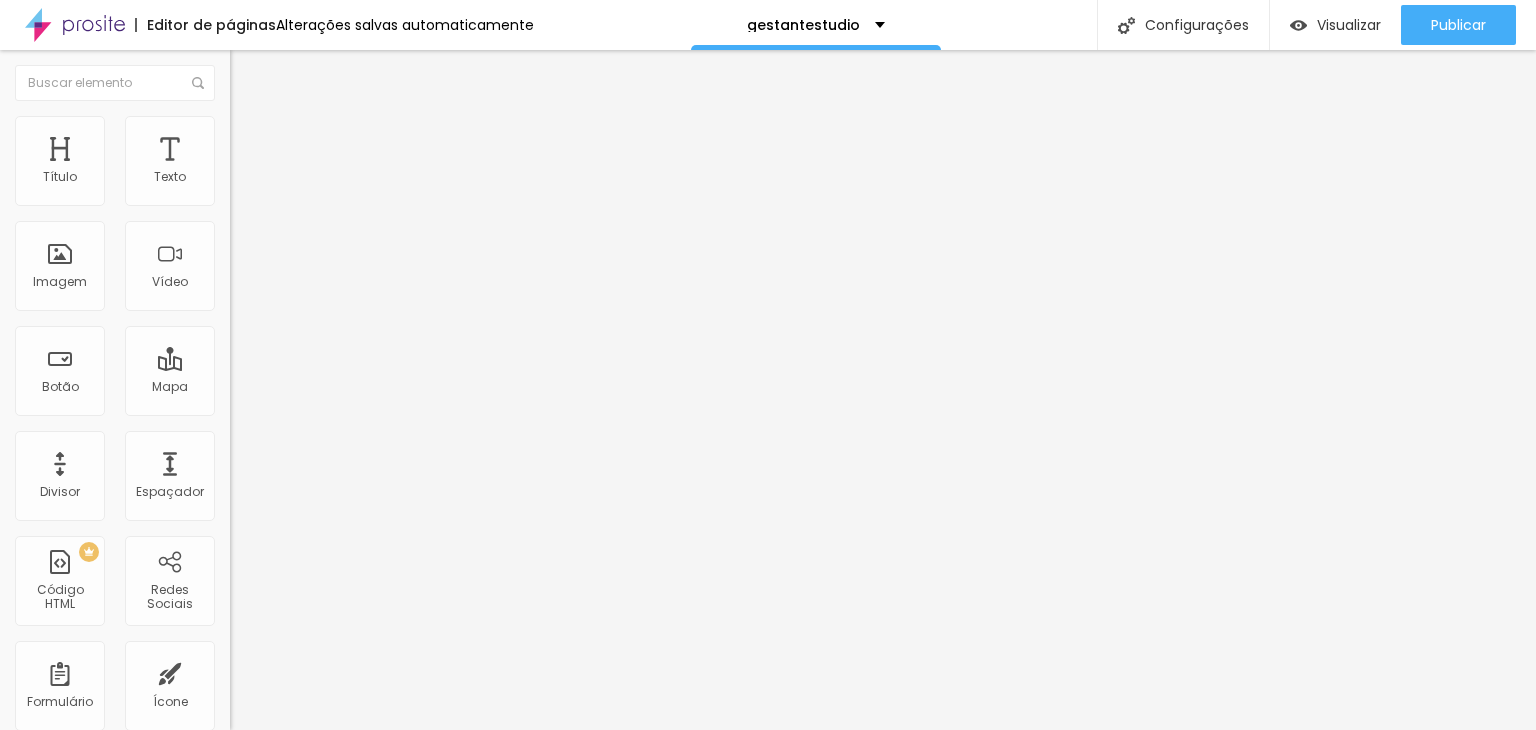 click on "Estilo" at bounding box center (263, 129) 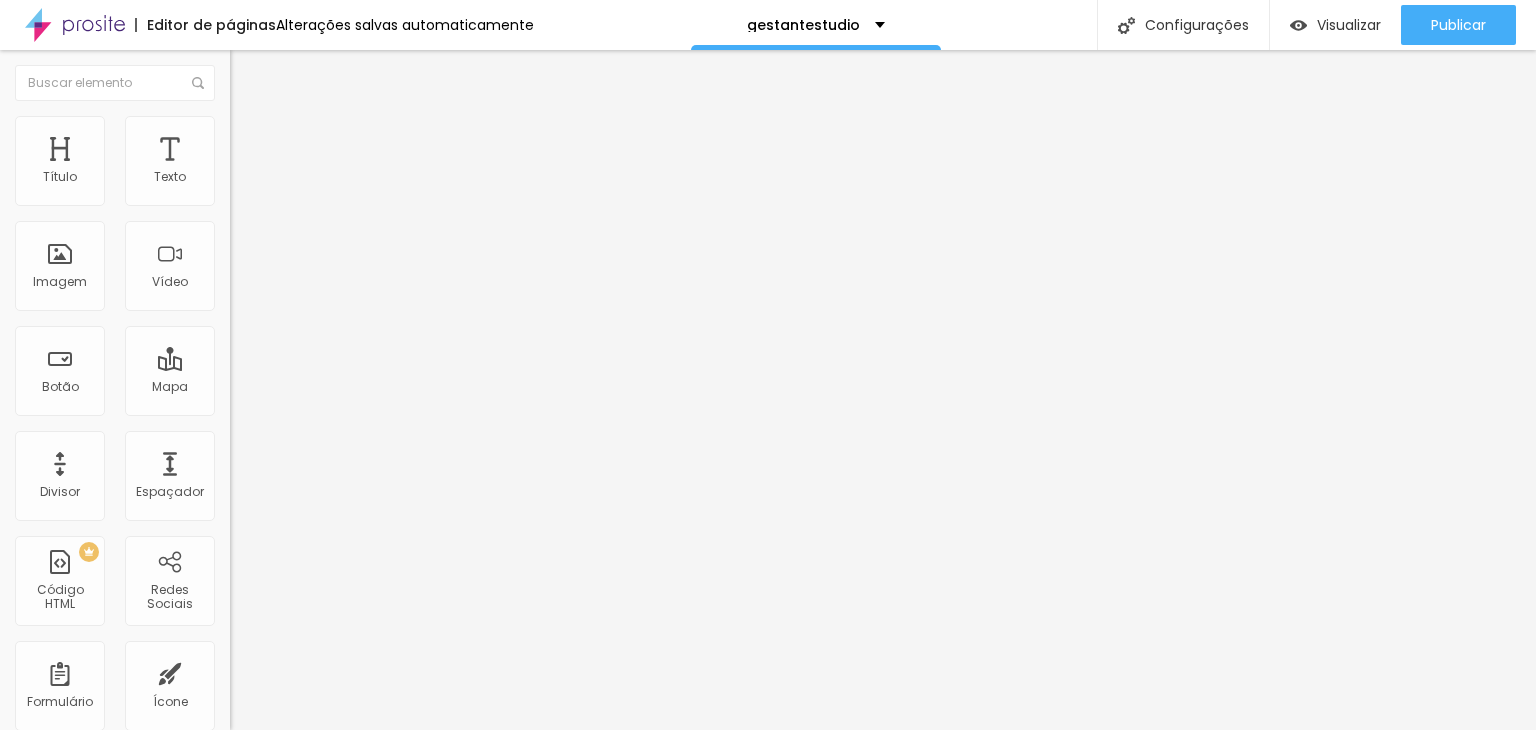 click on "Conteúdo Estilo Avançado" at bounding box center (345, 126) 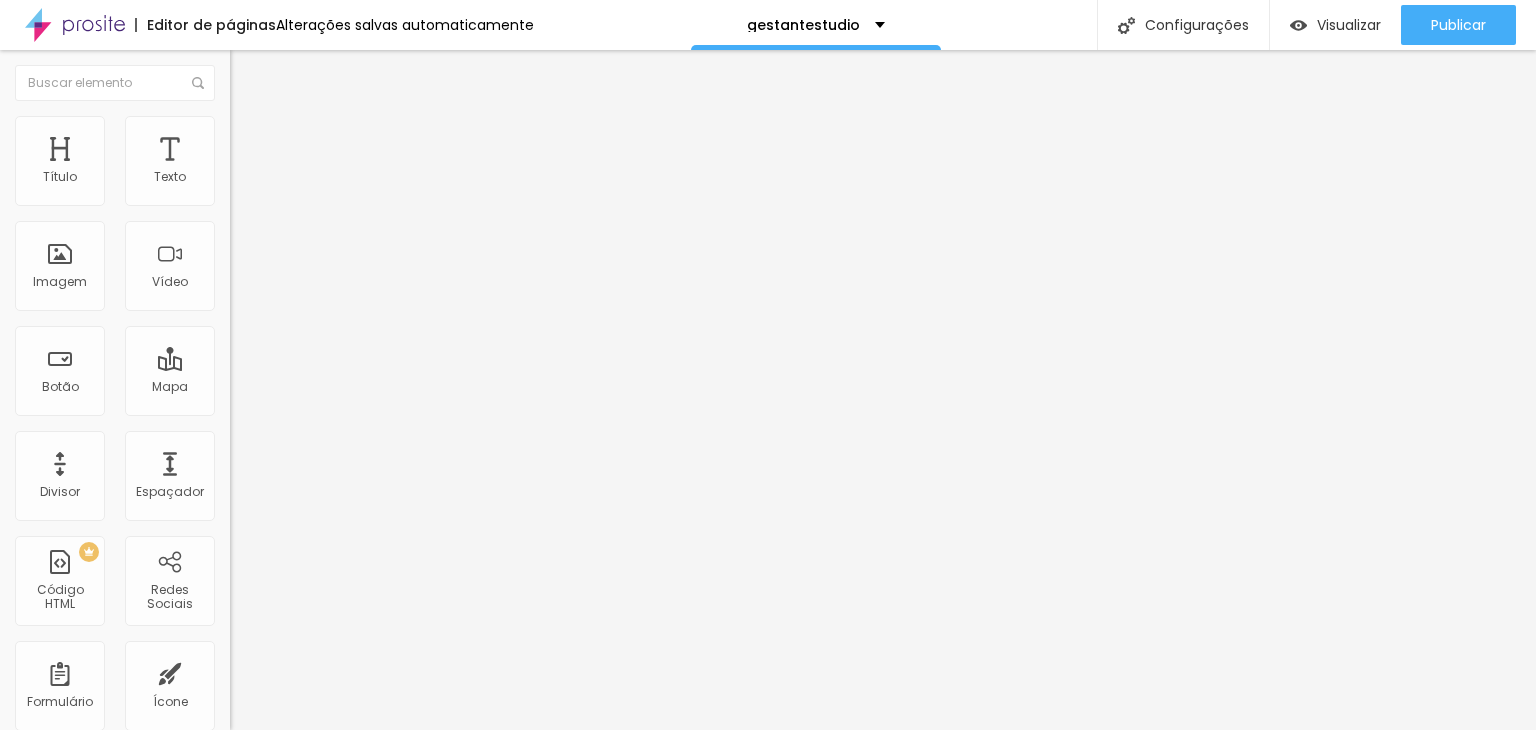 click at bounding box center [239, 145] 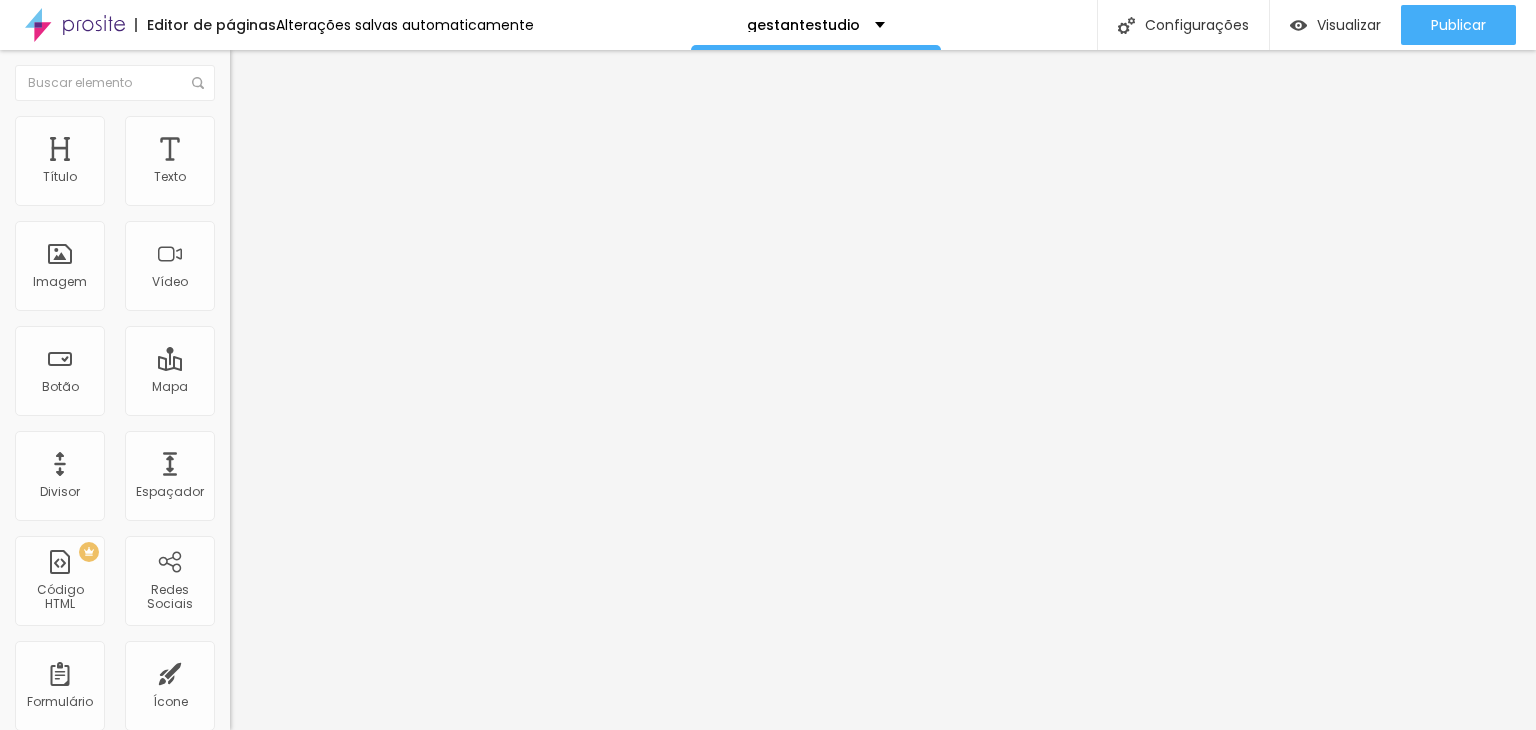 click at bounding box center [239, 145] 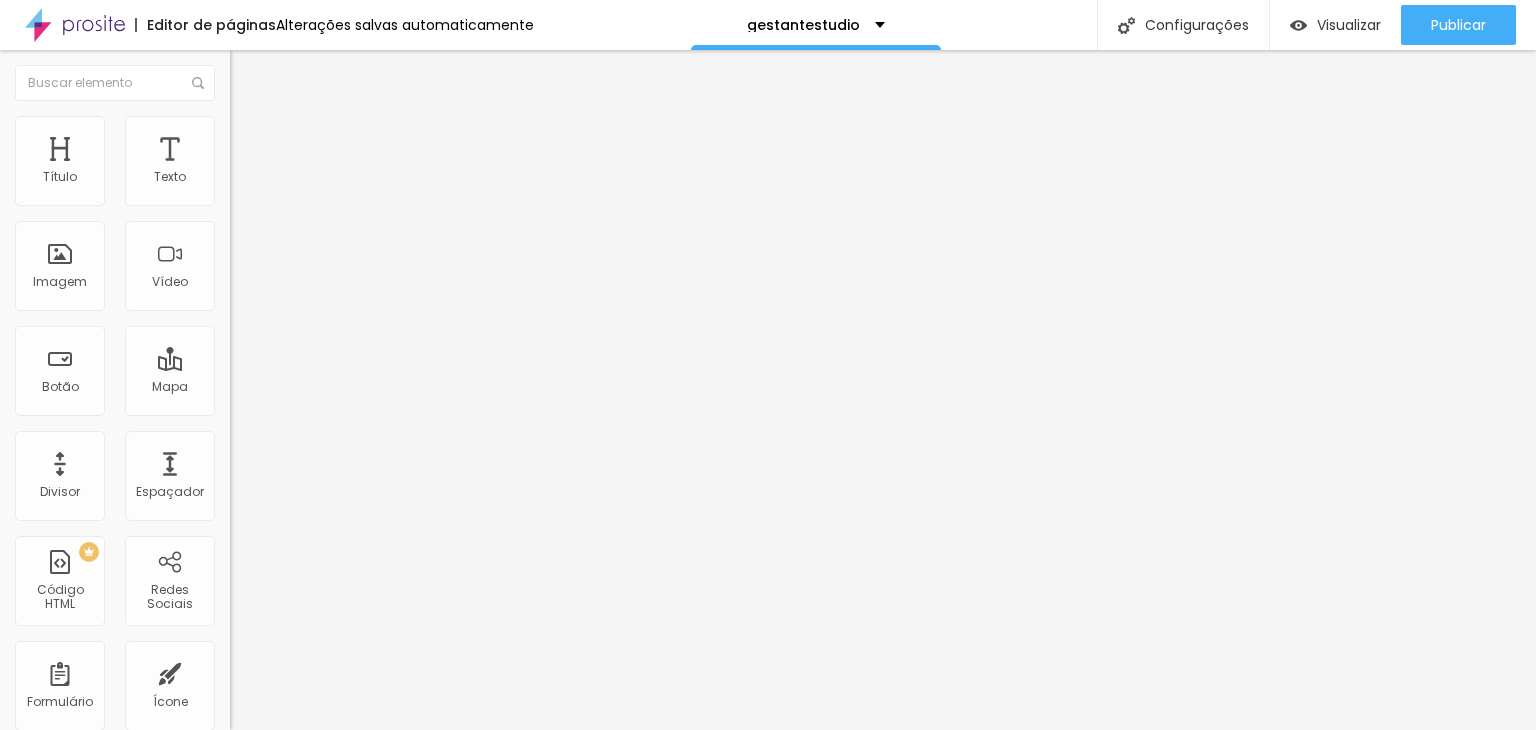 click at bounding box center [253, 73] 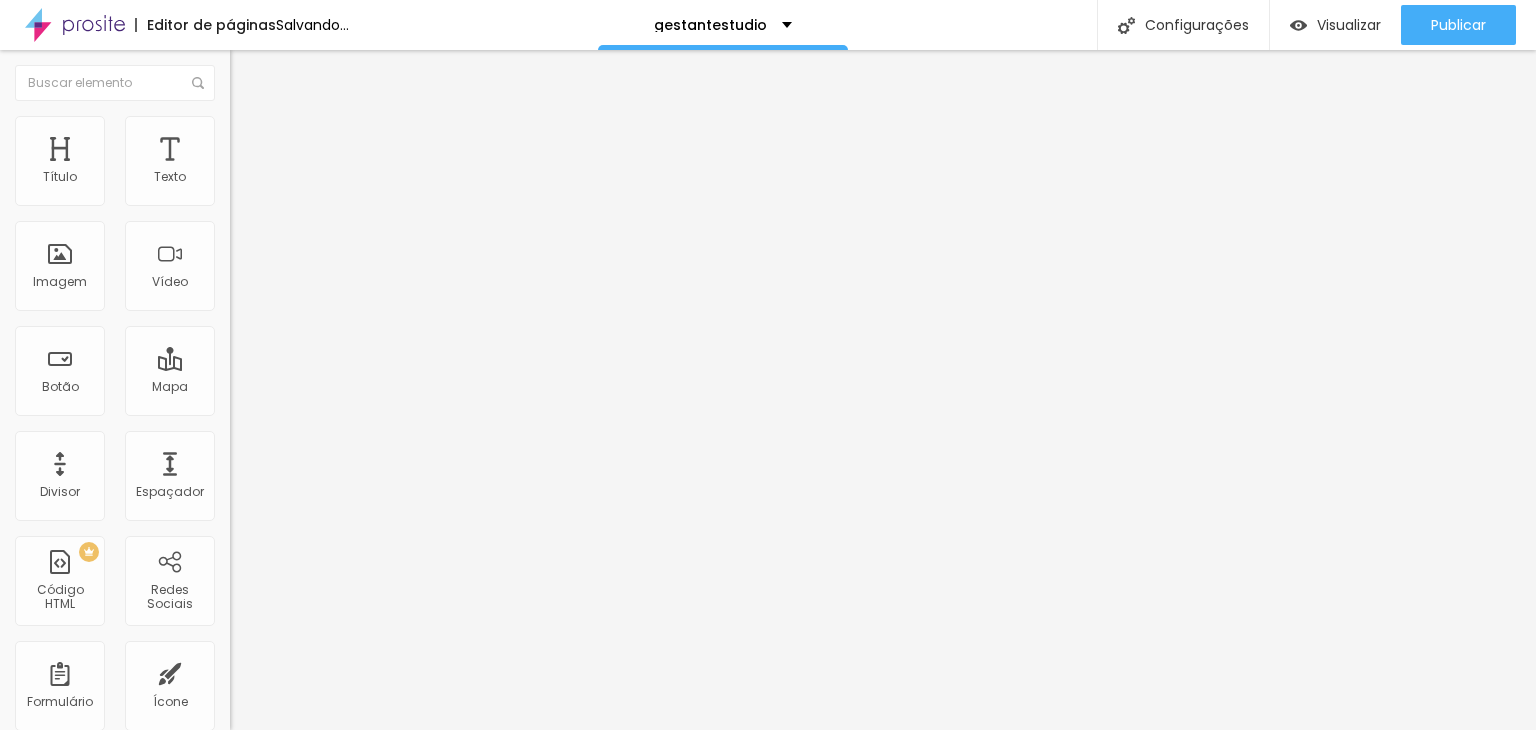 click on "Adicionar imagem" at bounding box center [294, 163] 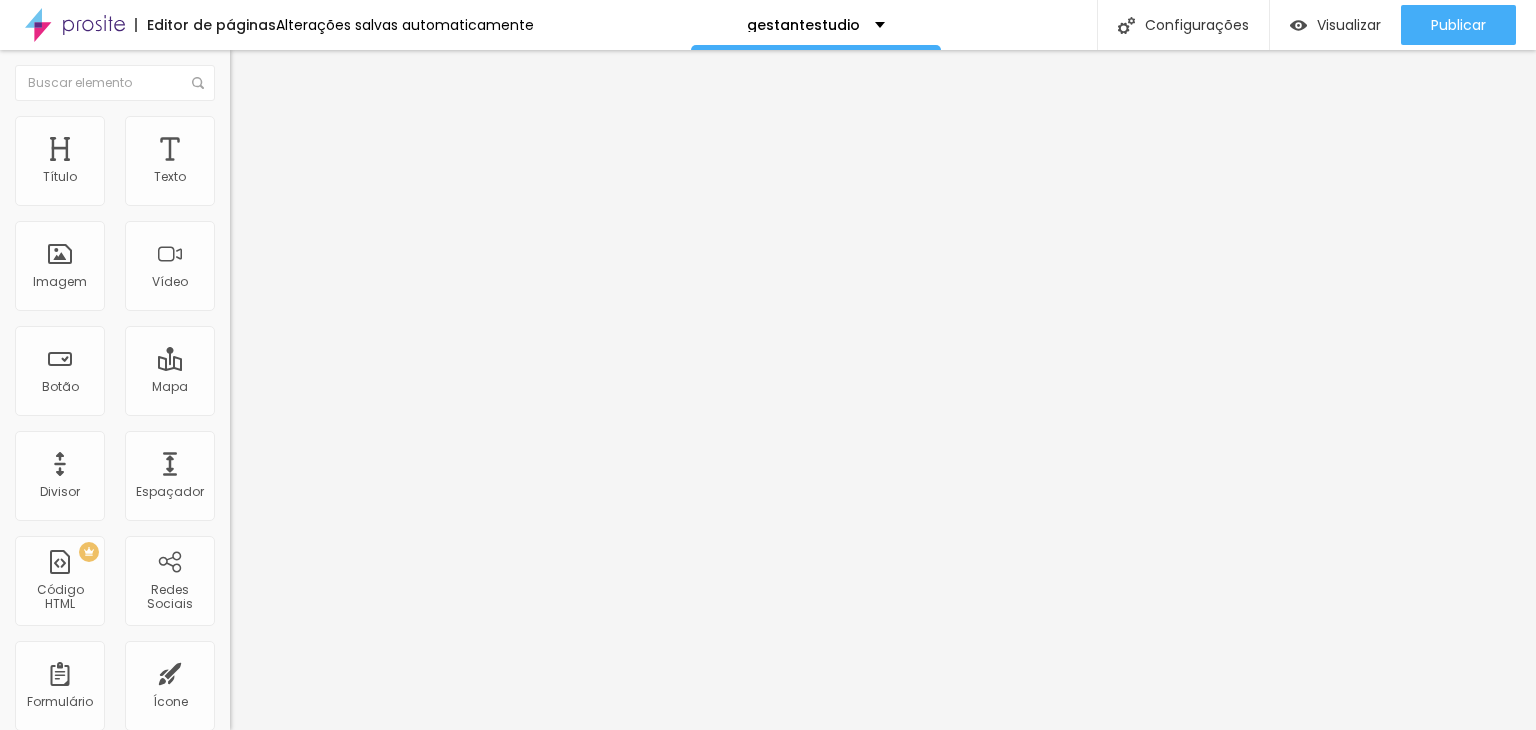 click at bounding box center (768, 881) 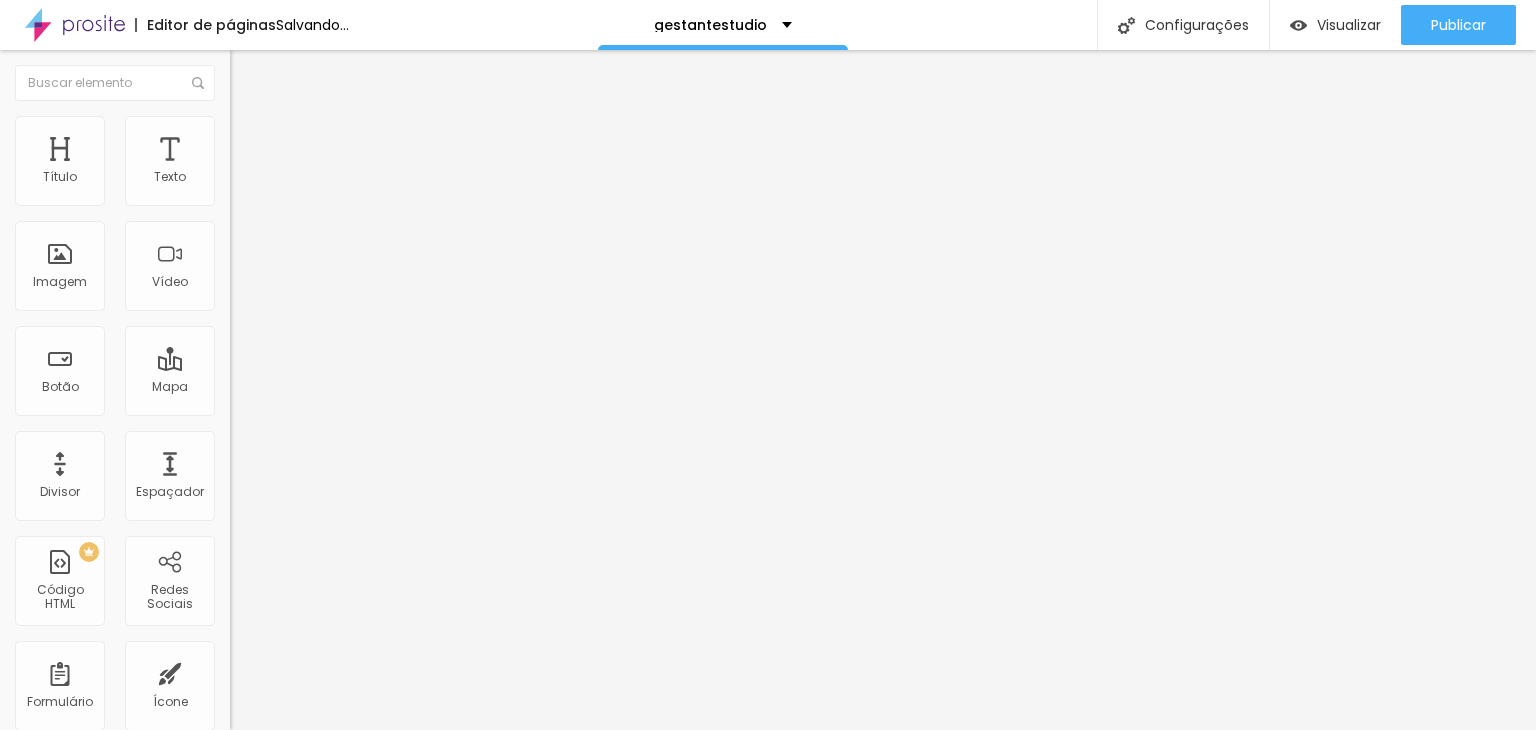 click on "Estilo" at bounding box center [345, 126] 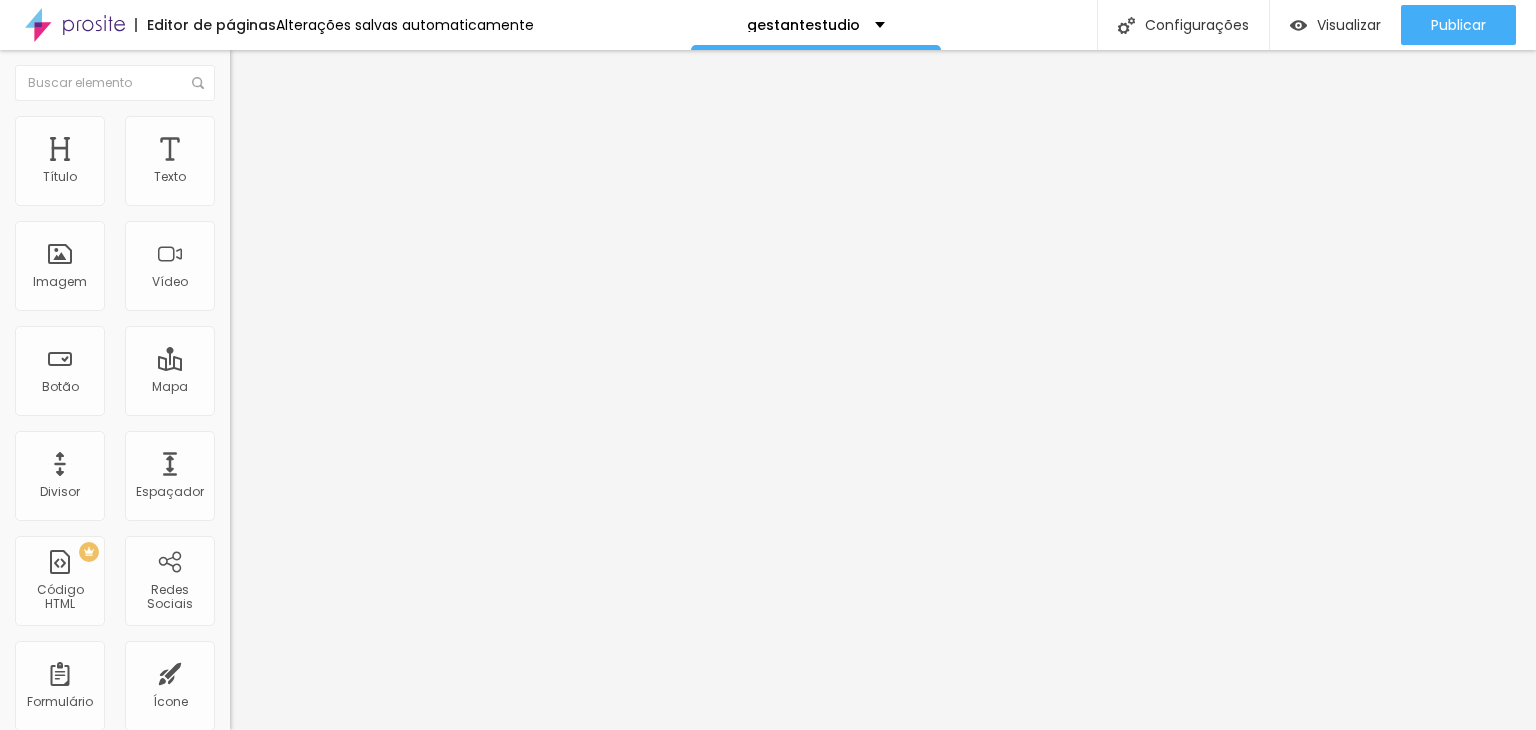 type on "95" 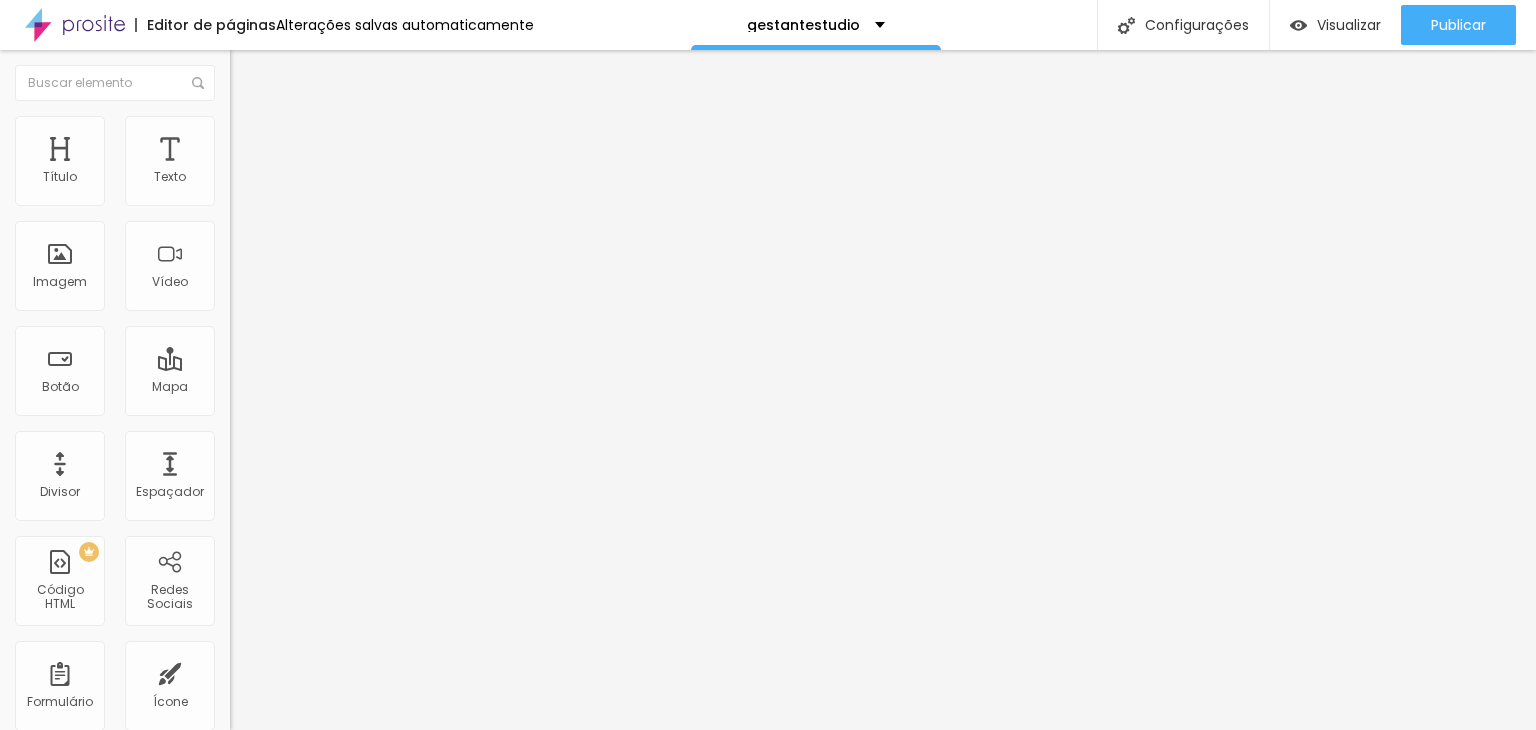 type on "70" 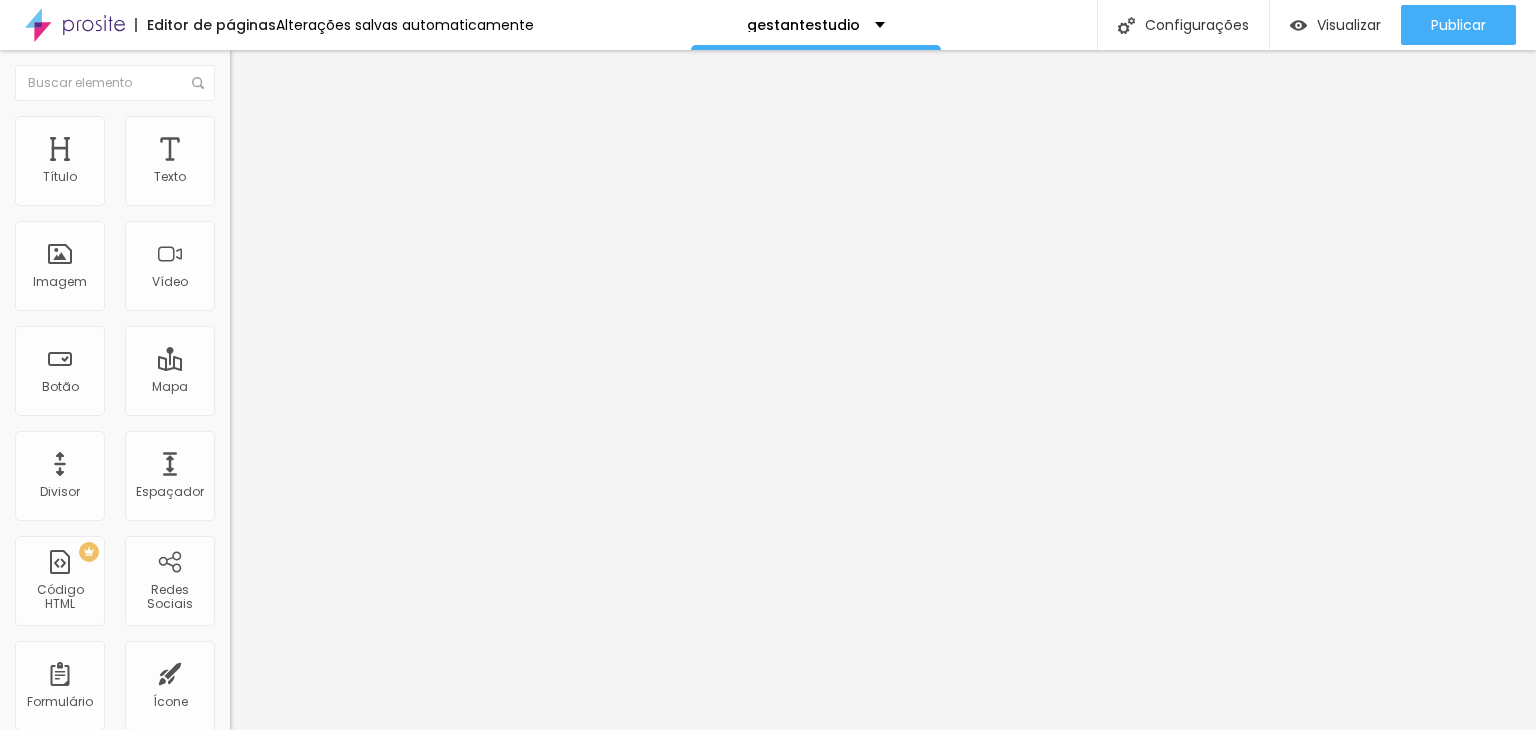 click on "Avançado" at bounding box center [281, 149] 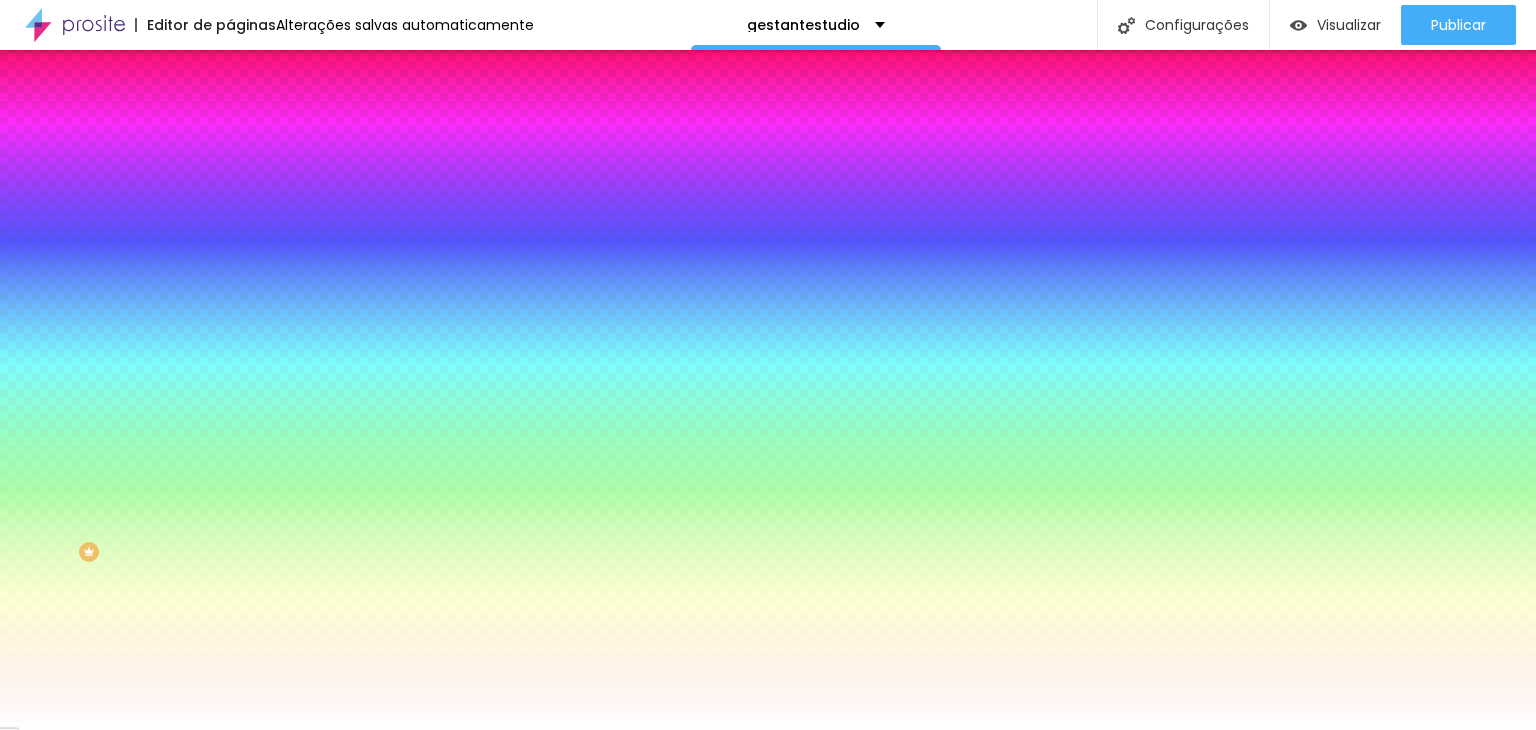 click at bounding box center (345, 191) 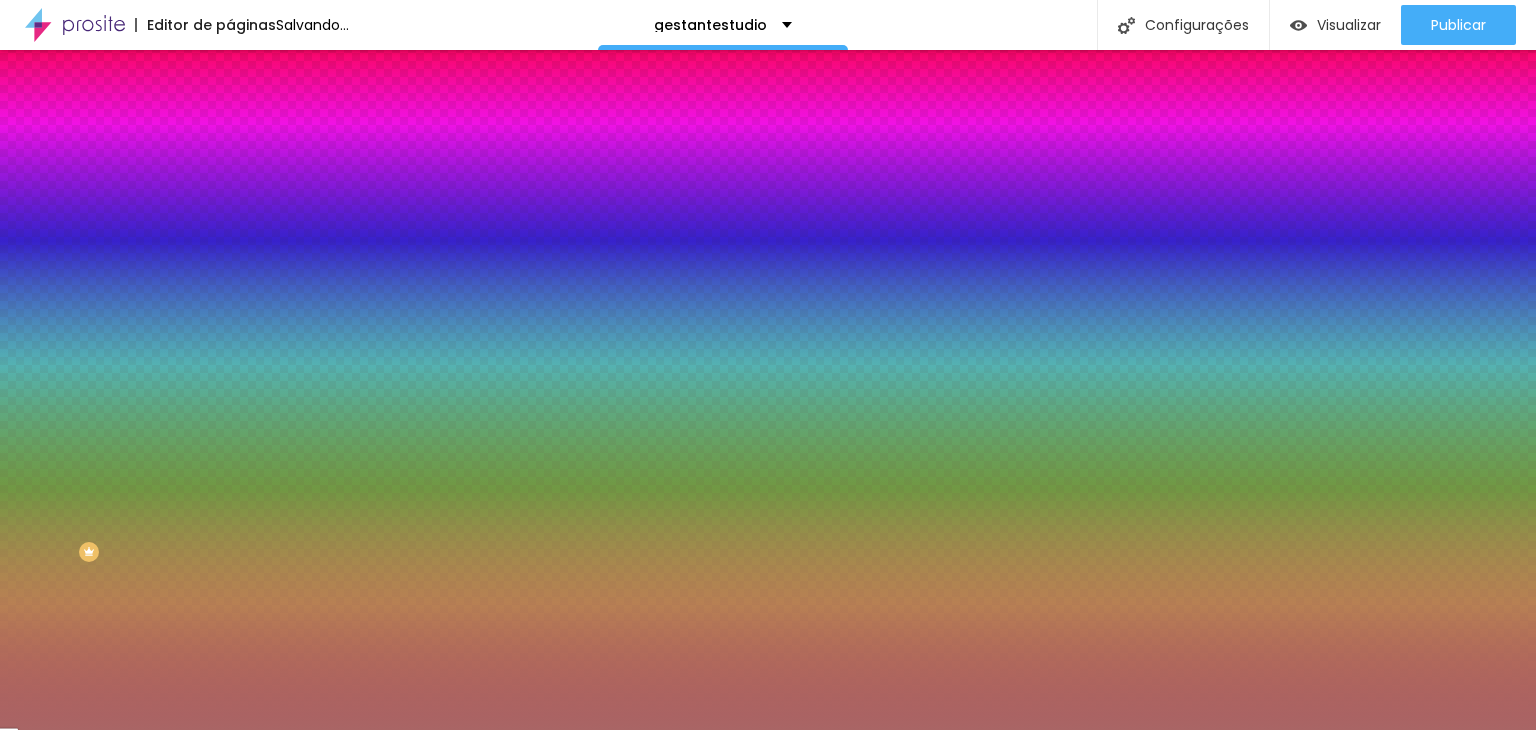type on "#9A5353" 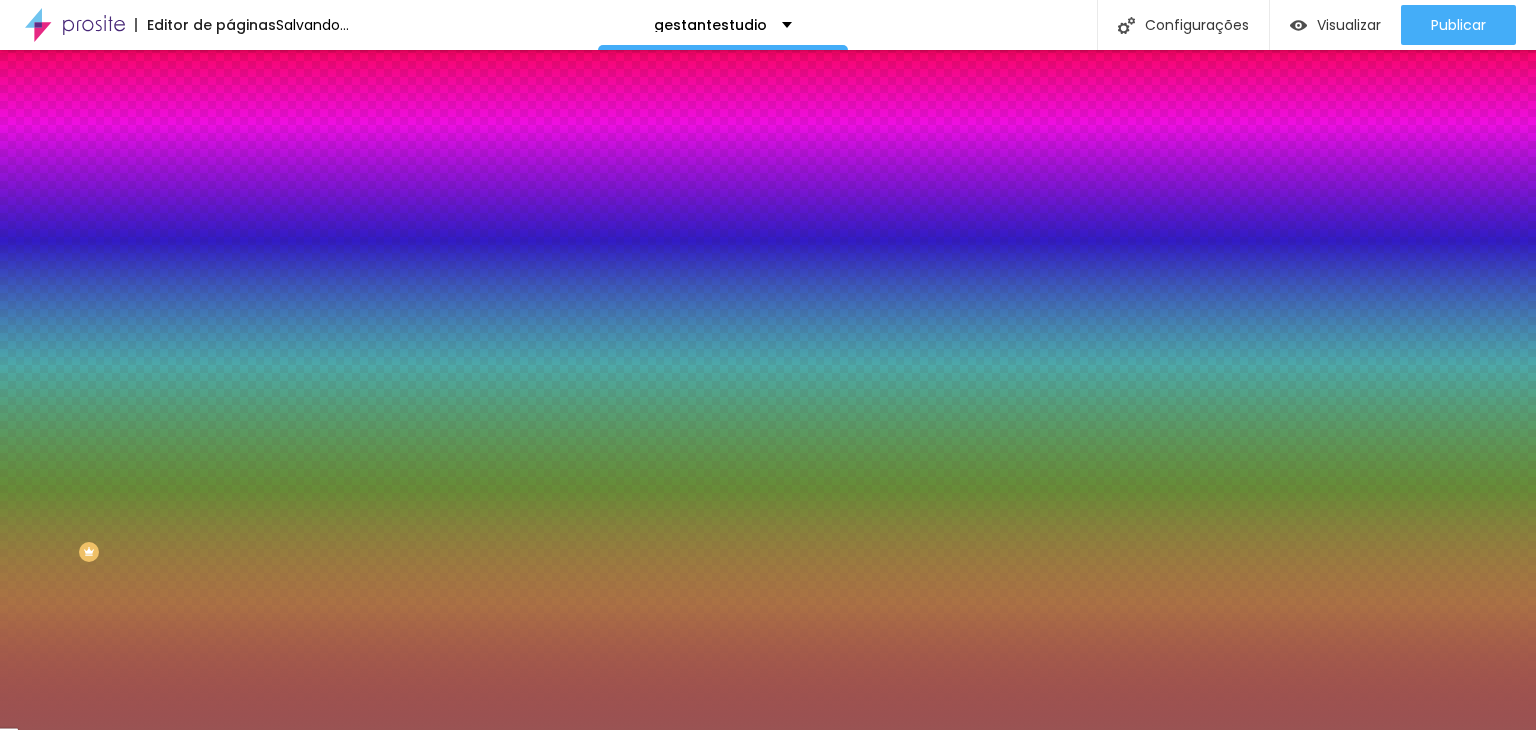 drag, startPoint x: 48, startPoint y: 253, endPoint x: 91, endPoint y: 285, distance: 53.600372 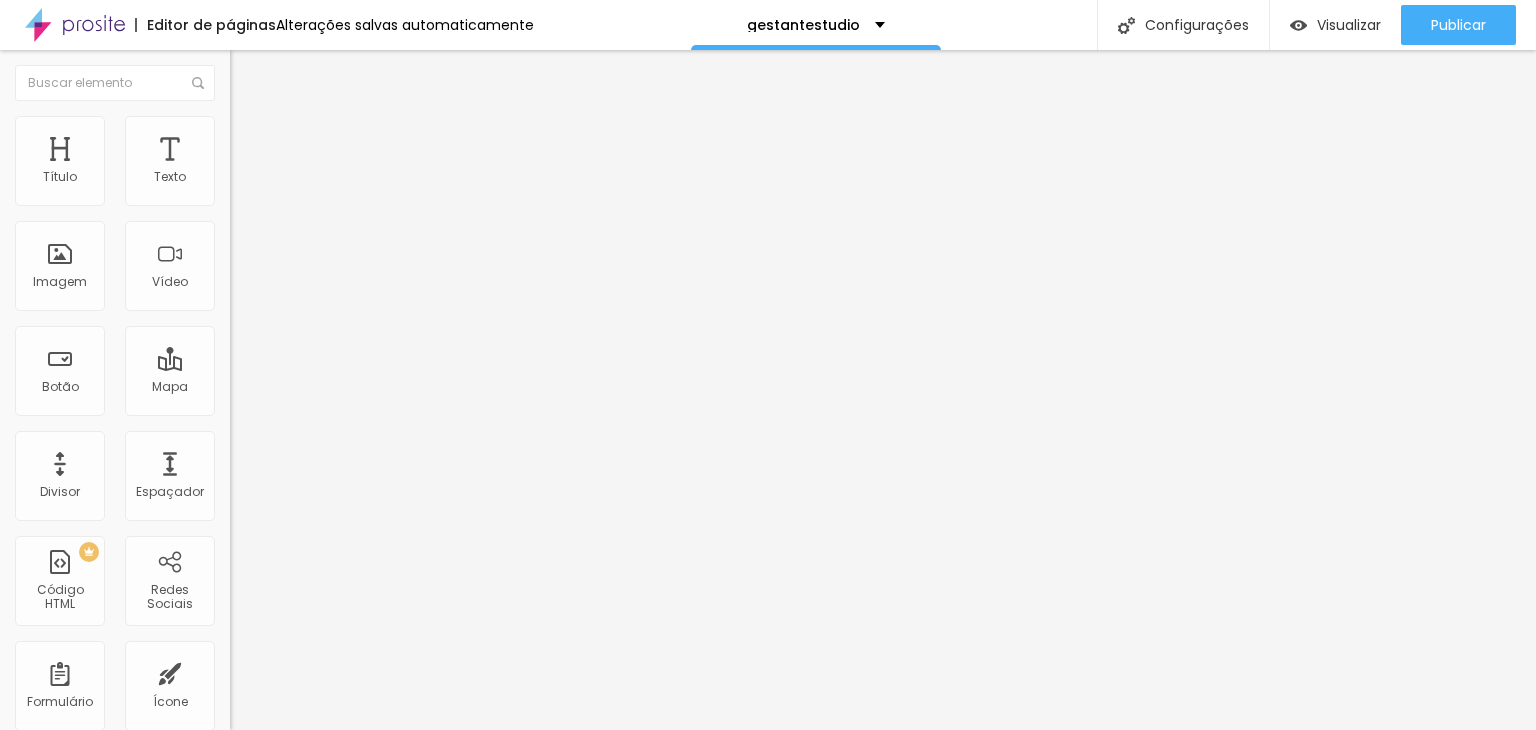 click on "Estilo" at bounding box center (345, 126) 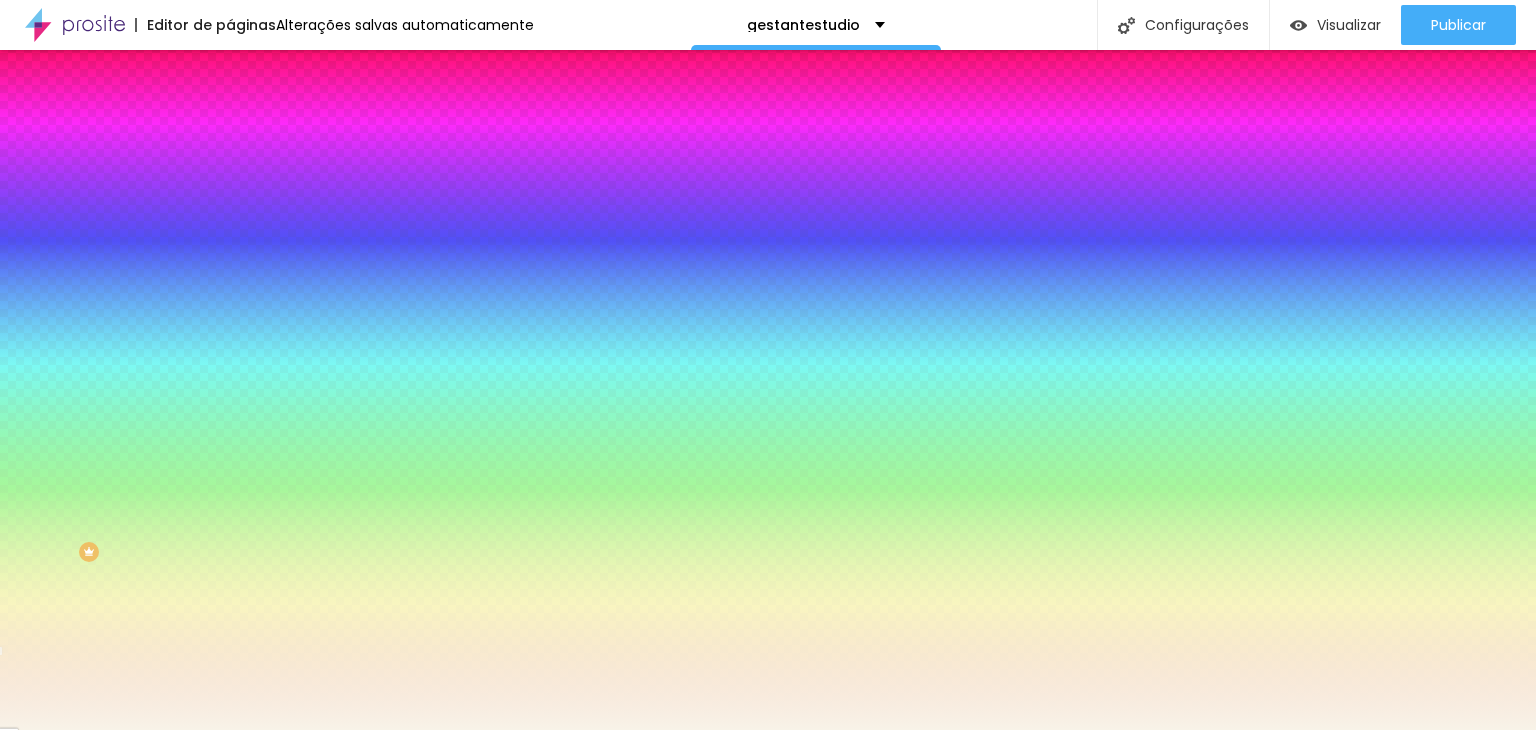 drag, startPoint x: 159, startPoint y: 363, endPoint x: 228, endPoint y: 365, distance: 69.02898 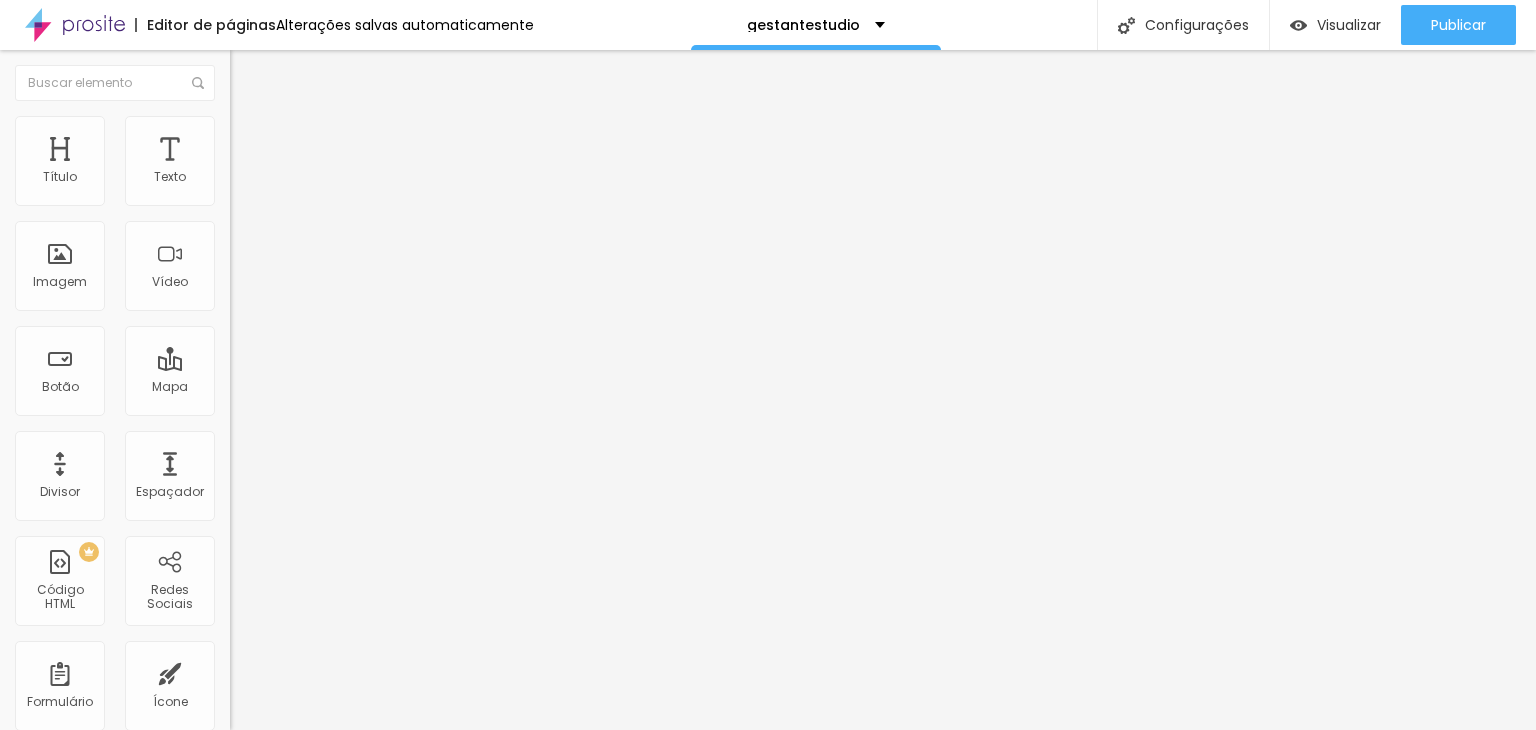 click at bounding box center (239, 125) 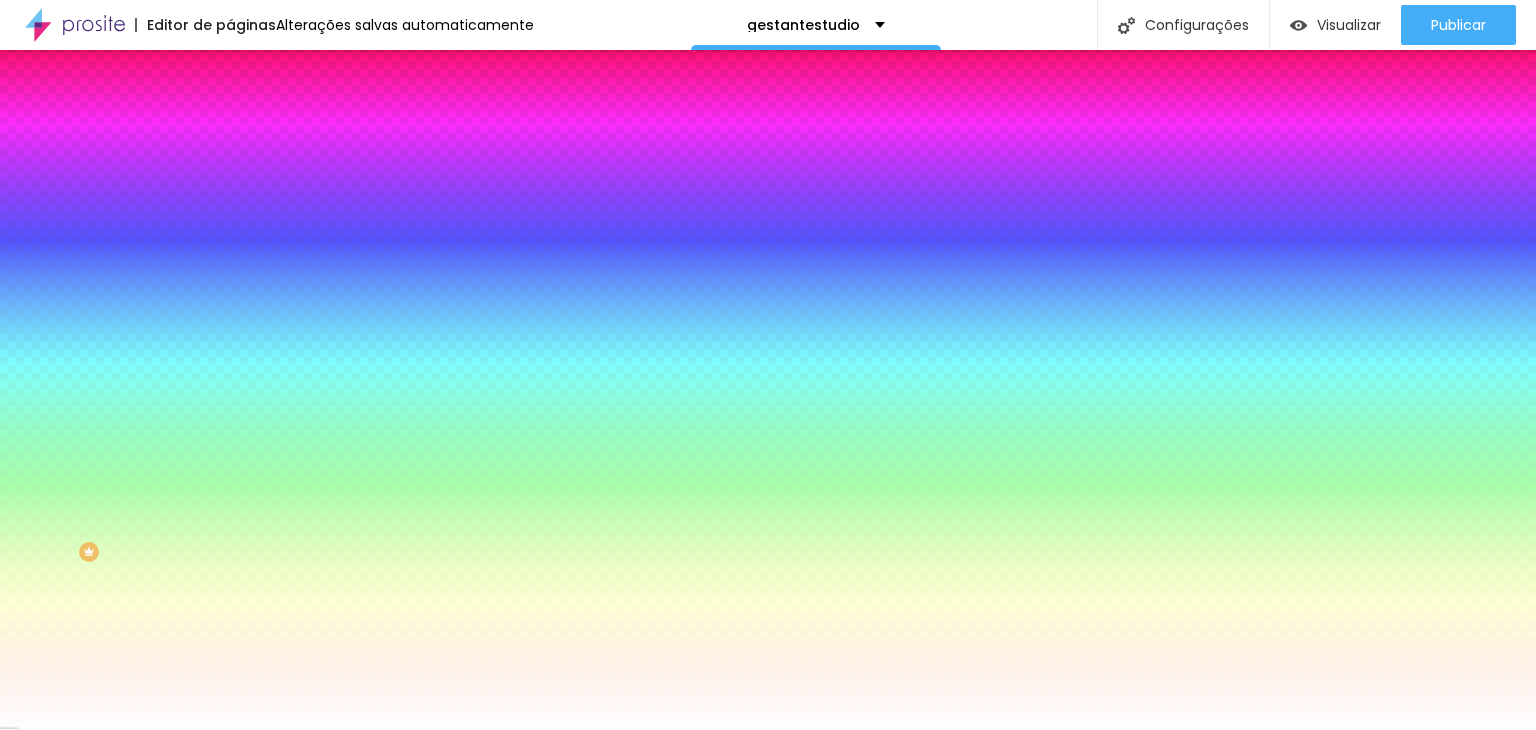 paste on "8F3E8" 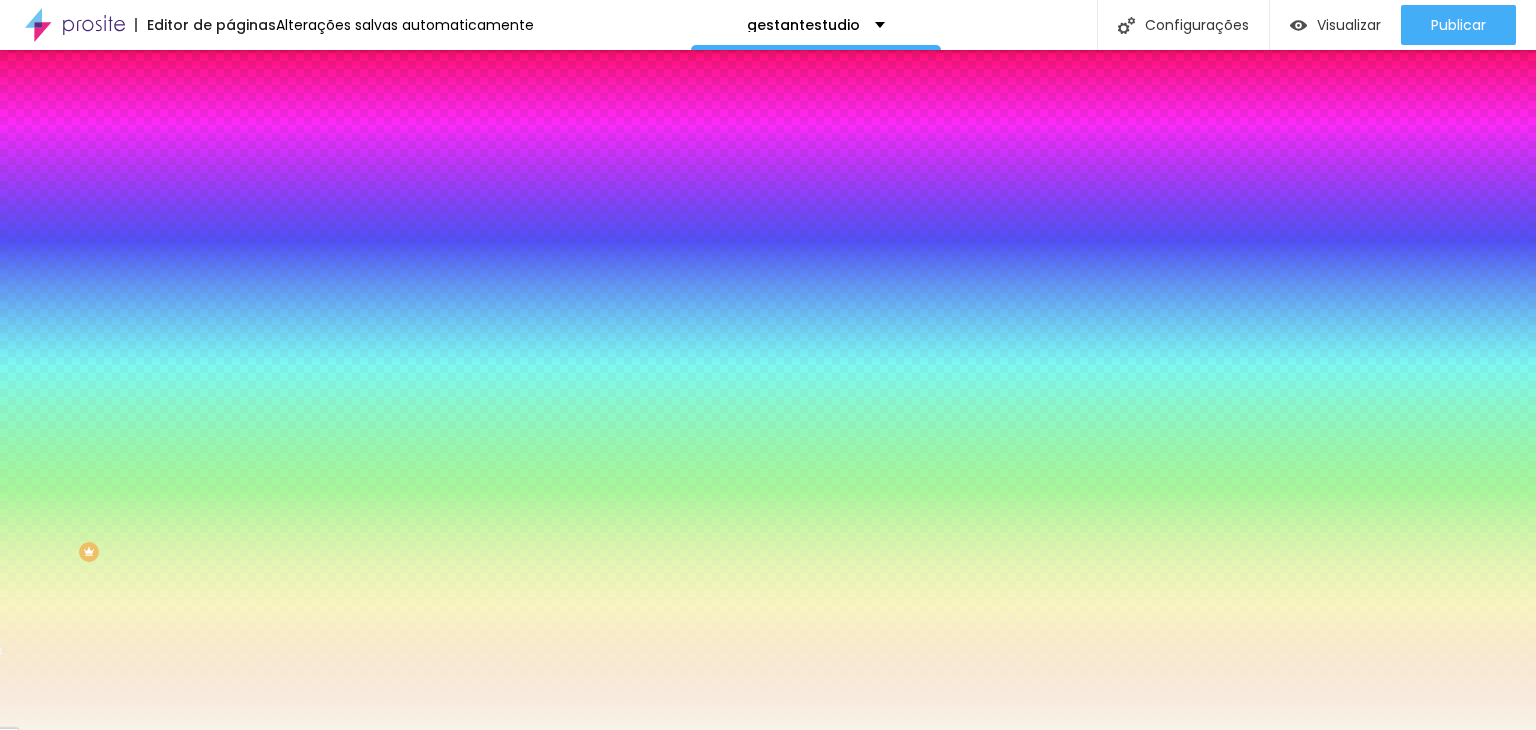 type on "#F8F3E8" 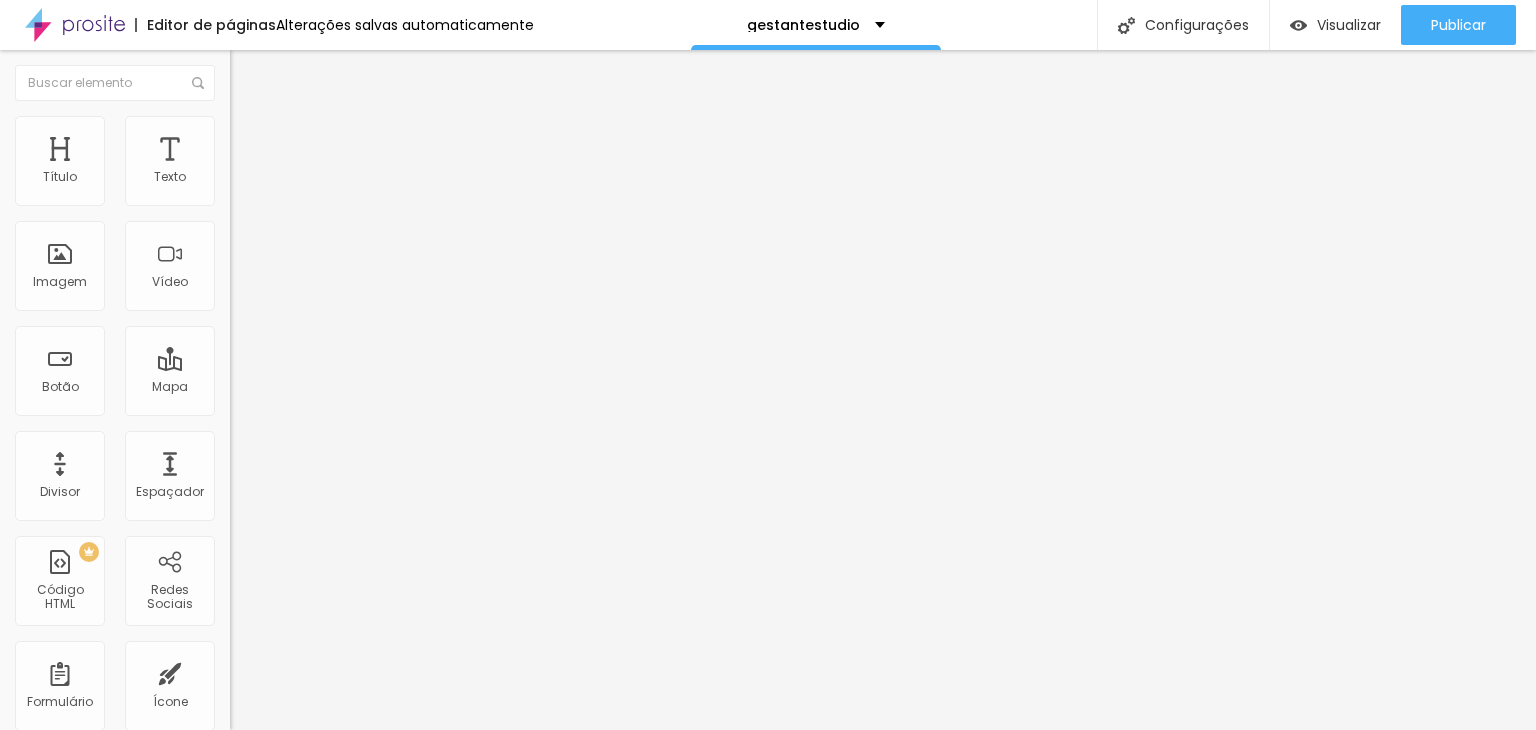 click on "Estilo" at bounding box center (345, 126) 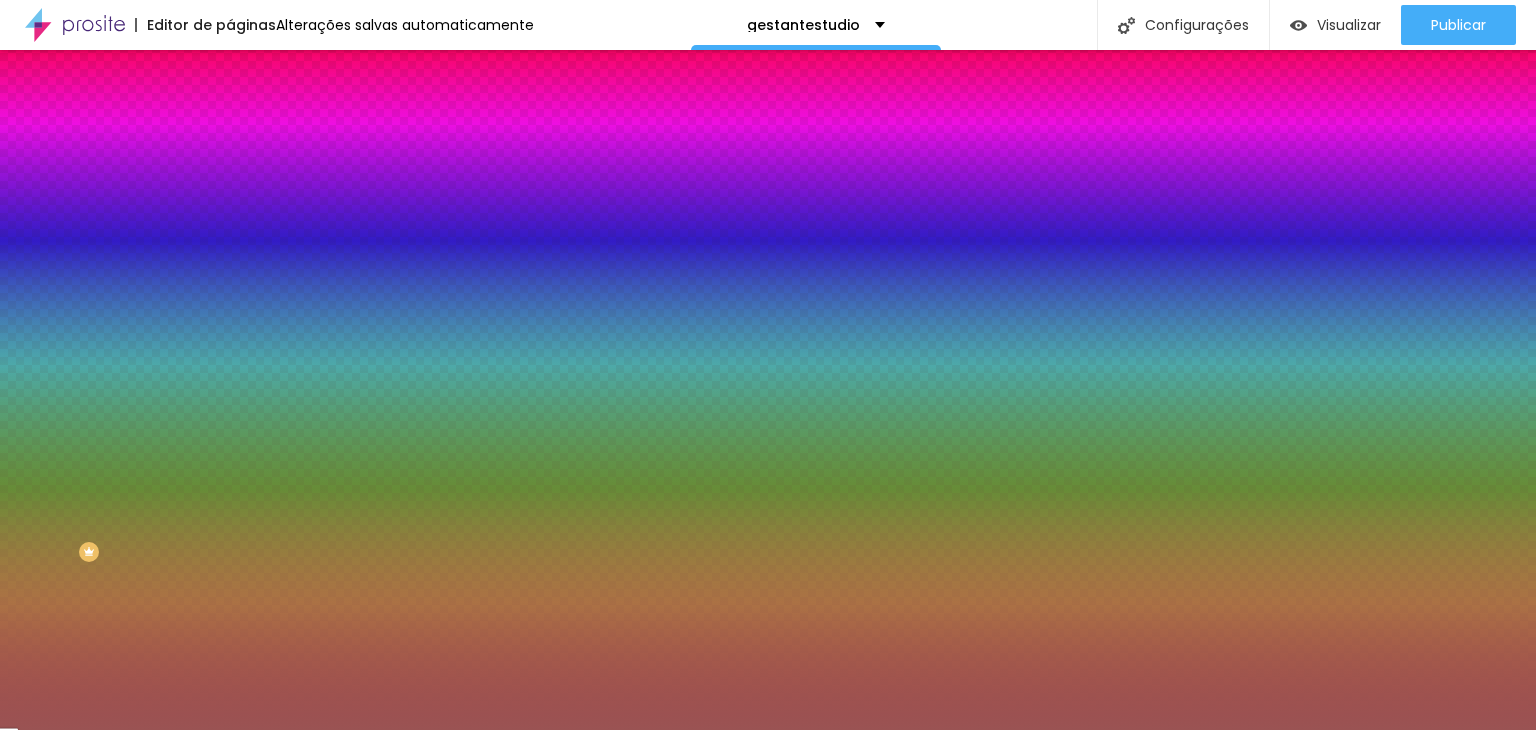 type on "#" 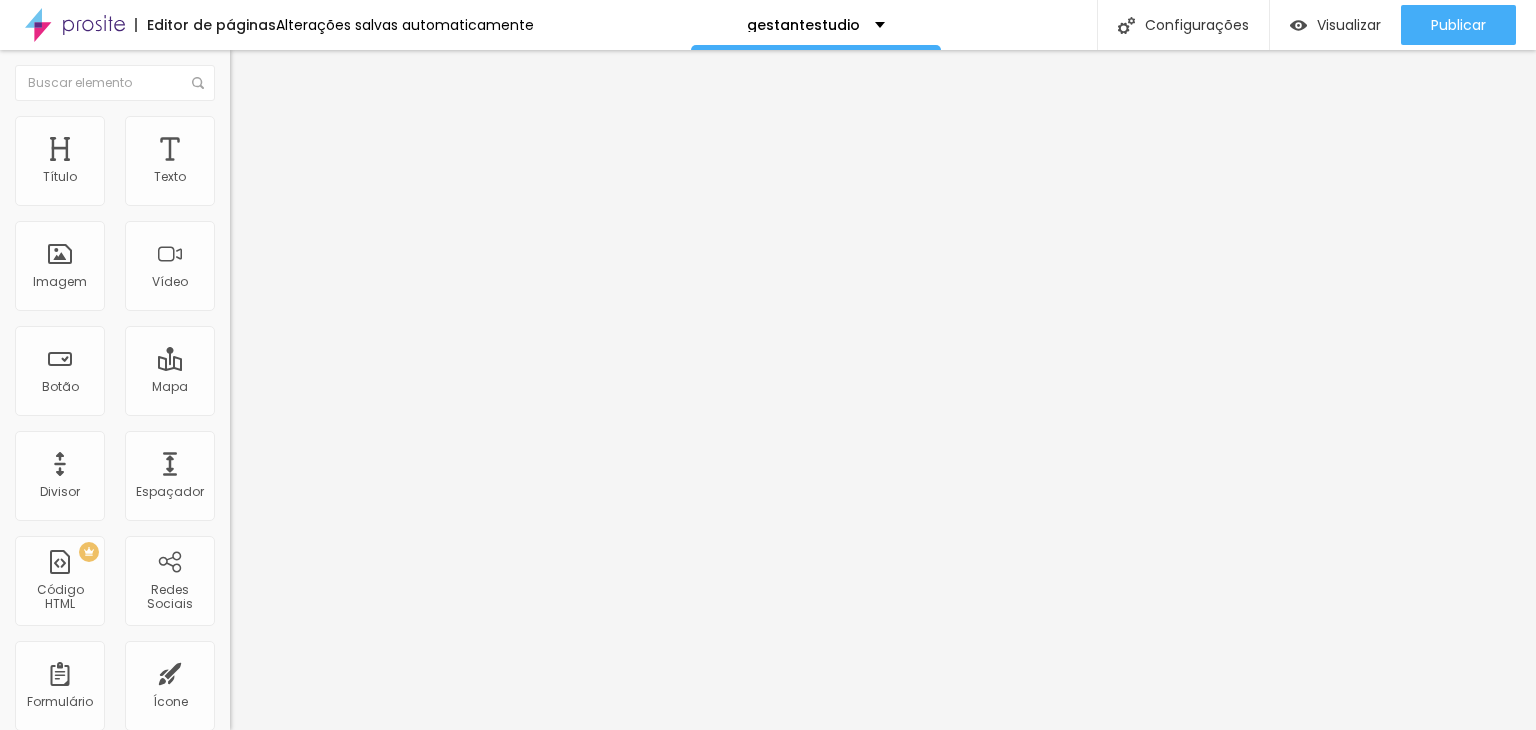 click on "Estilo" at bounding box center [263, 129] 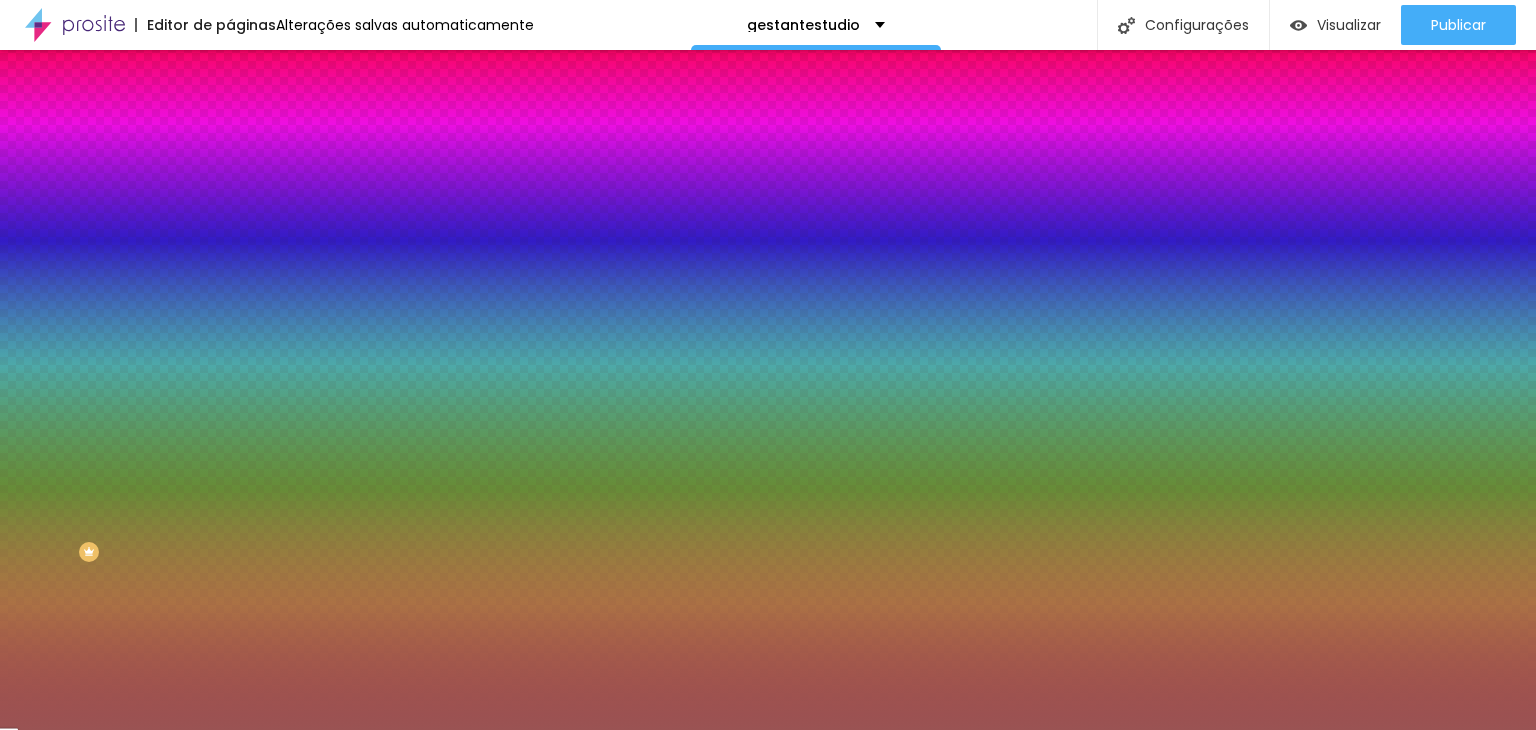 click 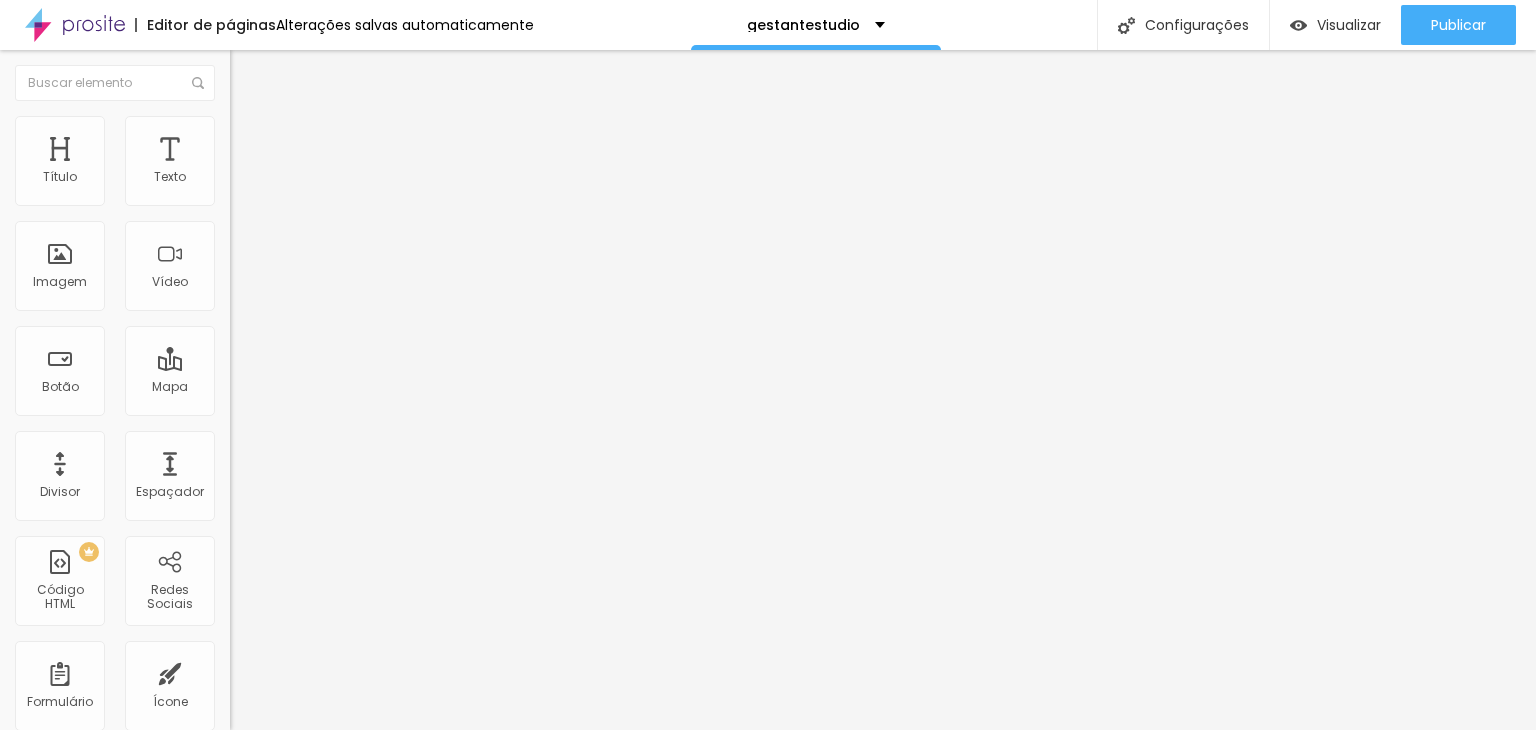 click on "Original" at bounding box center (254, 304) 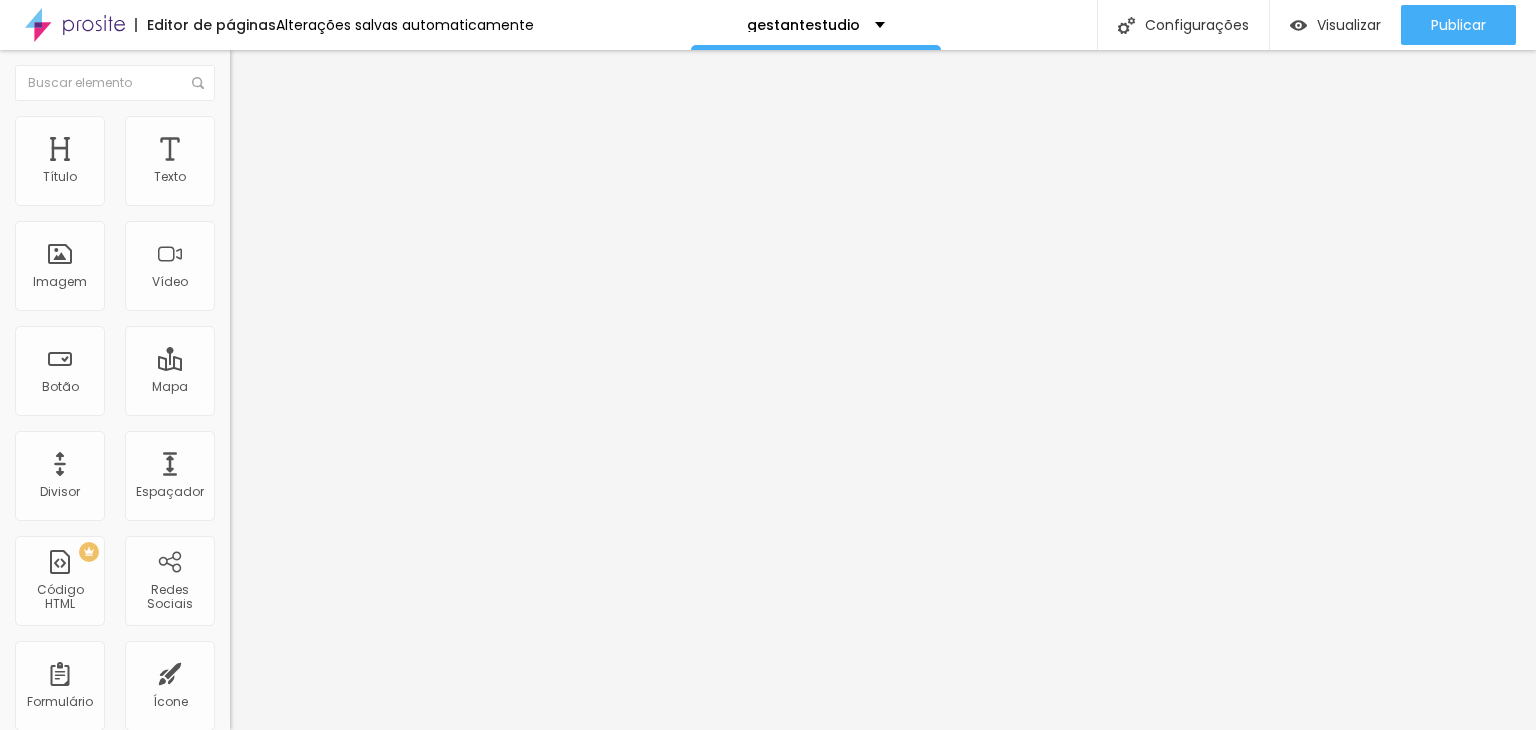 type on "50" 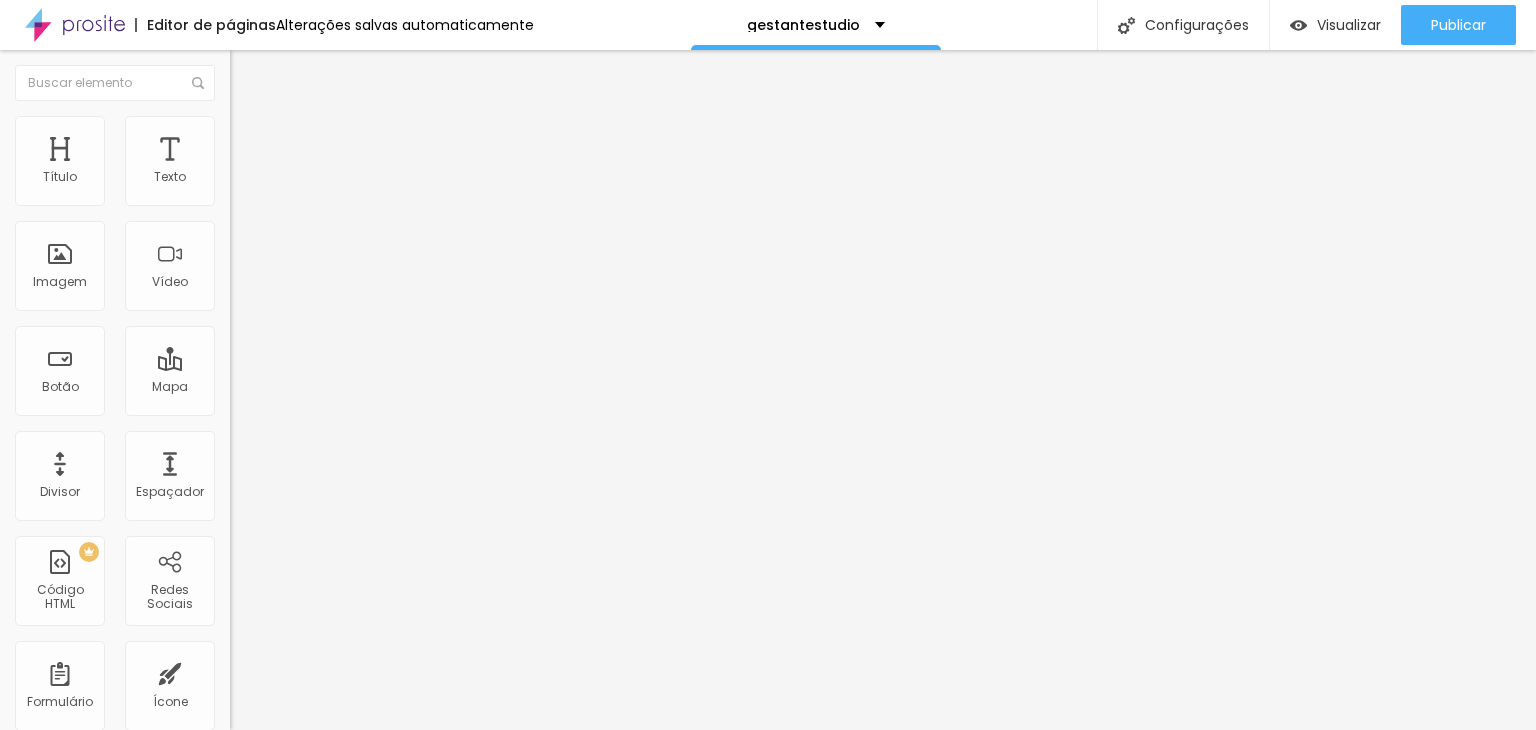 type on "55" 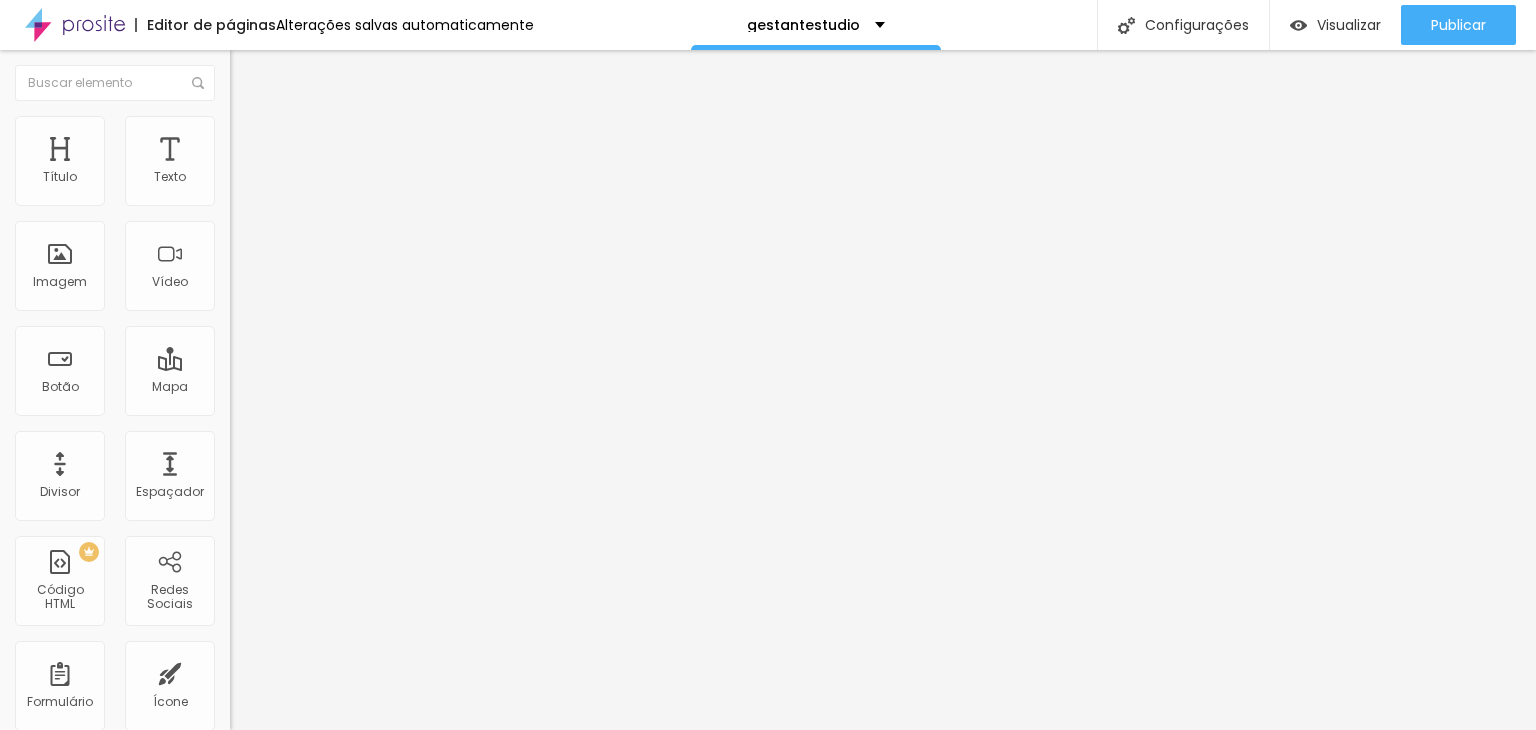 type on "55" 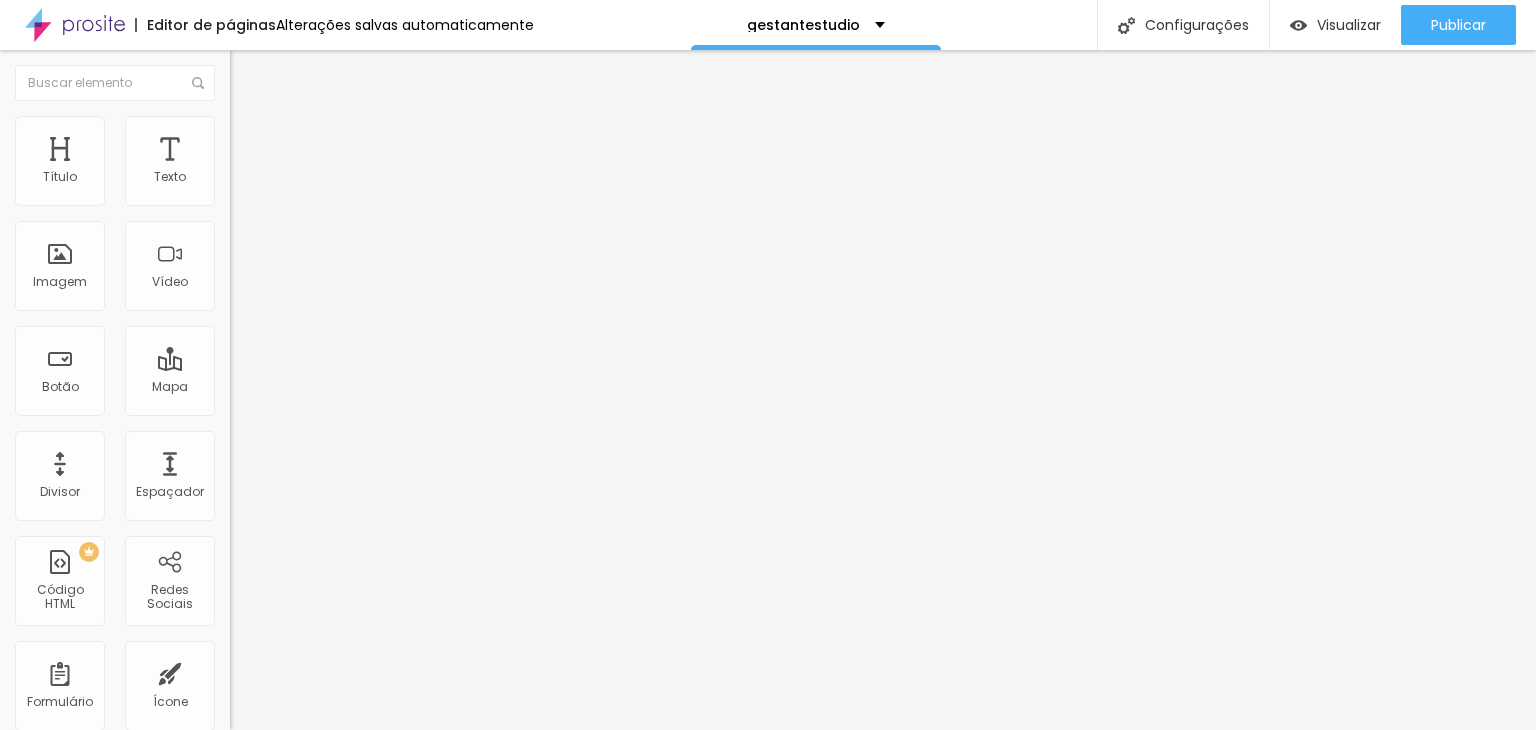 type on "60" 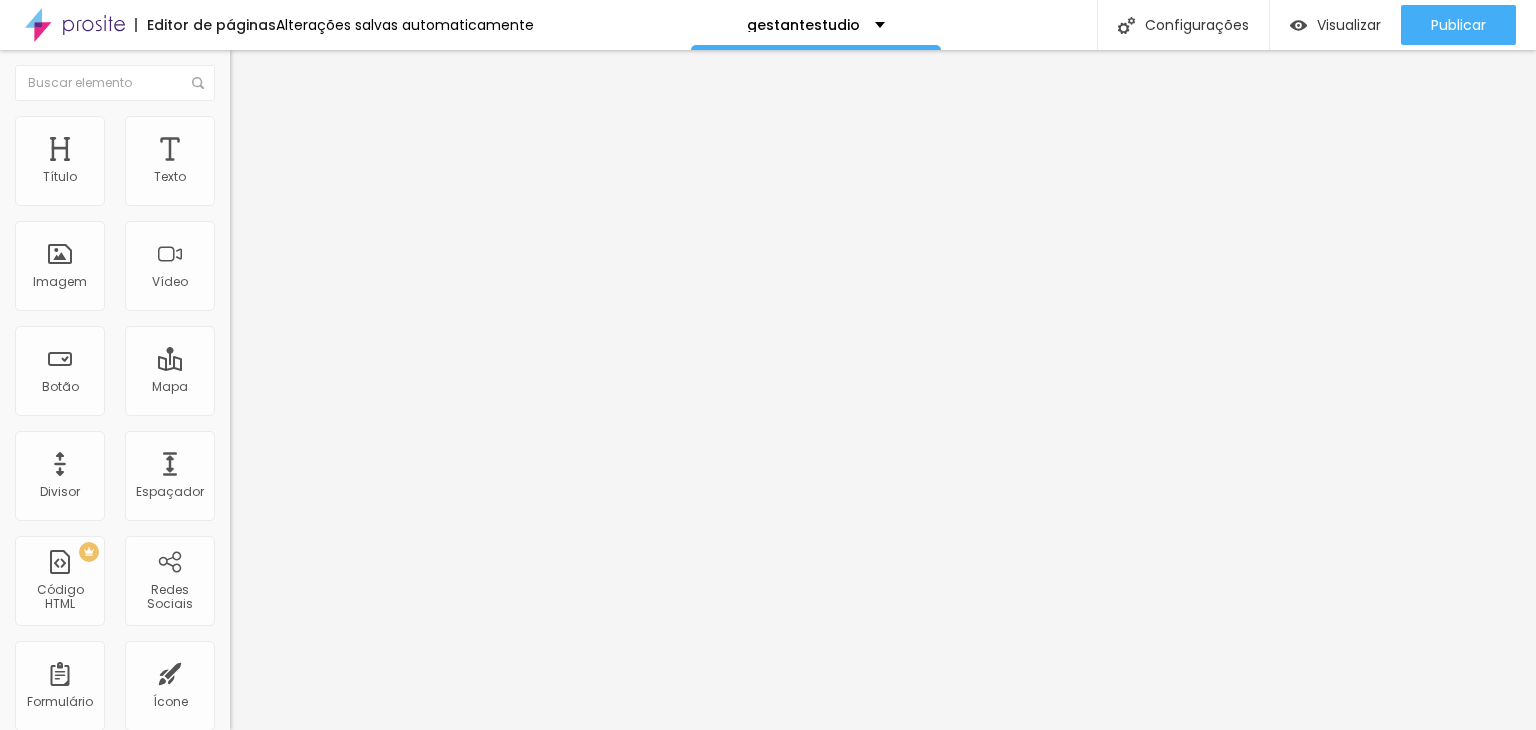 type on "60" 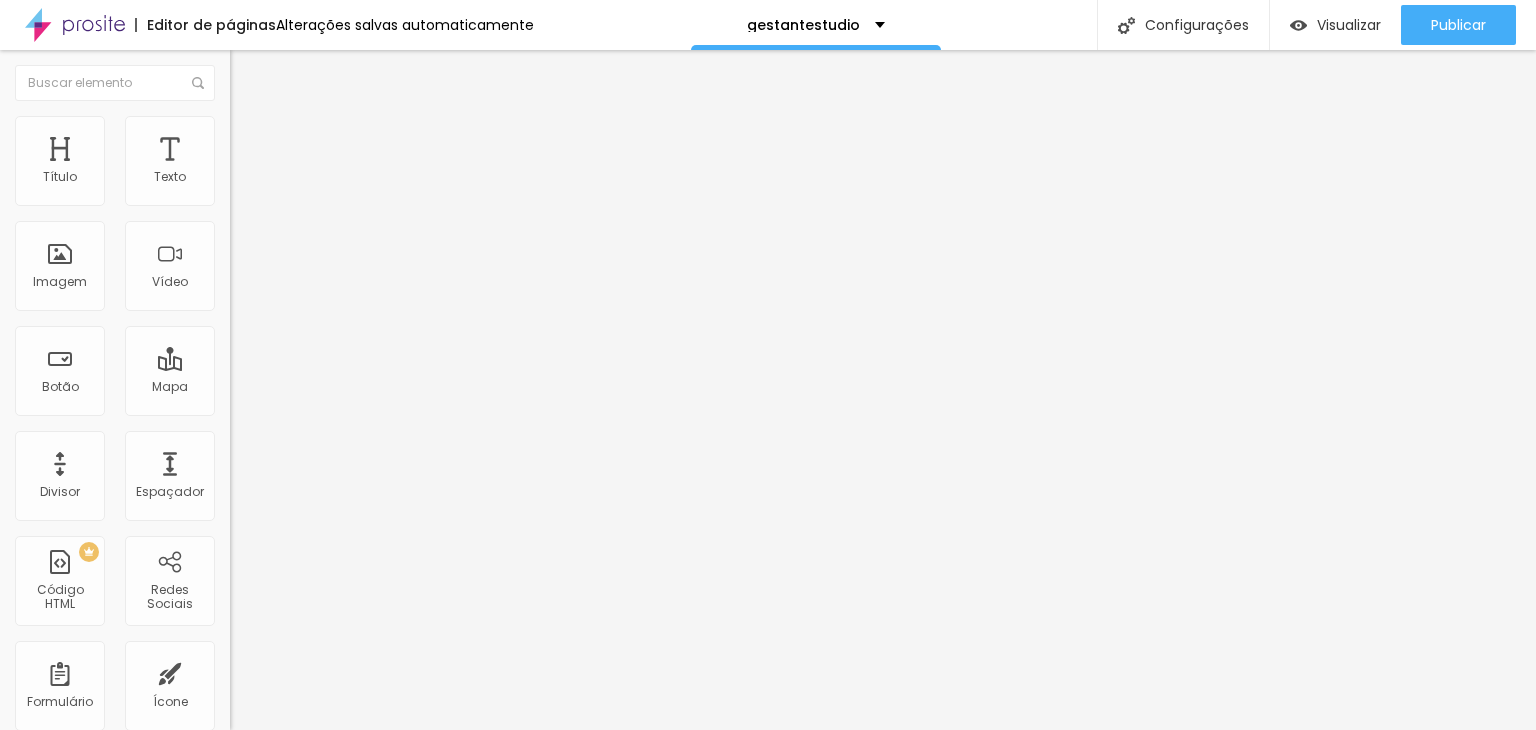 type on "65" 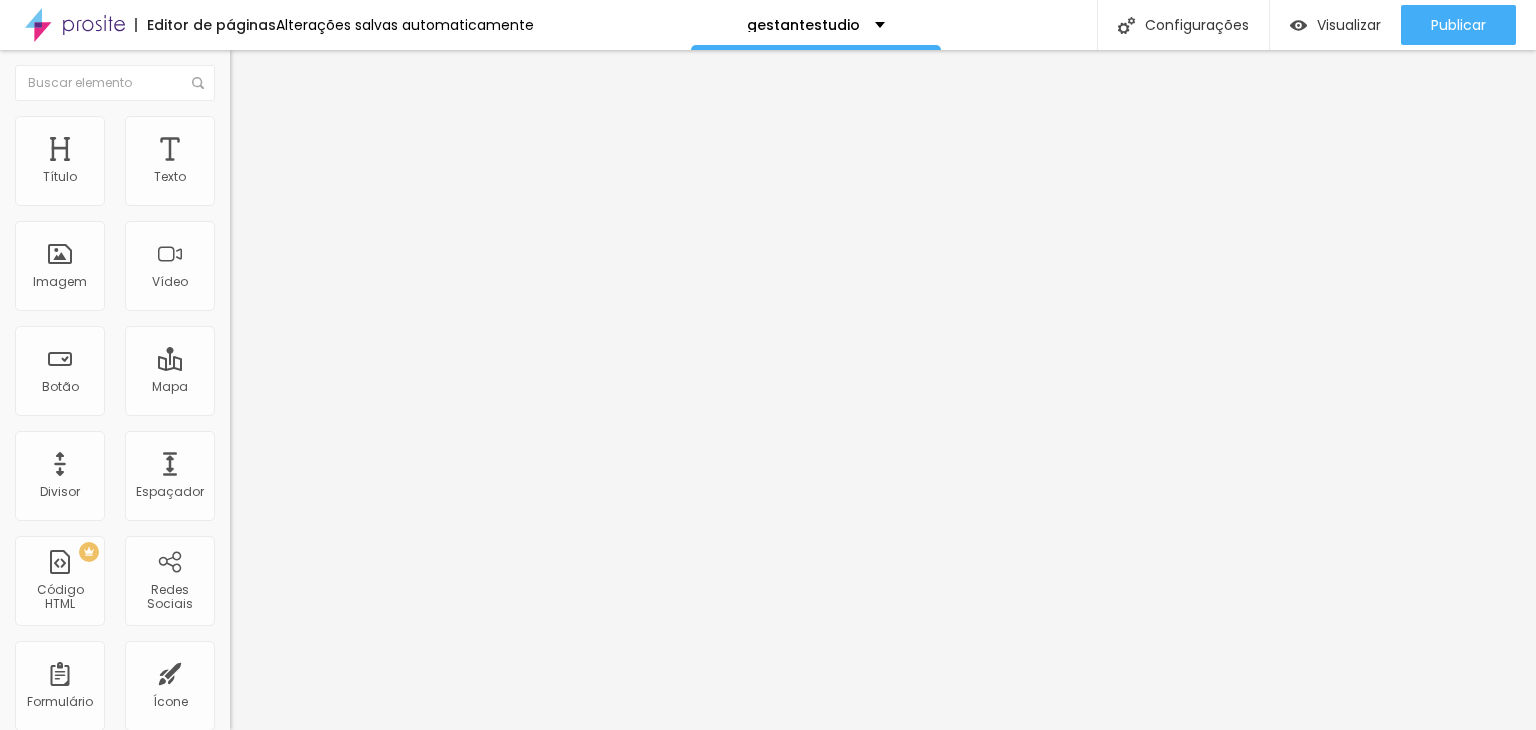 type on "65" 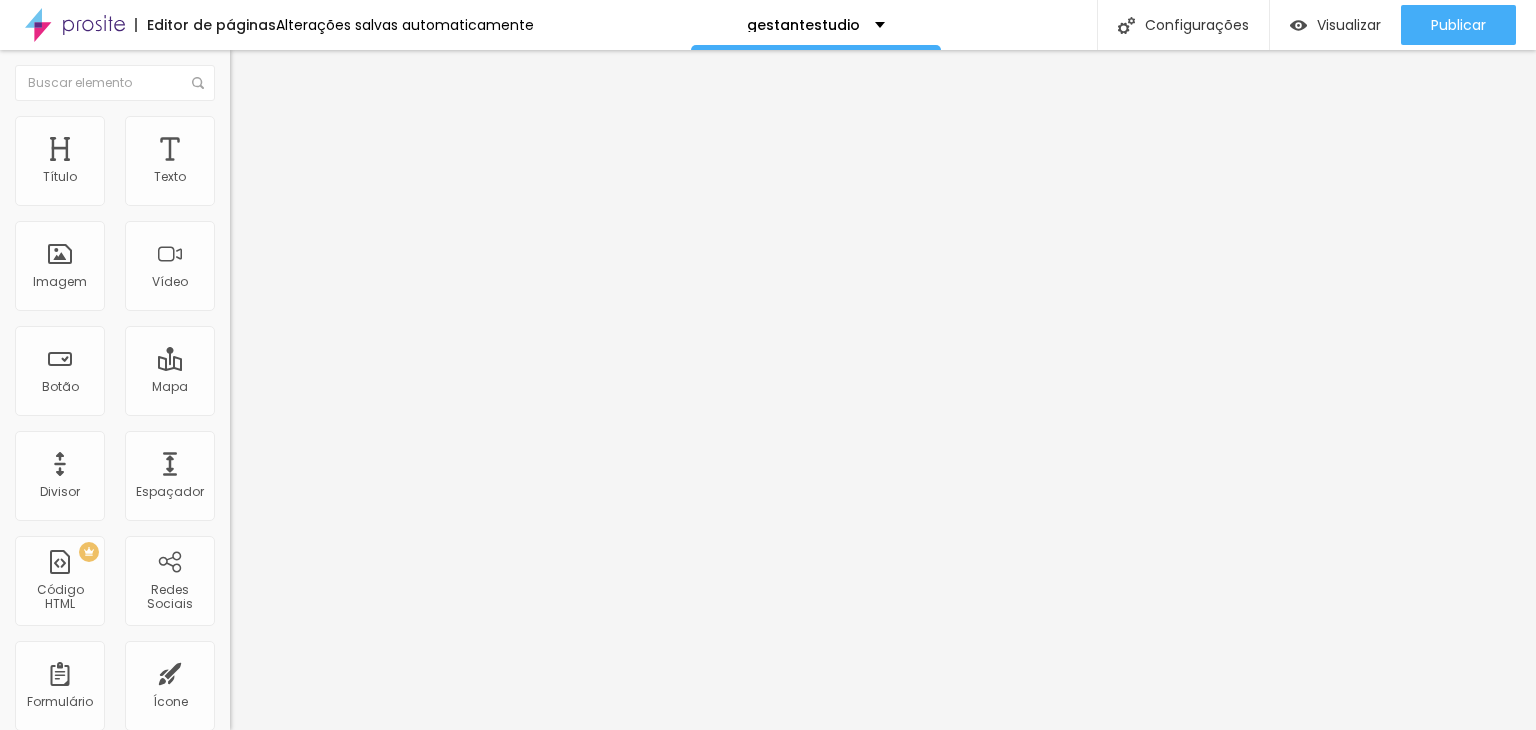type on "75" 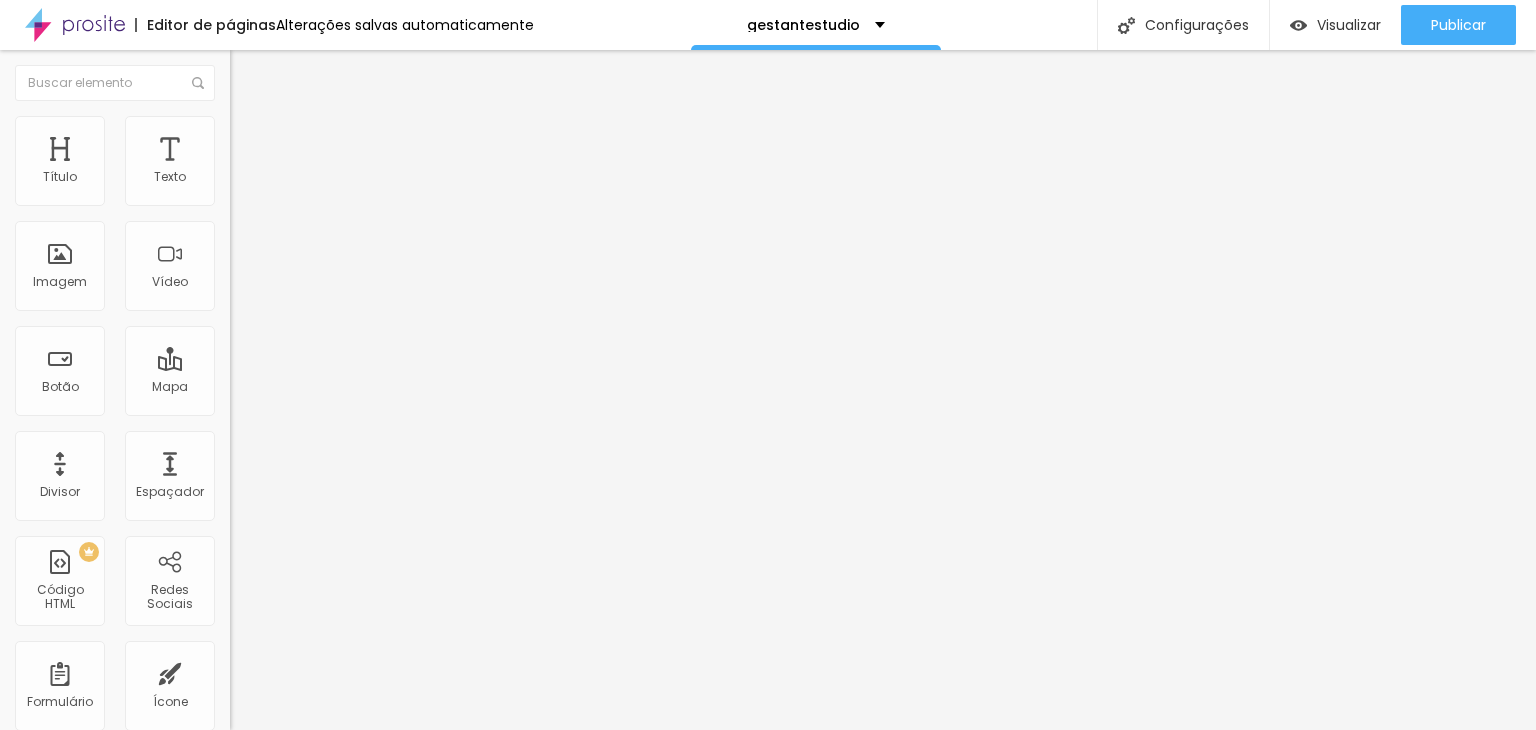 type on "85" 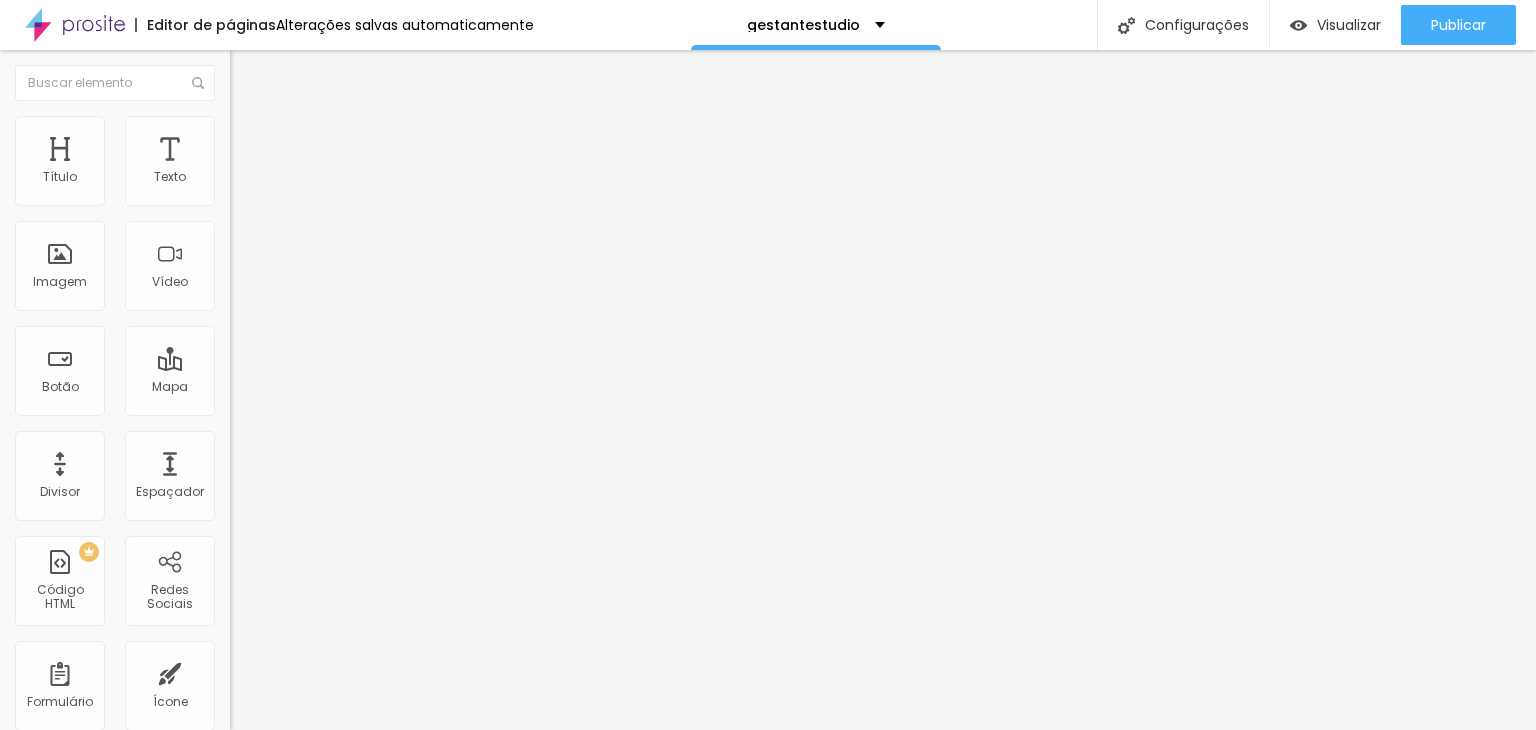 type on "85" 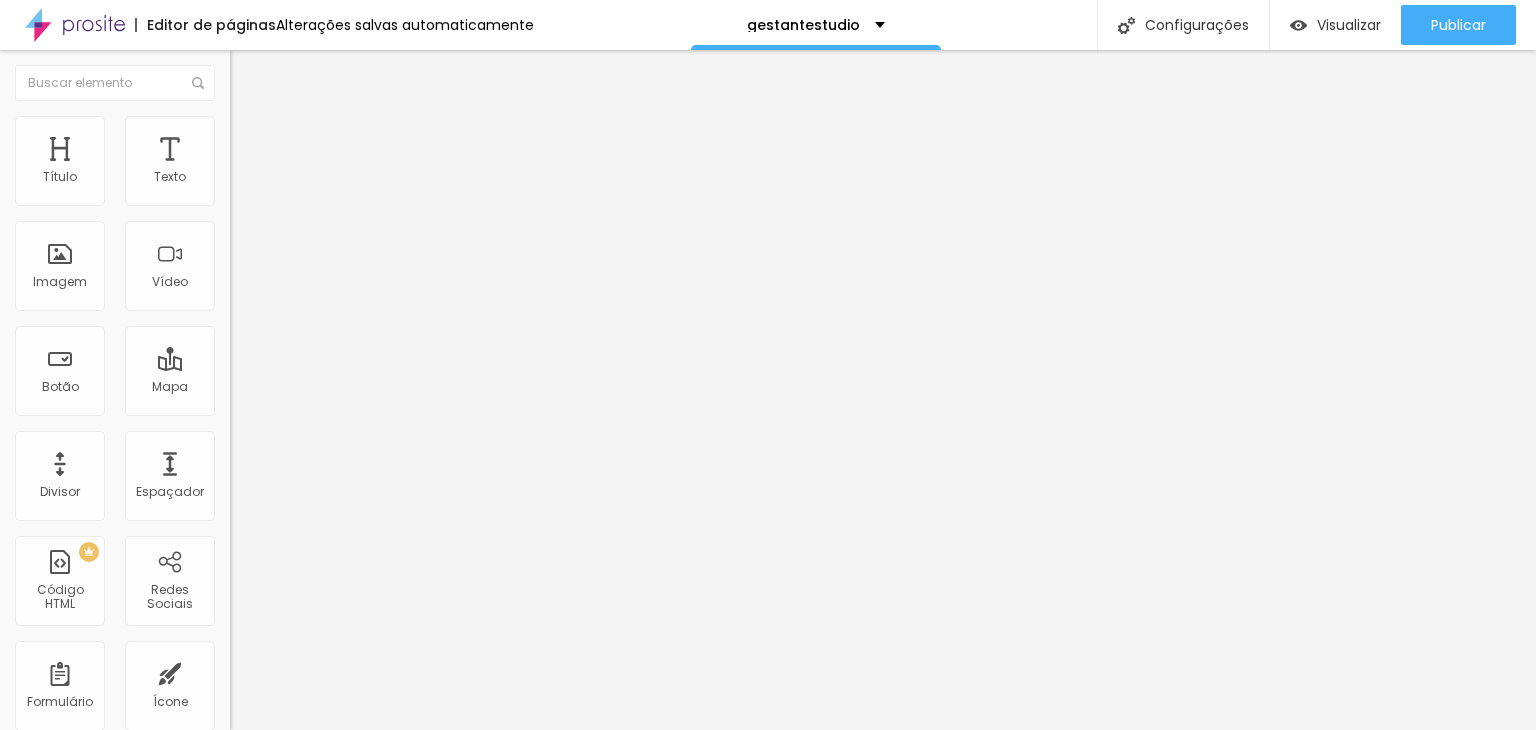 type on "90" 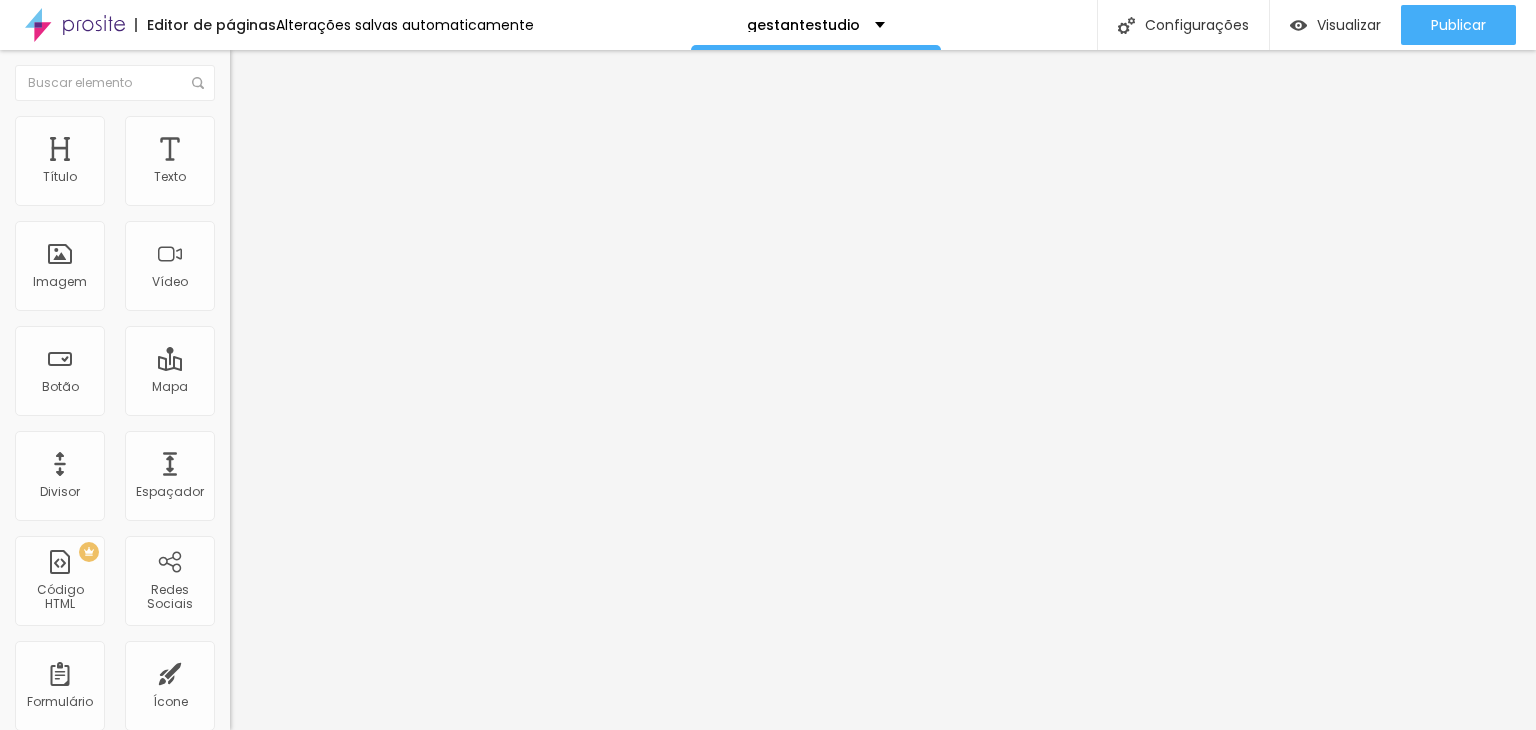 drag, startPoint x: 84, startPoint y: 216, endPoint x: 224, endPoint y: 215, distance: 140.00357 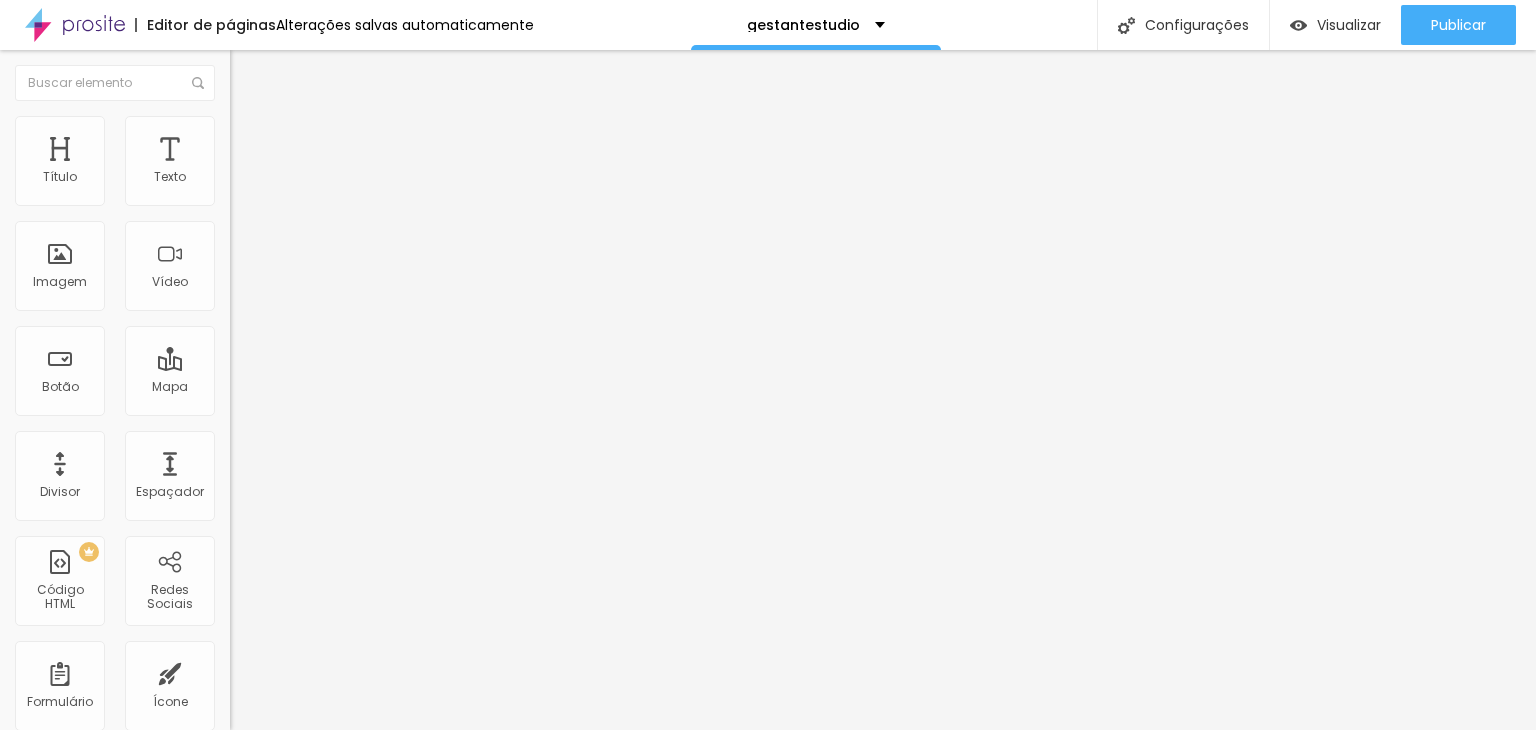 type on "95" 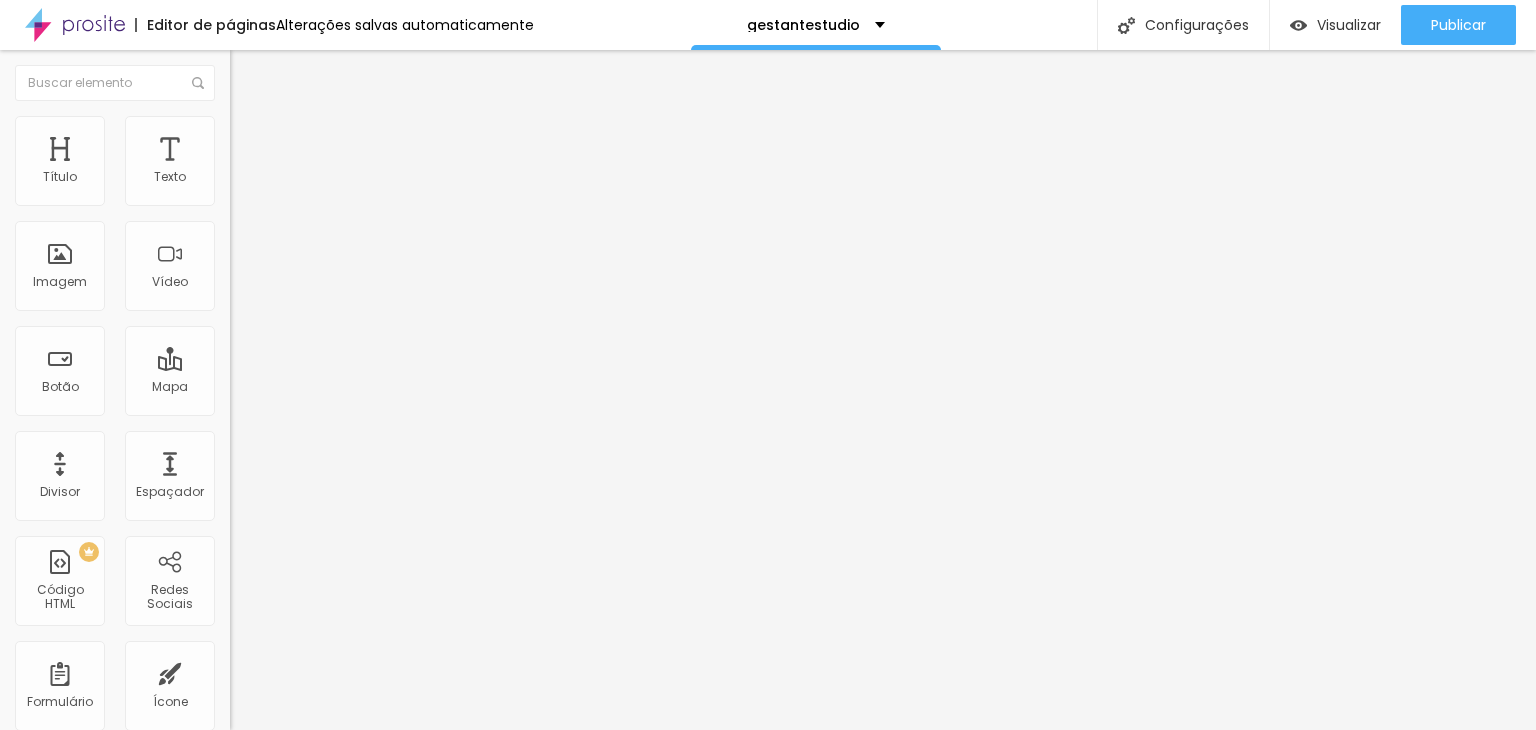 type on "90" 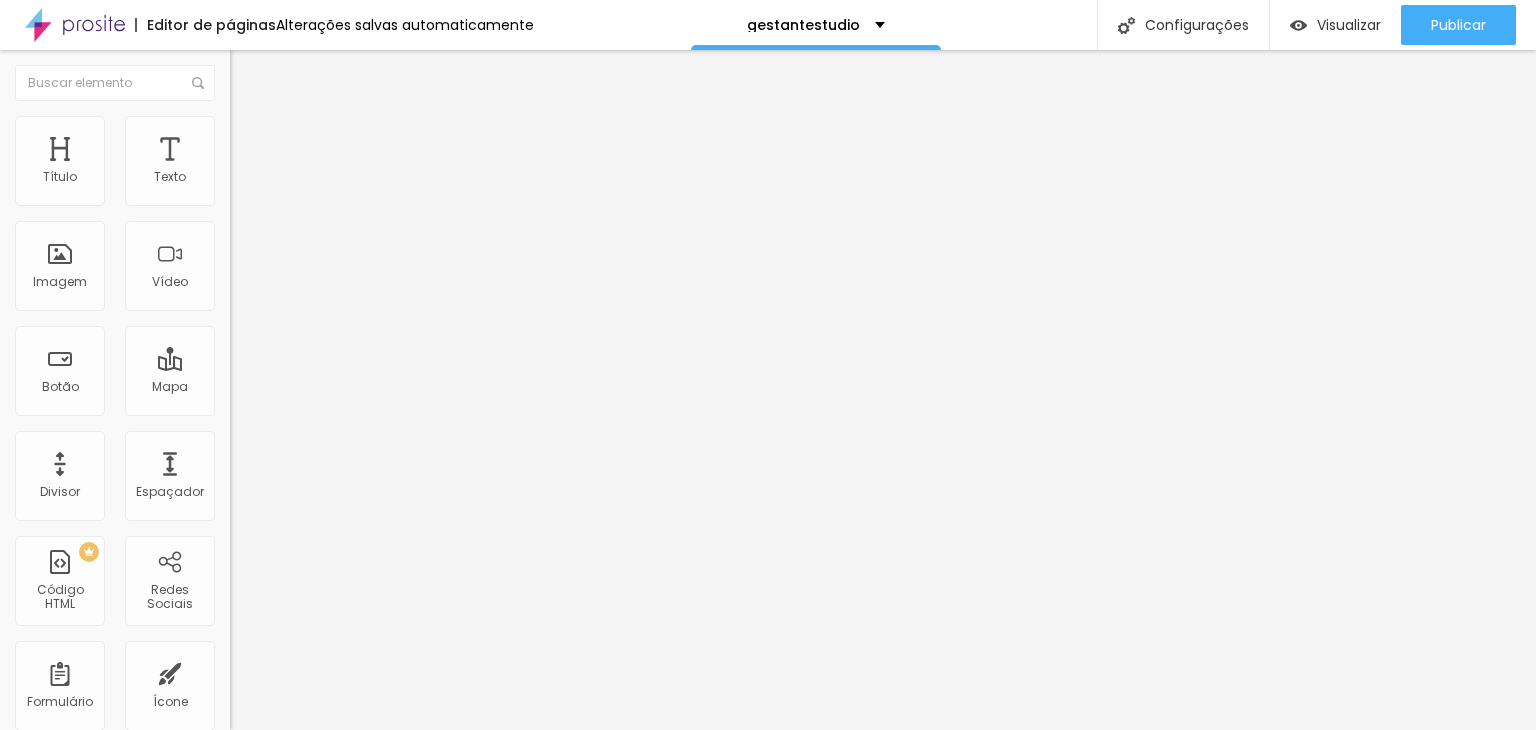 type on "90" 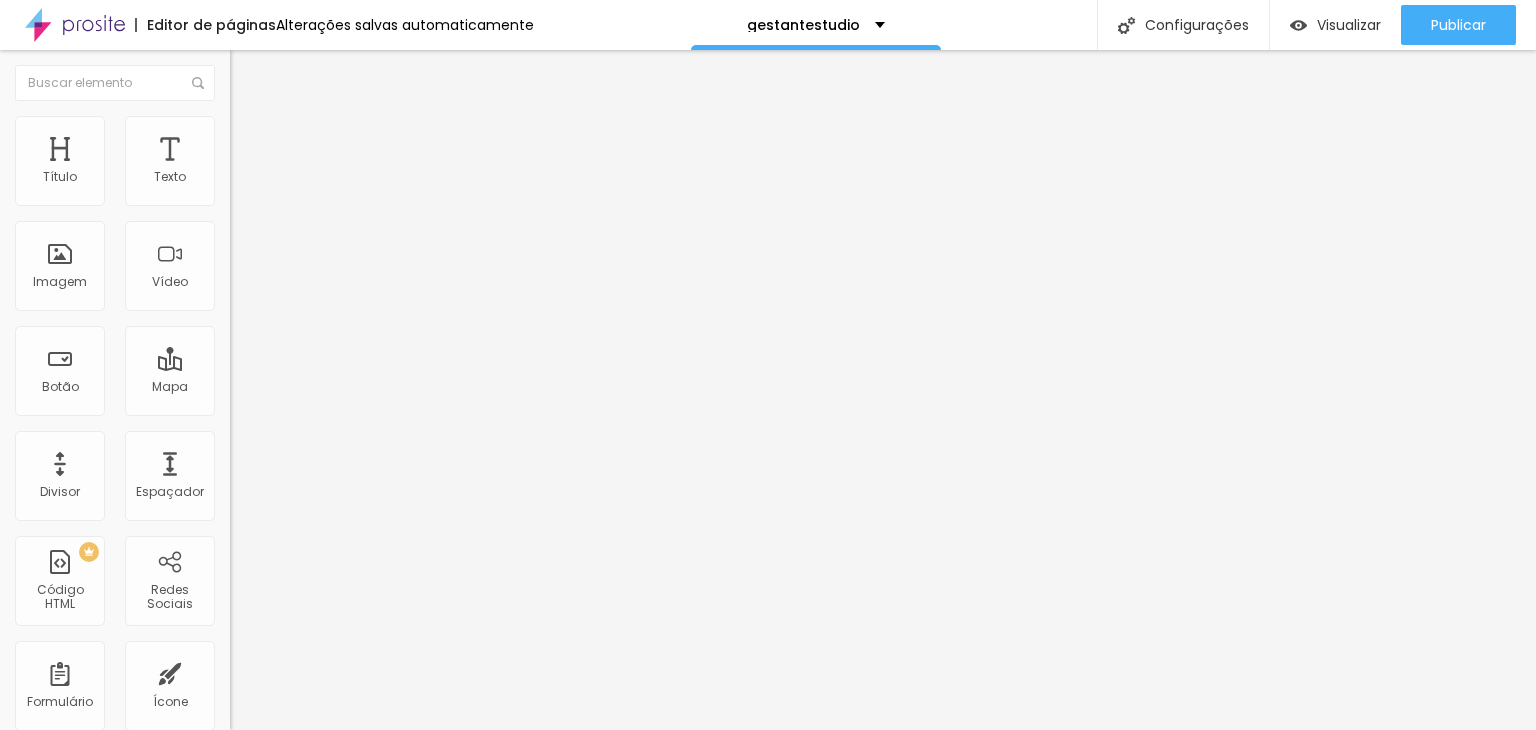 type on "85" 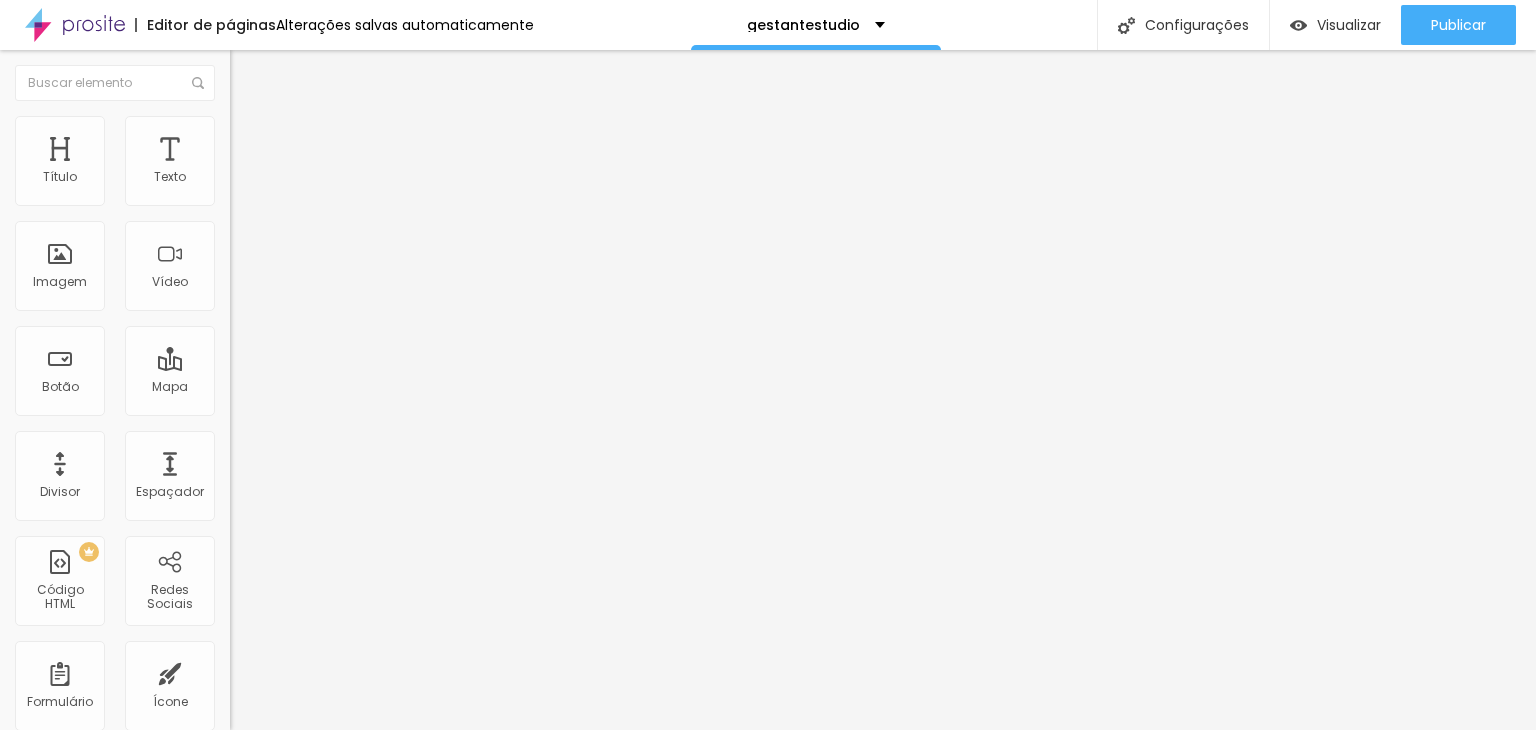 type on "80" 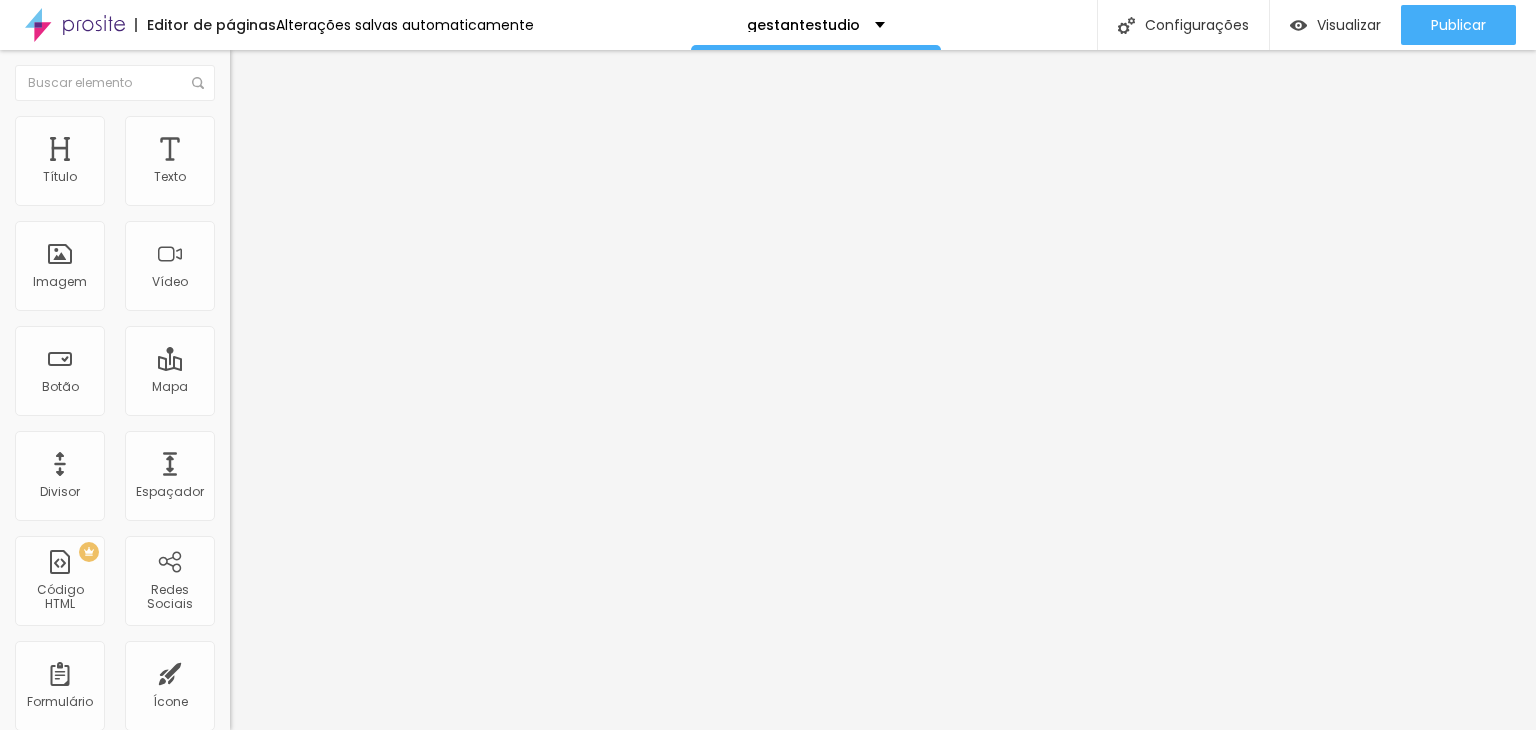 type on "80" 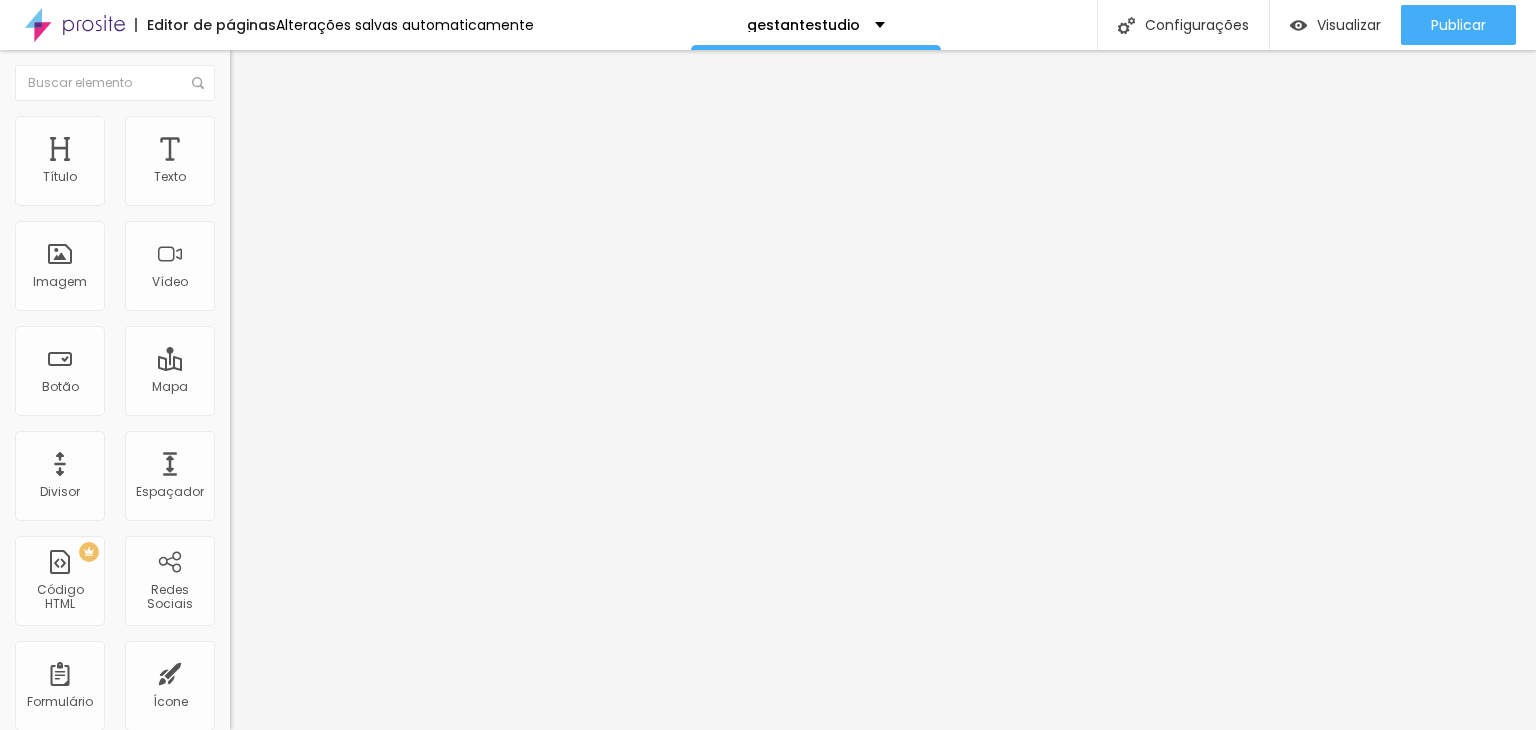 type on "75" 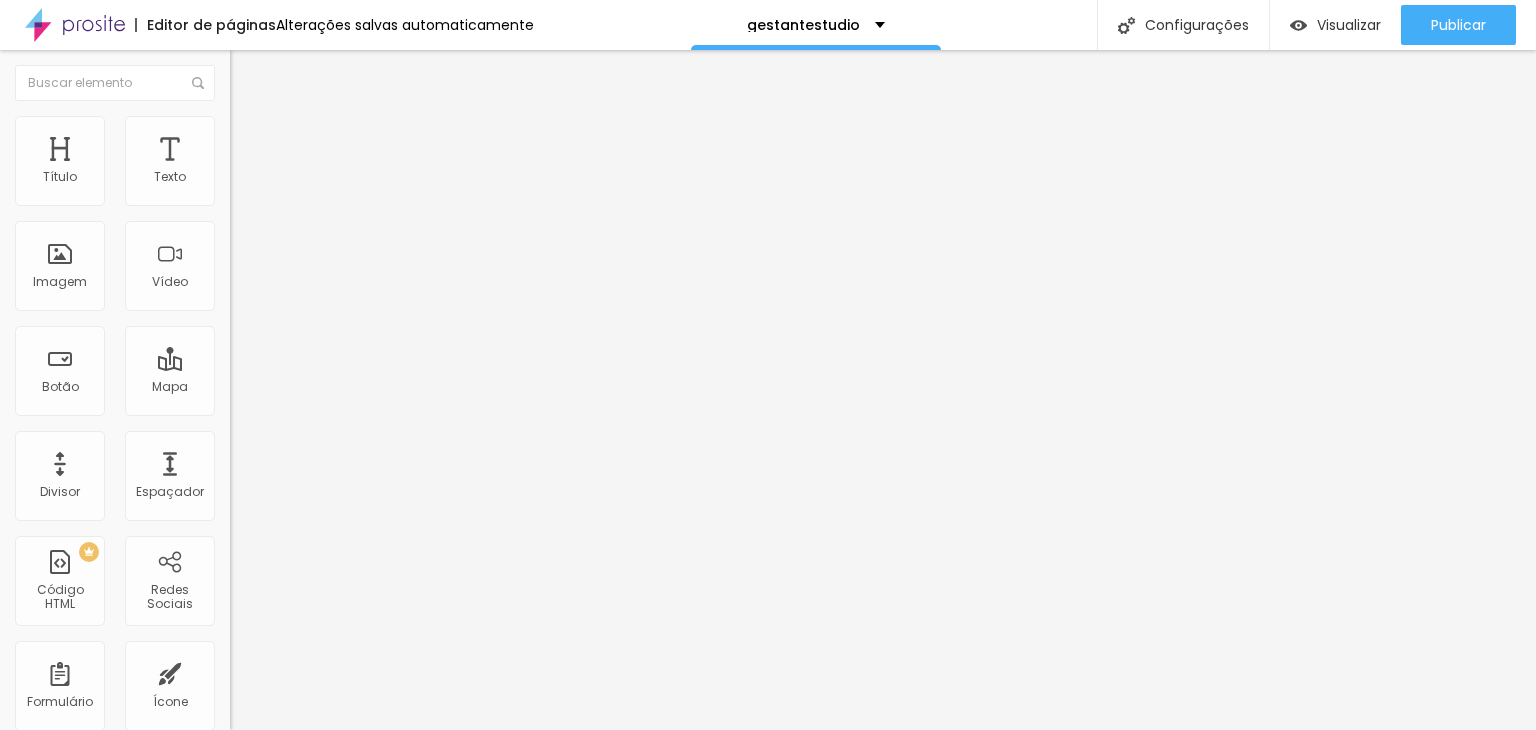 type on "75" 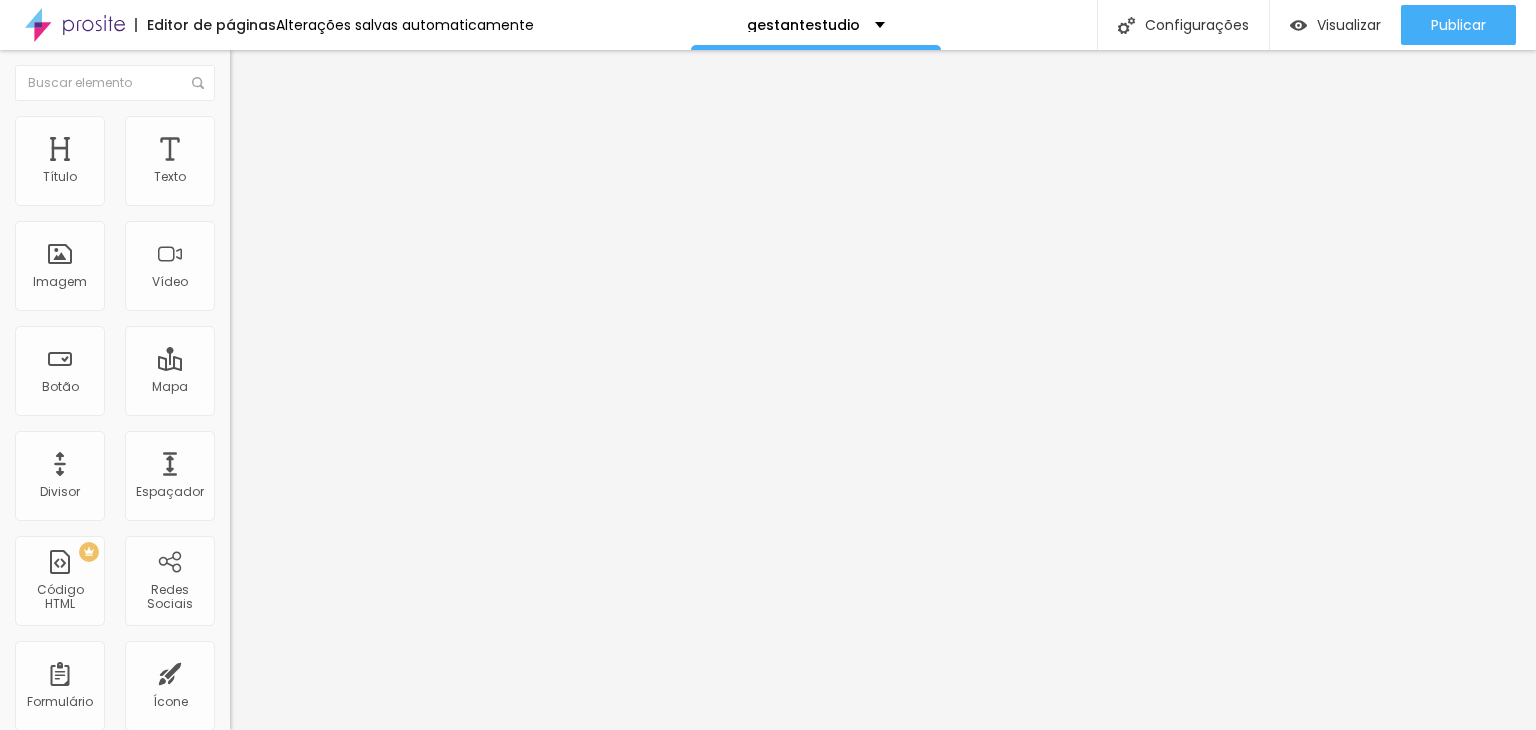 type on "70" 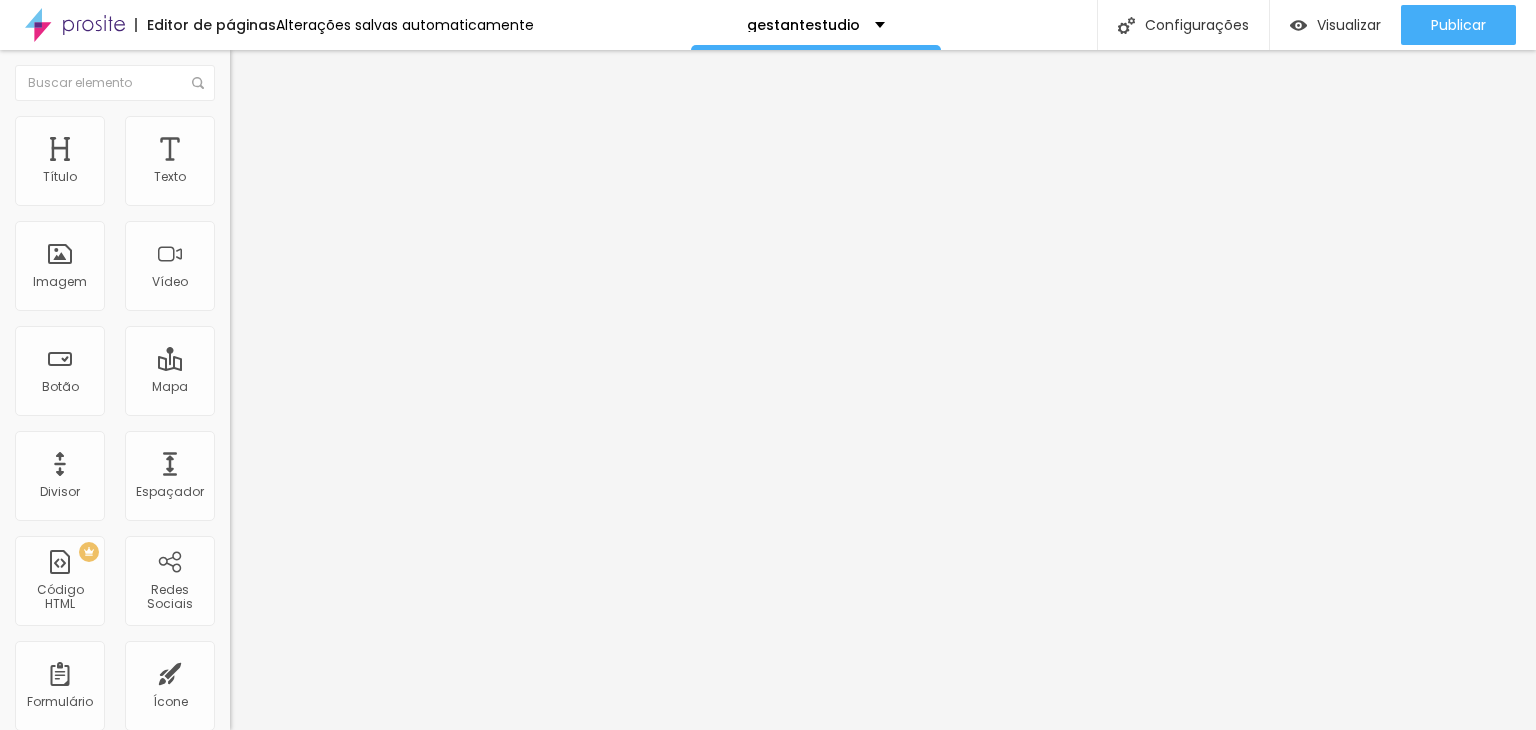 type on "70" 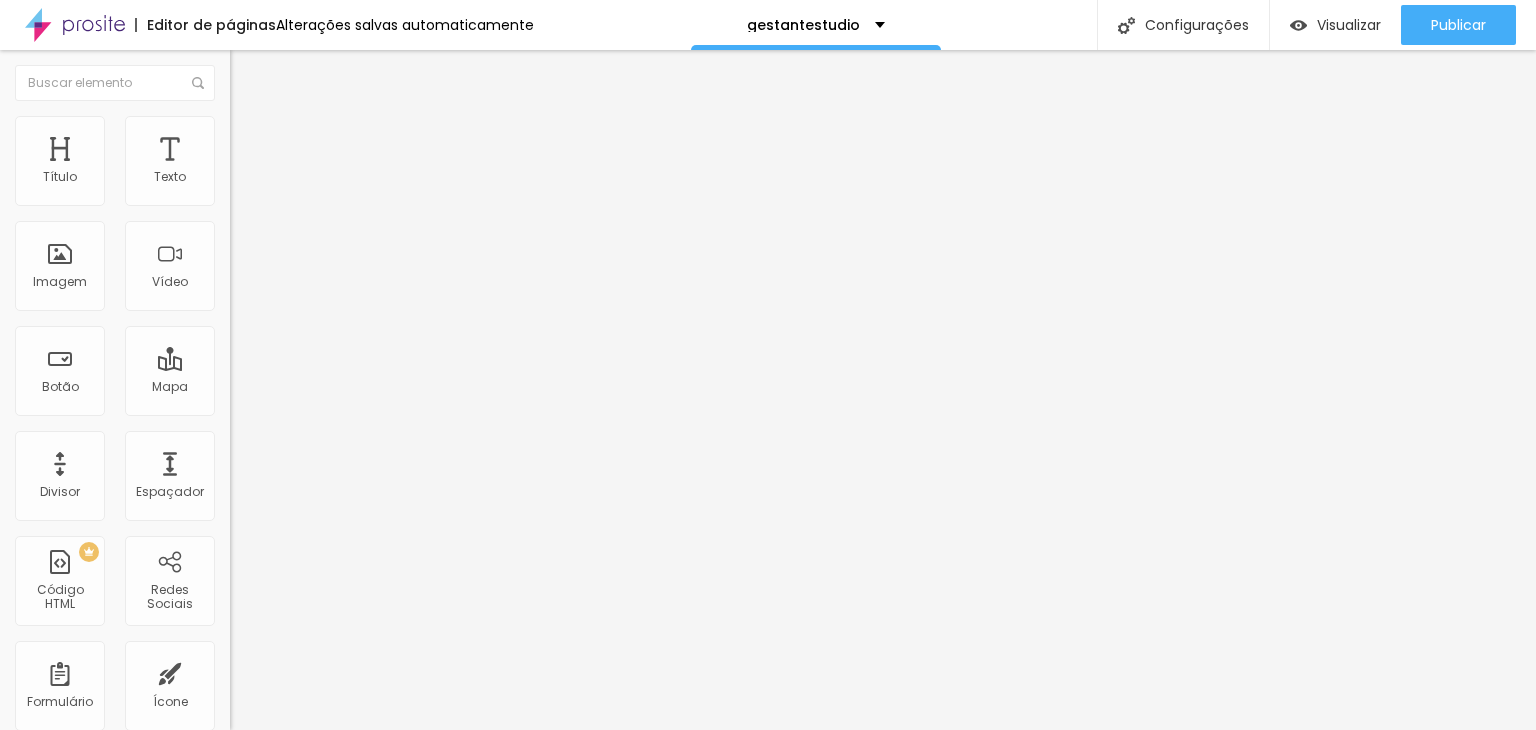 type on "65" 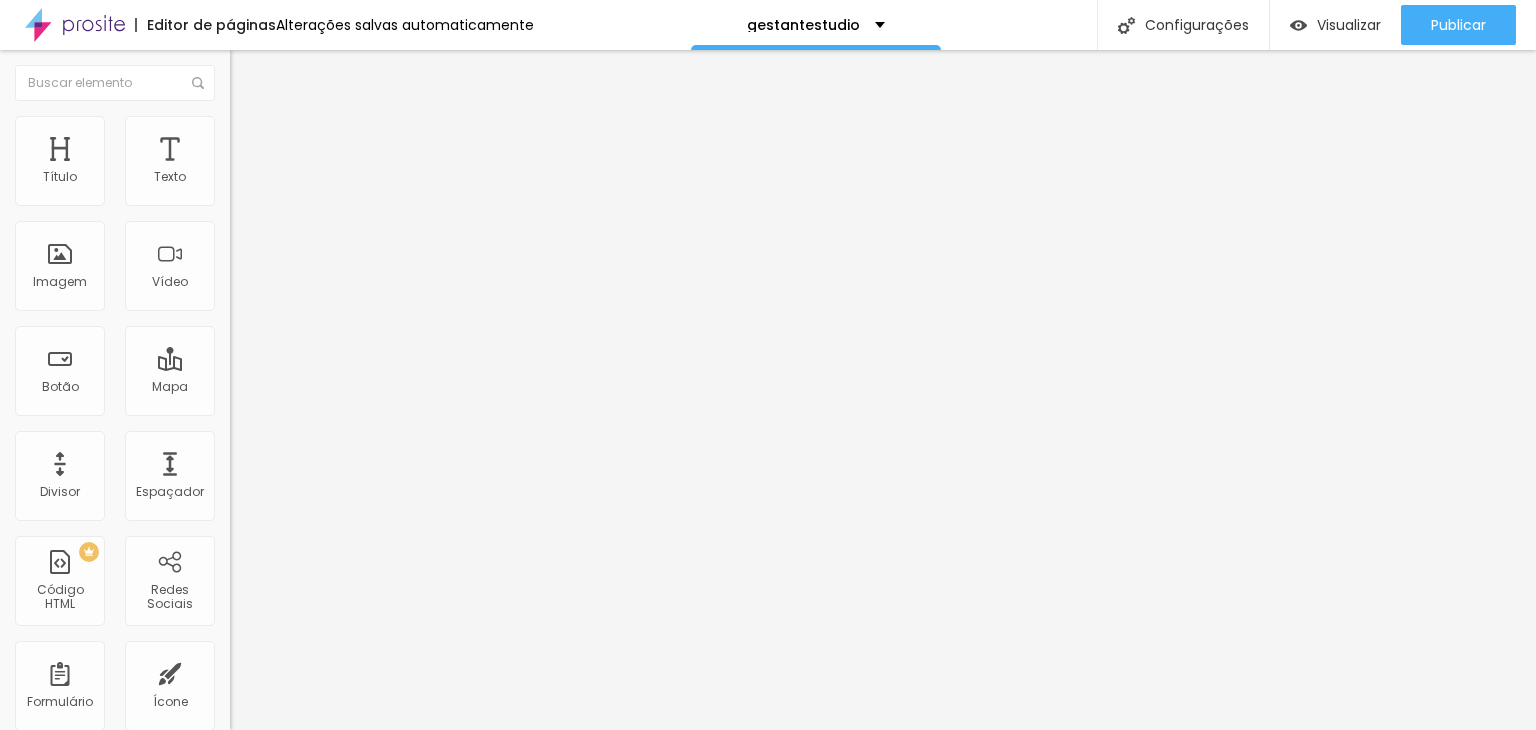 type on "65" 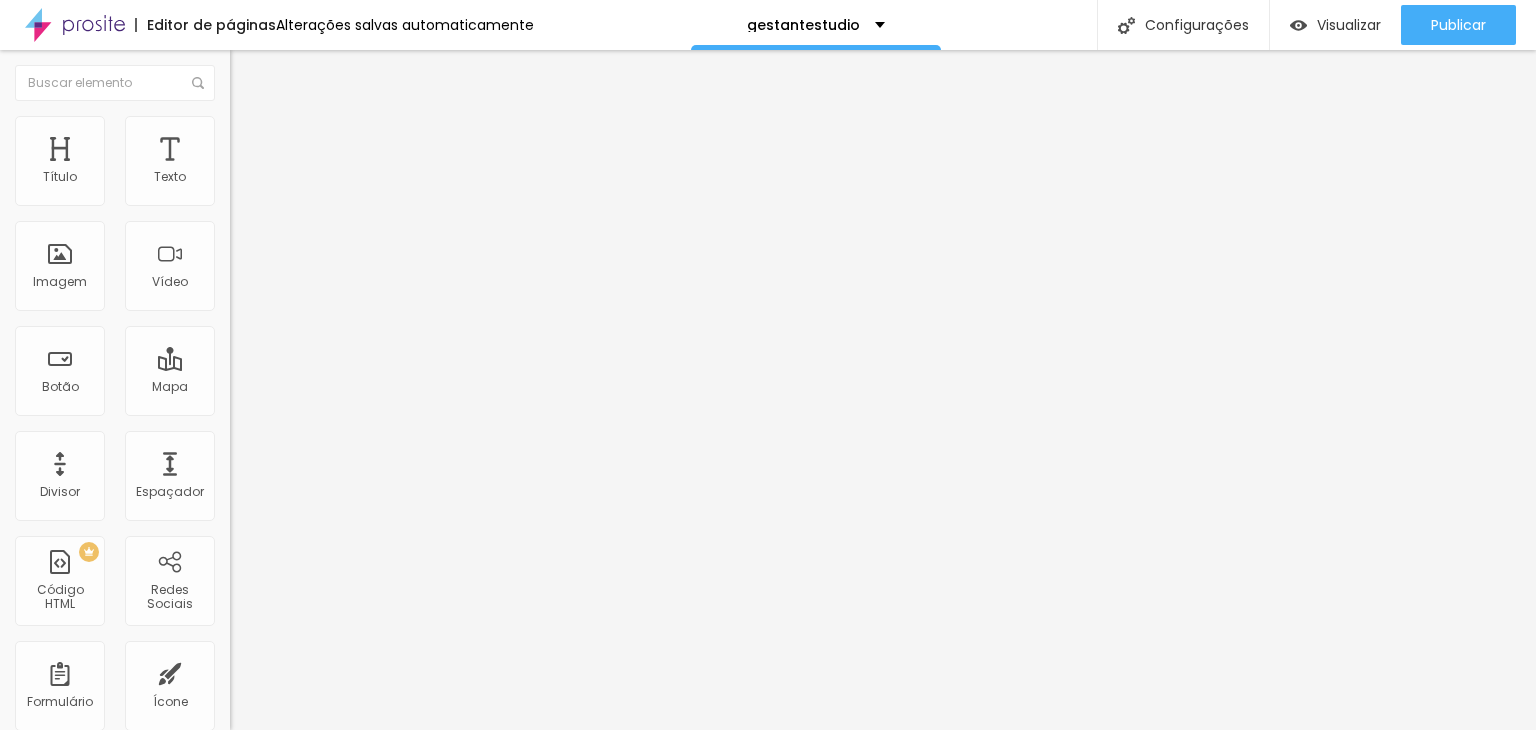 type on "60" 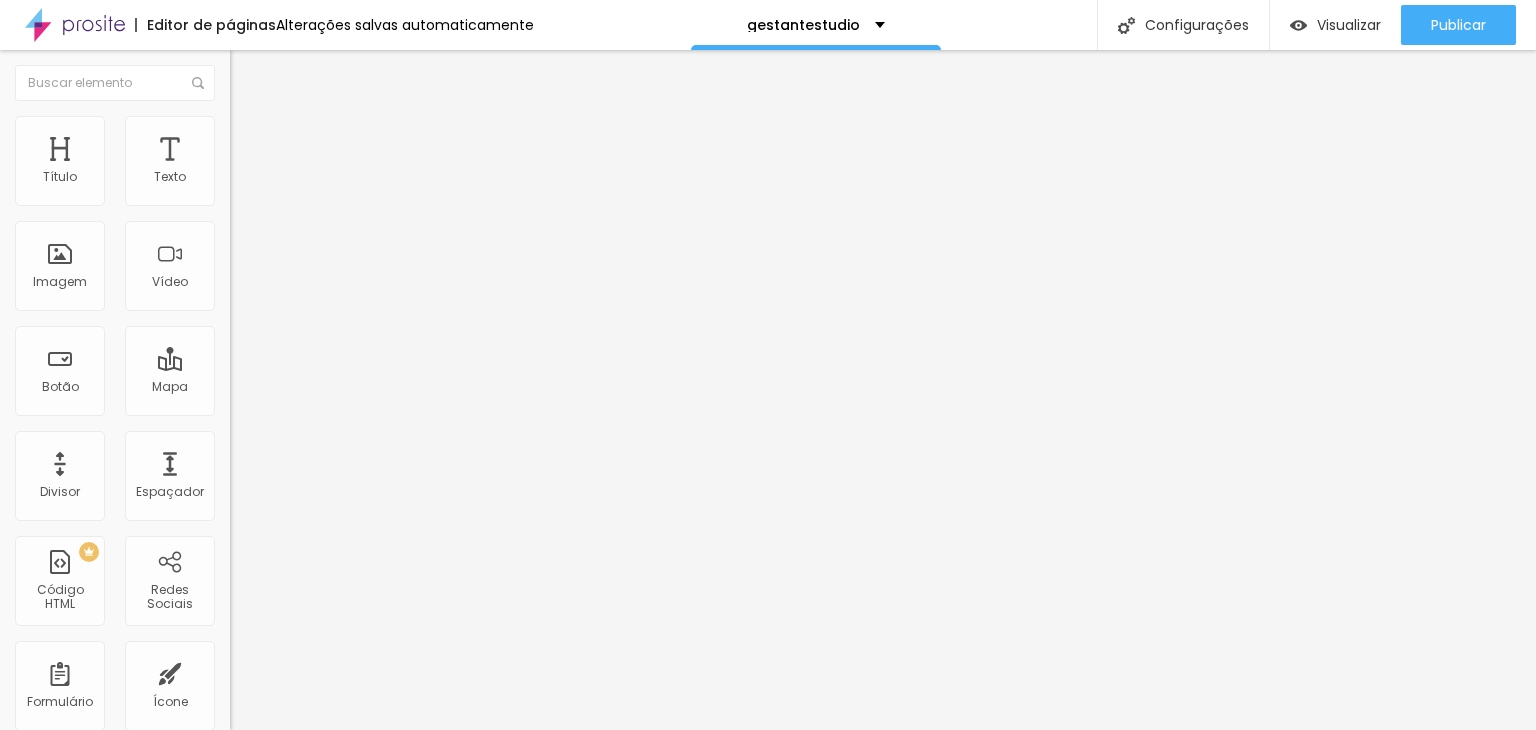 type on "60" 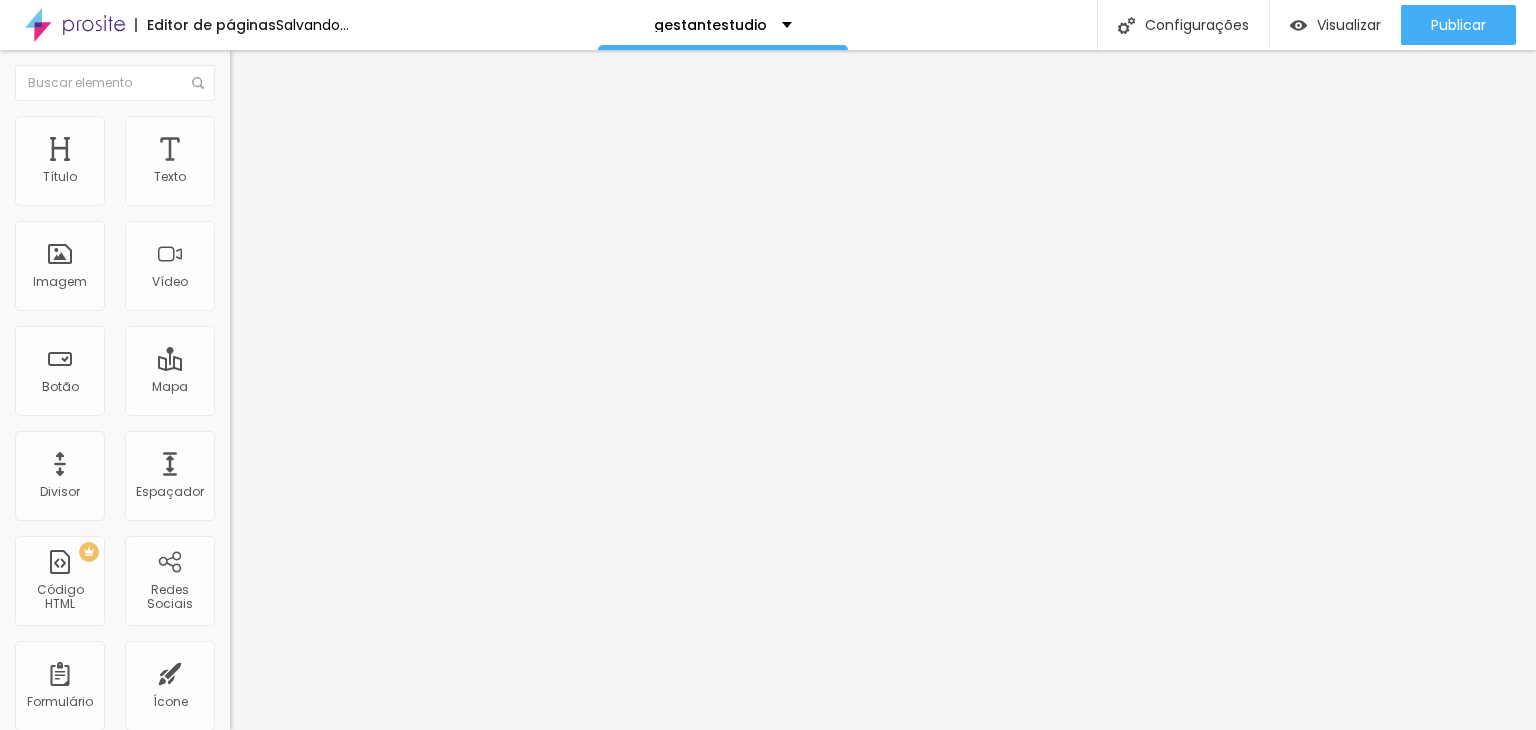 type on "55" 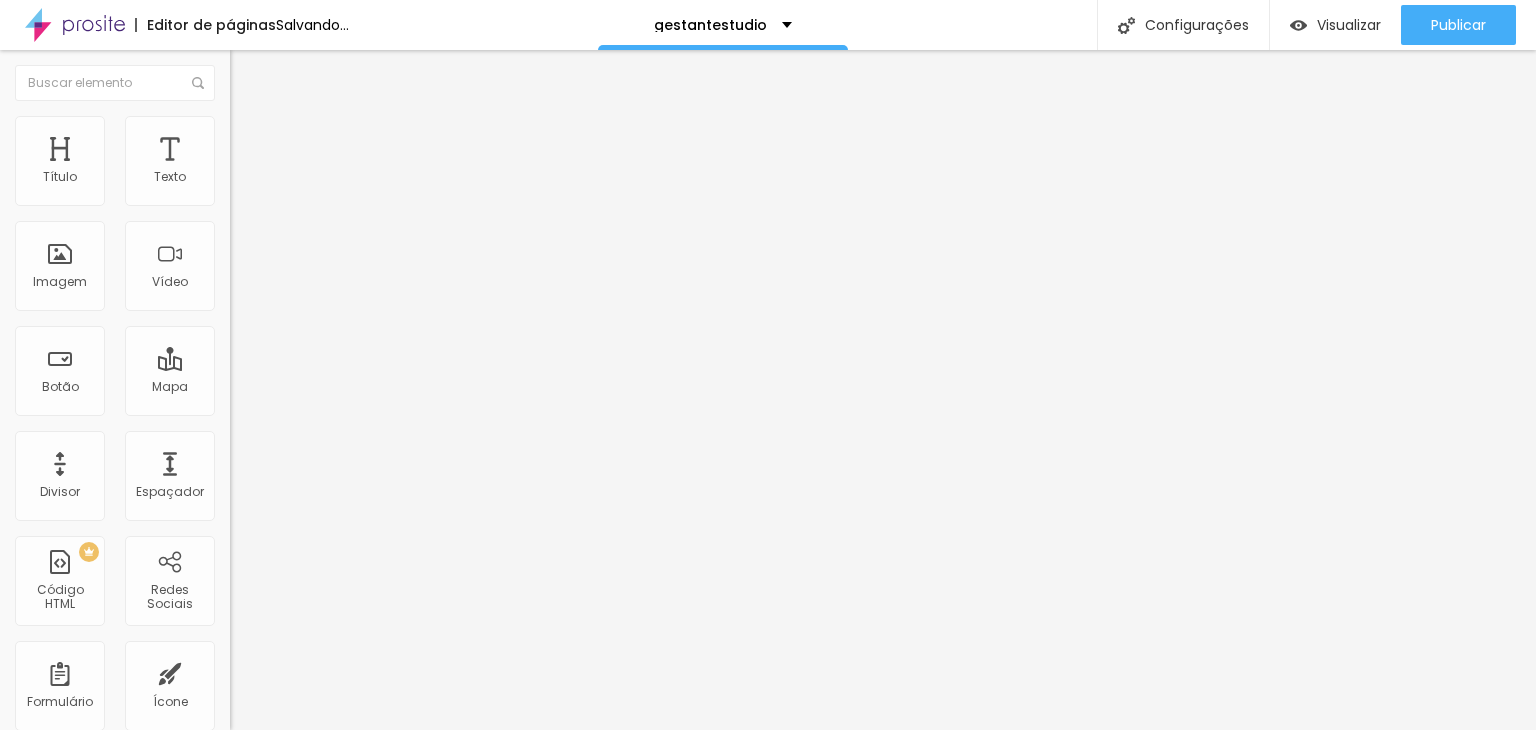 type on "50" 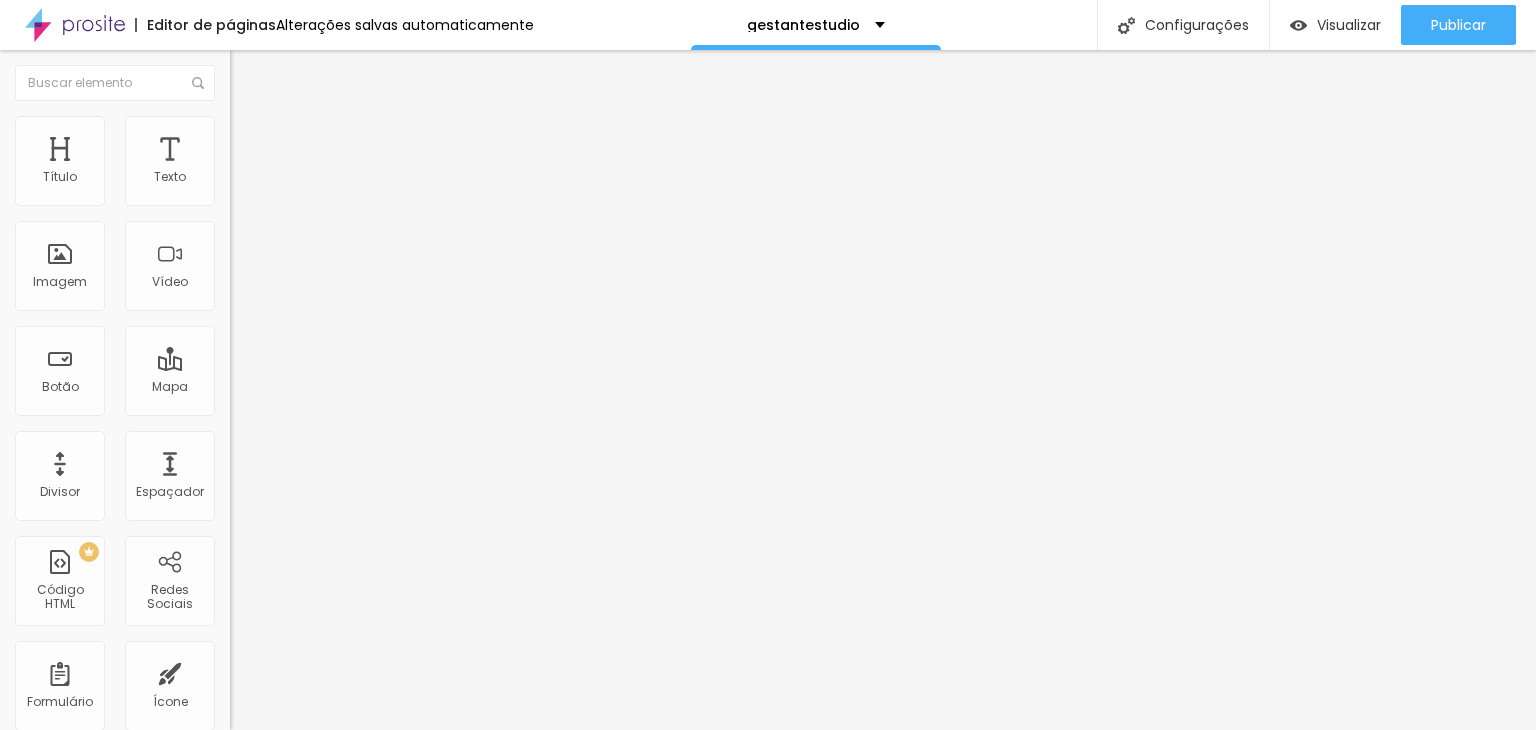 drag, startPoint x: 210, startPoint y: 215, endPoint x: 102, endPoint y: 224, distance: 108.37435 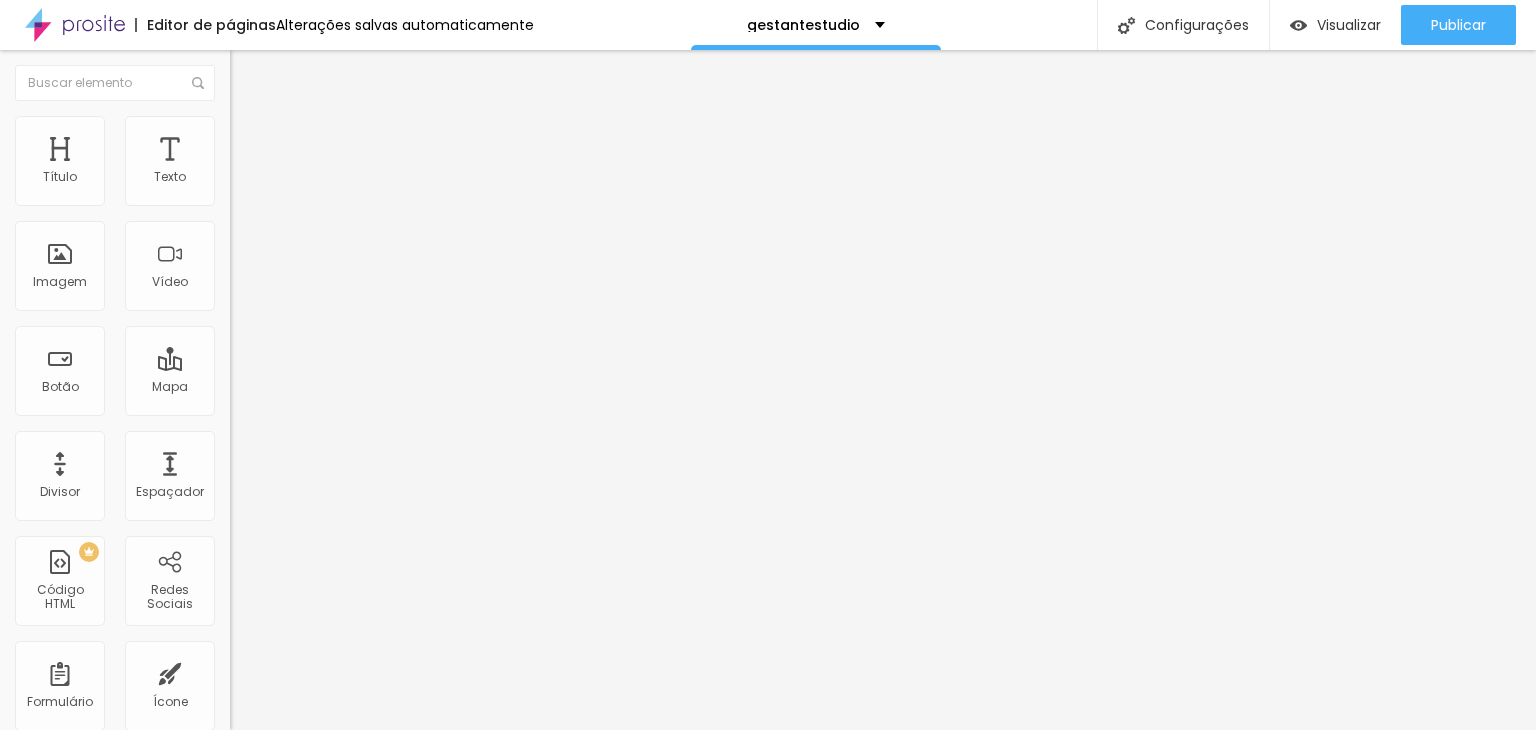 type on "50" 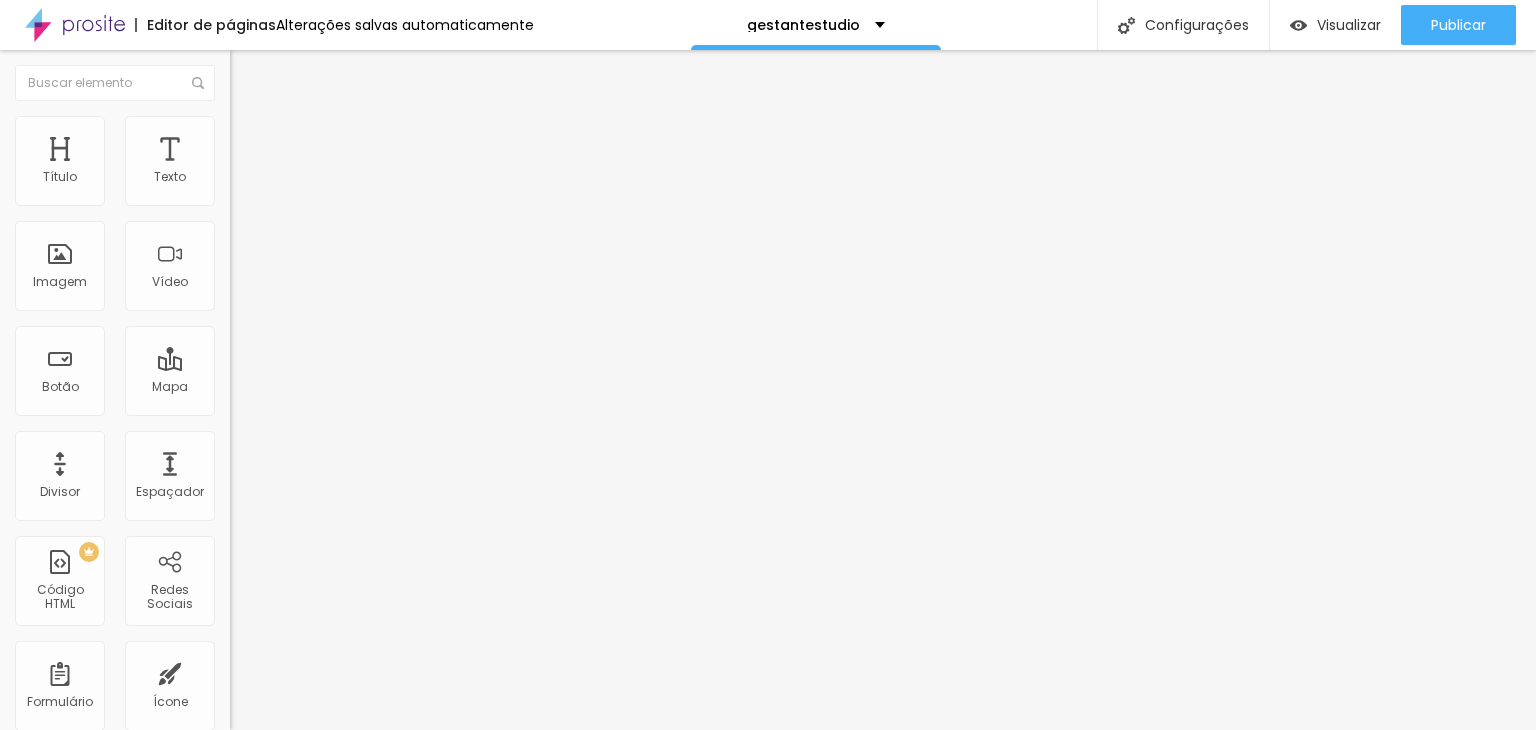 click on "16:9 Cinema" at bounding box center (268, 304) 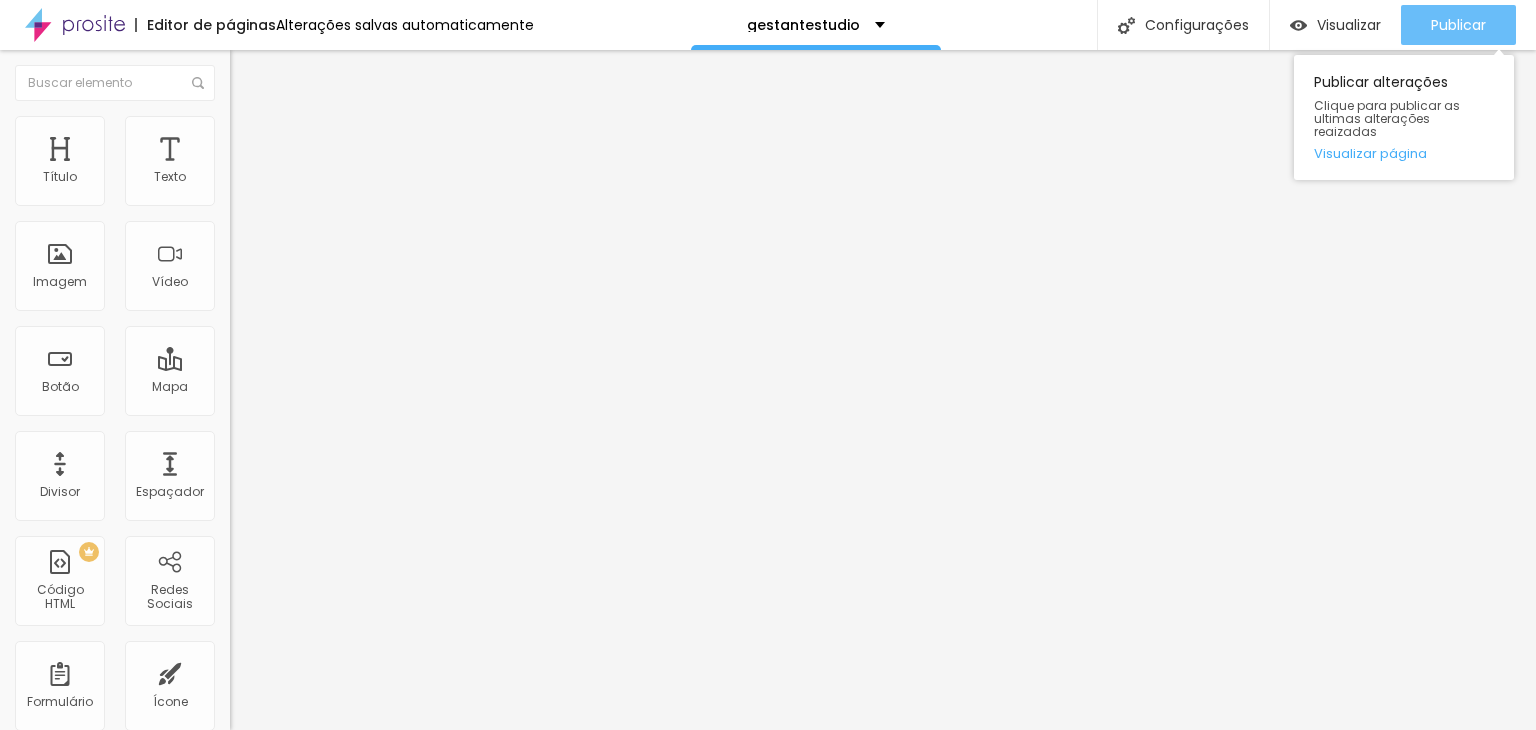 click on "Publicar" at bounding box center (1458, 25) 